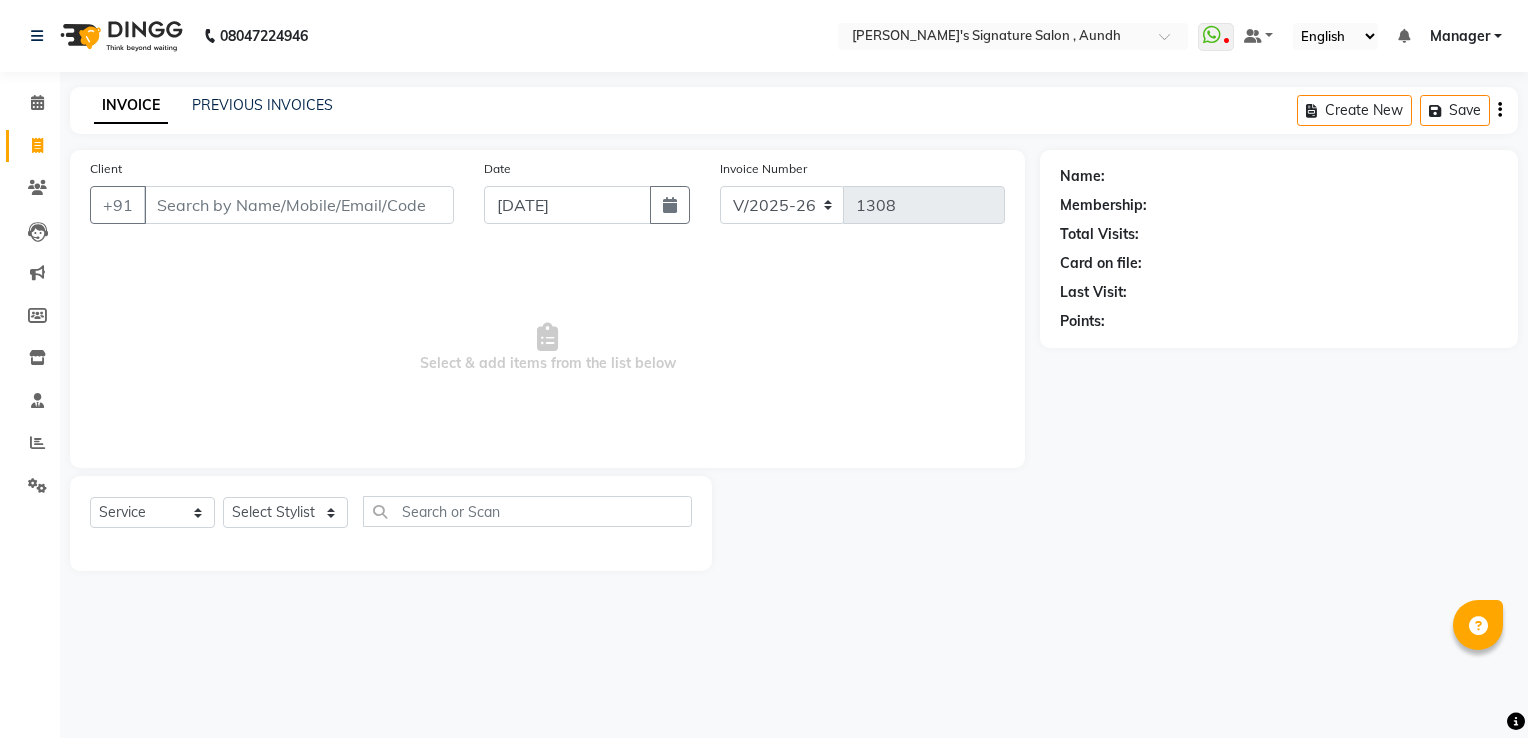 select on "6342" 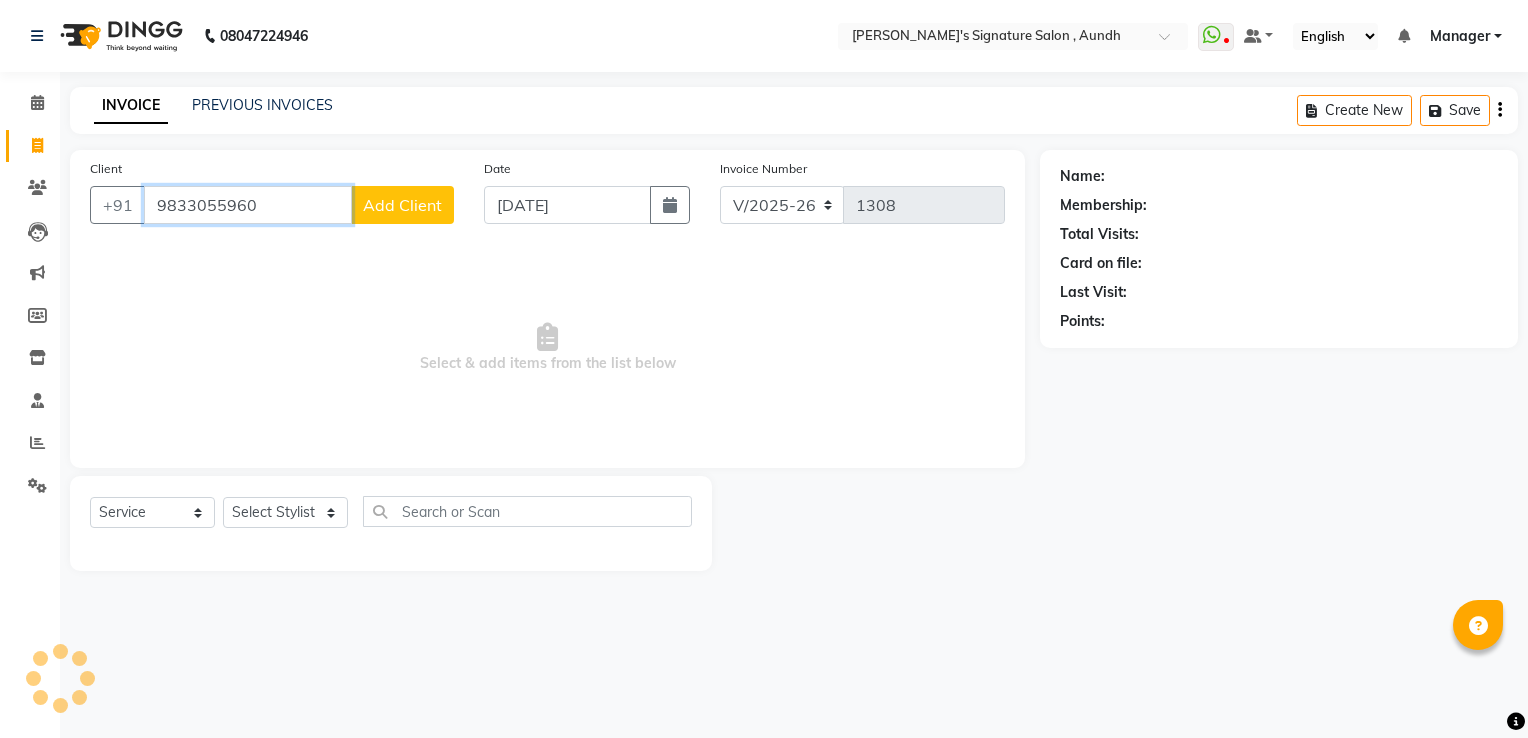 type on "9833055960" 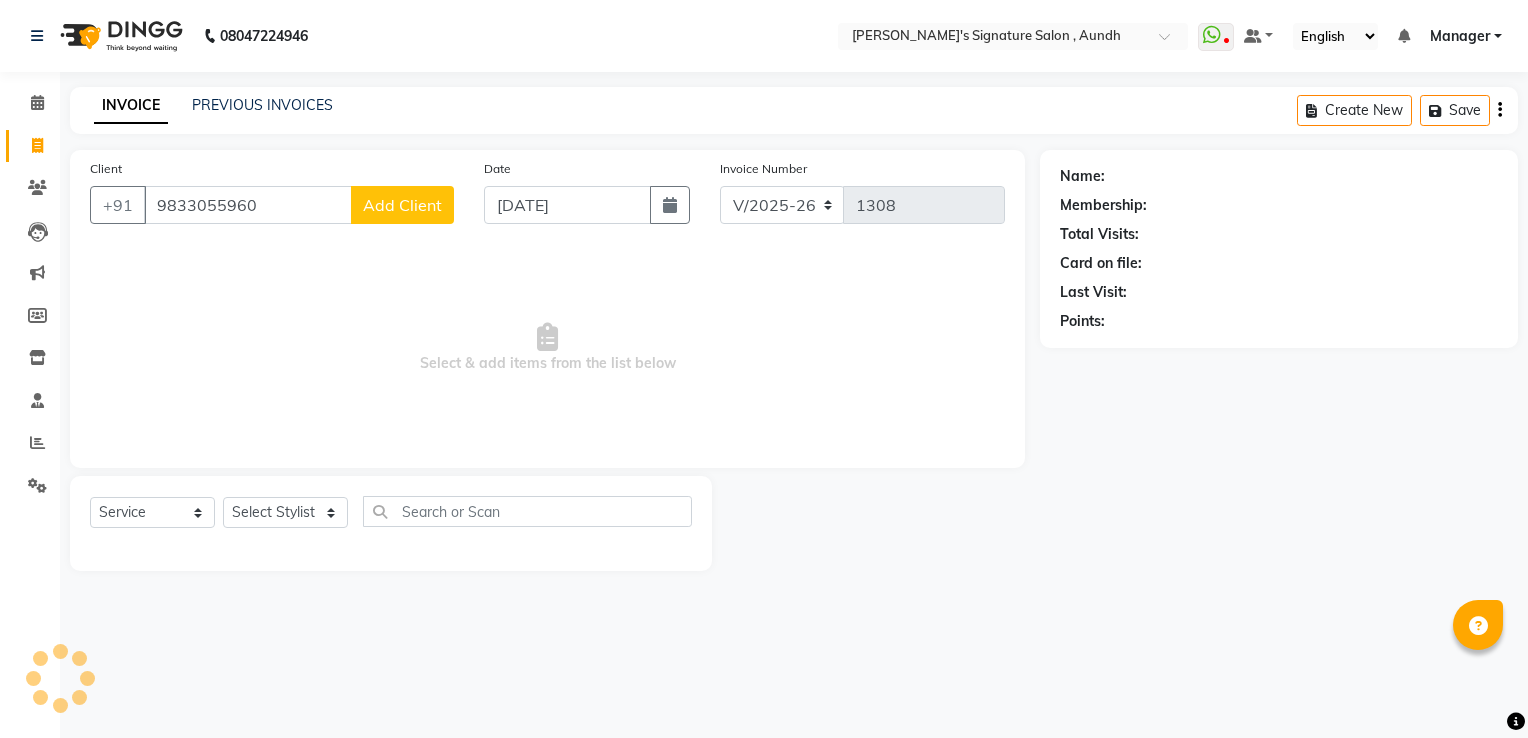 click on "Add Client" 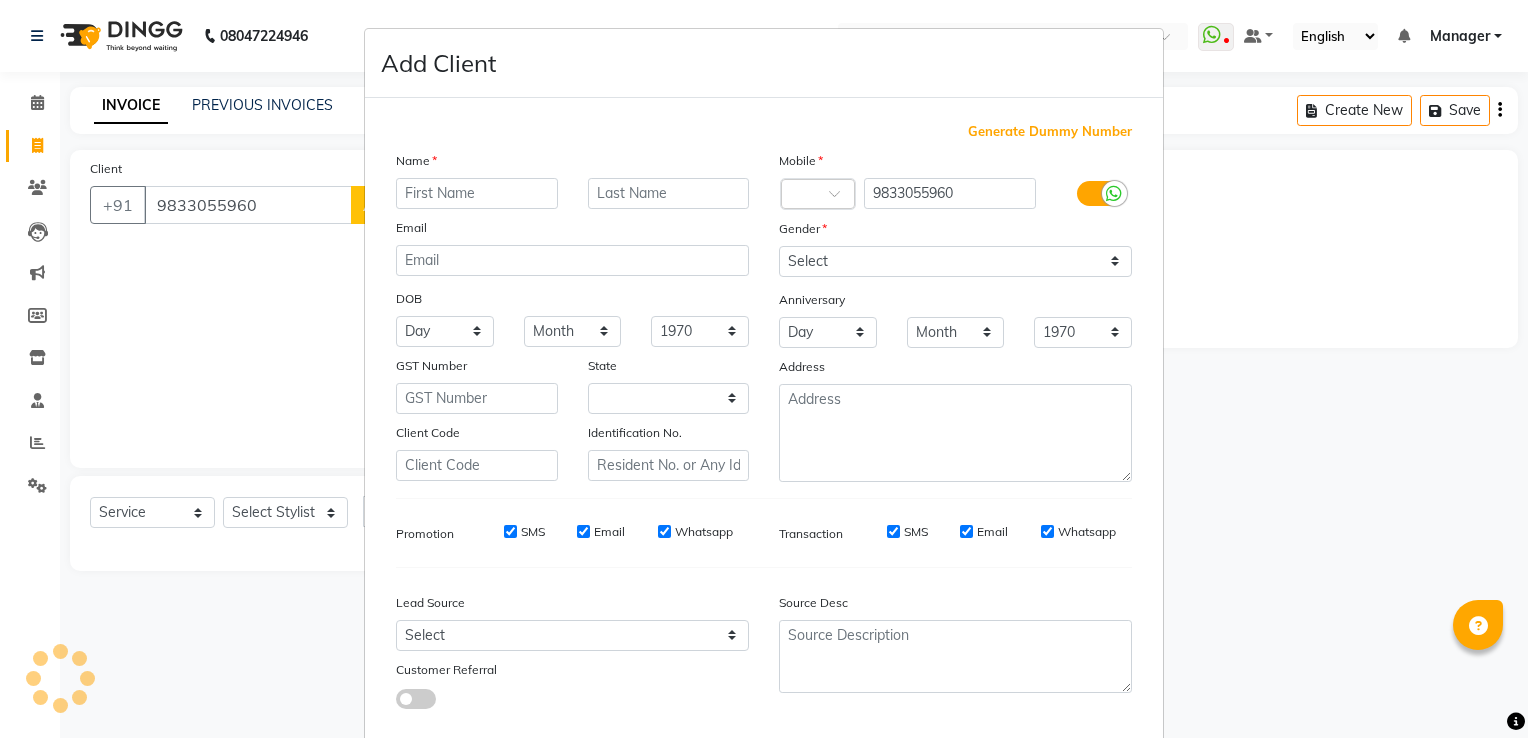 select on "22" 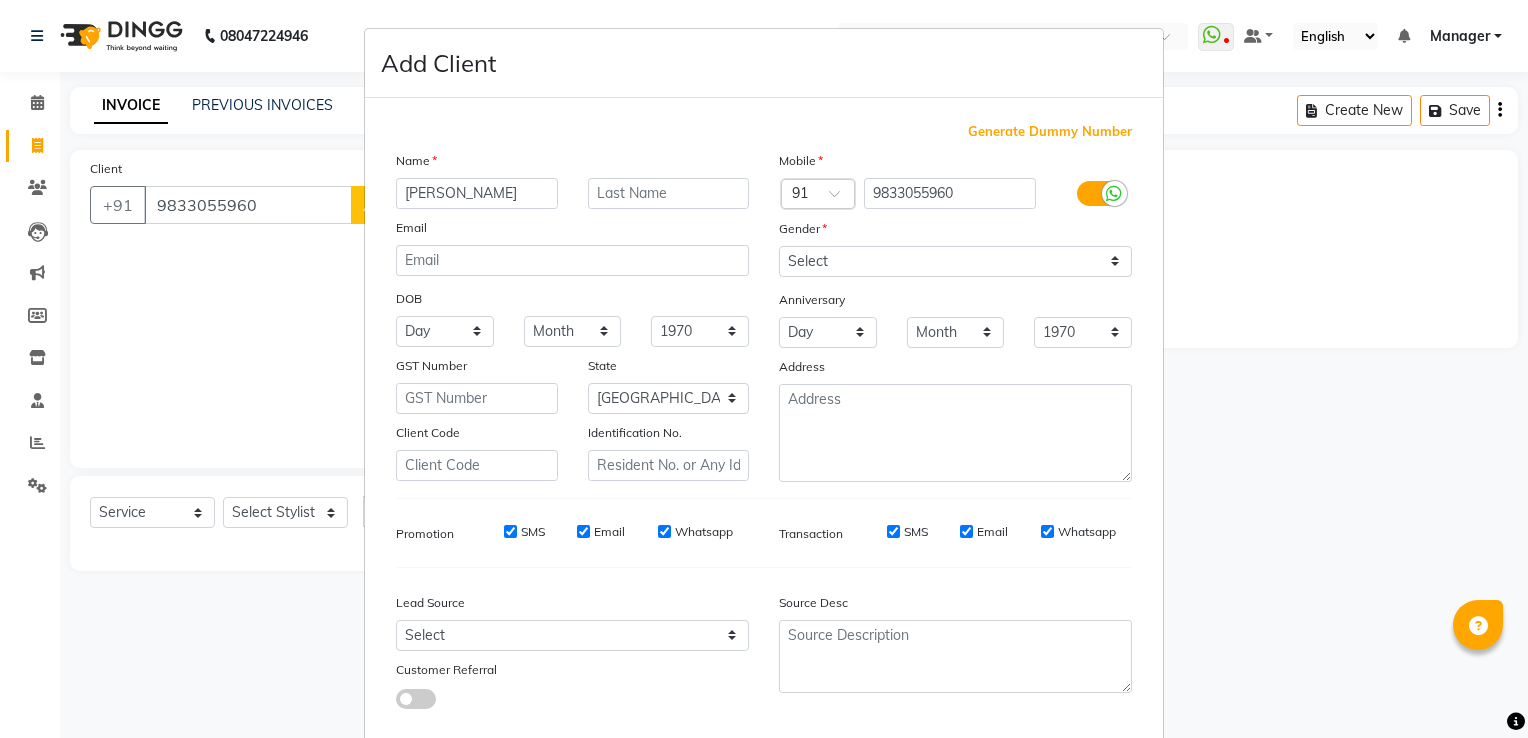type on "[PERSON_NAME]" 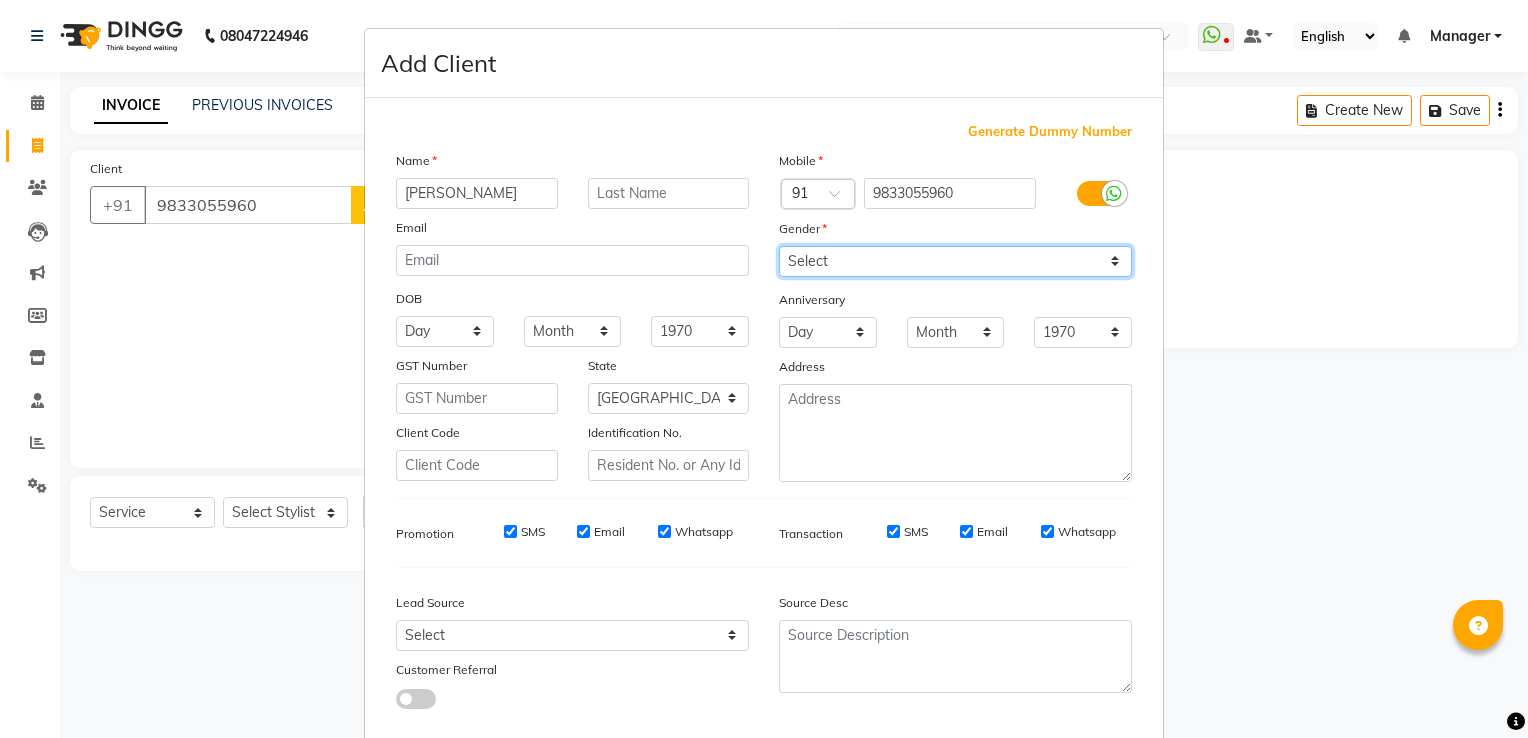 drag, startPoint x: 841, startPoint y: 270, endPoint x: 849, endPoint y: 345, distance: 75.42546 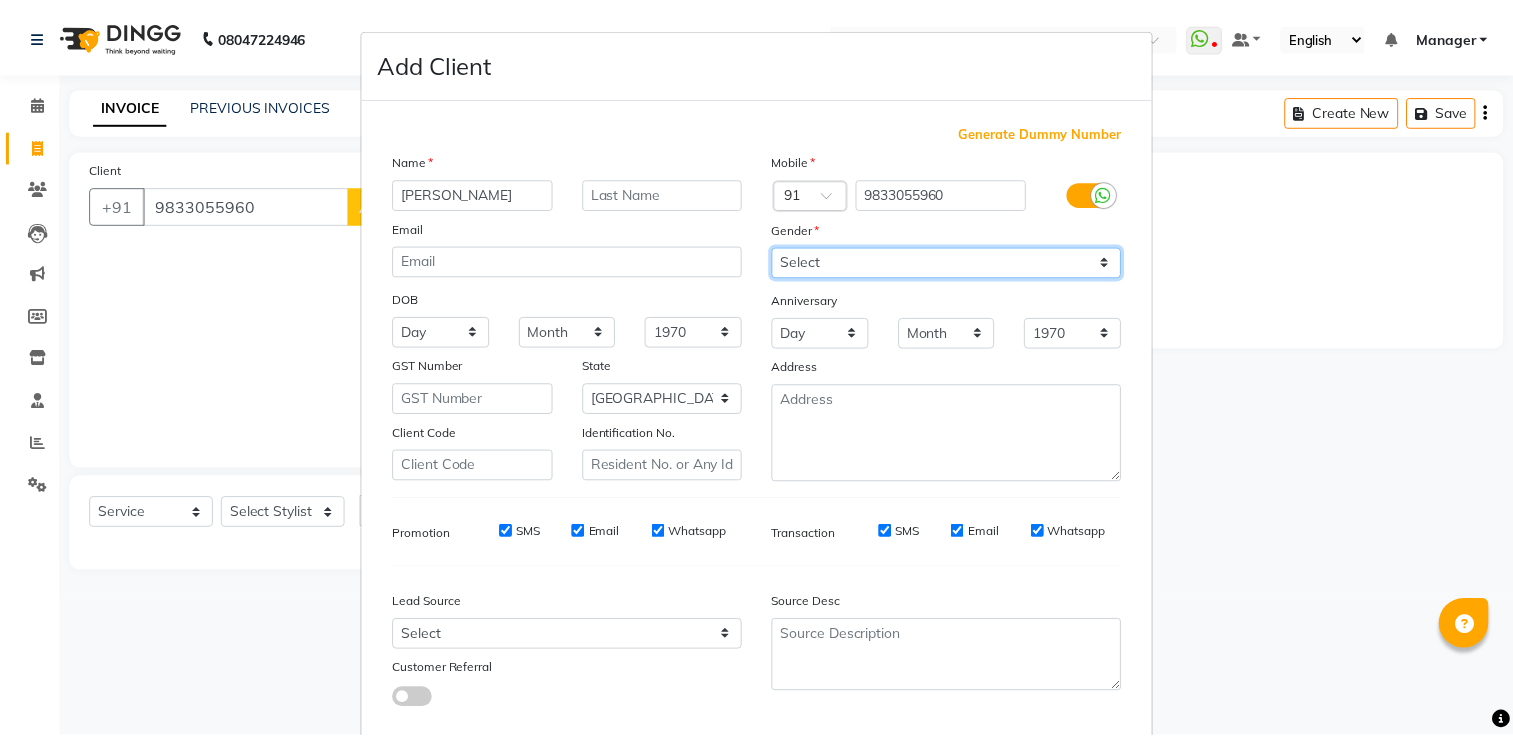 scroll, scrollTop: 118, scrollLeft: 0, axis: vertical 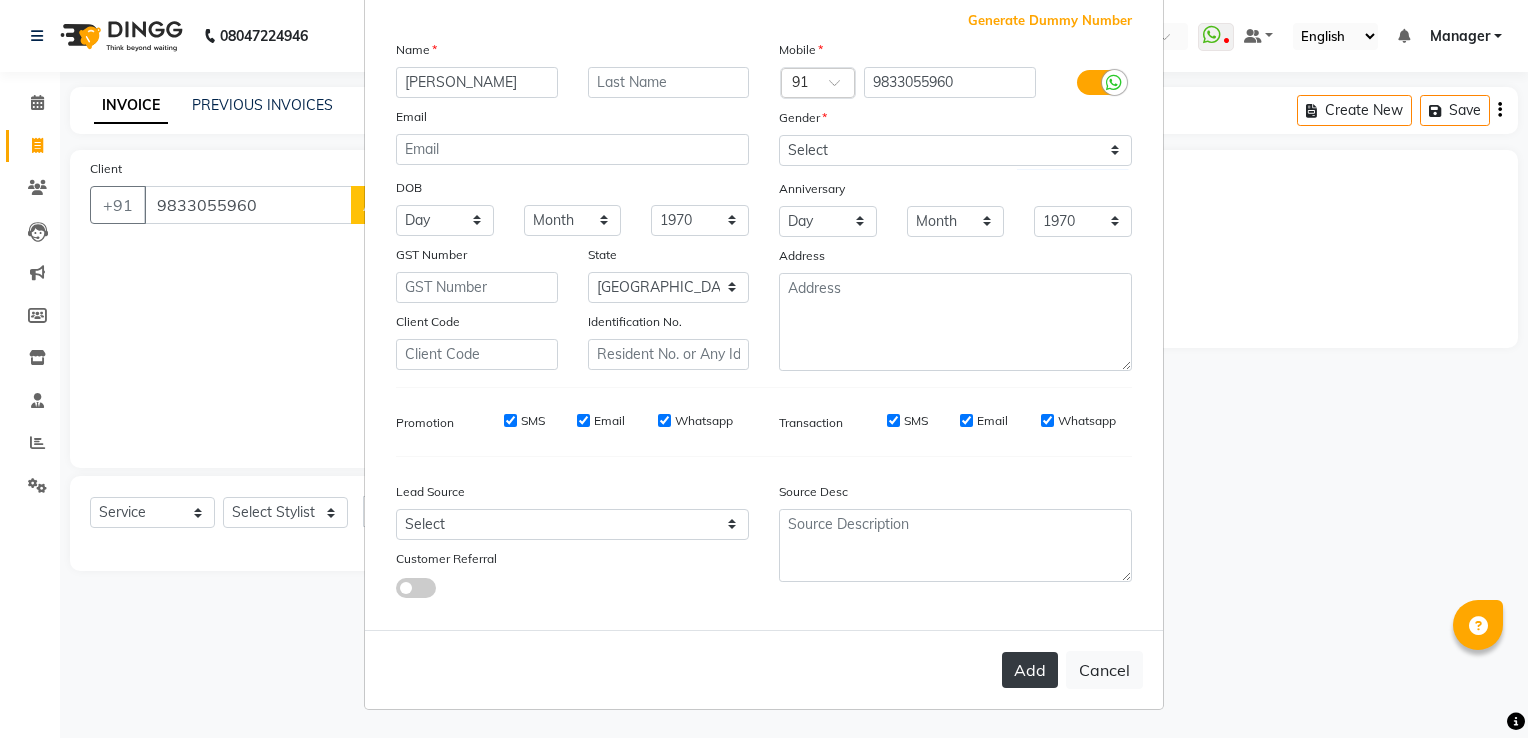 click on "Add" at bounding box center (1030, 670) 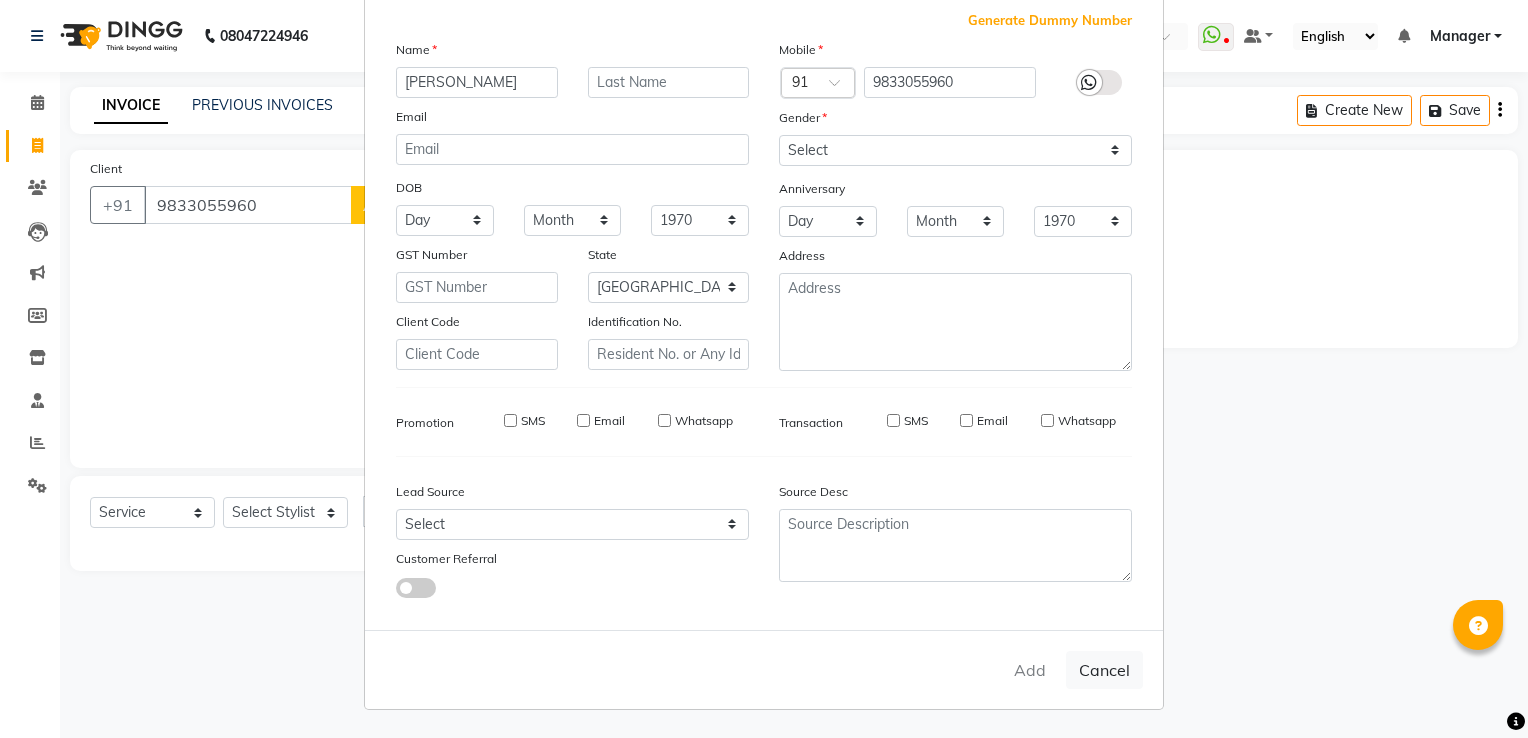 type on "98******60" 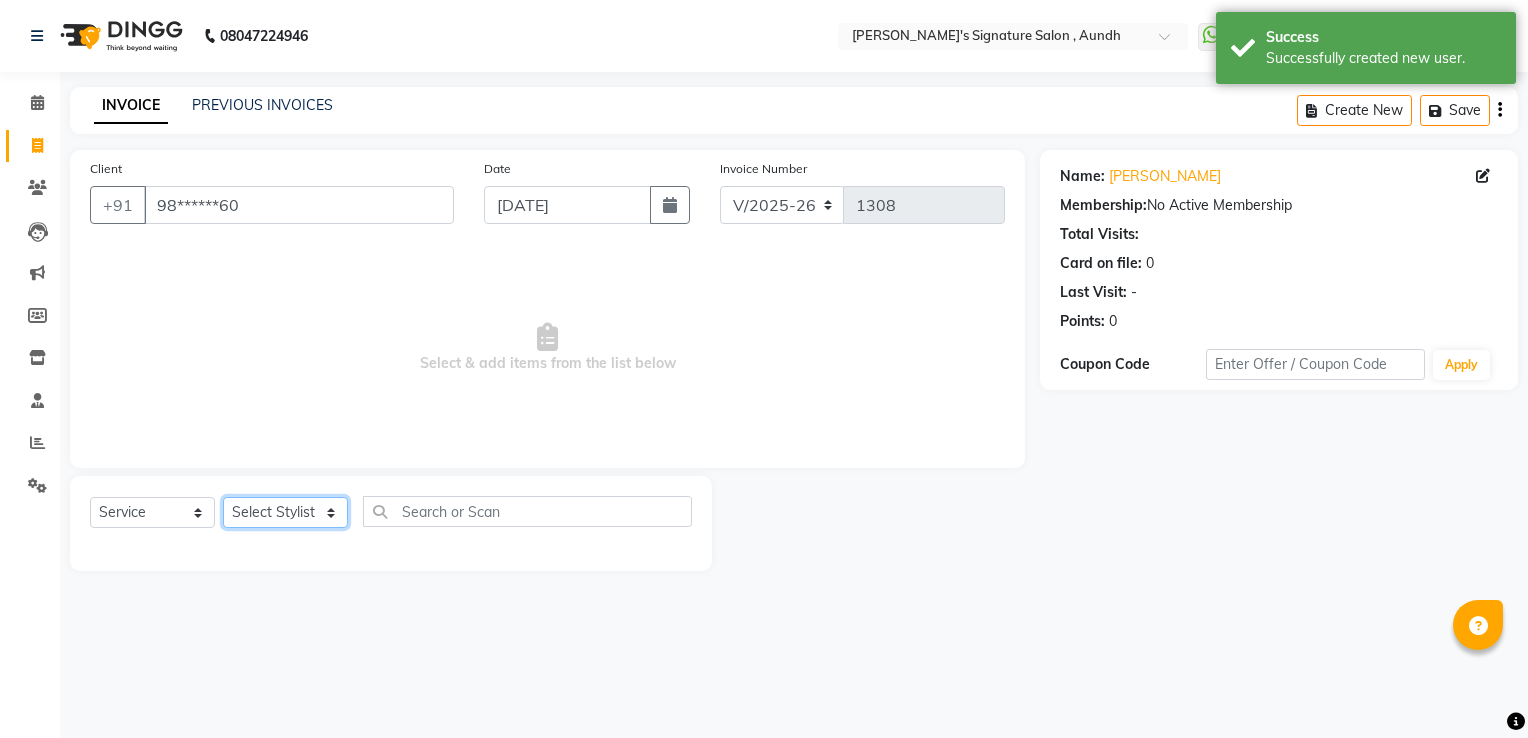 click on "Select Stylist Ankit  [PERSON_NAME] SAUDAGAR DEVA SIR Diya [PERSON_NAME] [PERSON_NAME] Manager [PERSON_NAME] POOJA PRASAN preeti [PERSON_NAME] [PERSON_NAME] sagar vilaskar [PERSON_NAME] [PERSON_NAME] WAKAD 2 SUMIT [PERSON_NAME]" 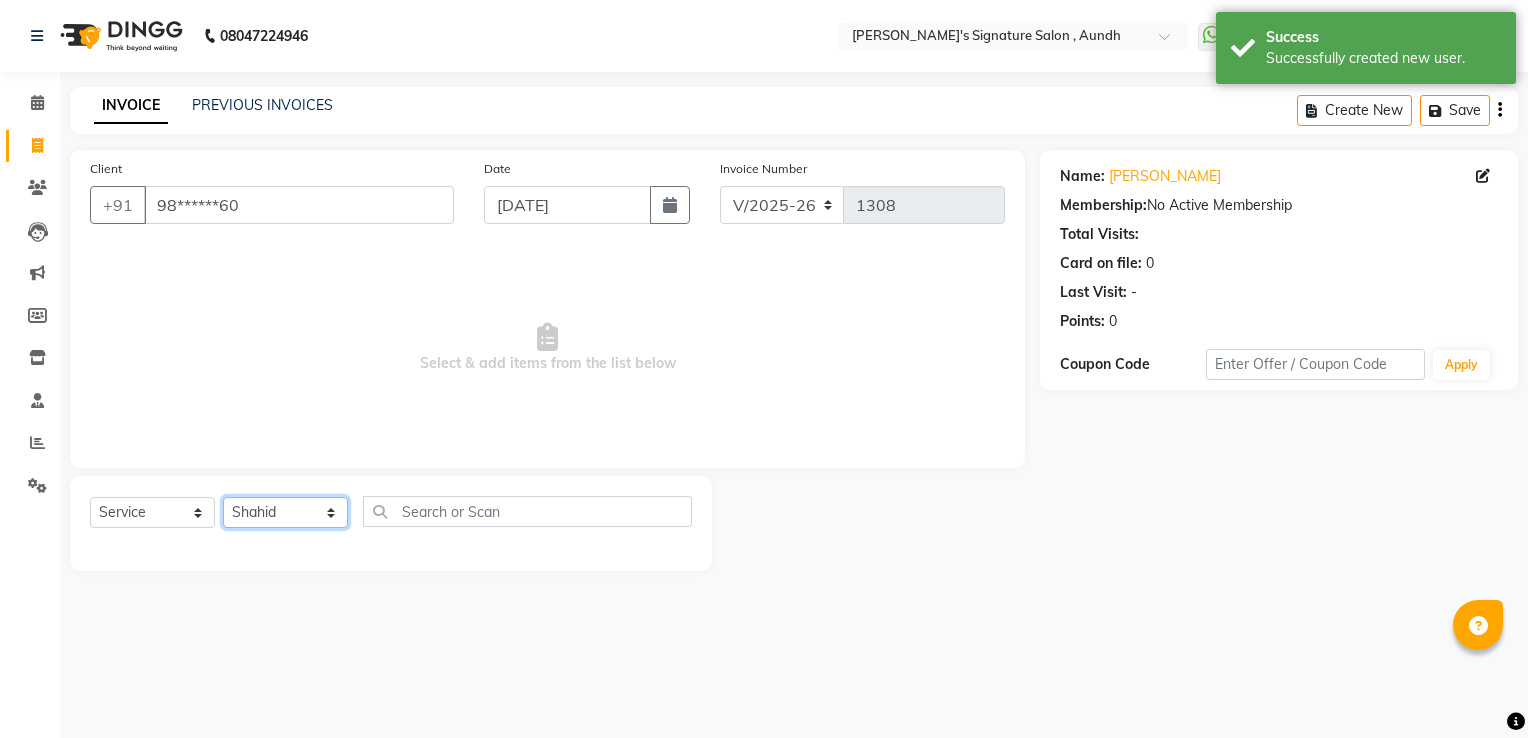 click on "Select Stylist Ankit  [PERSON_NAME] SAUDAGAR DEVA SIR Diya [PERSON_NAME] [PERSON_NAME] Manager [PERSON_NAME] POOJA PRASAN preeti [PERSON_NAME] [PERSON_NAME] sagar vilaskar [PERSON_NAME] [PERSON_NAME] WAKAD 2 SUMIT [PERSON_NAME]" 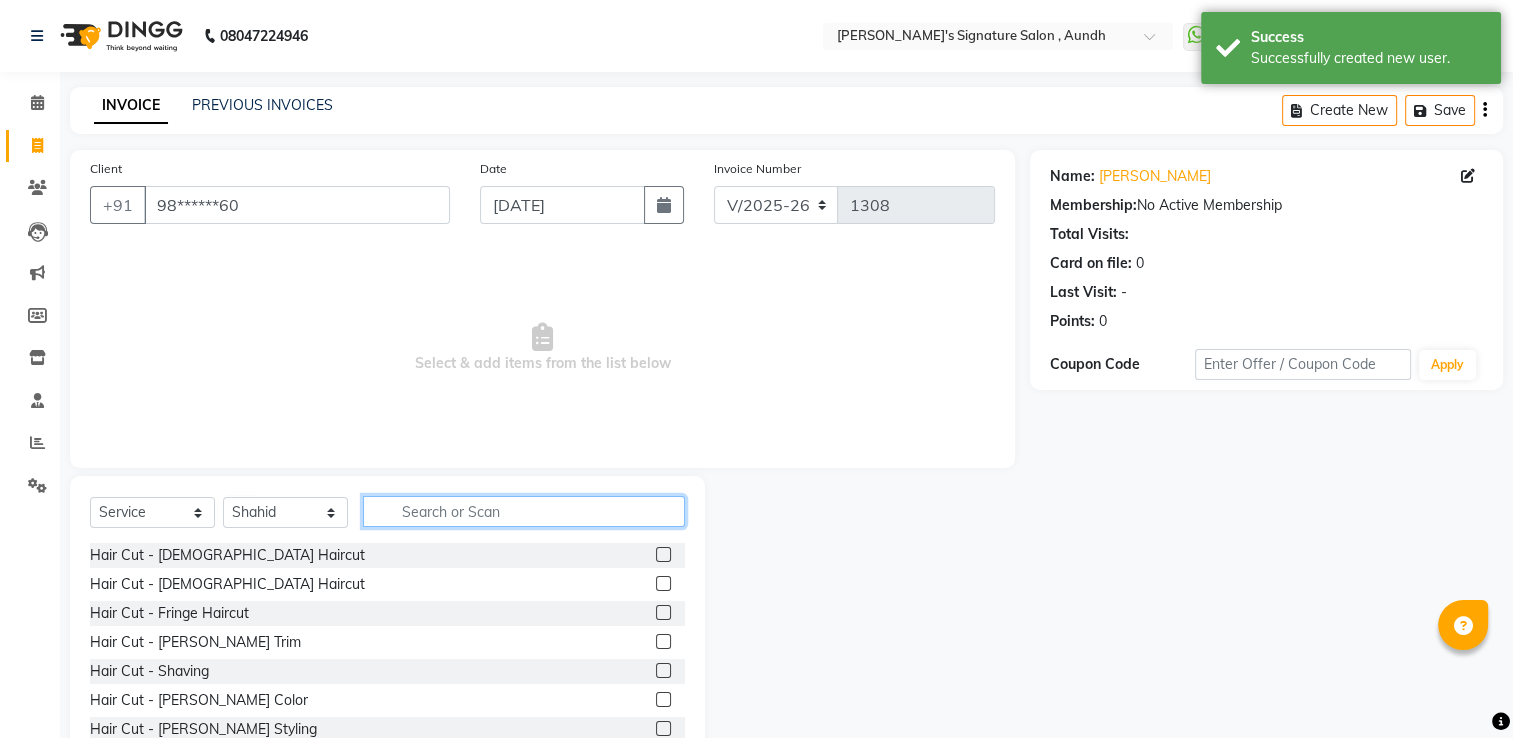 click 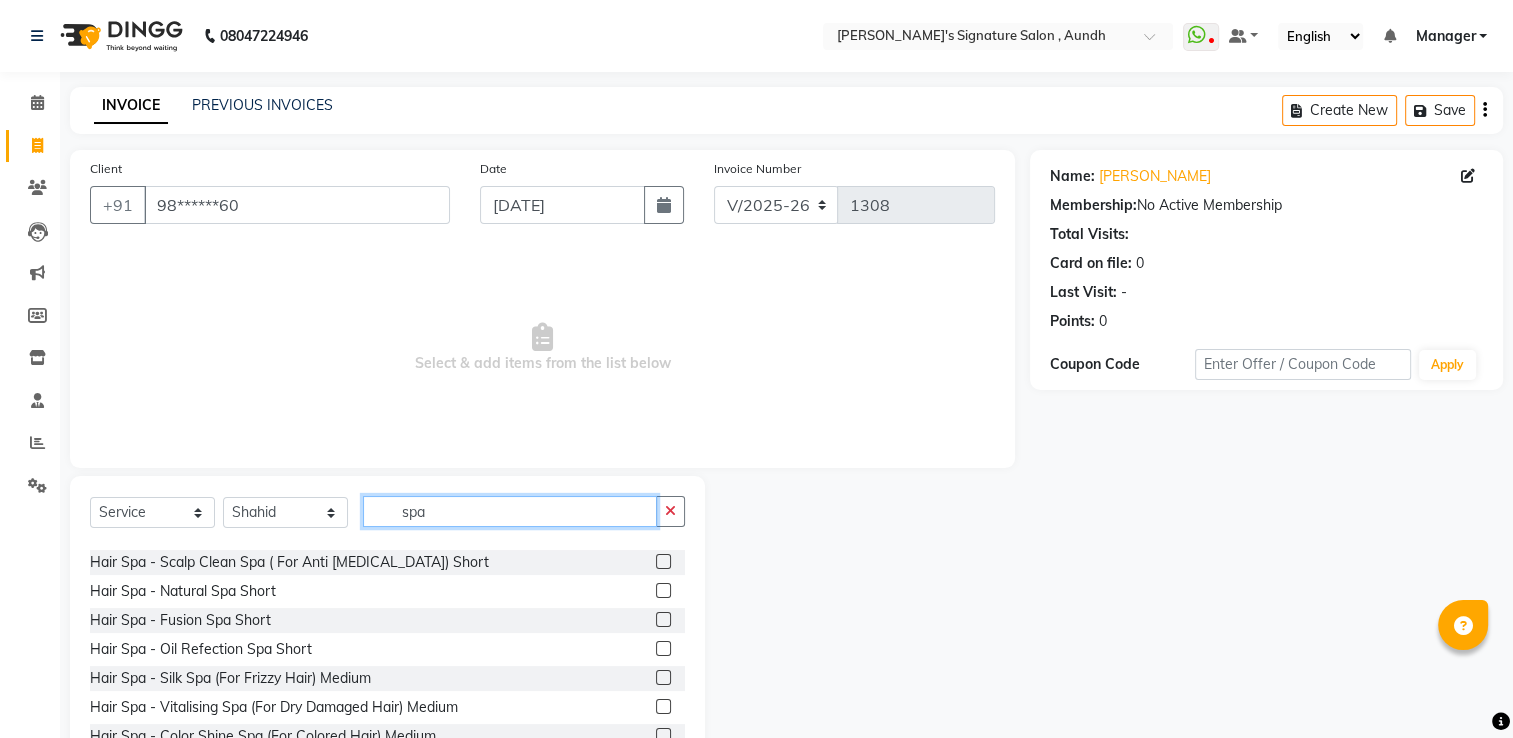 scroll, scrollTop: 168, scrollLeft: 0, axis: vertical 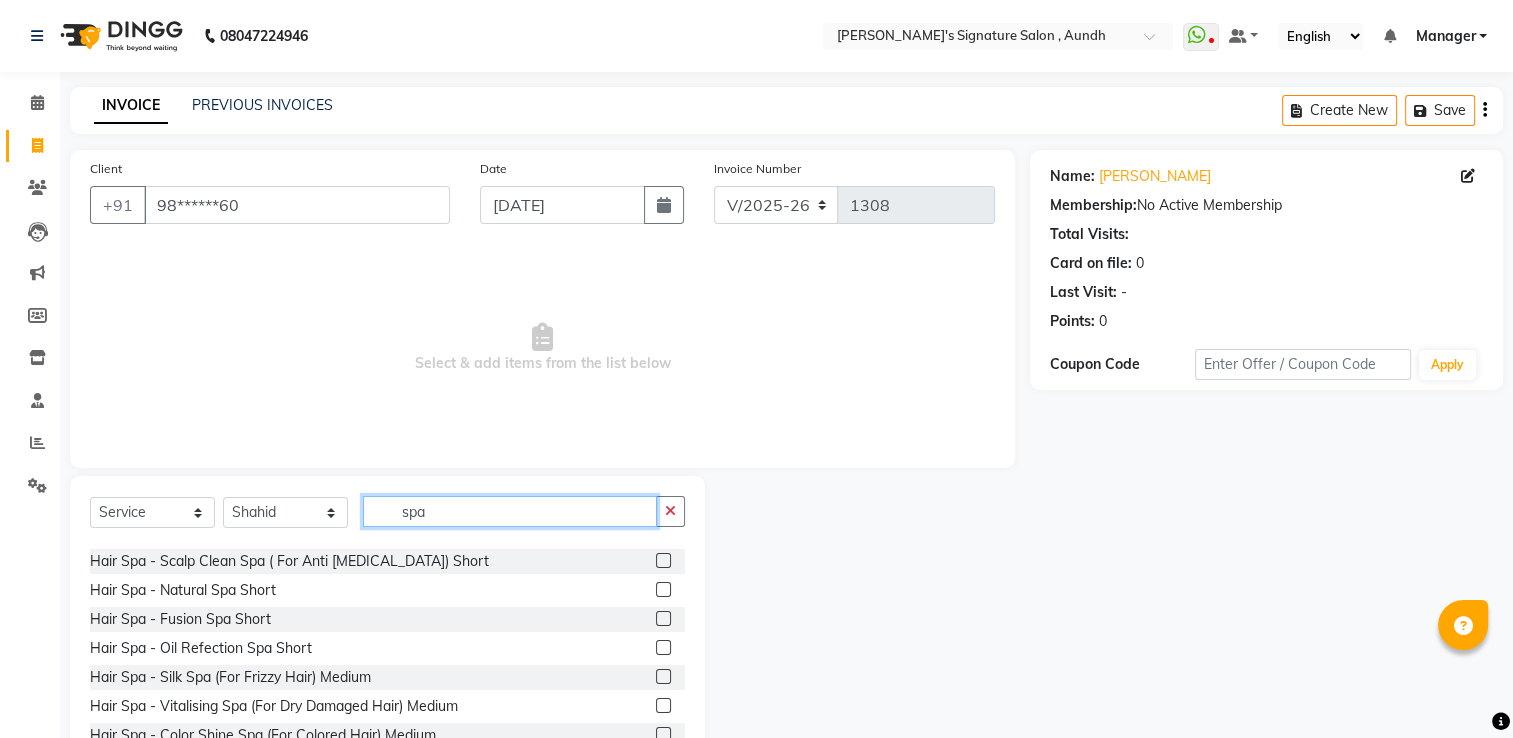type on "spa" 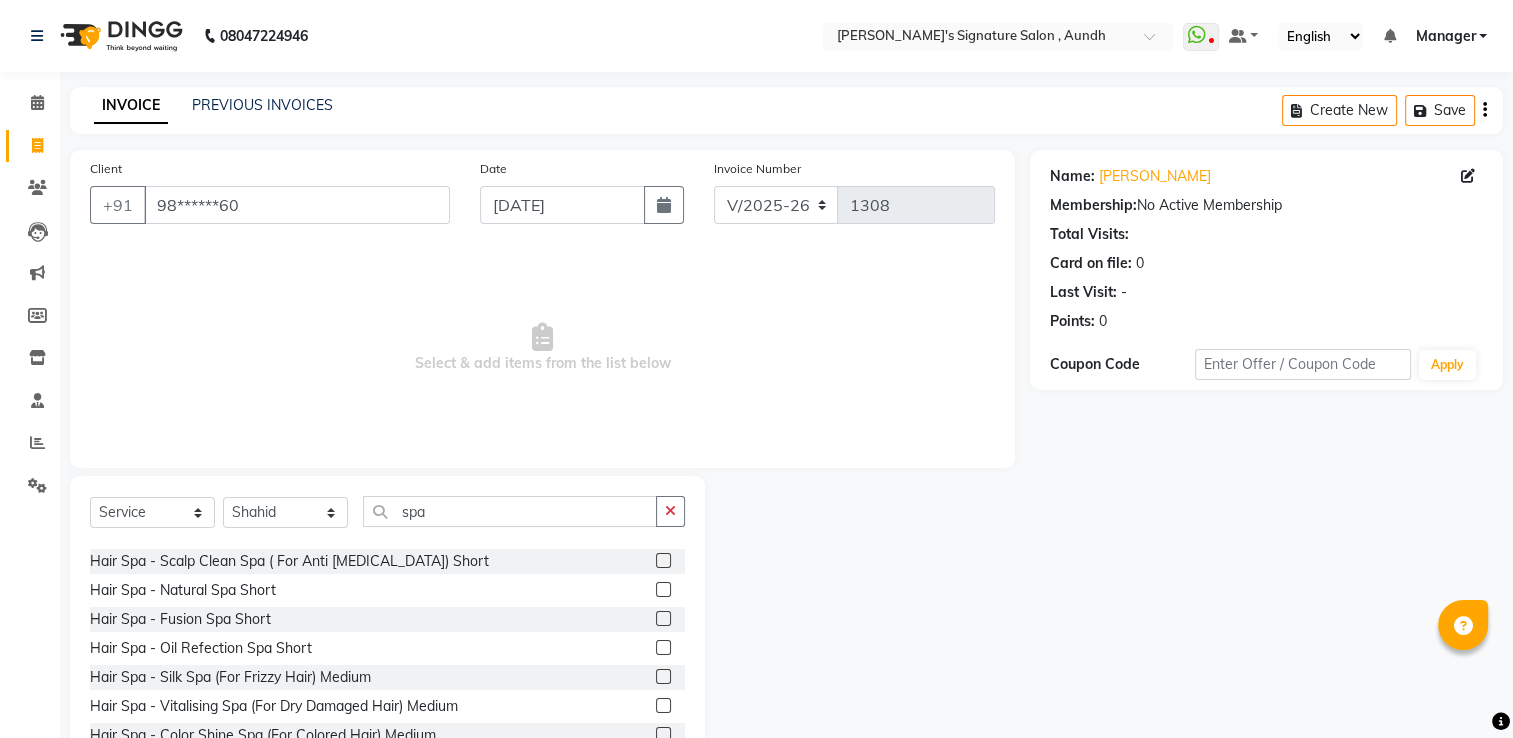 click 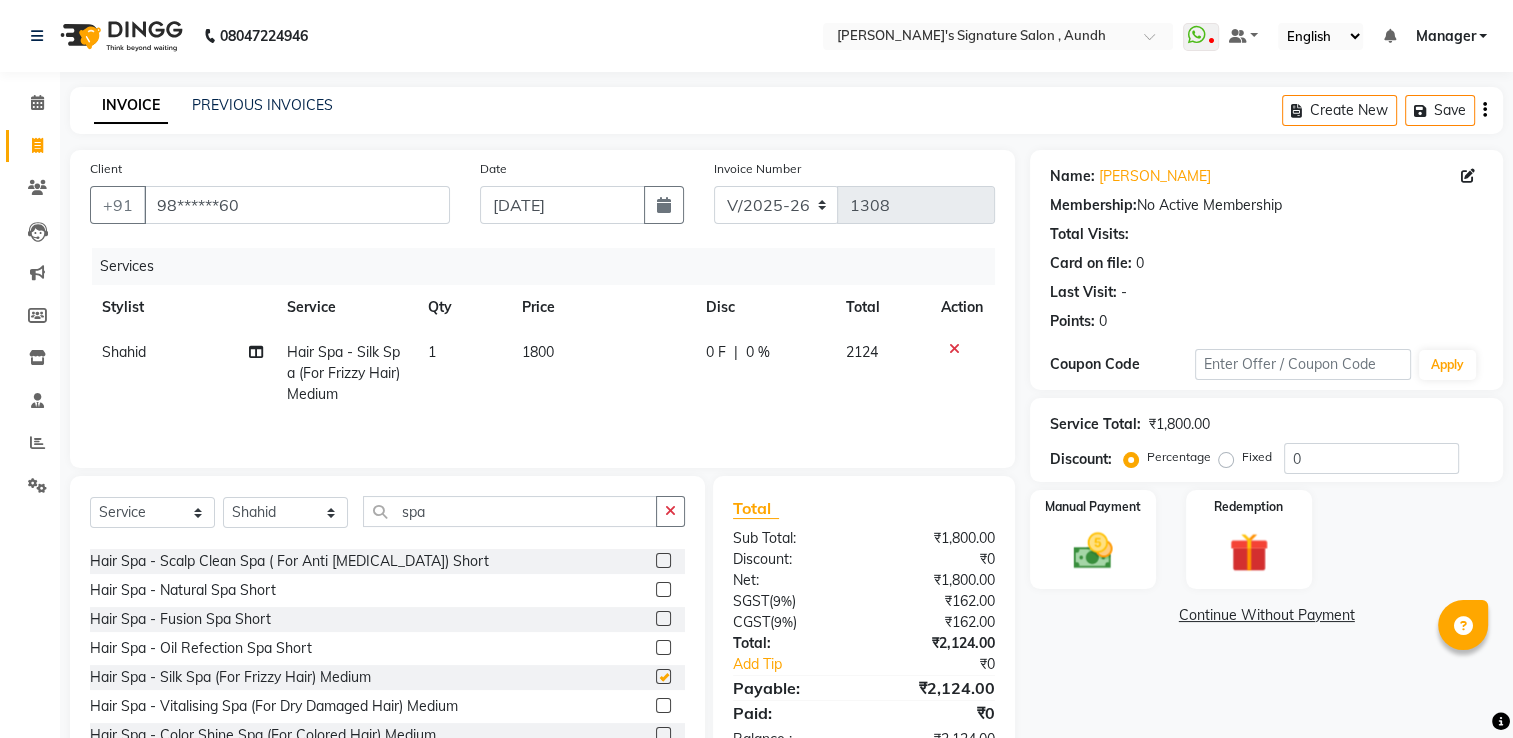 checkbox on "false" 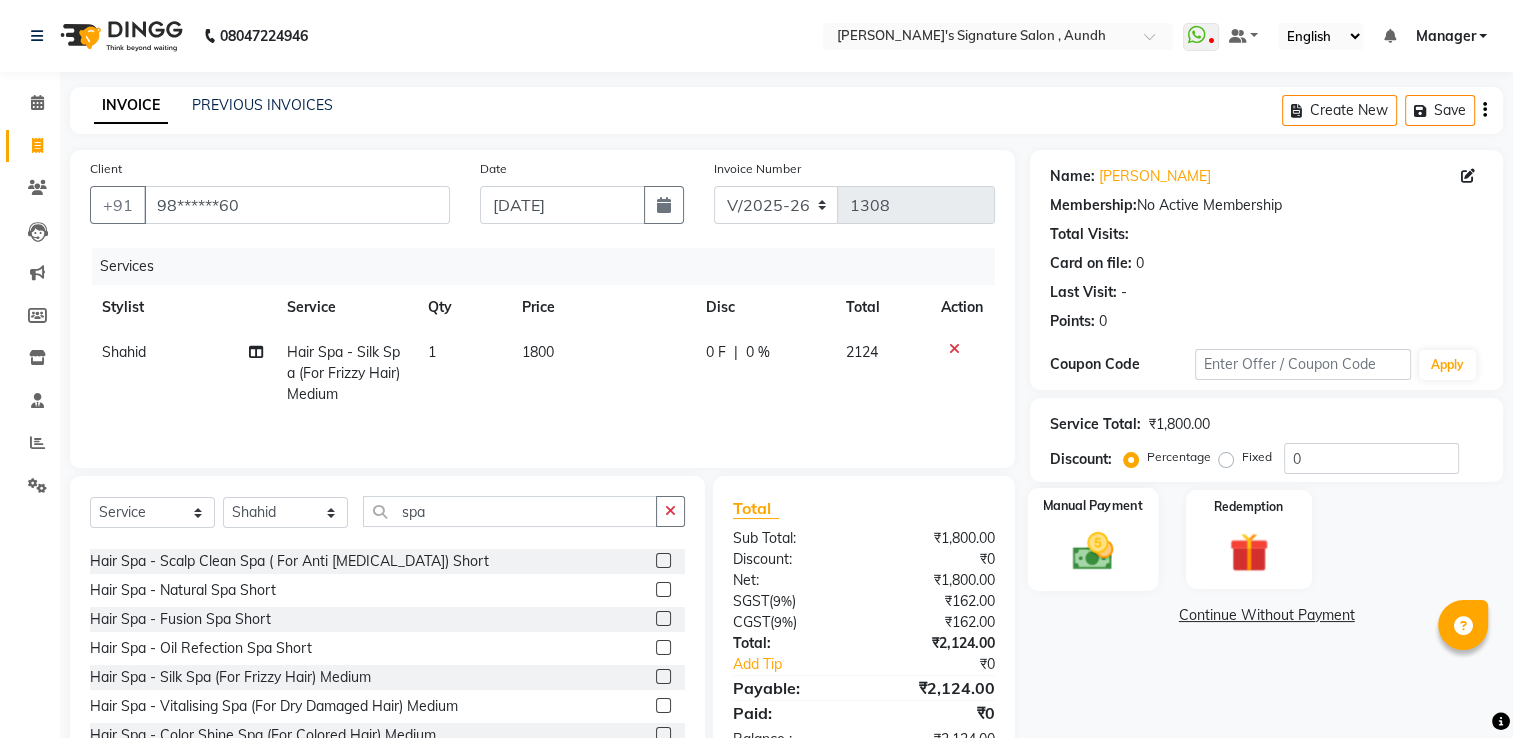 click 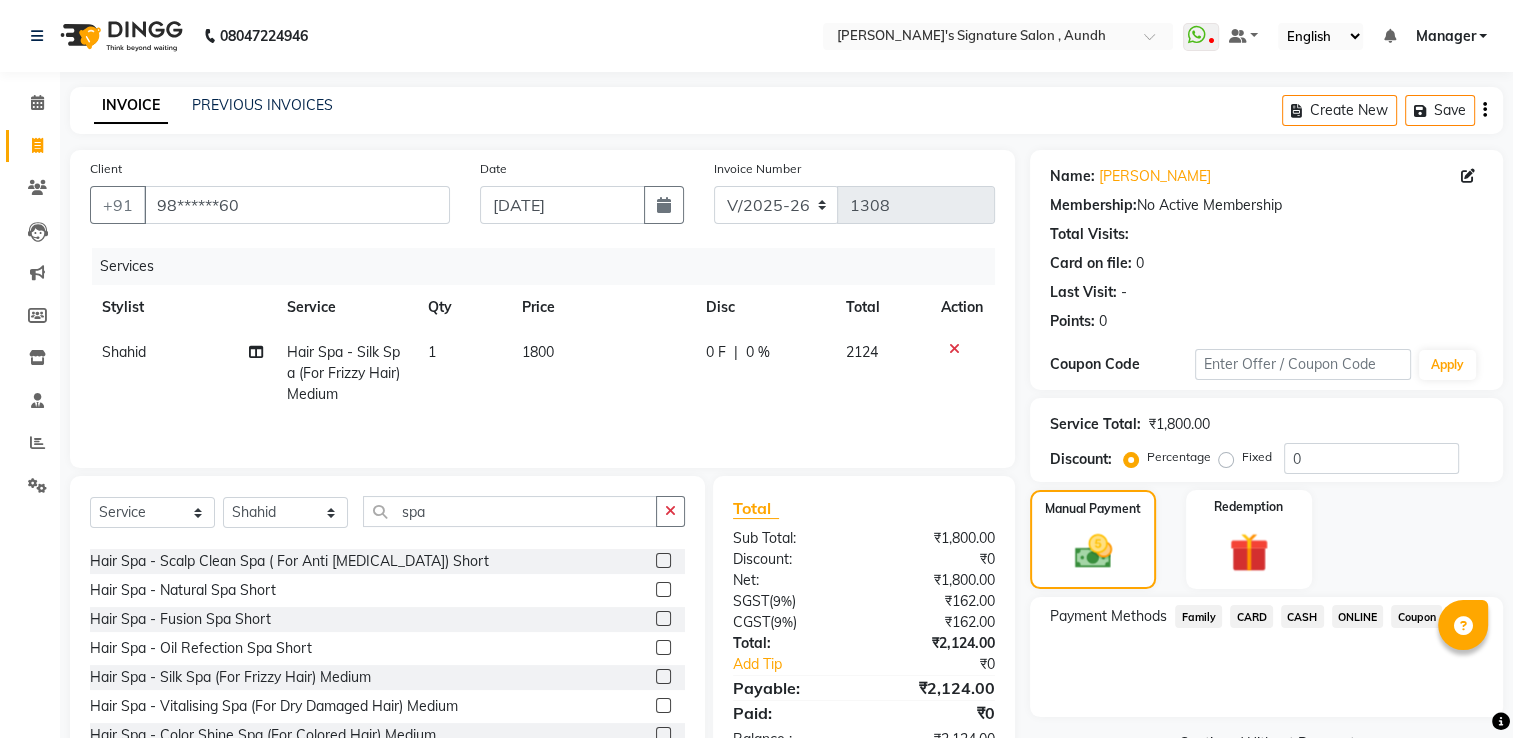 click on "ONLINE" 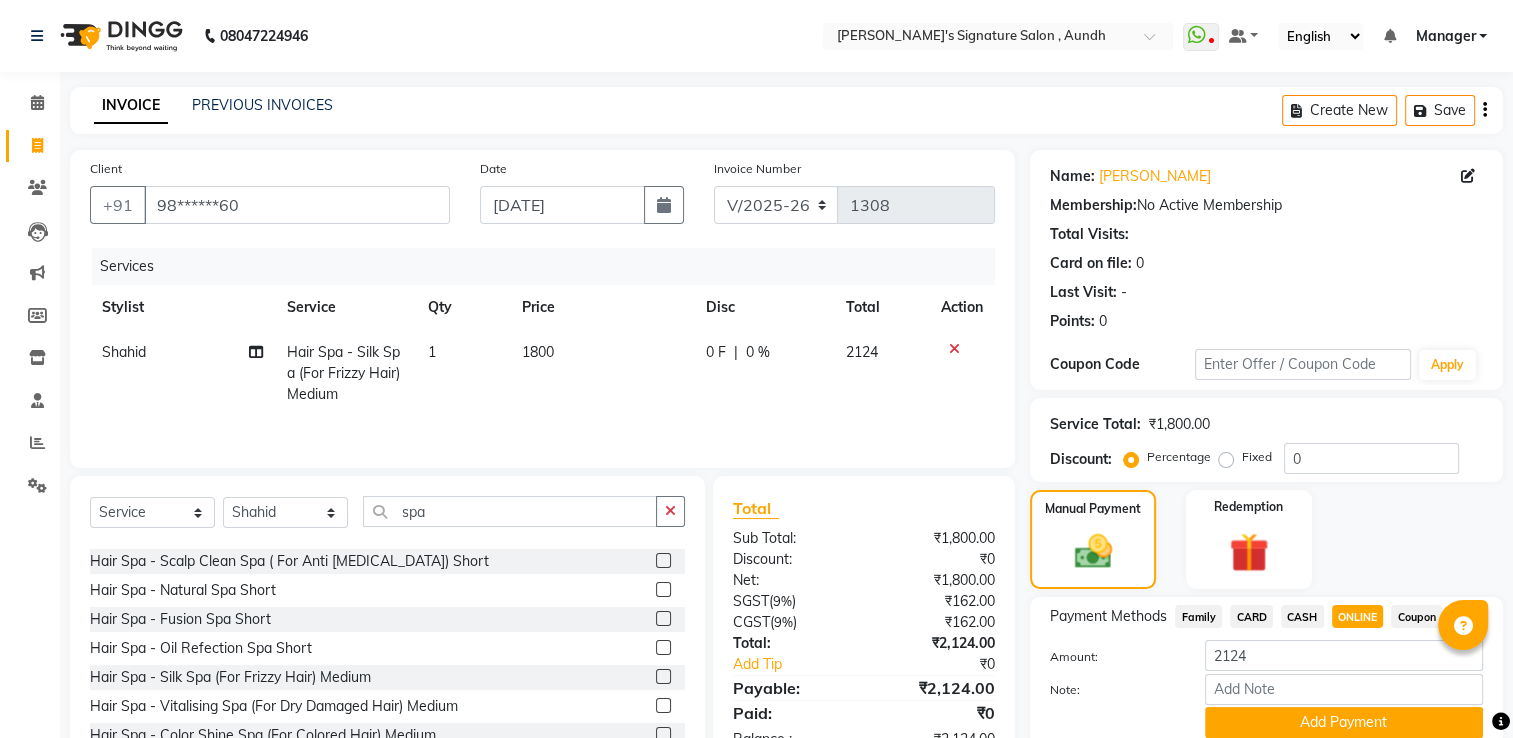 scroll, scrollTop: 80, scrollLeft: 0, axis: vertical 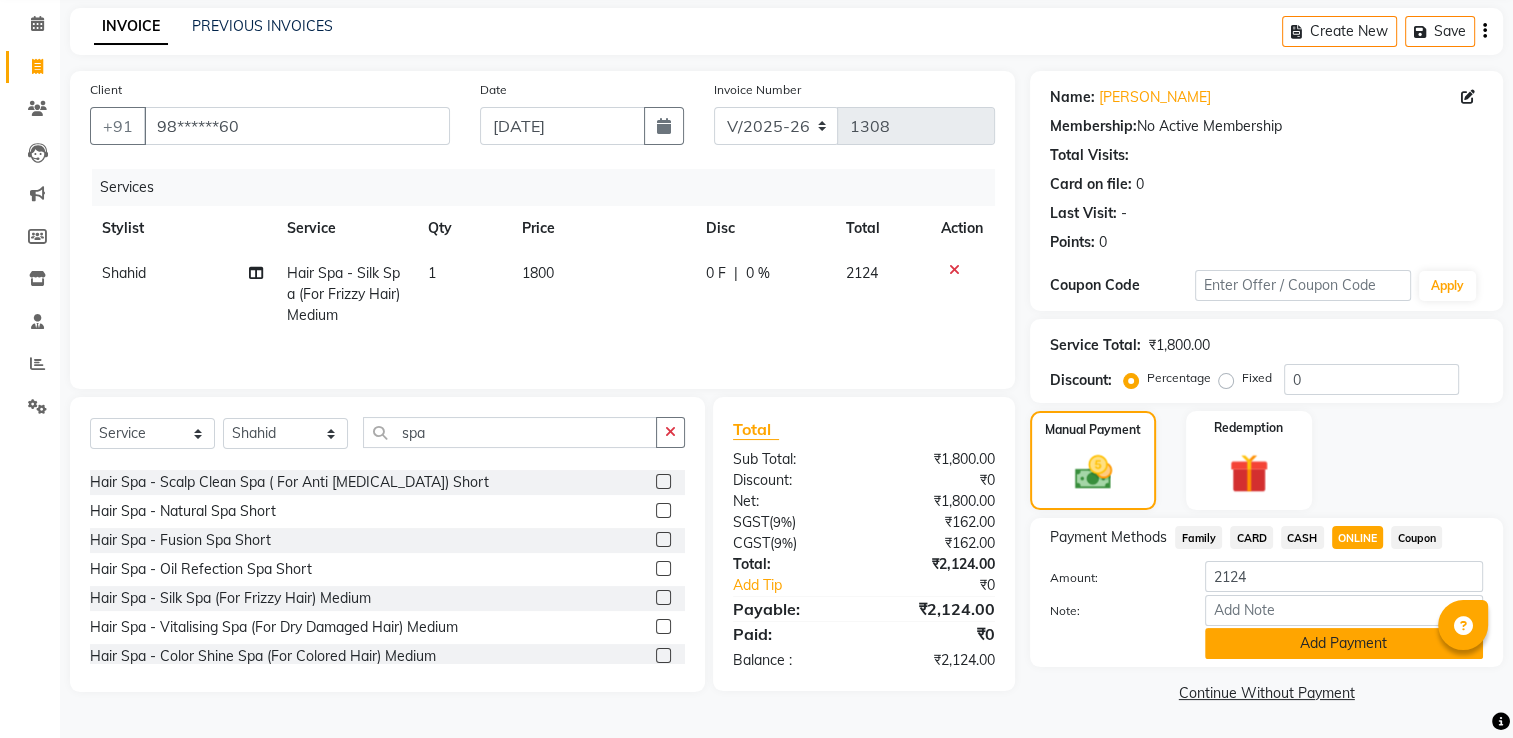 click on "Add Payment" 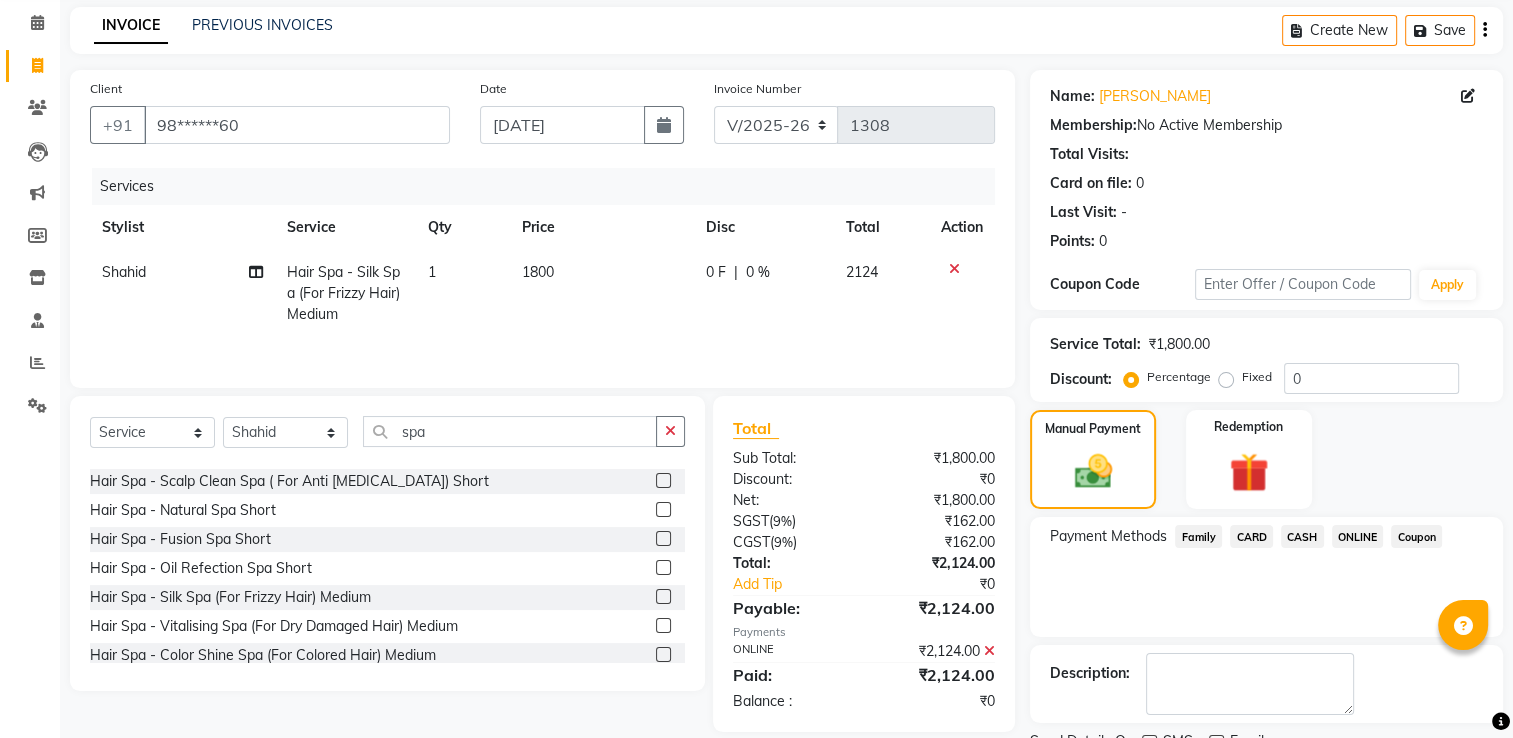 scroll, scrollTop: 161, scrollLeft: 0, axis: vertical 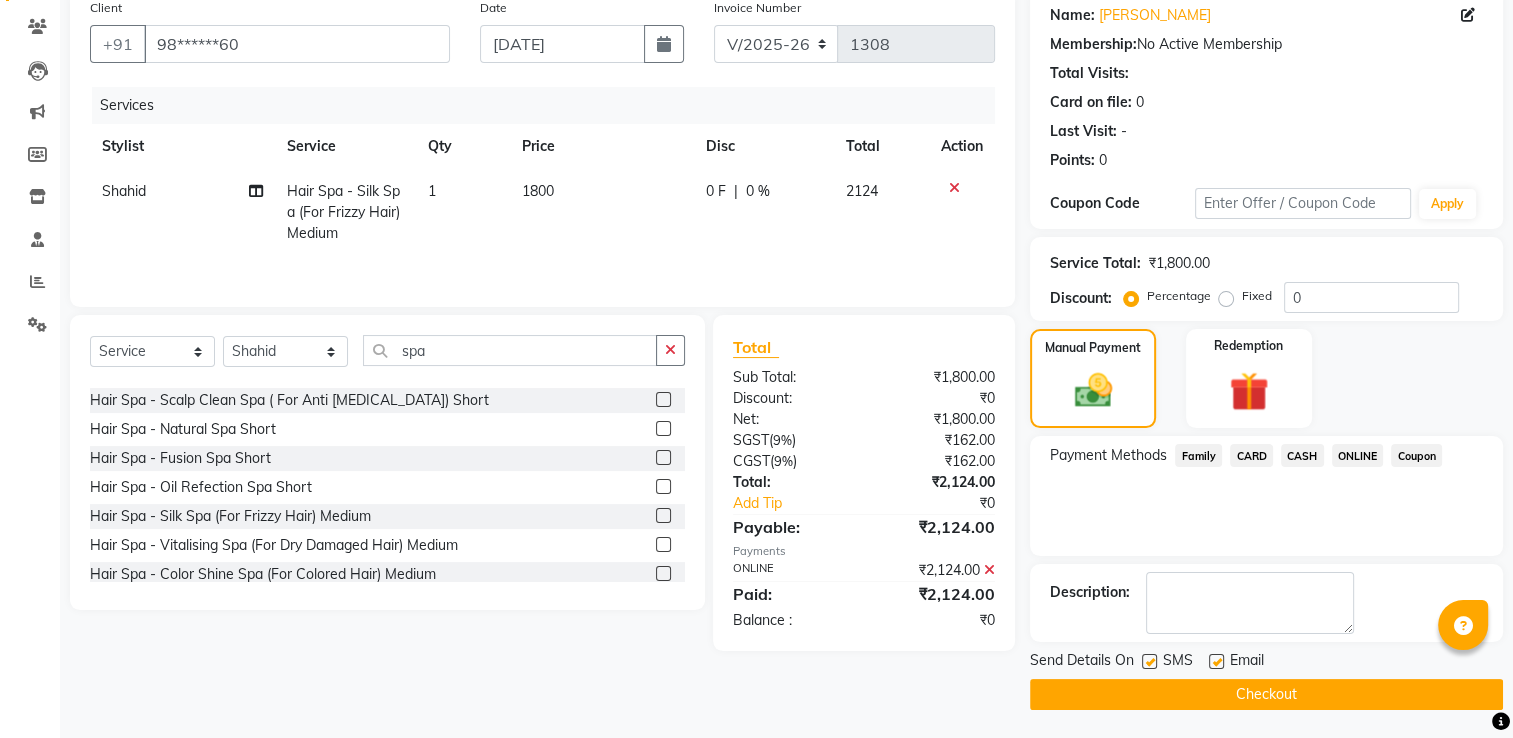 click on "Checkout" 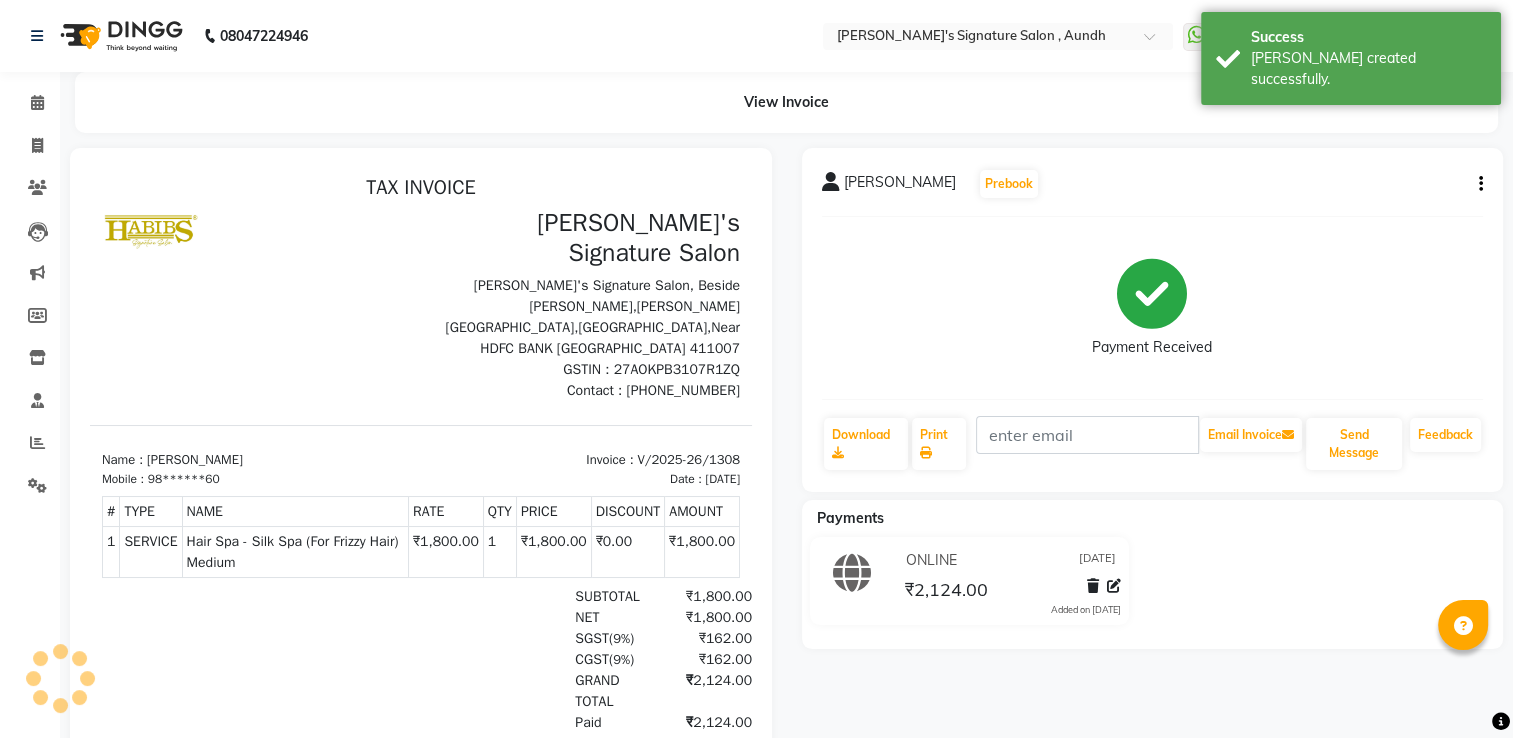 scroll, scrollTop: 0, scrollLeft: 0, axis: both 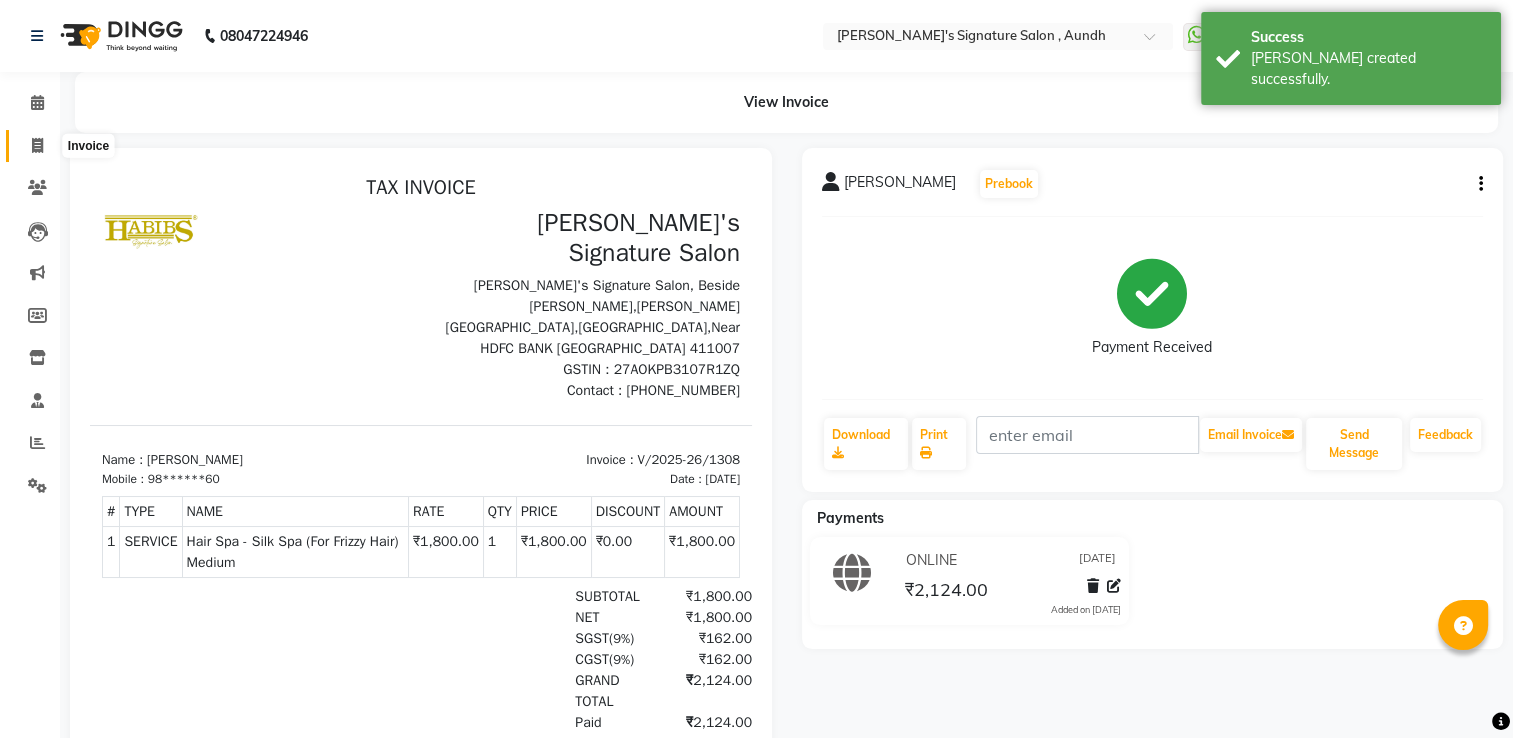 click 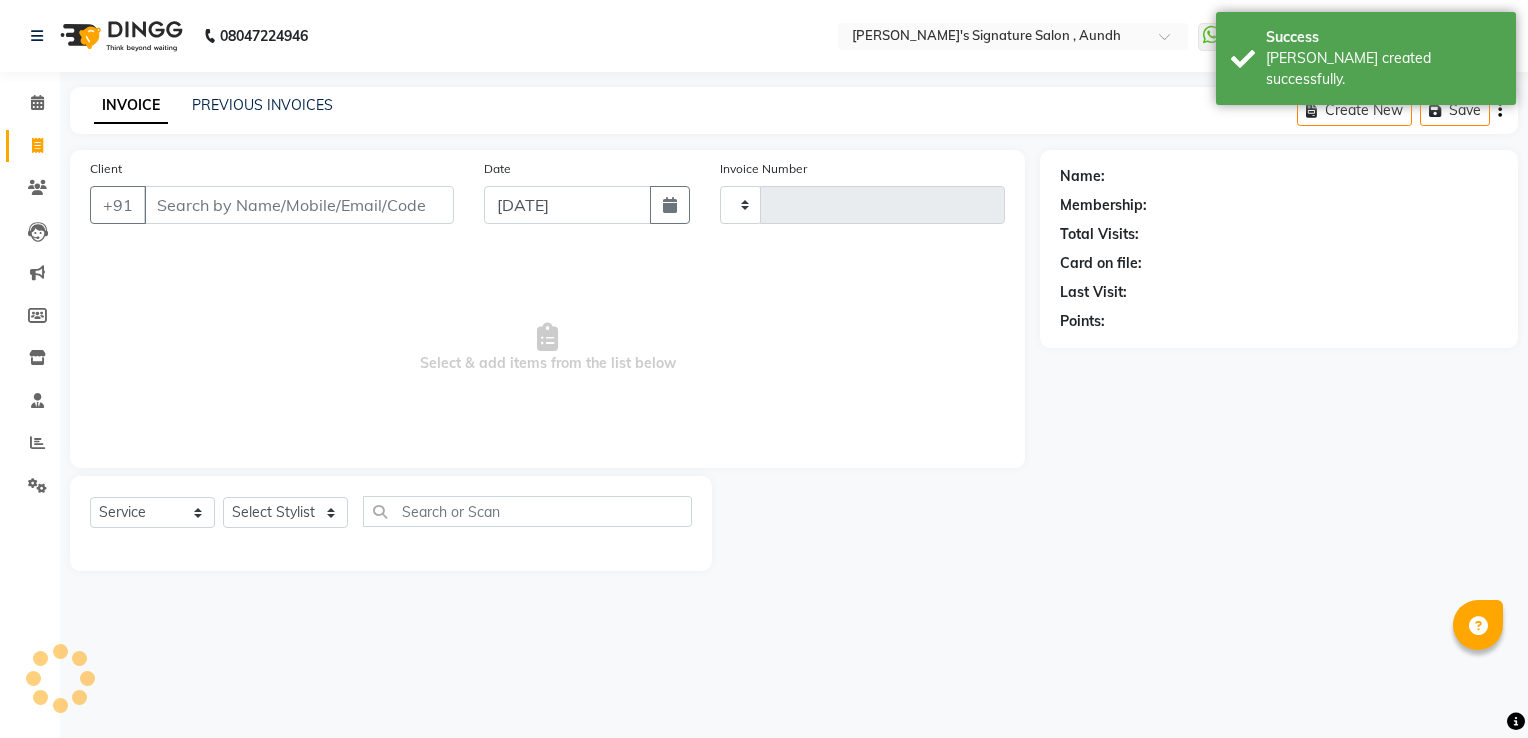 type on "1309" 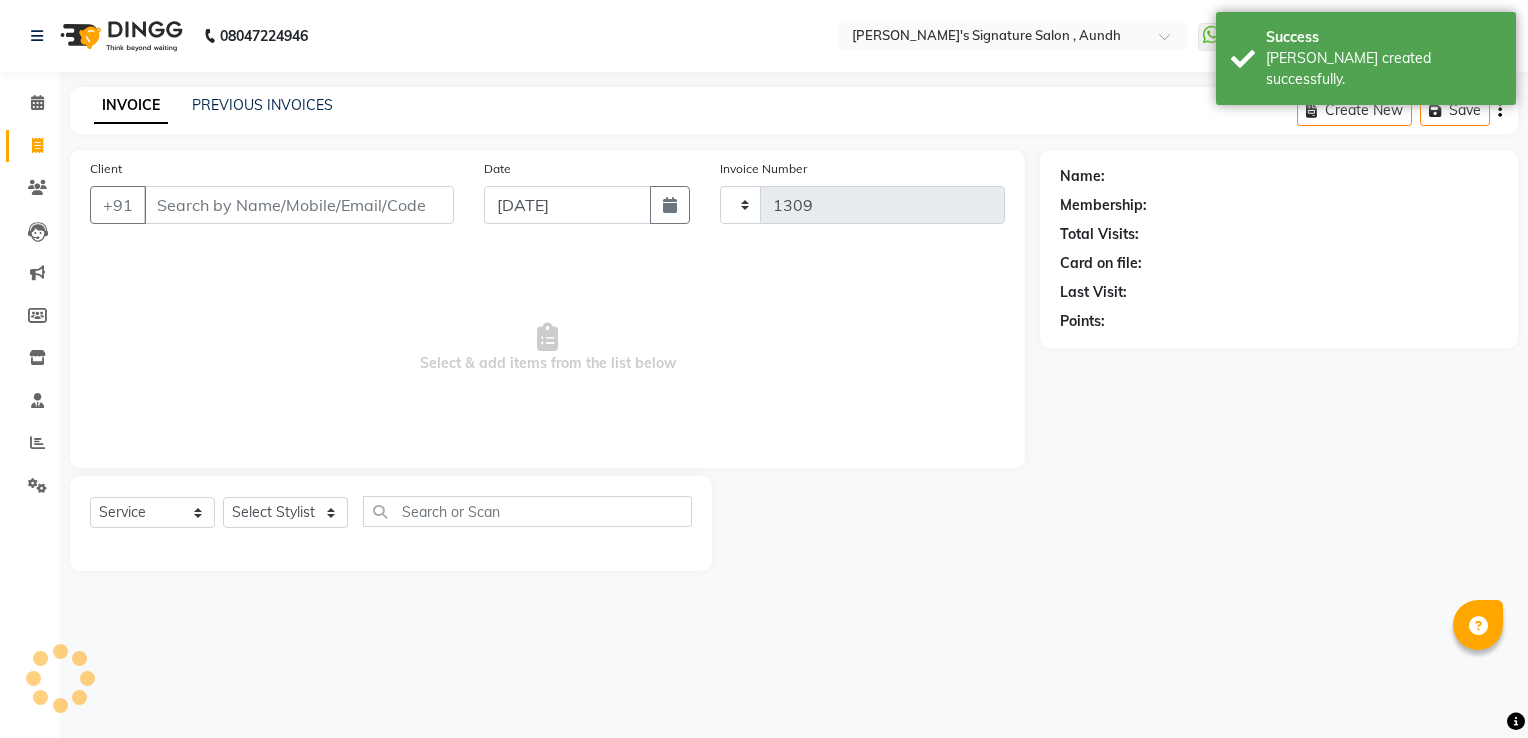select on "6342" 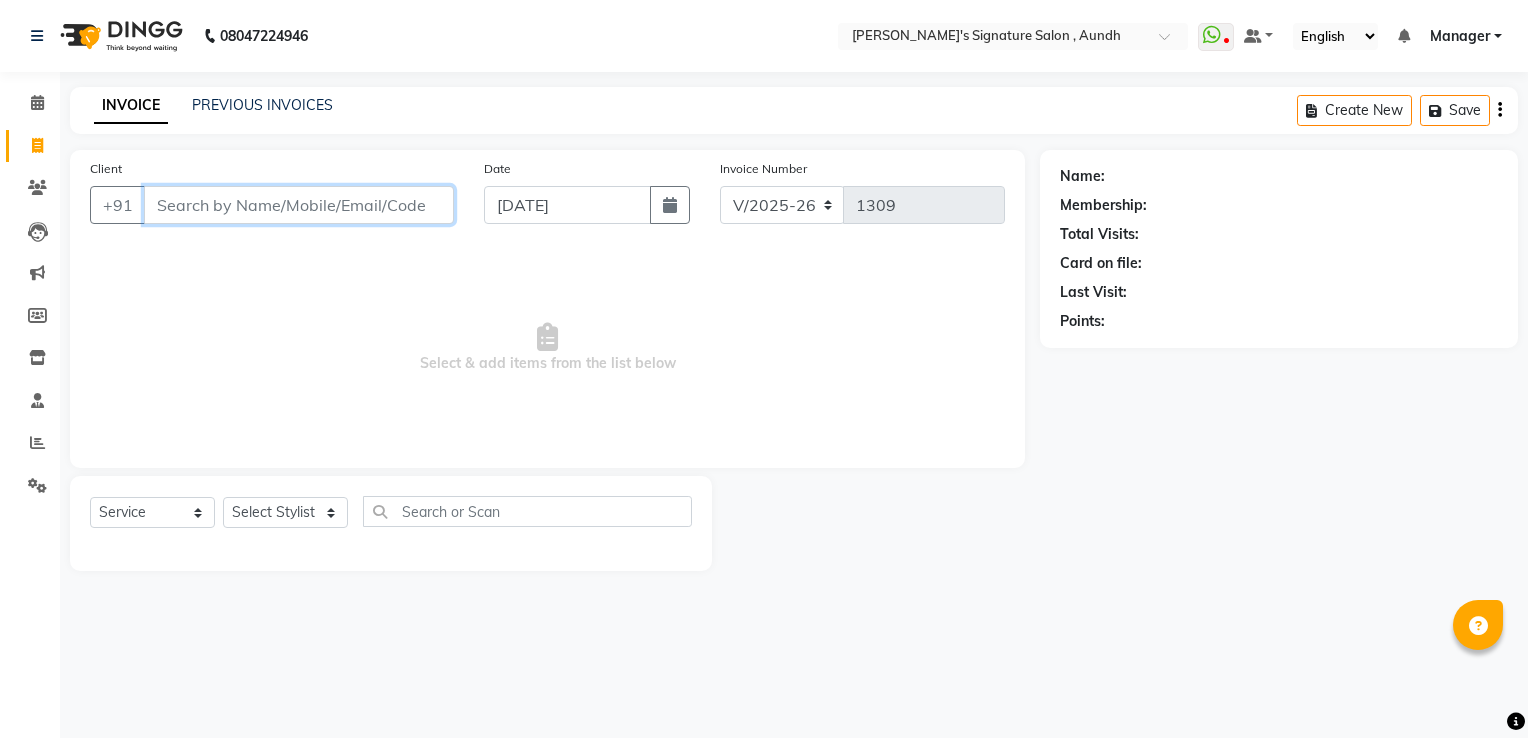 click on "Client" at bounding box center [299, 205] 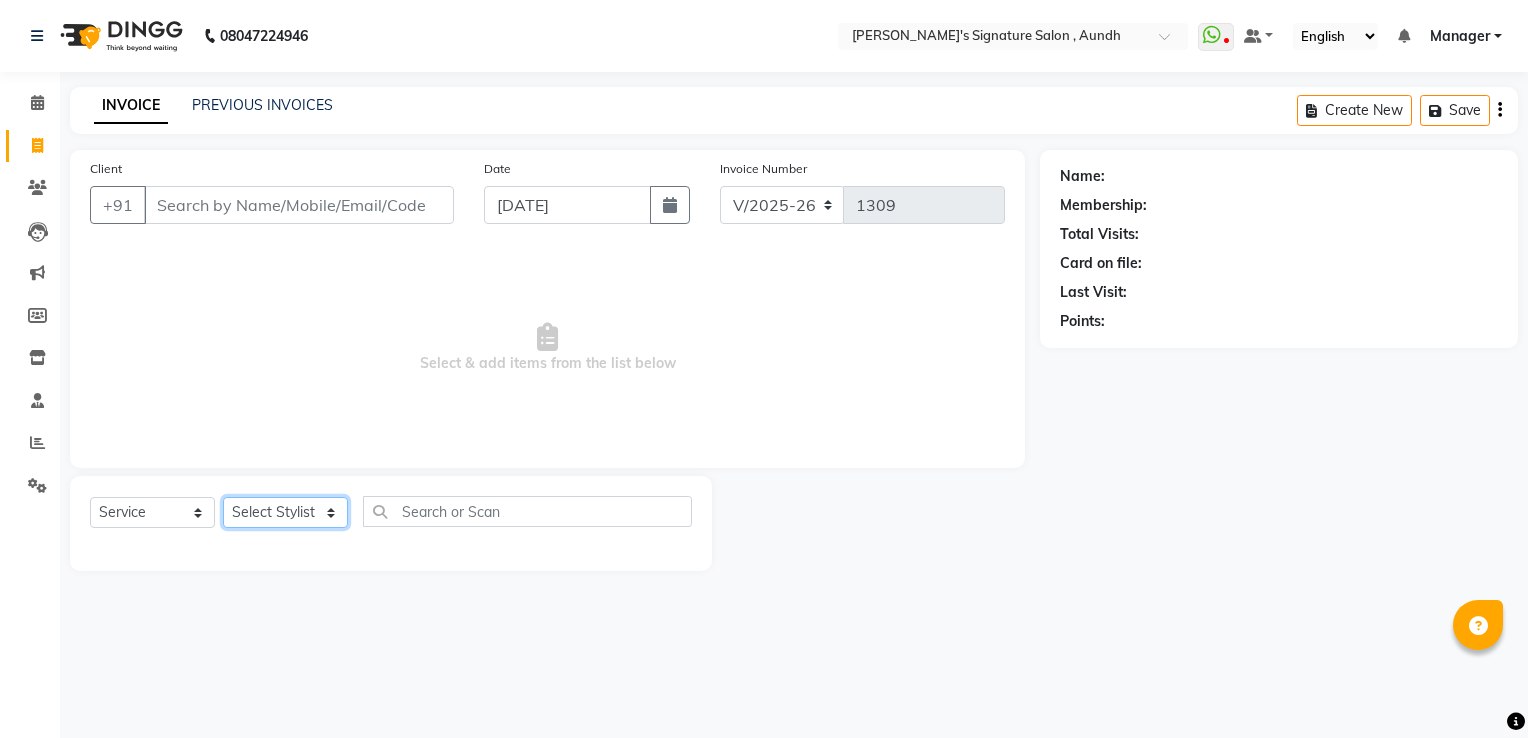 click on "Select Stylist Ankit  [PERSON_NAME] SAUDAGAR DEVA SIR Diya [PERSON_NAME] [PERSON_NAME] Manager [PERSON_NAME] POOJA PRASAN preeti [PERSON_NAME] [PERSON_NAME] sagar vilaskar [PERSON_NAME] [PERSON_NAME] WAKAD 2 SUMIT [PERSON_NAME]" 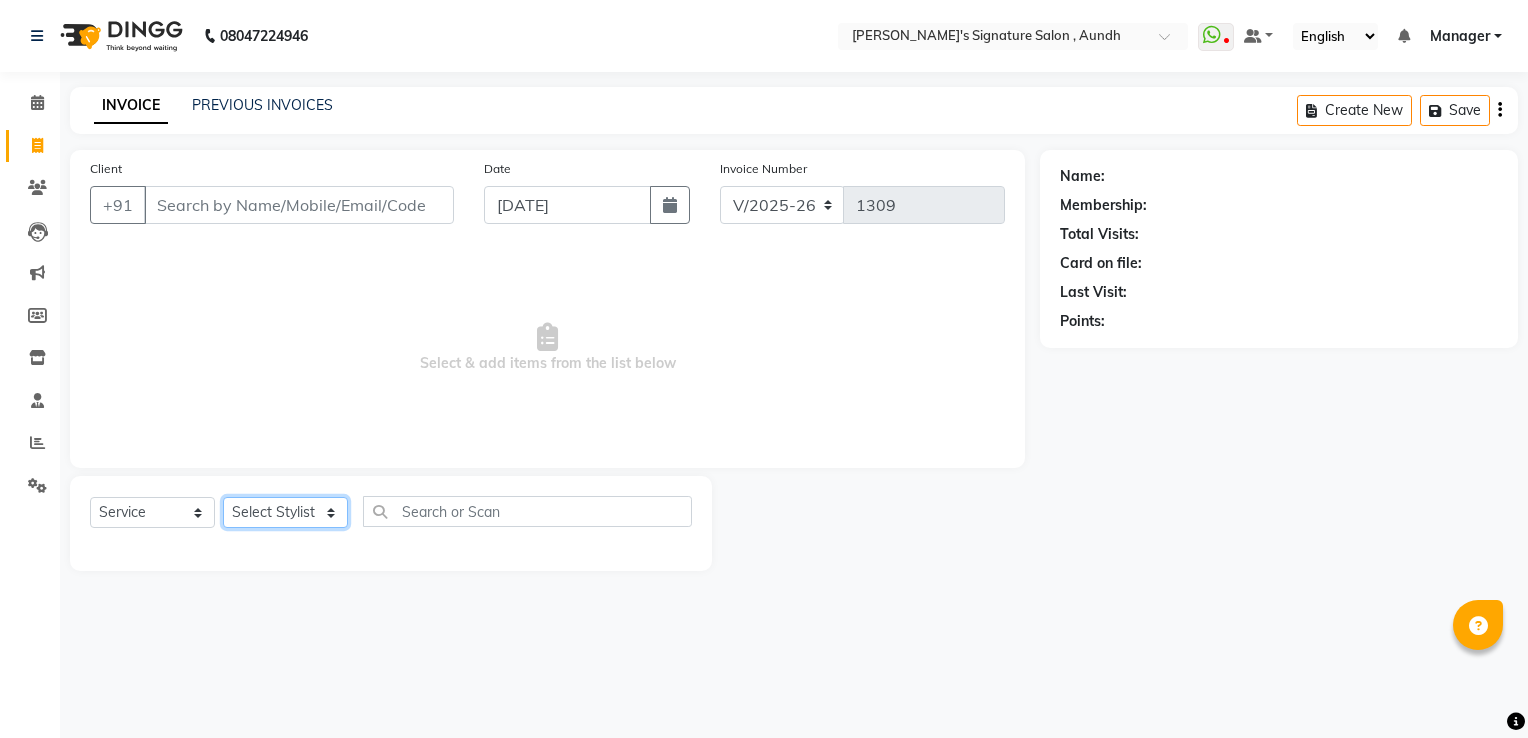 select on "83582" 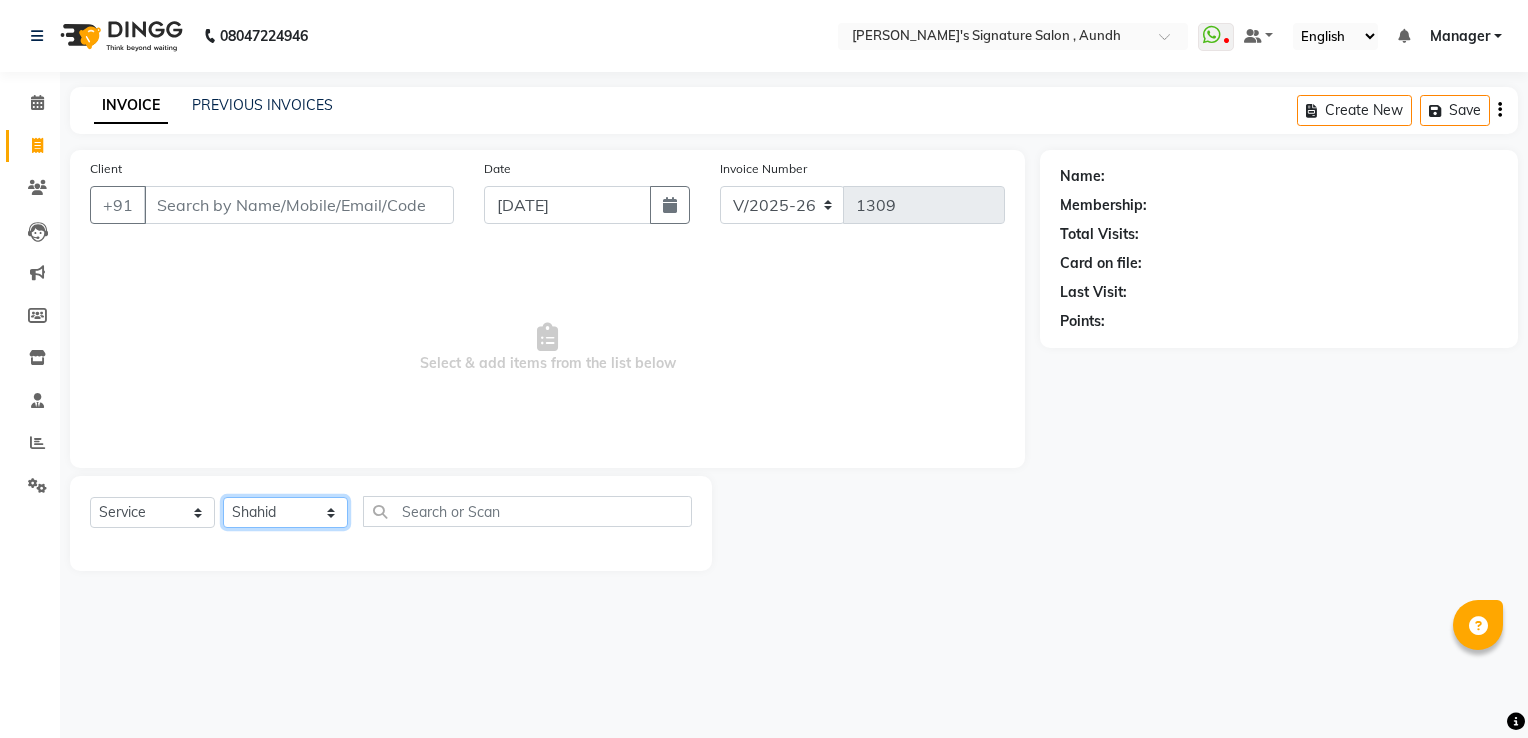 click on "Select Stylist Ankit  [PERSON_NAME] SAUDAGAR DEVA SIR Diya [PERSON_NAME] [PERSON_NAME] Manager [PERSON_NAME] POOJA PRASAN preeti [PERSON_NAME] [PERSON_NAME] sagar vilaskar [PERSON_NAME] [PERSON_NAME] WAKAD 2 SUMIT [PERSON_NAME]" 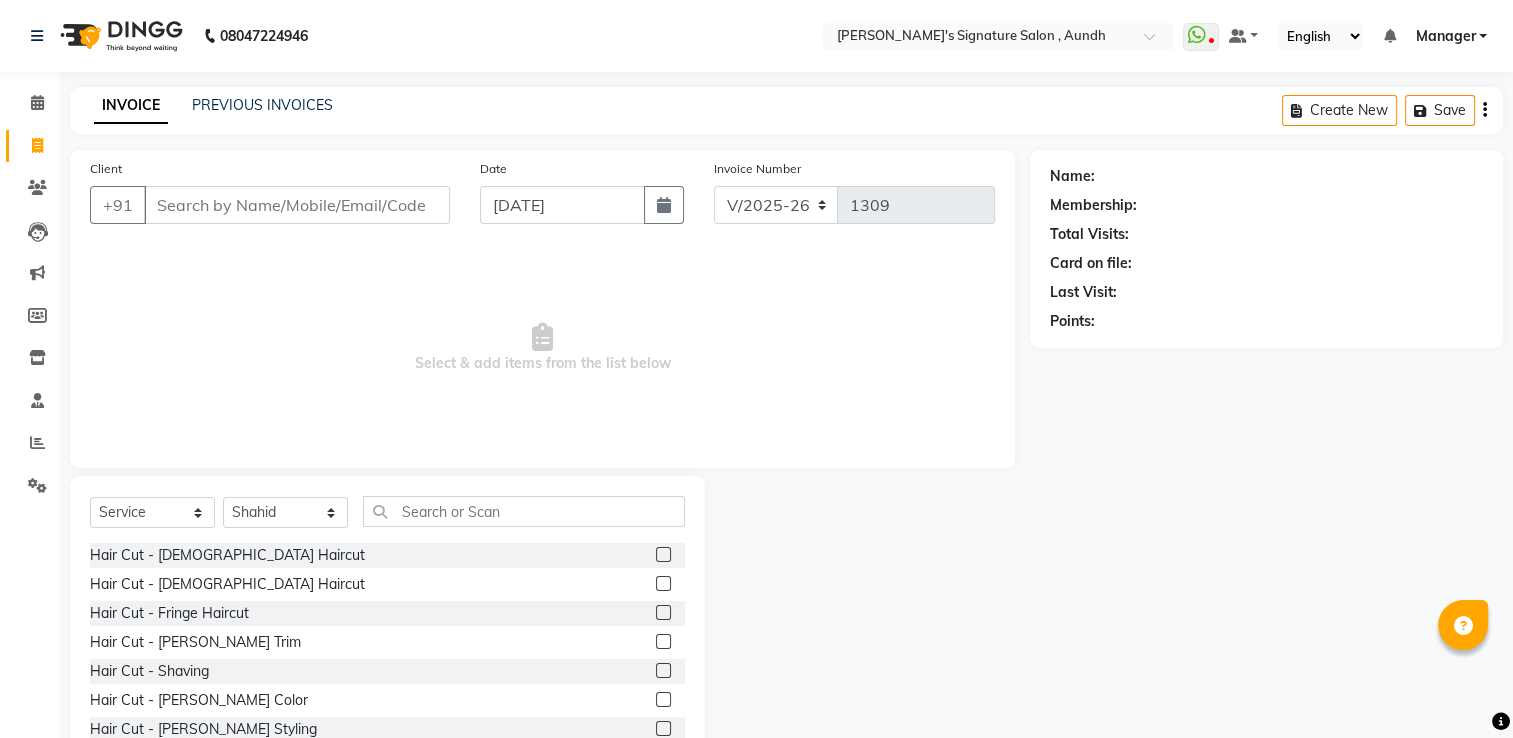 click 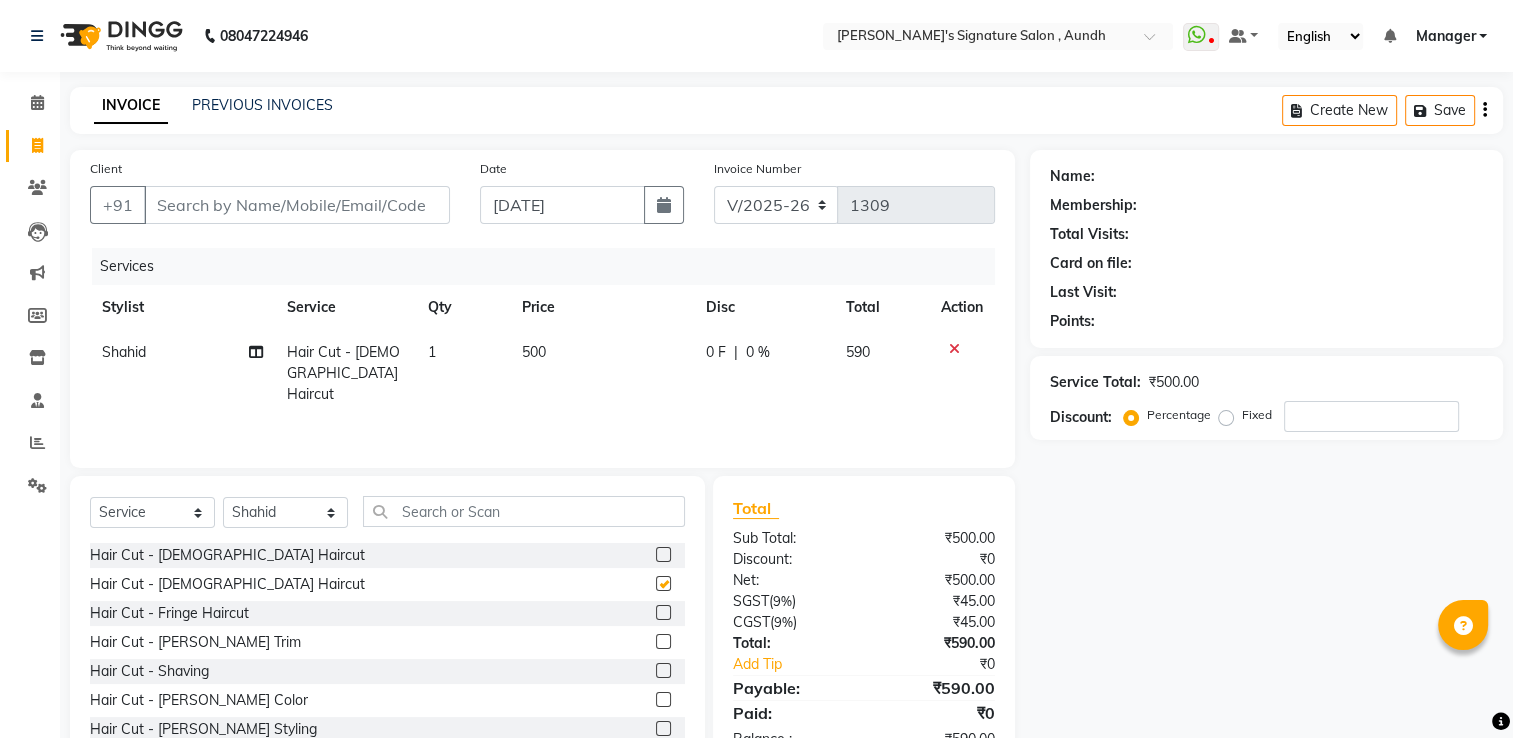 checkbox on "false" 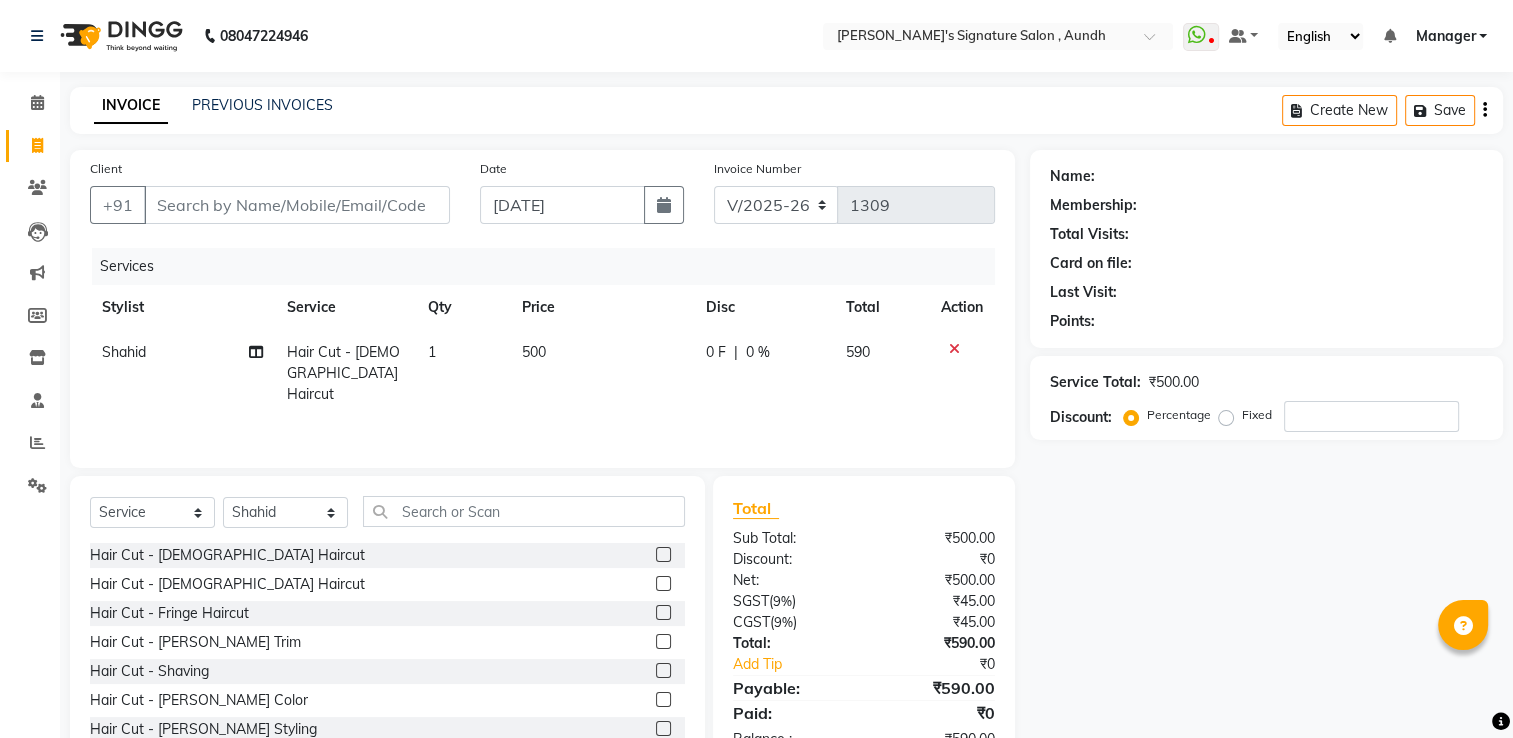 click on "500" 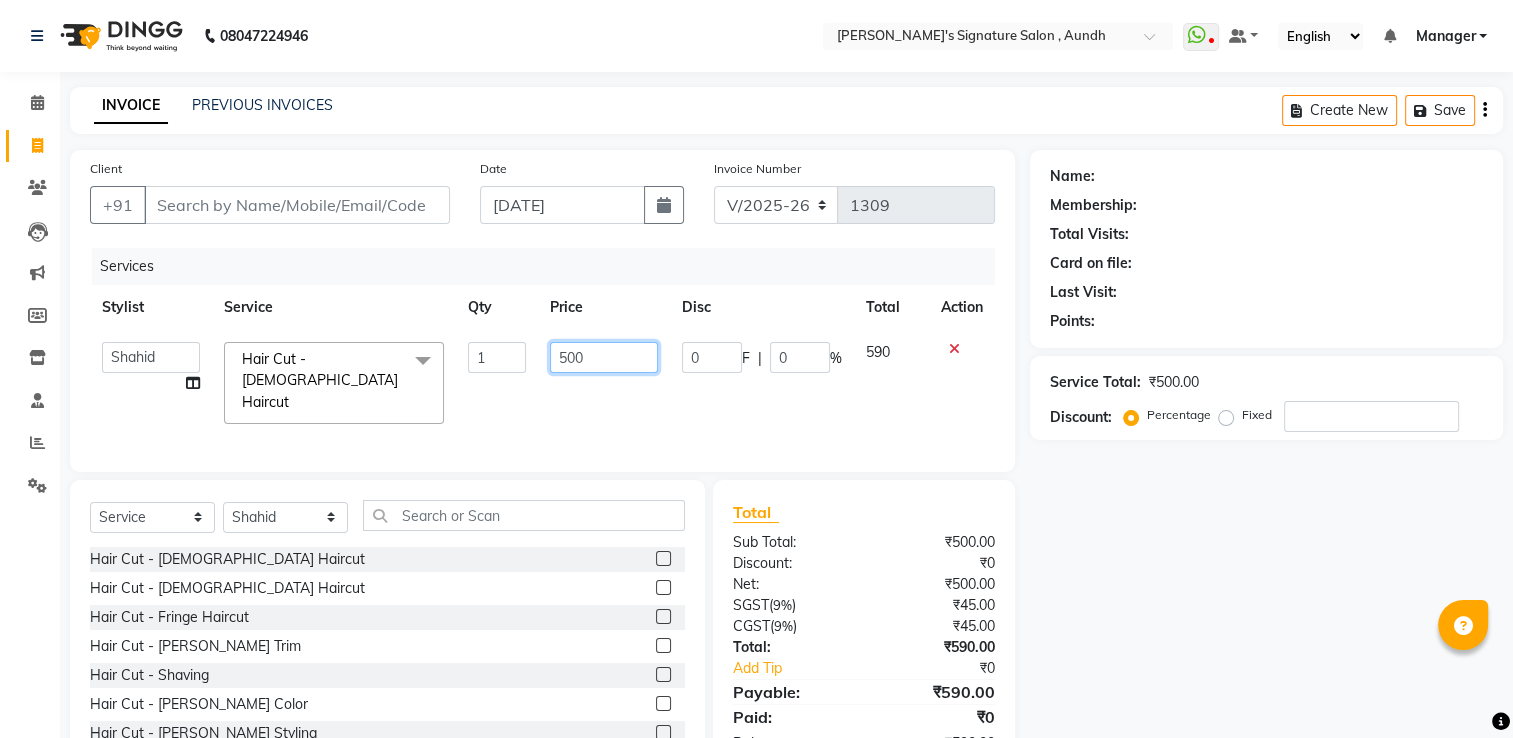 drag, startPoint x: 537, startPoint y: 352, endPoint x: 564, endPoint y: 354, distance: 27.073973 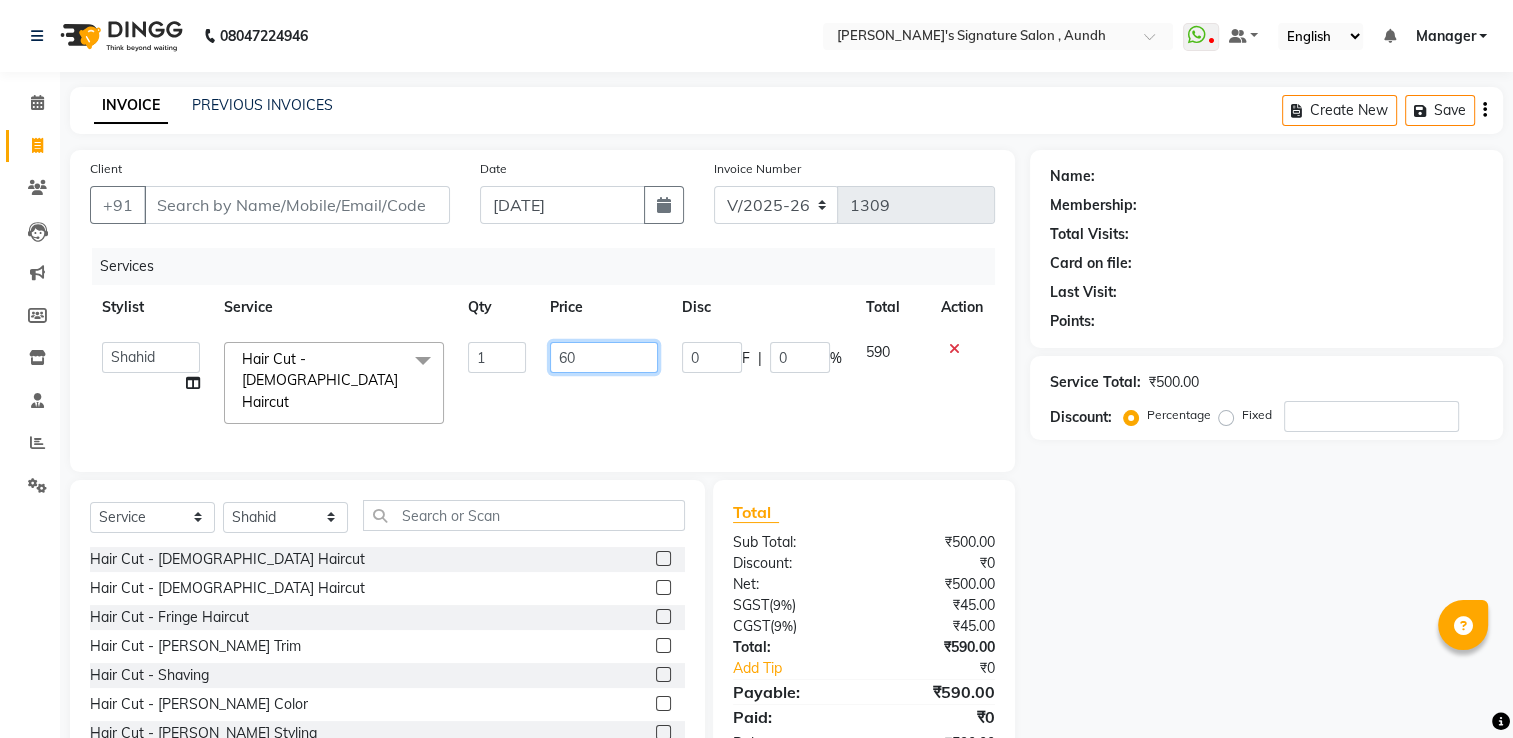 type on "600" 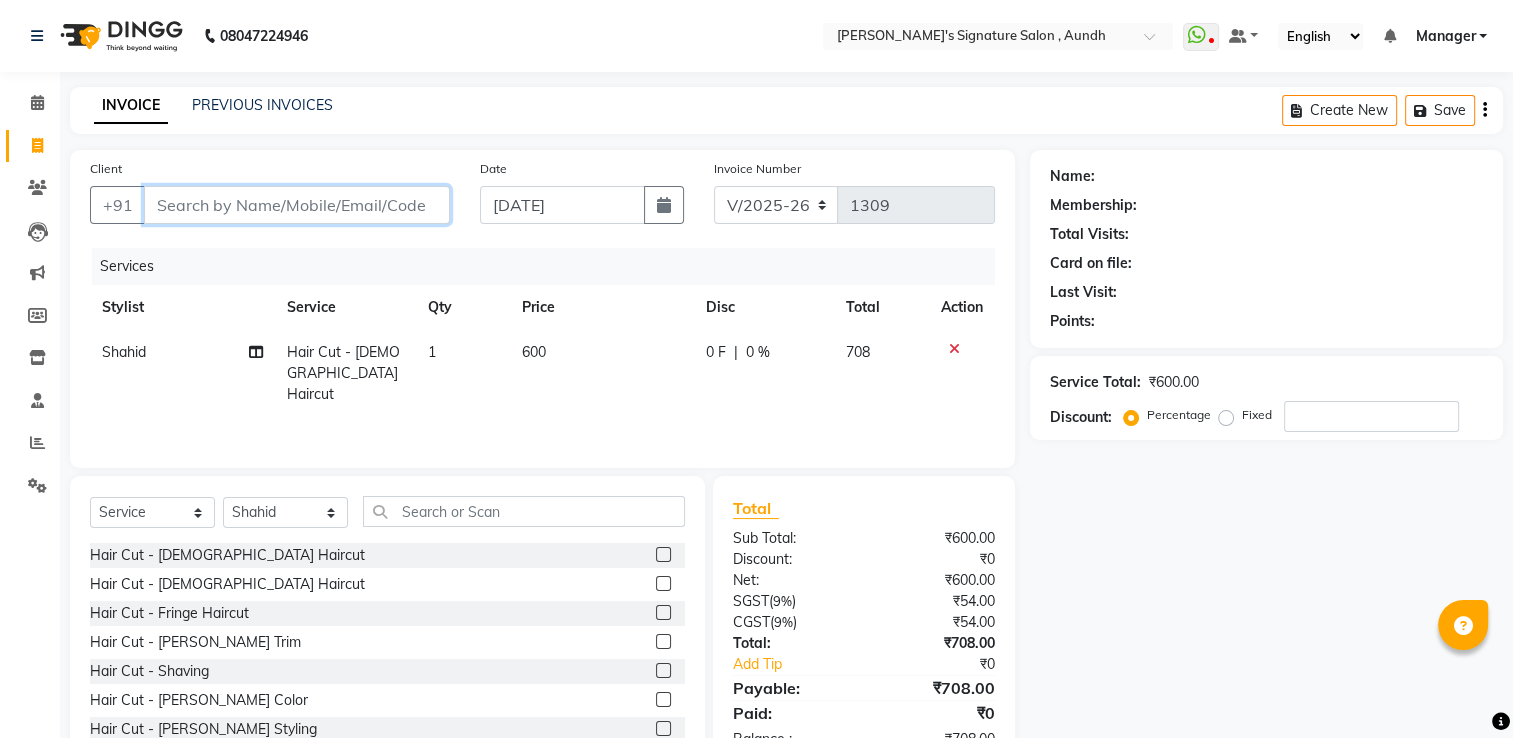 click on "Client" at bounding box center (297, 205) 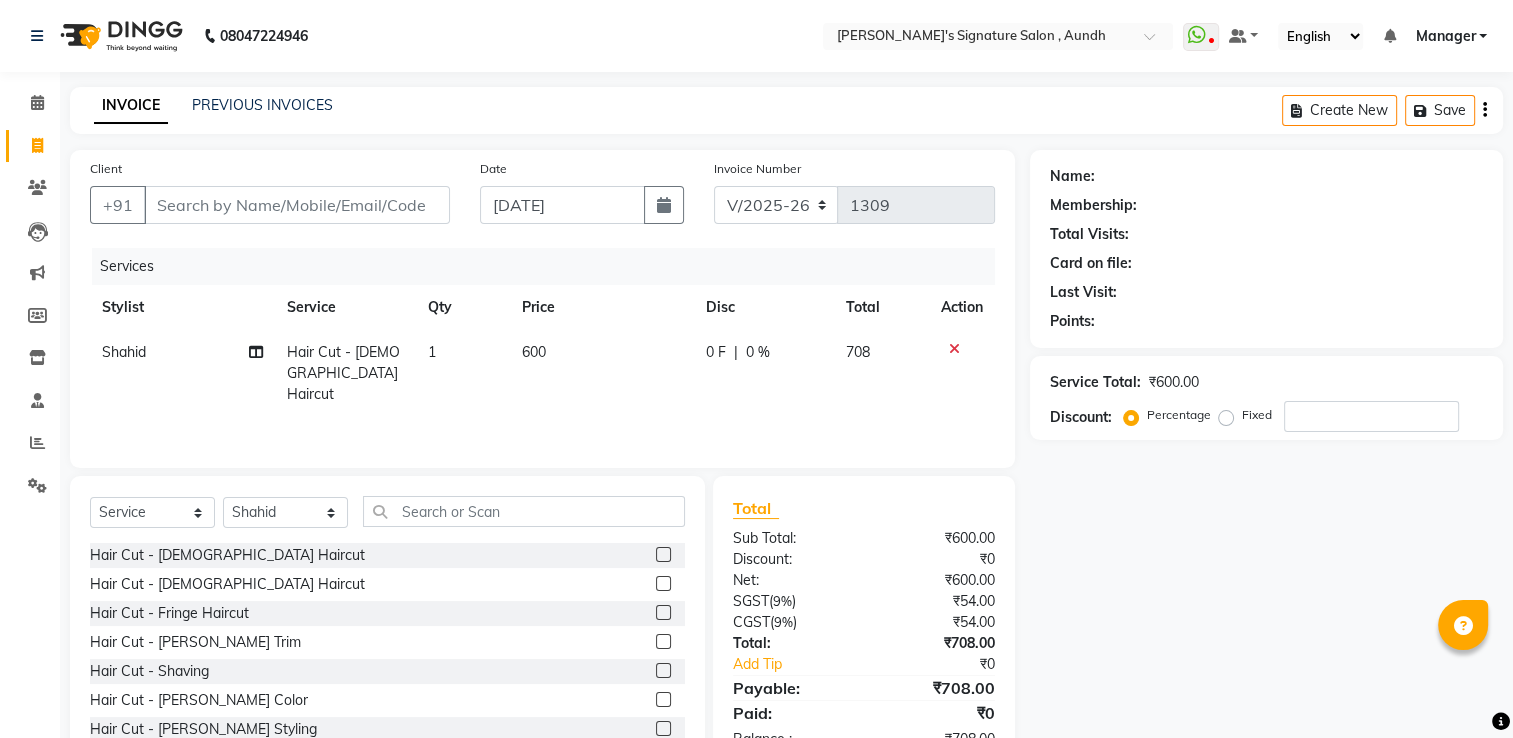 click 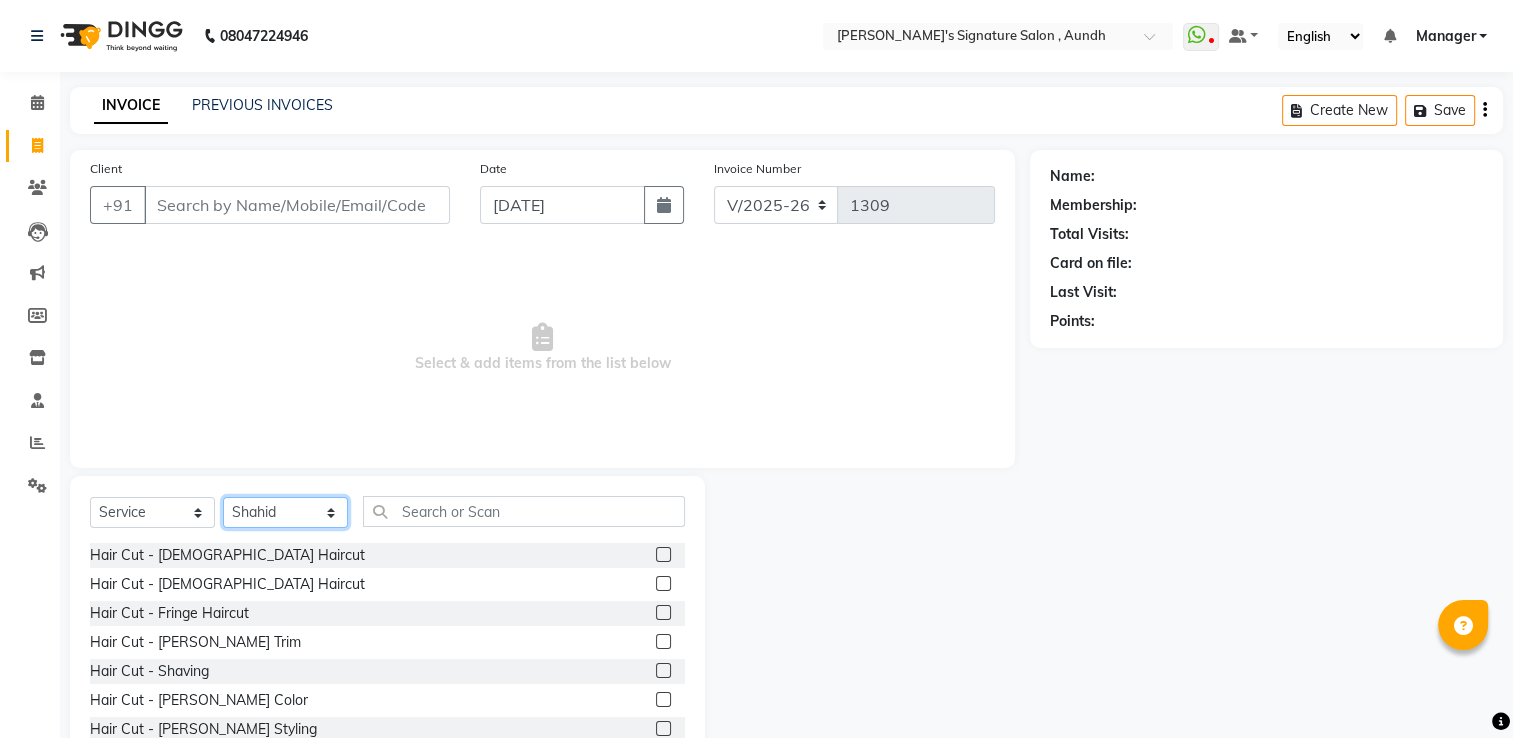 click on "Select Stylist Ankit  [PERSON_NAME] SAUDAGAR DEVA SIR Diya [PERSON_NAME] [PERSON_NAME] Manager [PERSON_NAME] POOJA PRASAN preeti [PERSON_NAME] [PERSON_NAME] sagar vilaskar [PERSON_NAME] [PERSON_NAME] WAKAD 2 SUMIT [PERSON_NAME]" 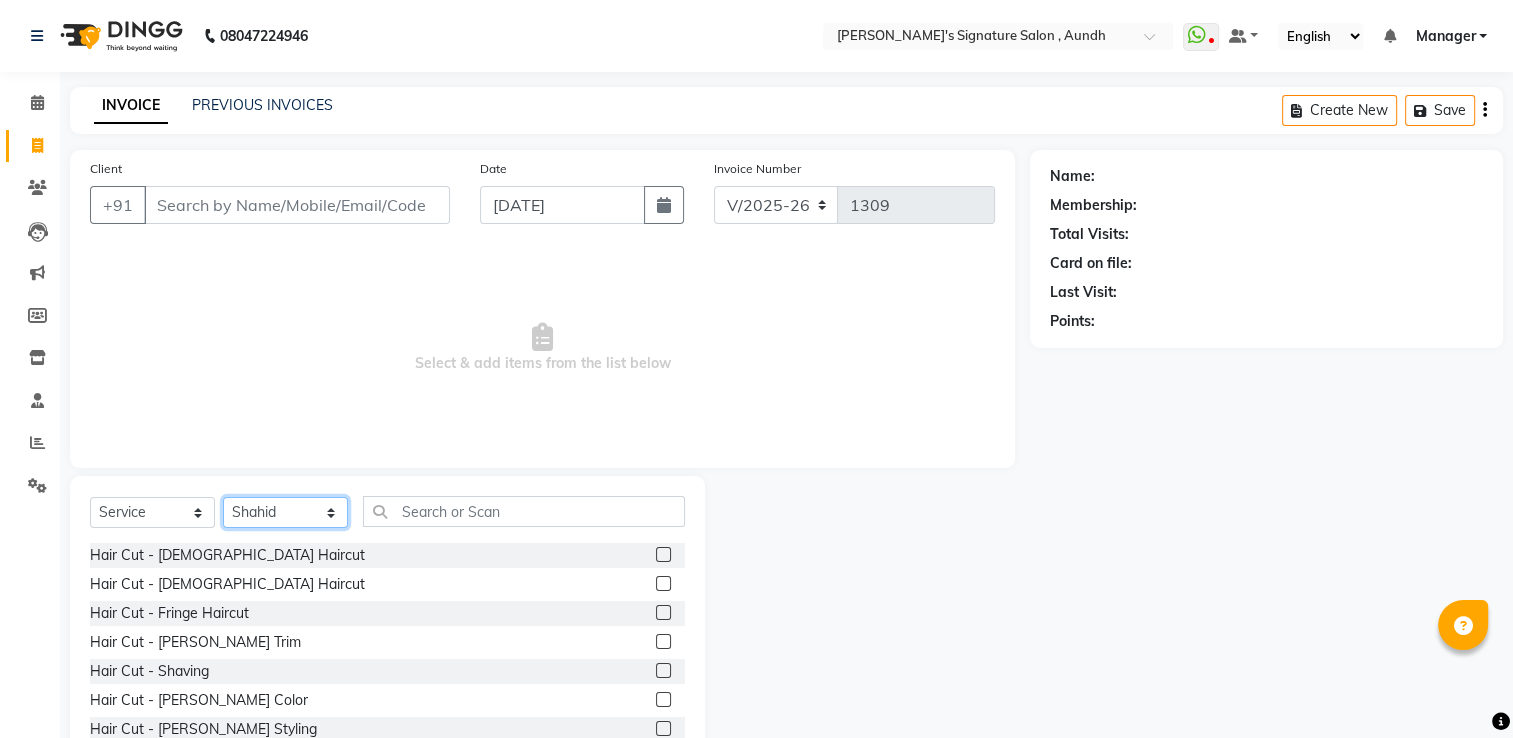 select on "48852" 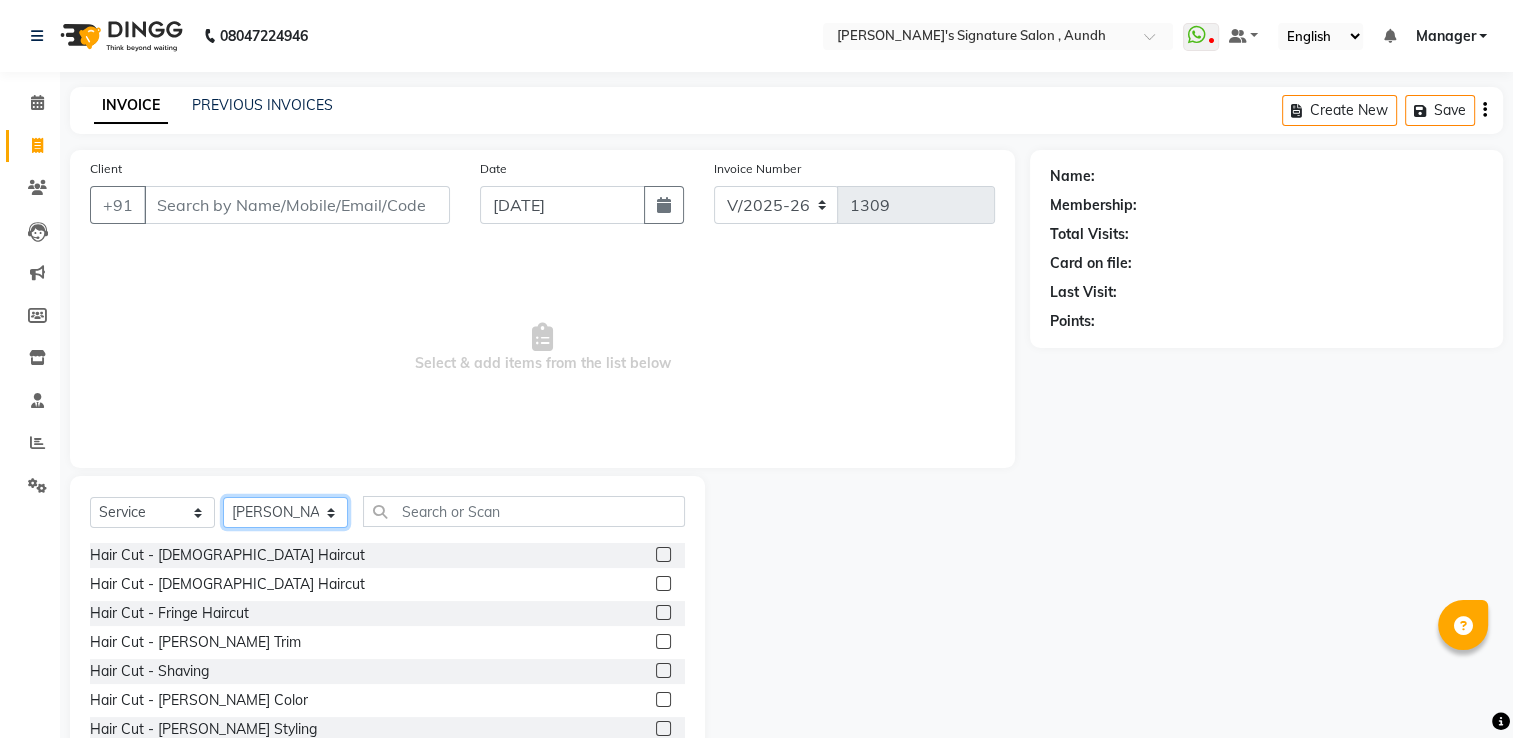 click on "Select Stylist Ankit  [PERSON_NAME] SAUDAGAR DEVA SIR Diya [PERSON_NAME] [PERSON_NAME] Manager [PERSON_NAME] POOJA PRASAN preeti [PERSON_NAME] [PERSON_NAME] sagar vilaskar [PERSON_NAME] [PERSON_NAME] WAKAD 2 SUMIT [PERSON_NAME]" 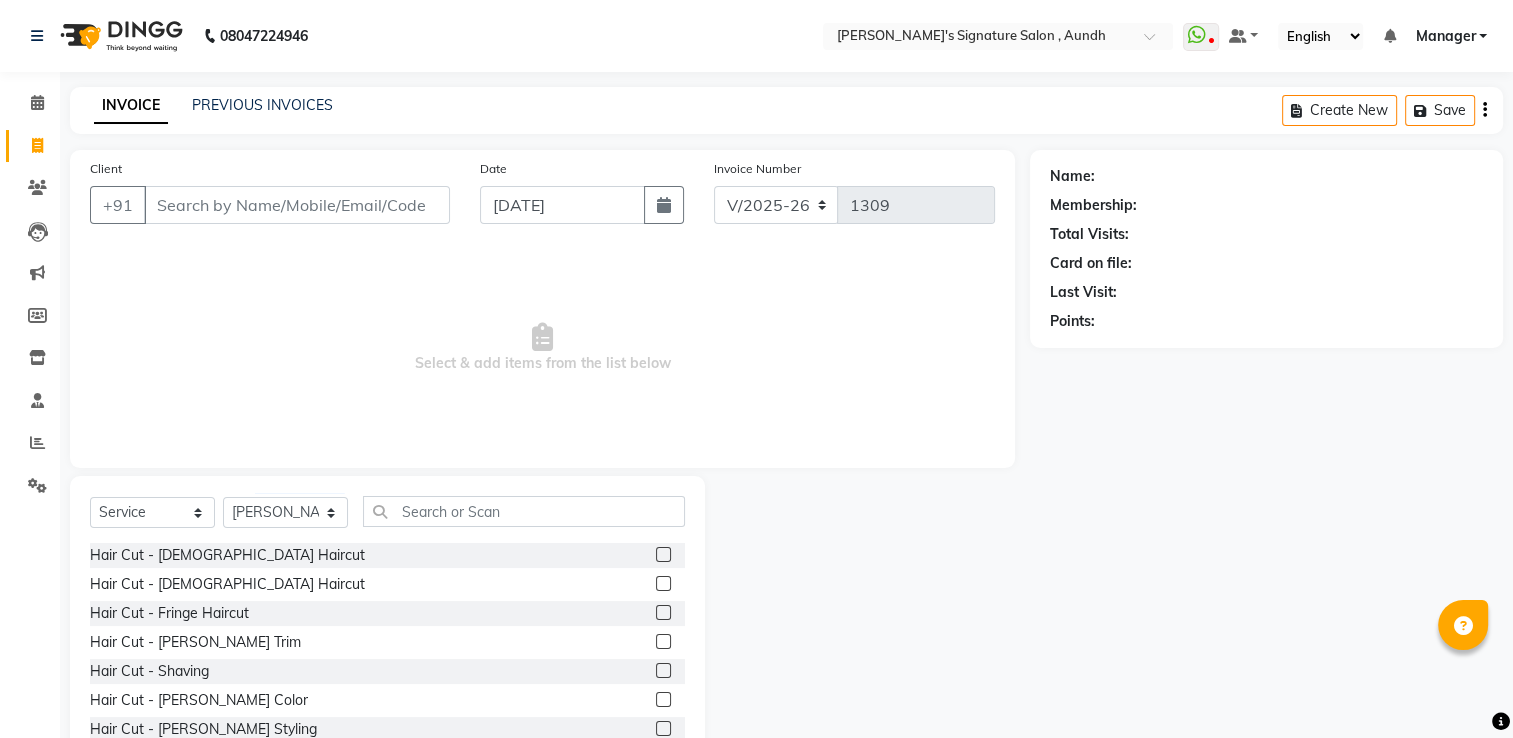 click 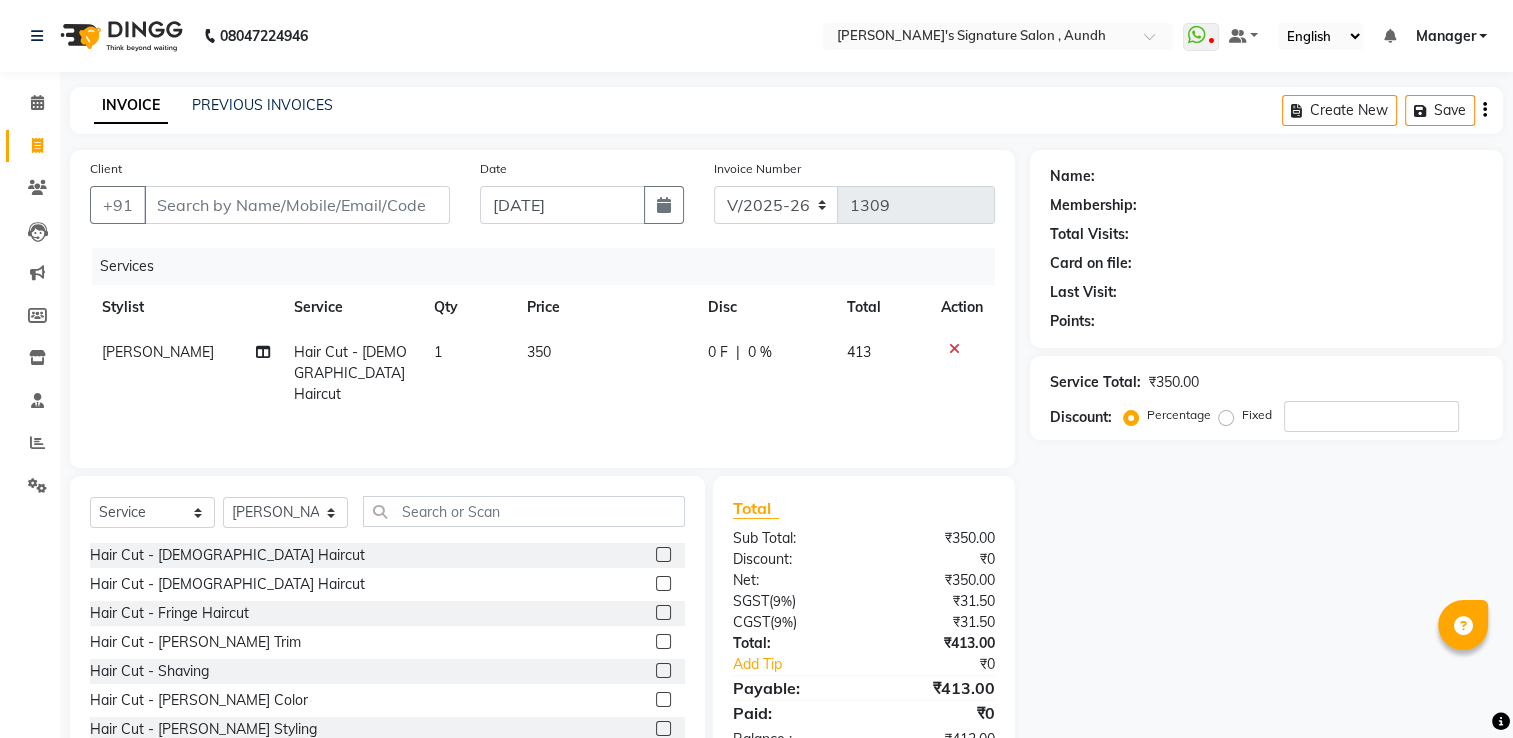 click 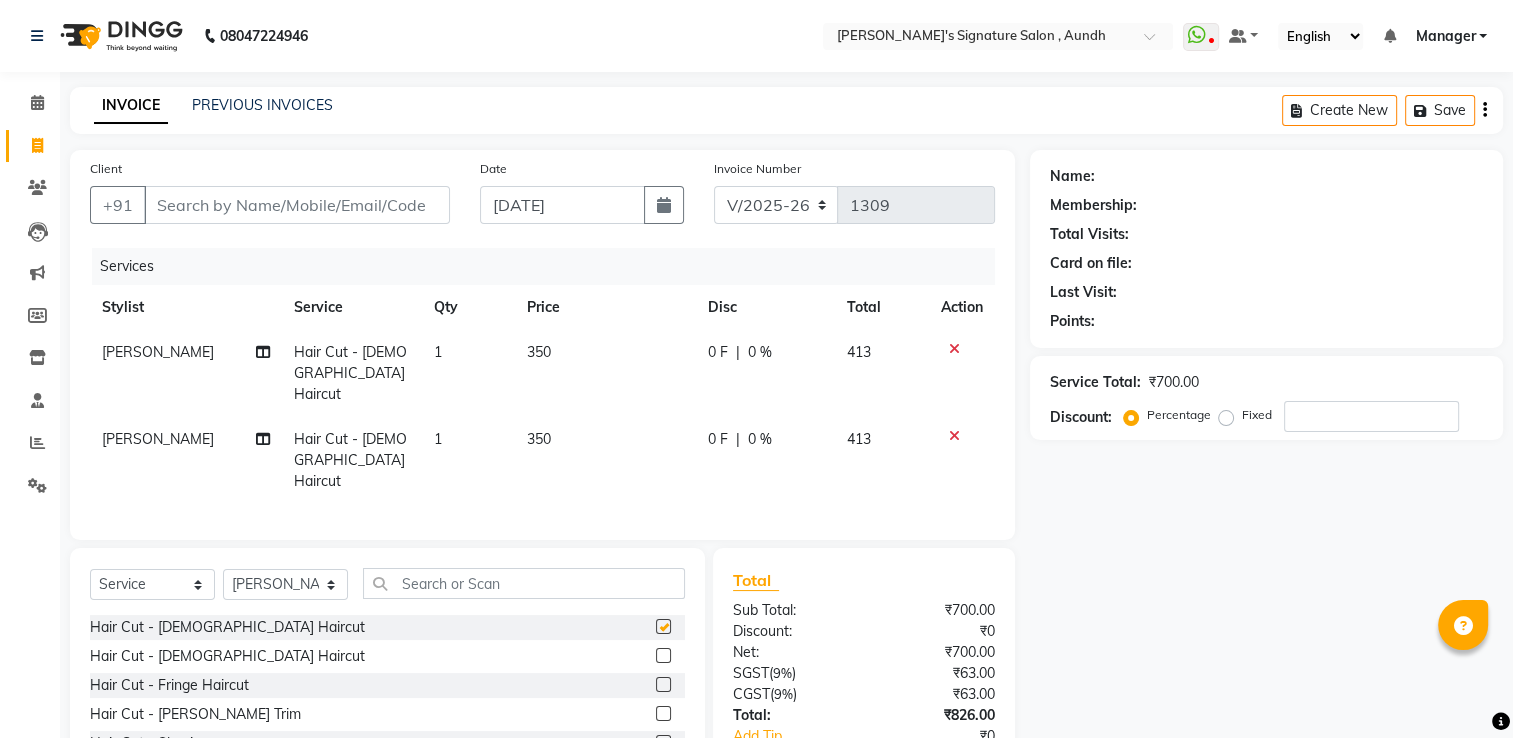 checkbox on "false" 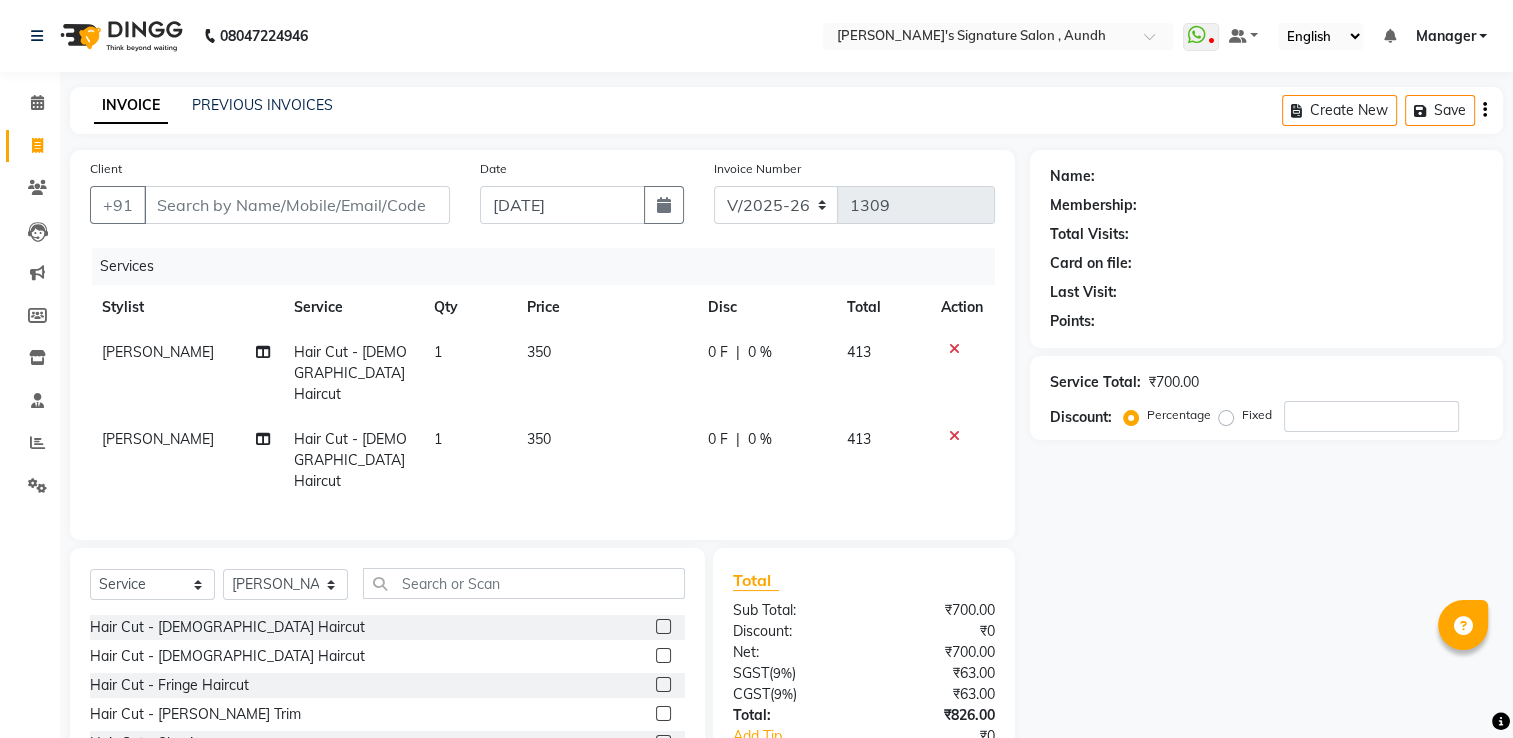 click on "350" 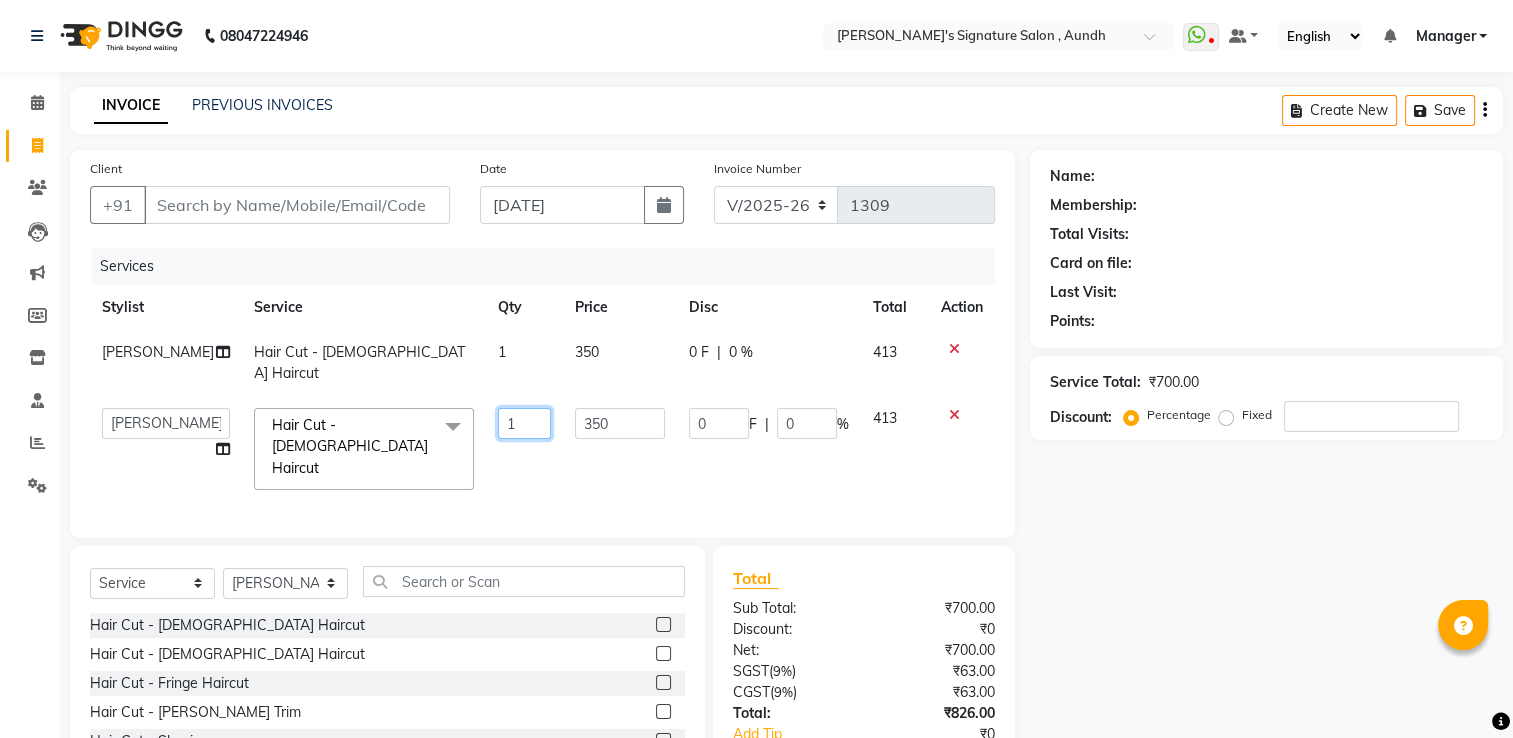 drag, startPoint x: 535, startPoint y: 417, endPoint x: 564, endPoint y: 406, distance: 31.016125 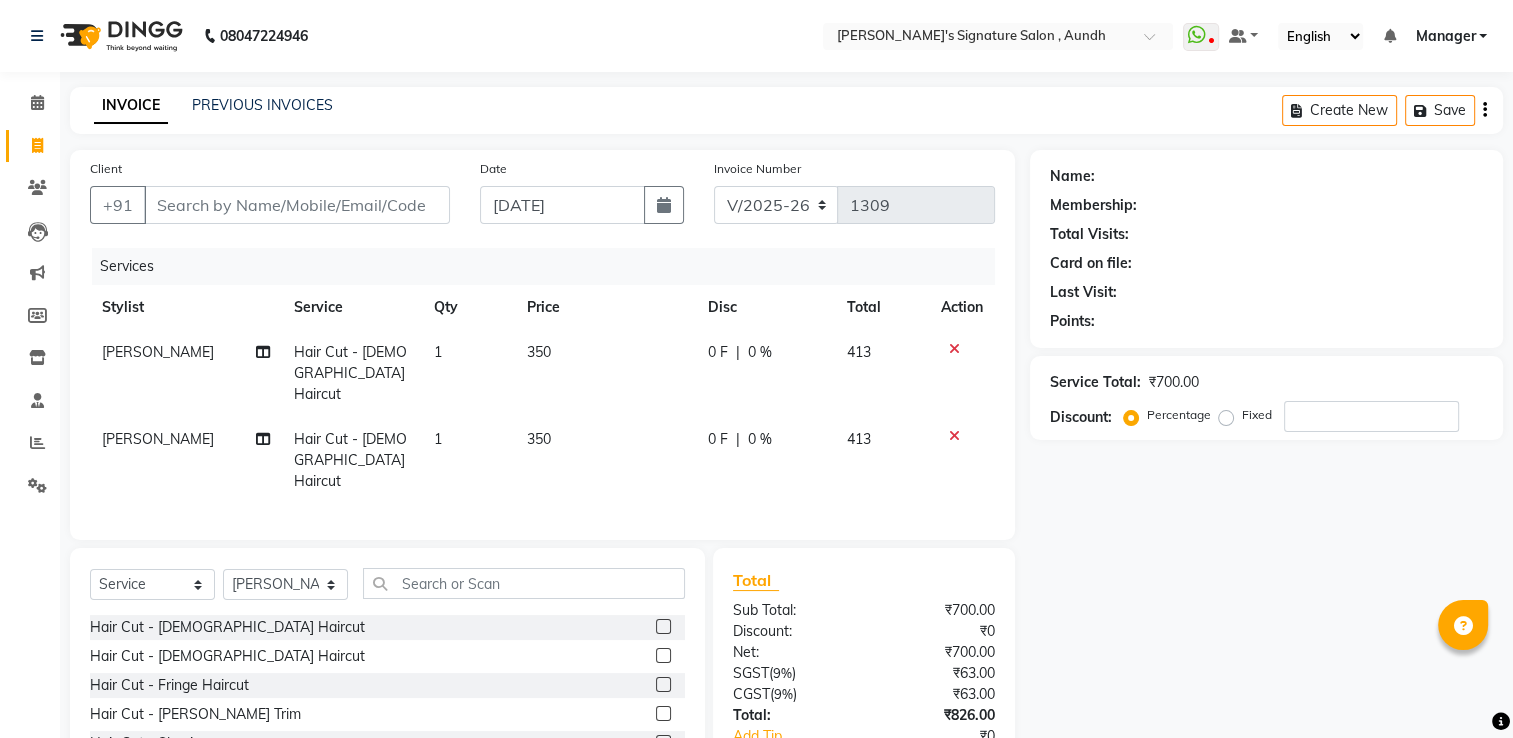 click on "350" 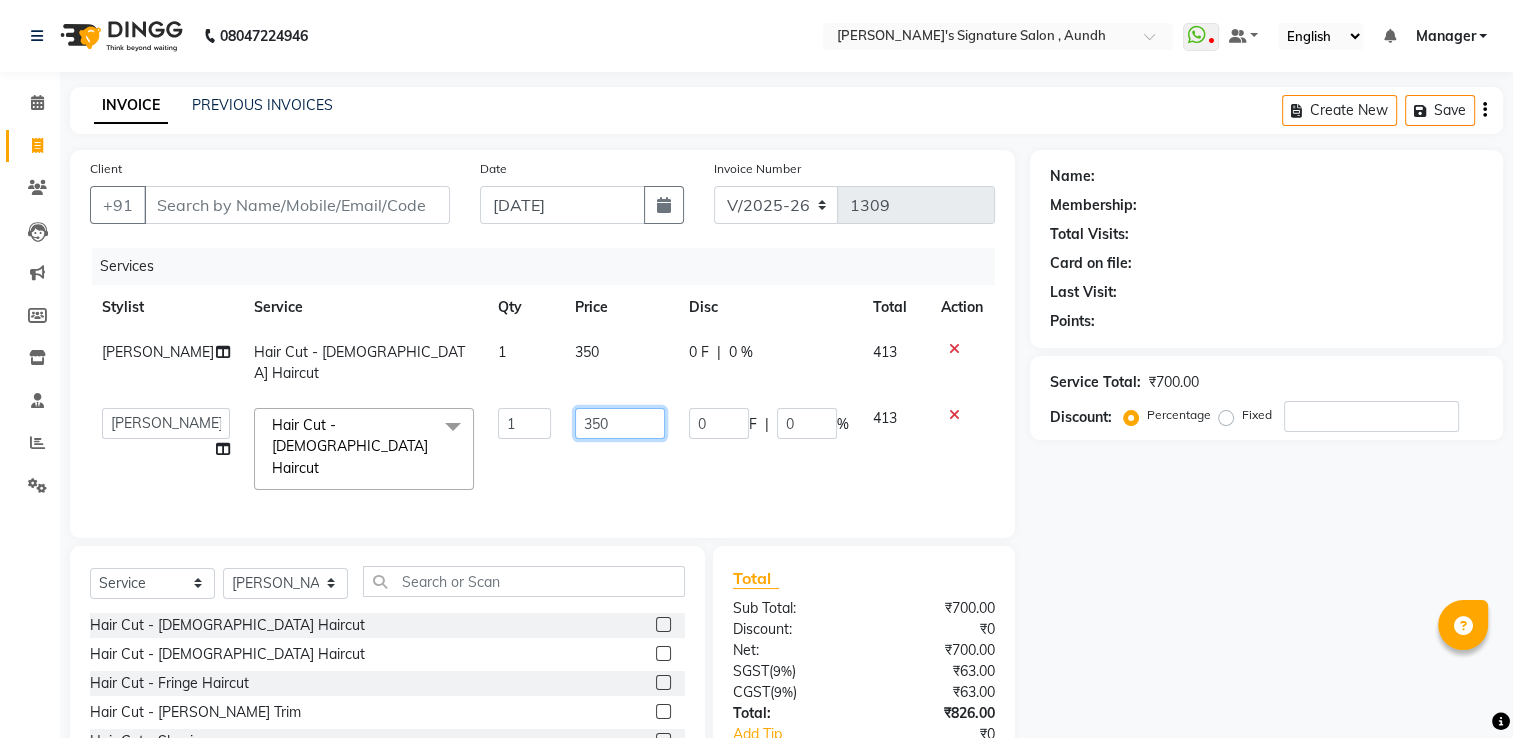 click on "350" 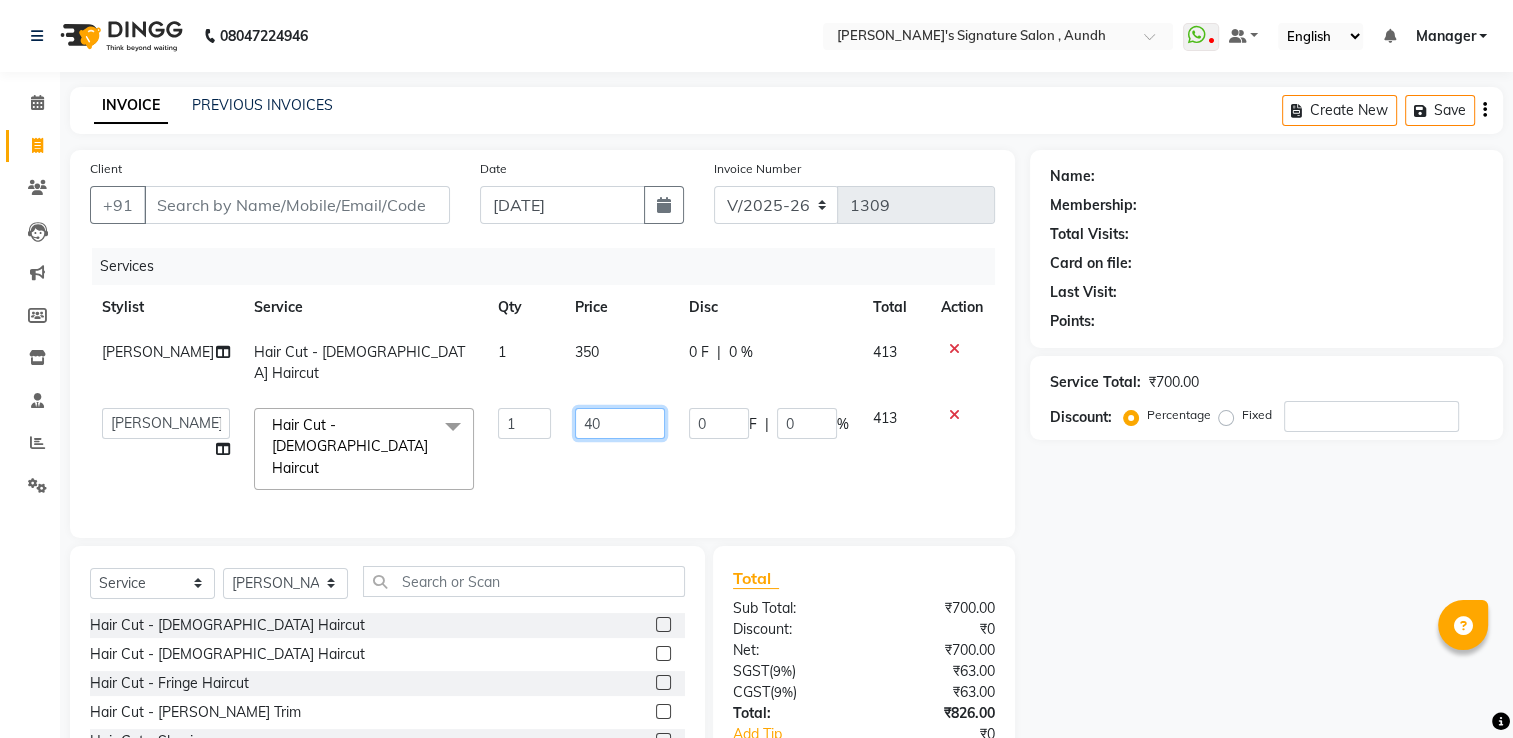 type on "400" 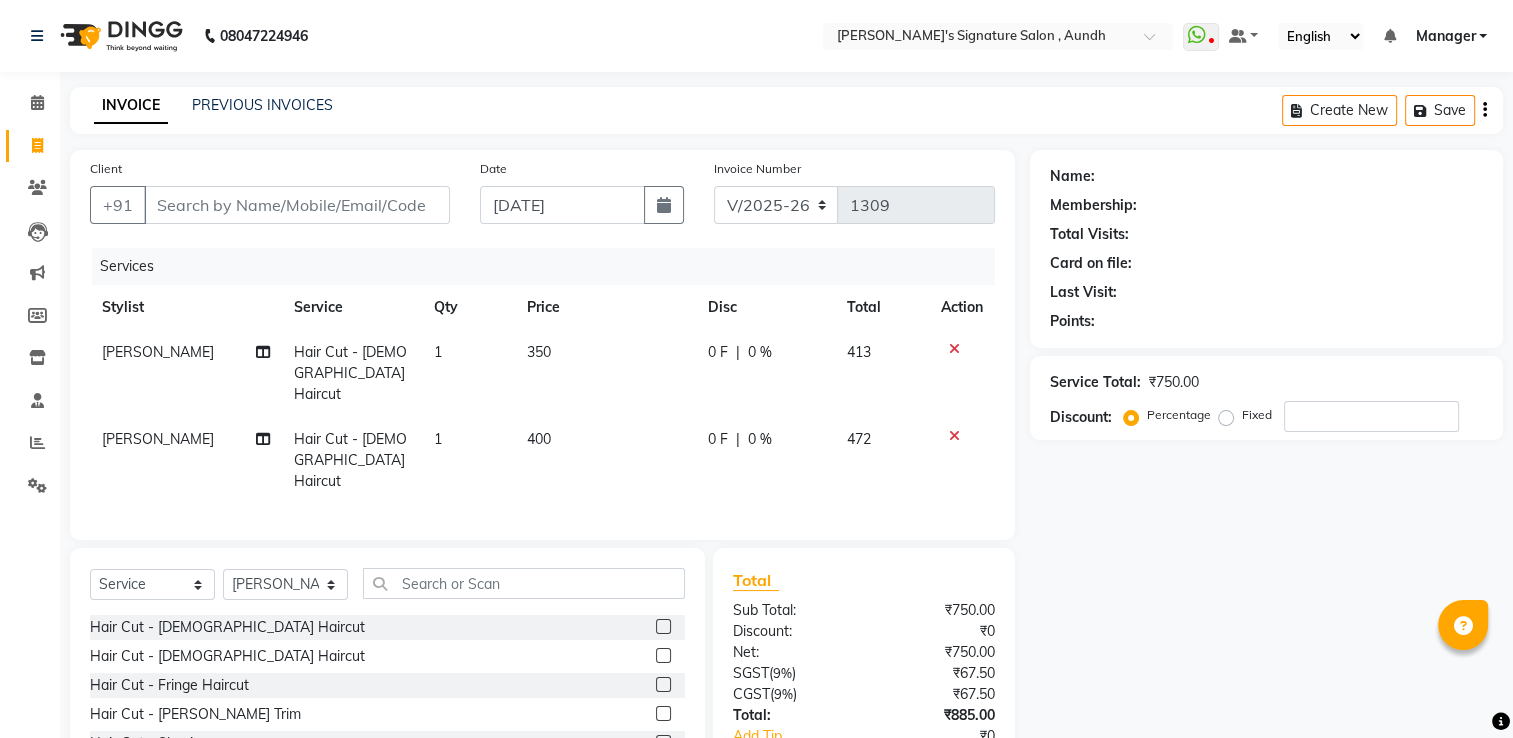 click on "350" 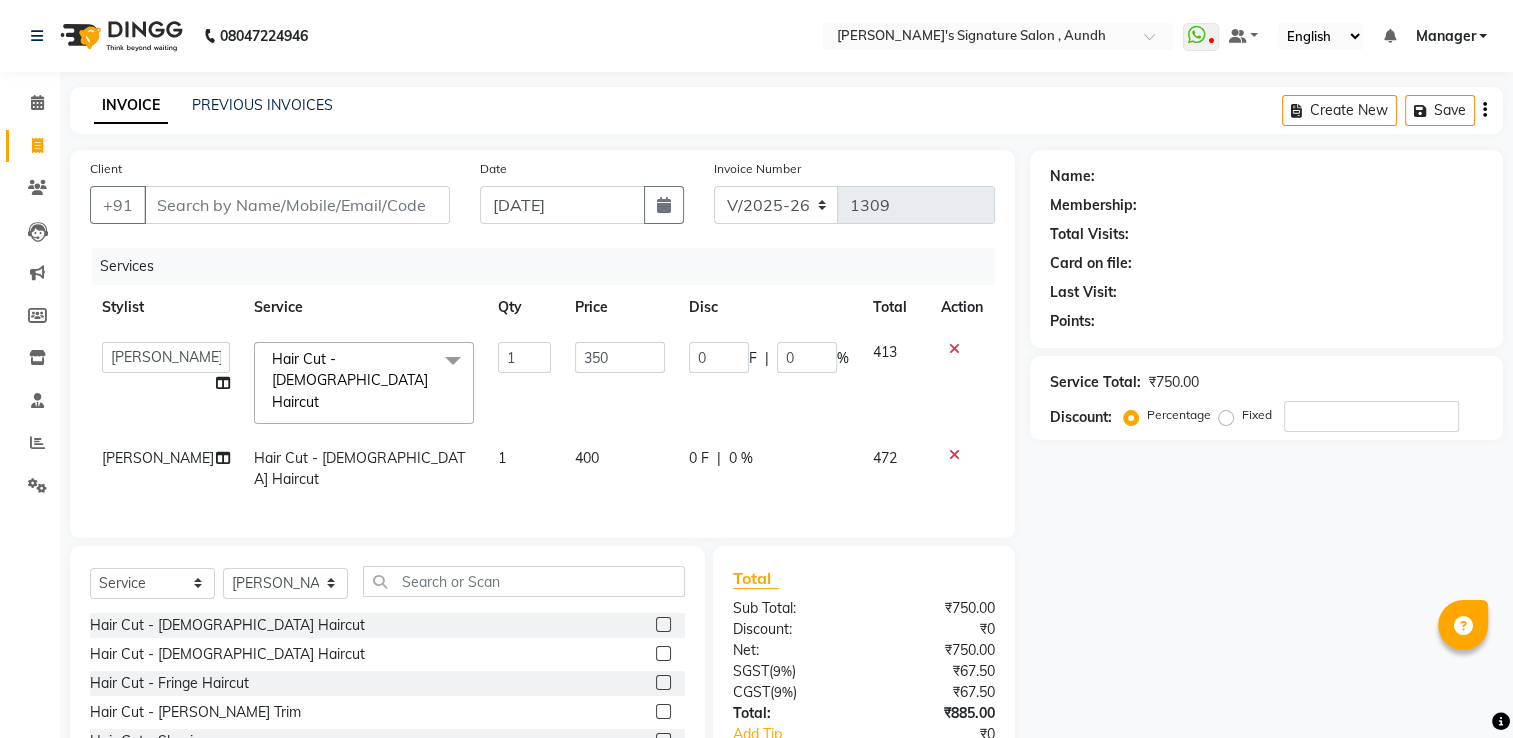click on "350" 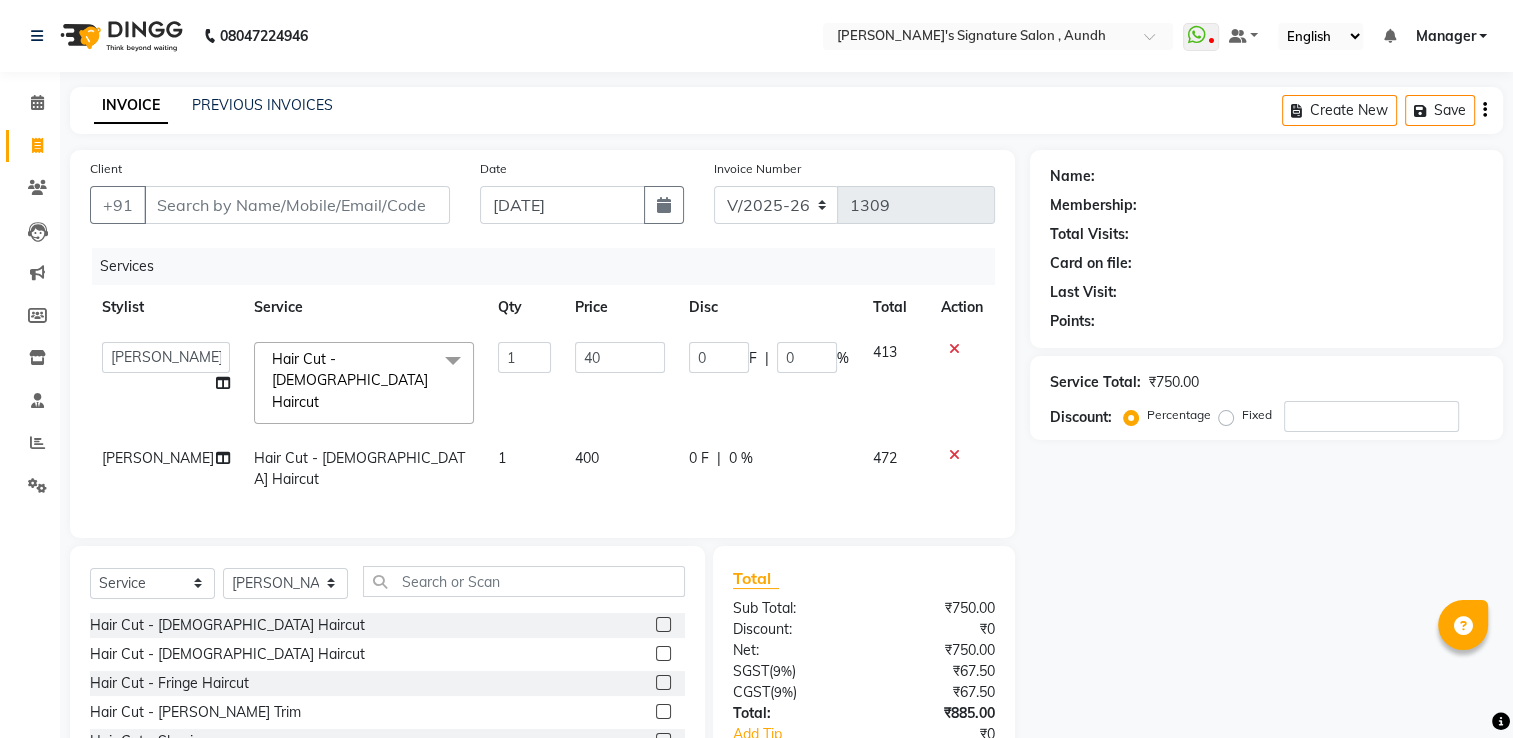 type on "400" 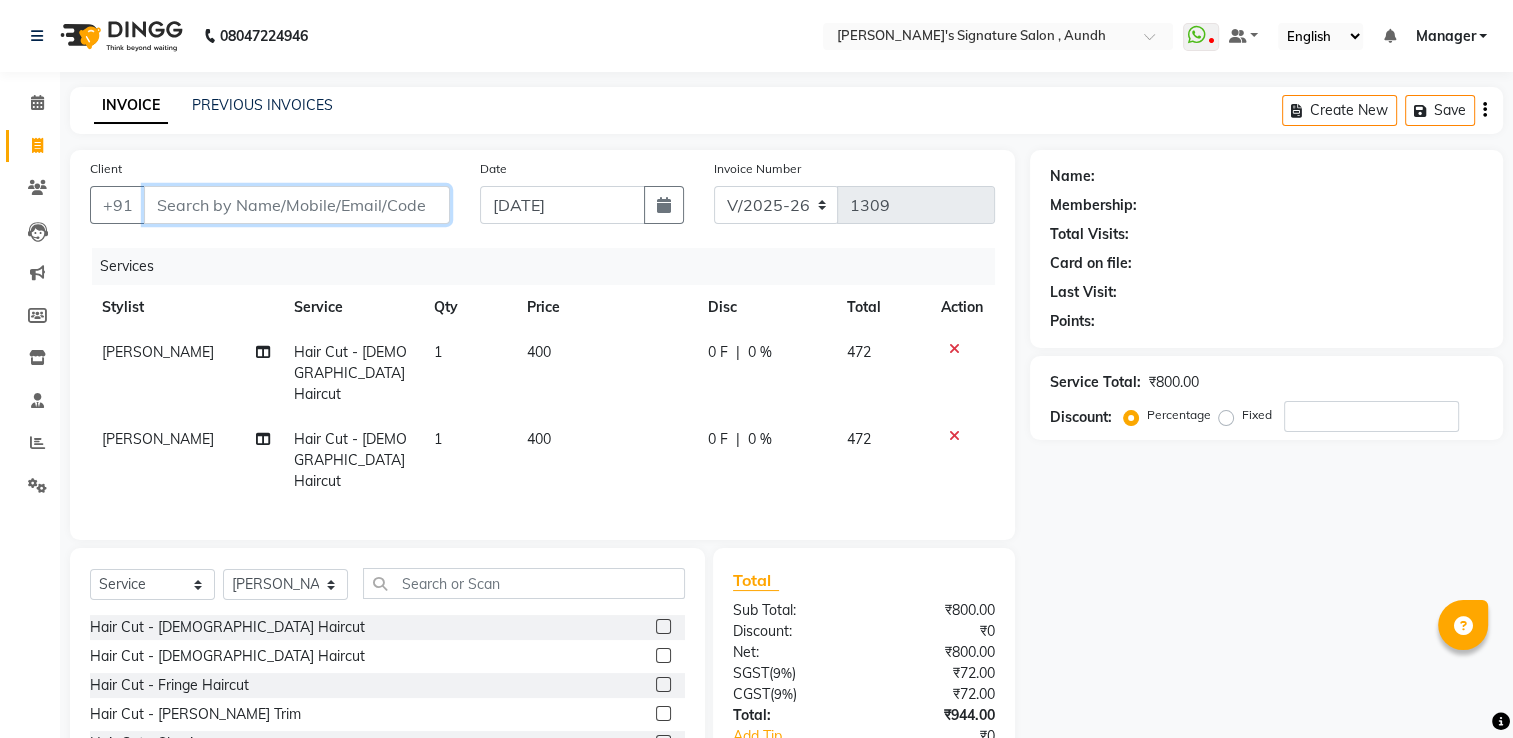 click on "Client" at bounding box center (297, 205) 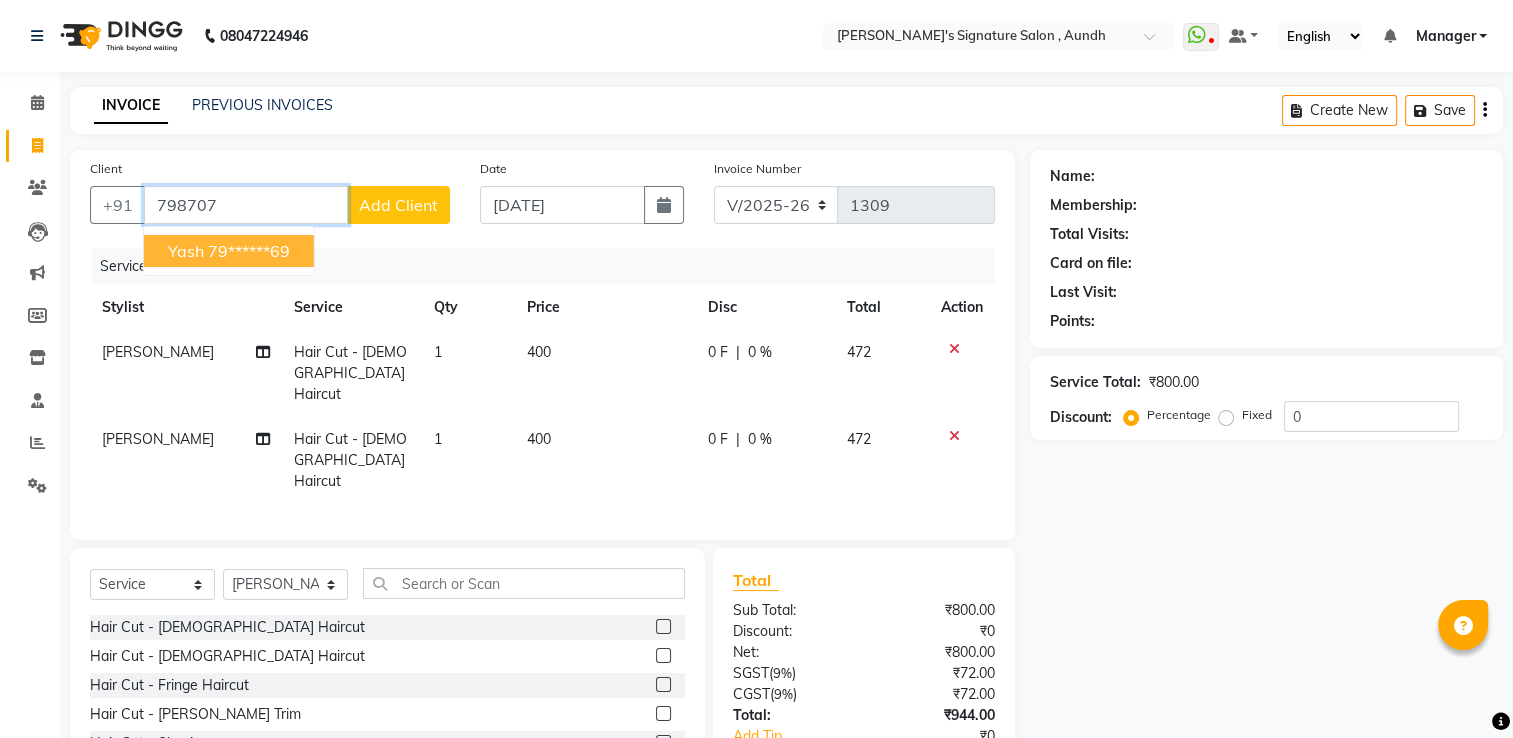 click on "79******69" at bounding box center [249, 251] 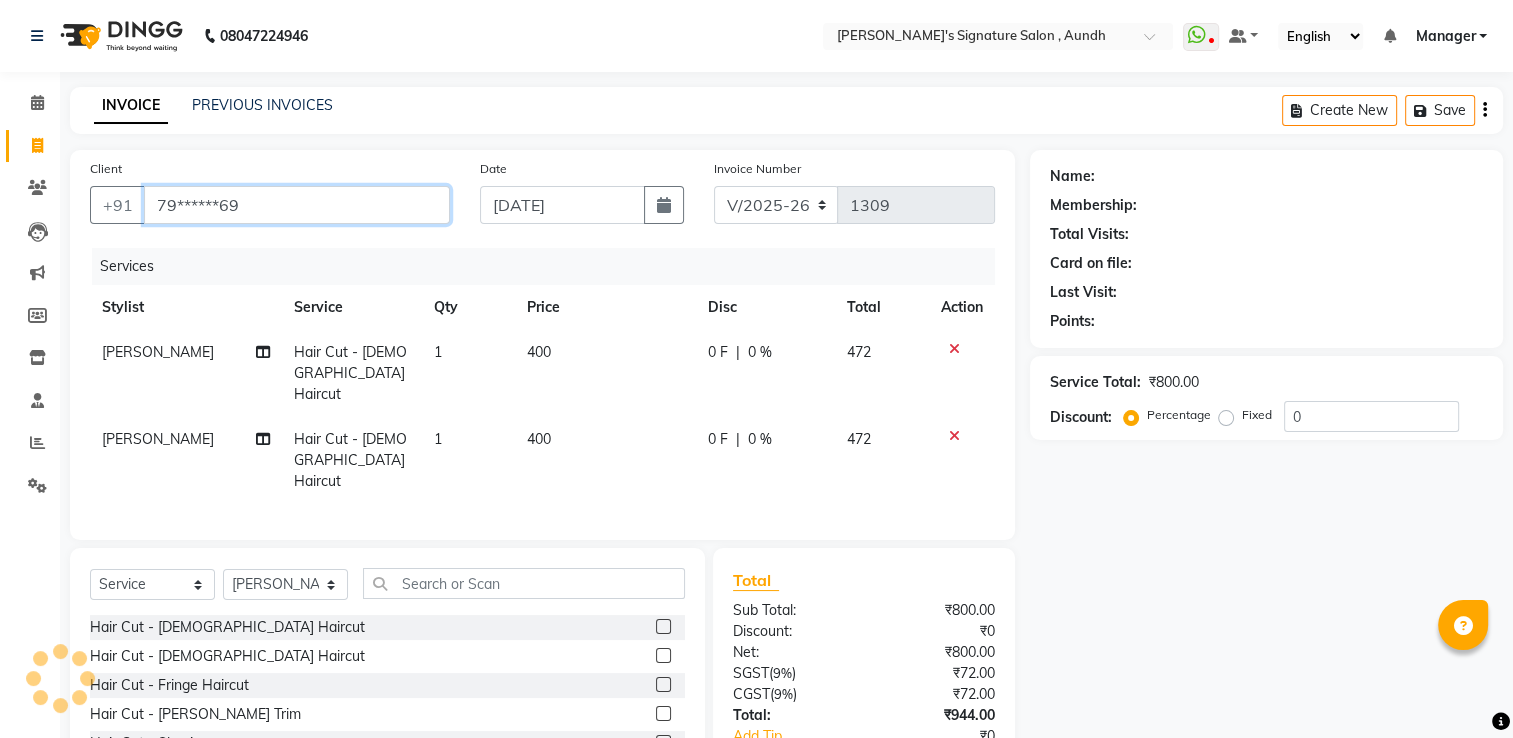 type on "79******69" 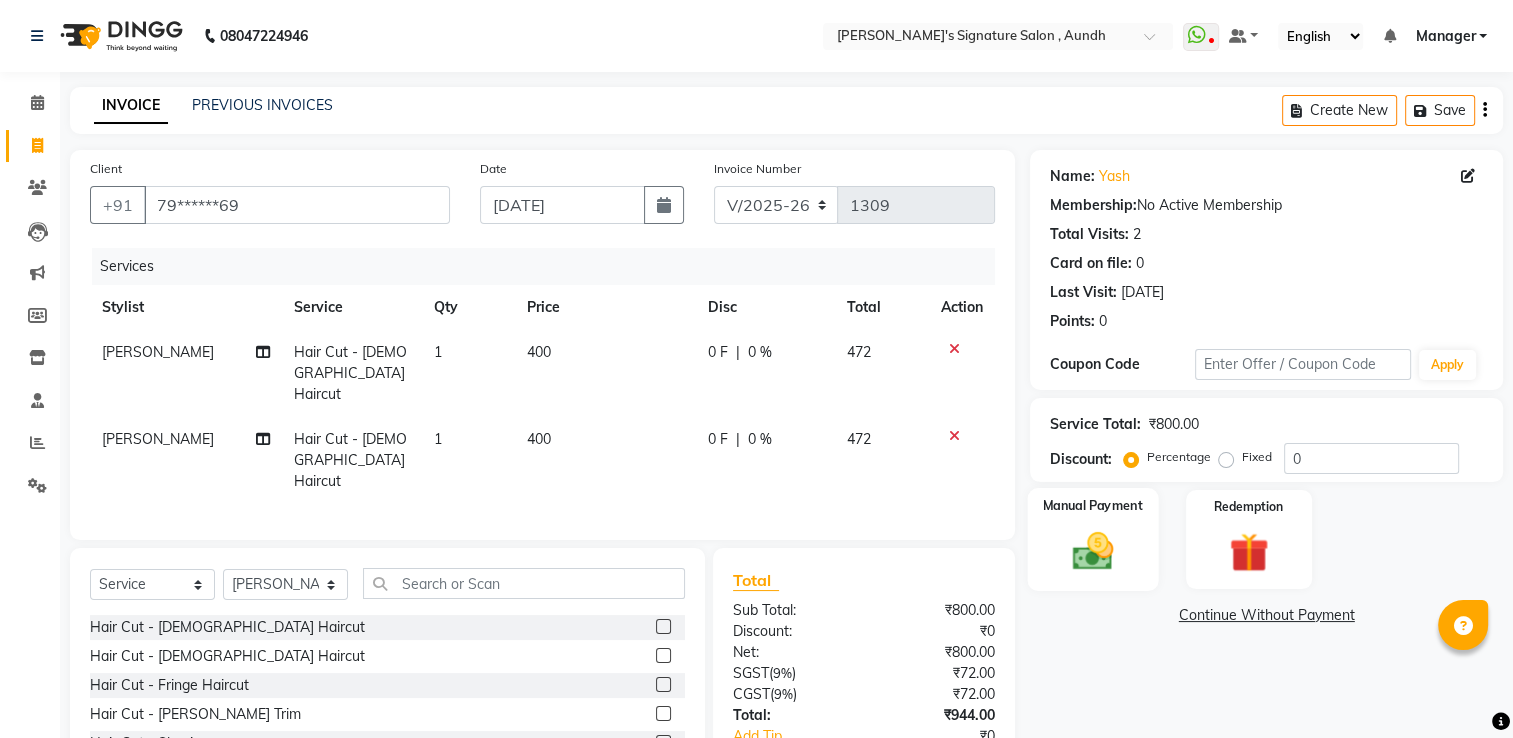click 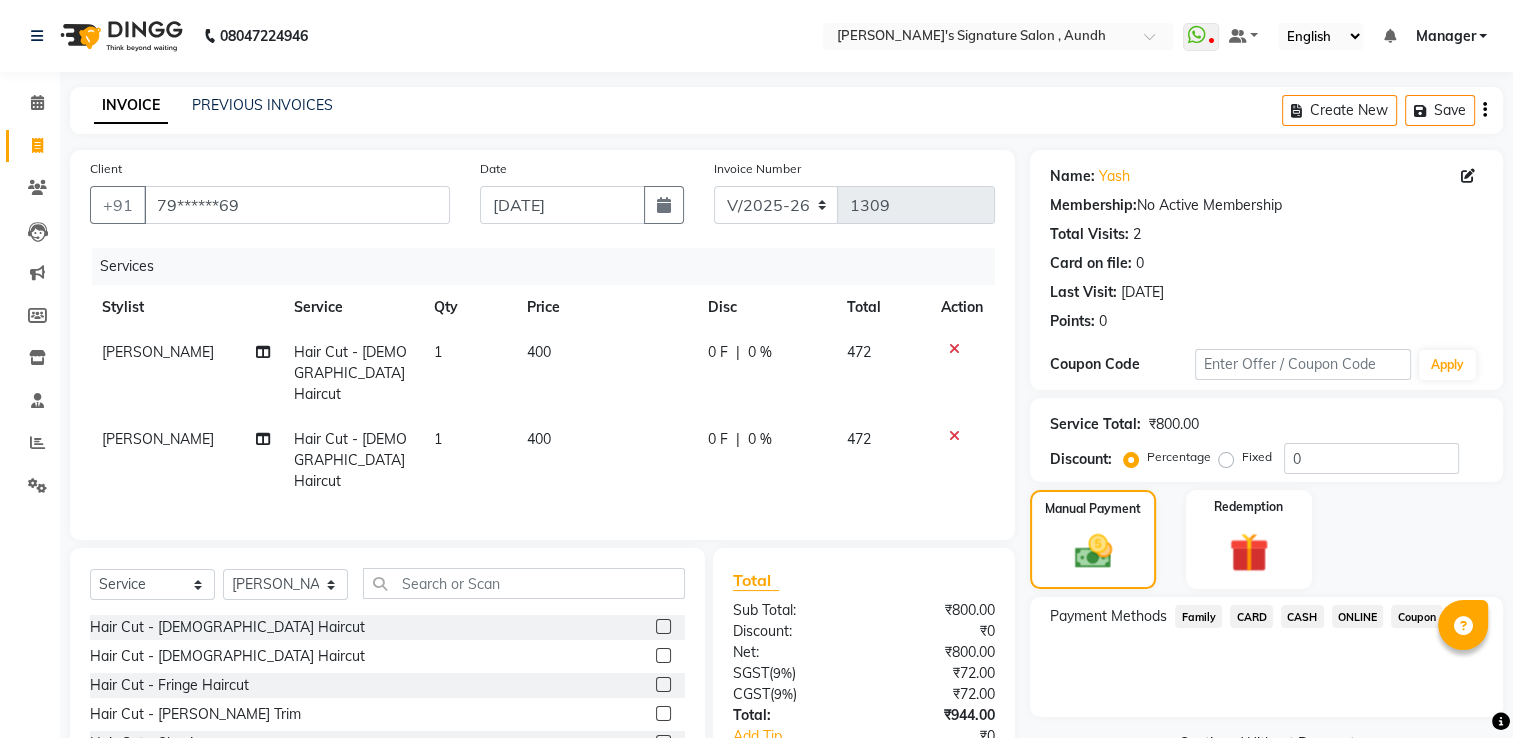 click on "CASH" 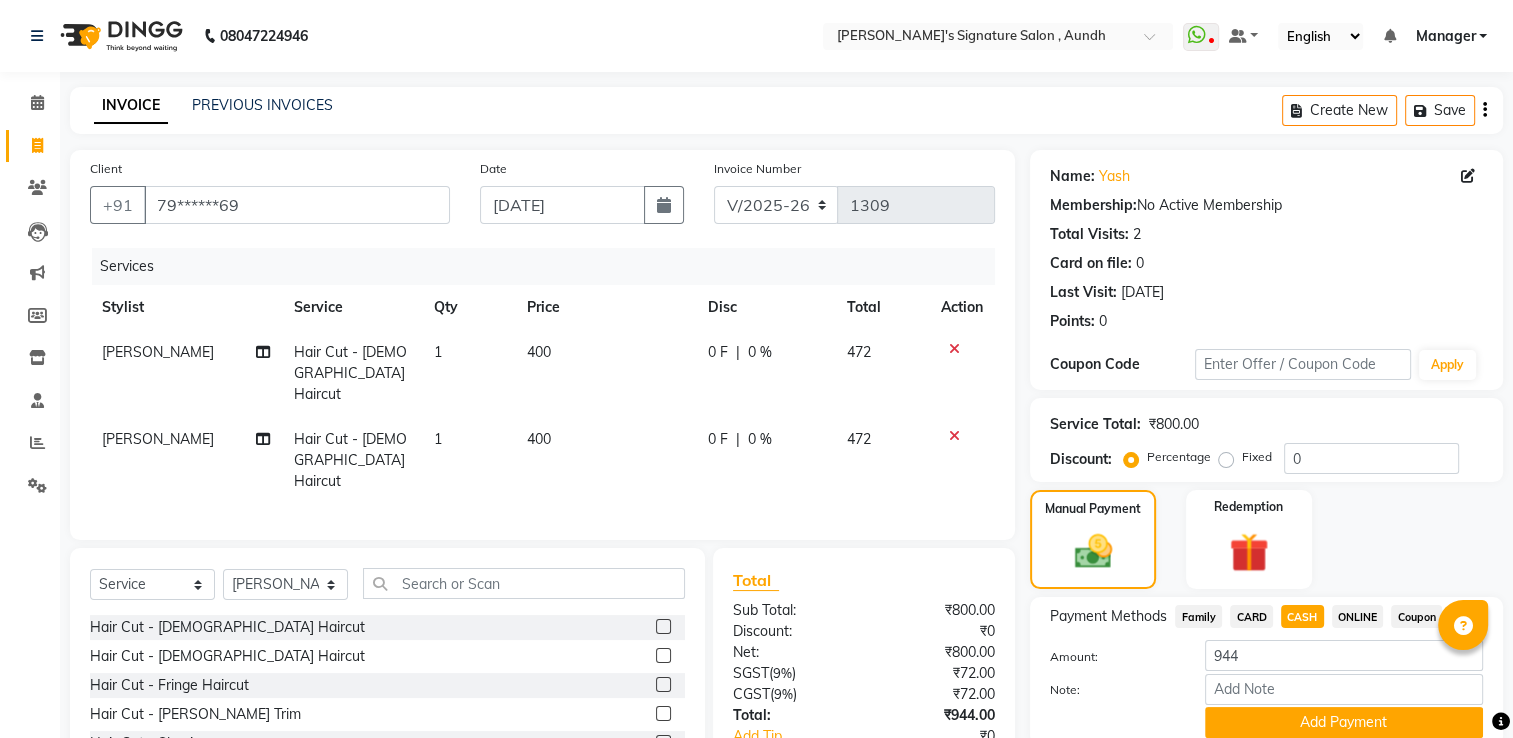 click 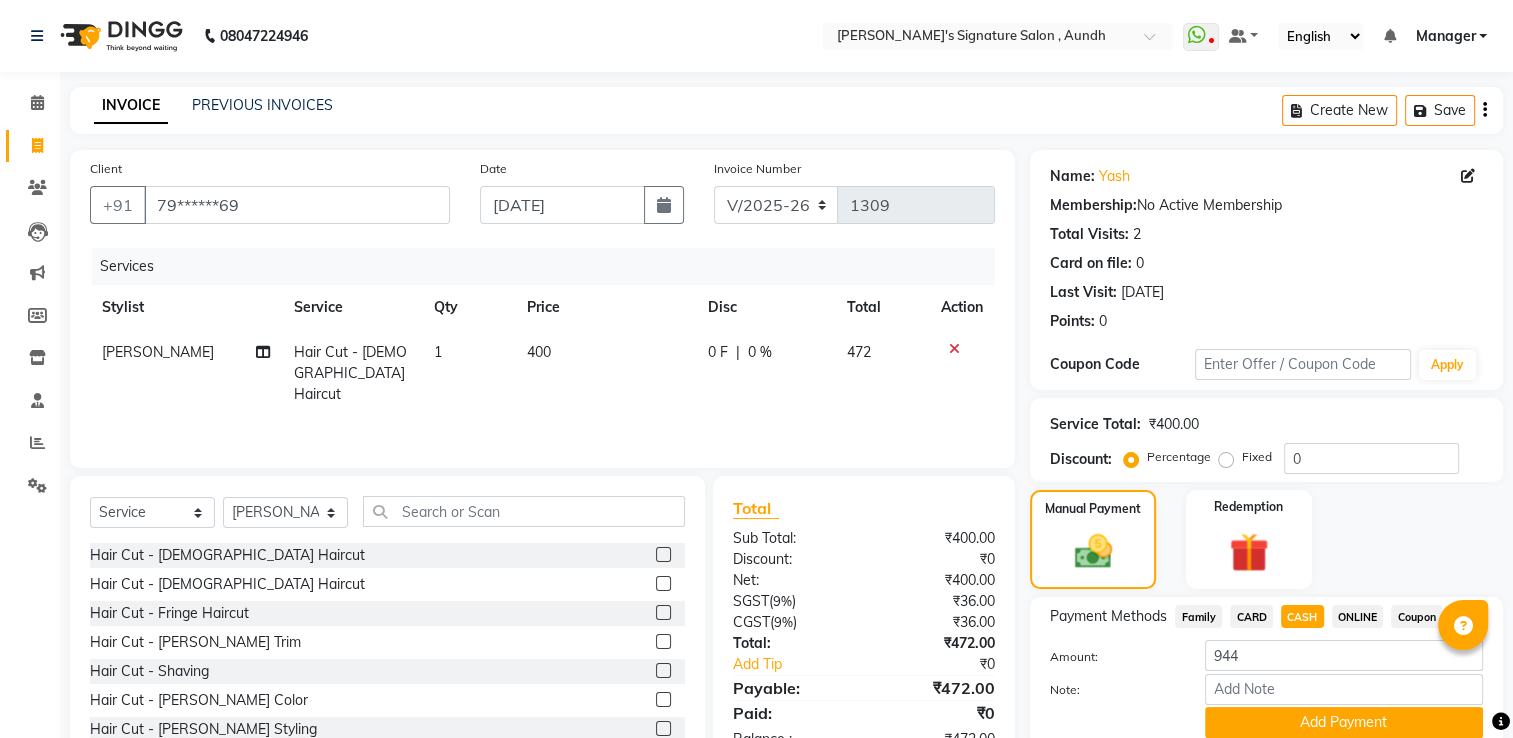 click on "CASH" 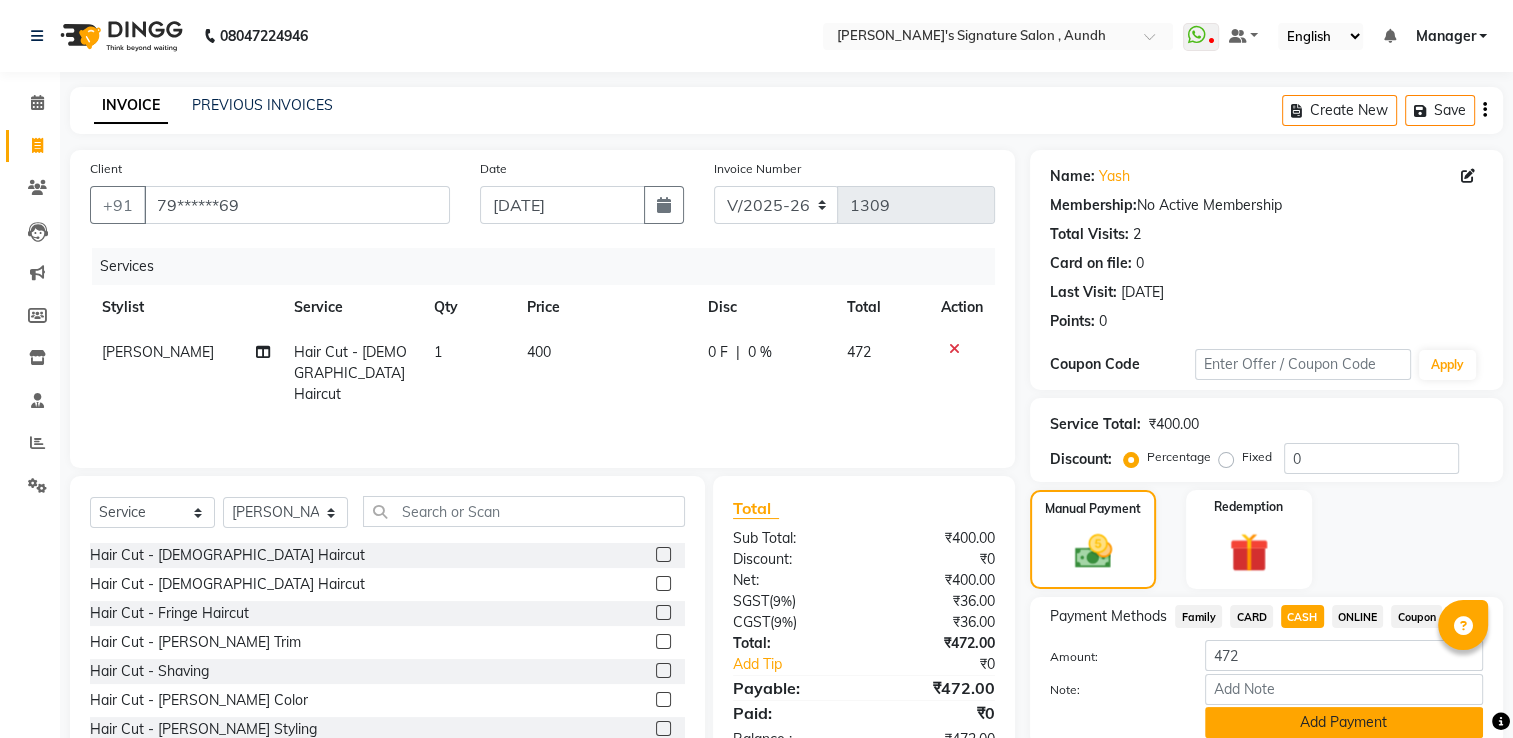 click on "Add Payment" 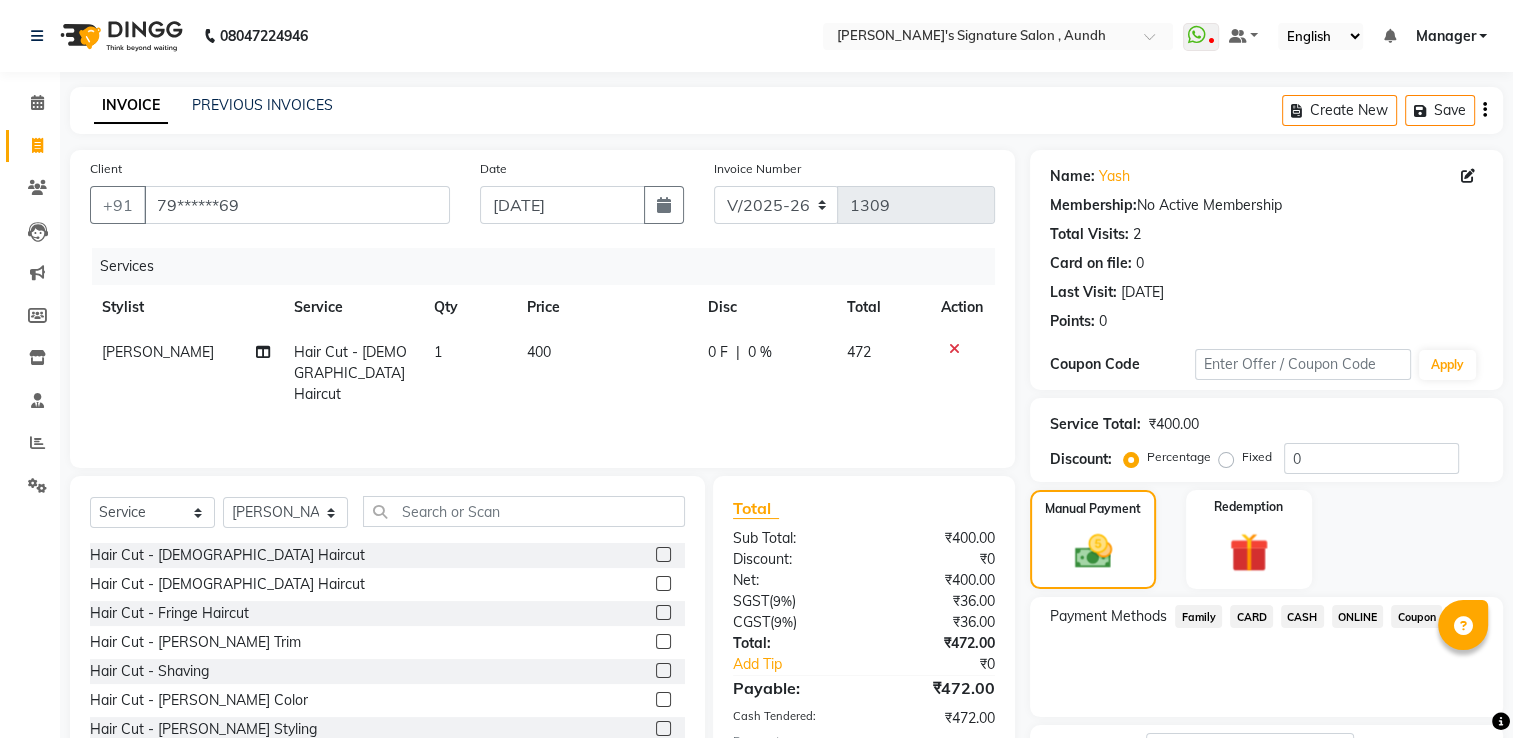scroll, scrollTop: 161, scrollLeft: 0, axis: vertical 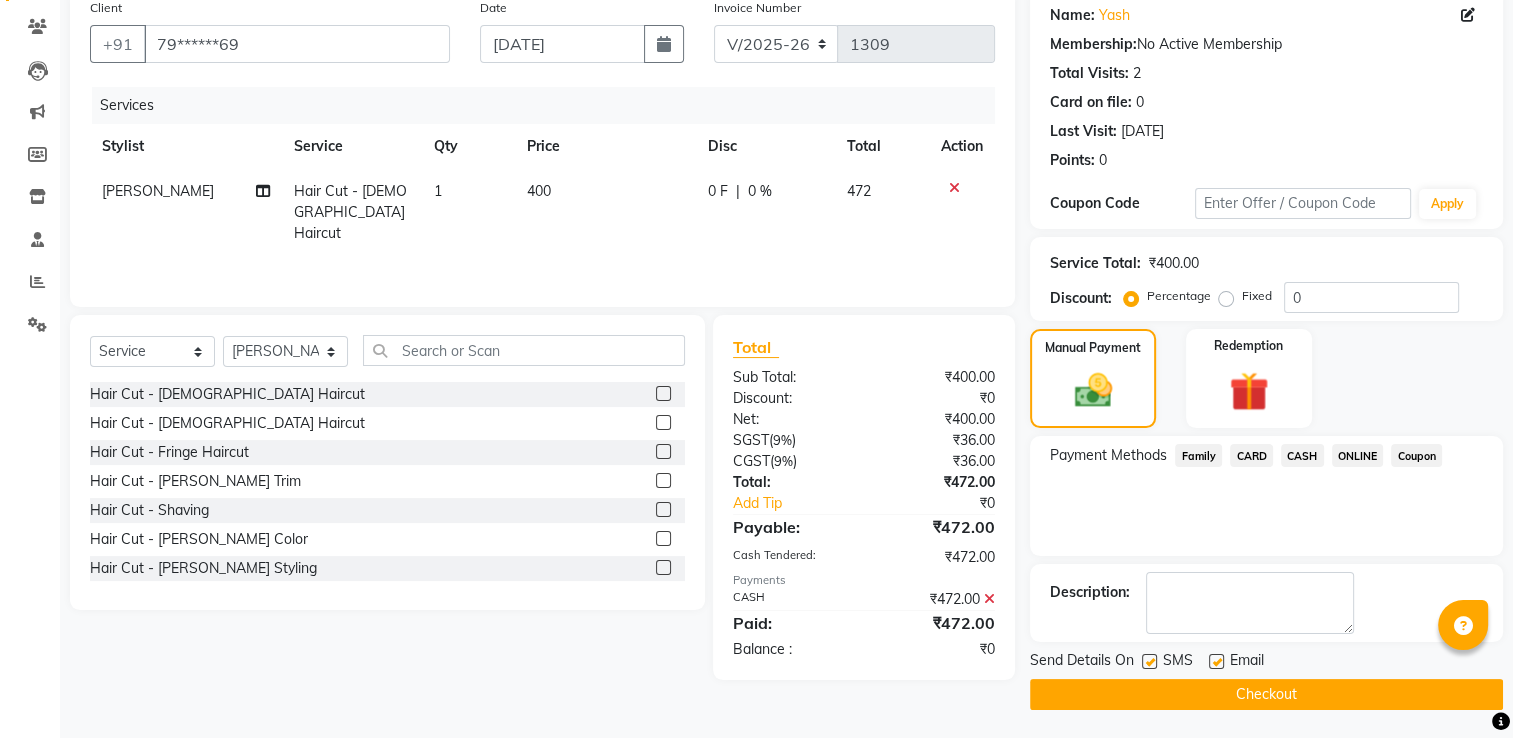 click on "Checkout" 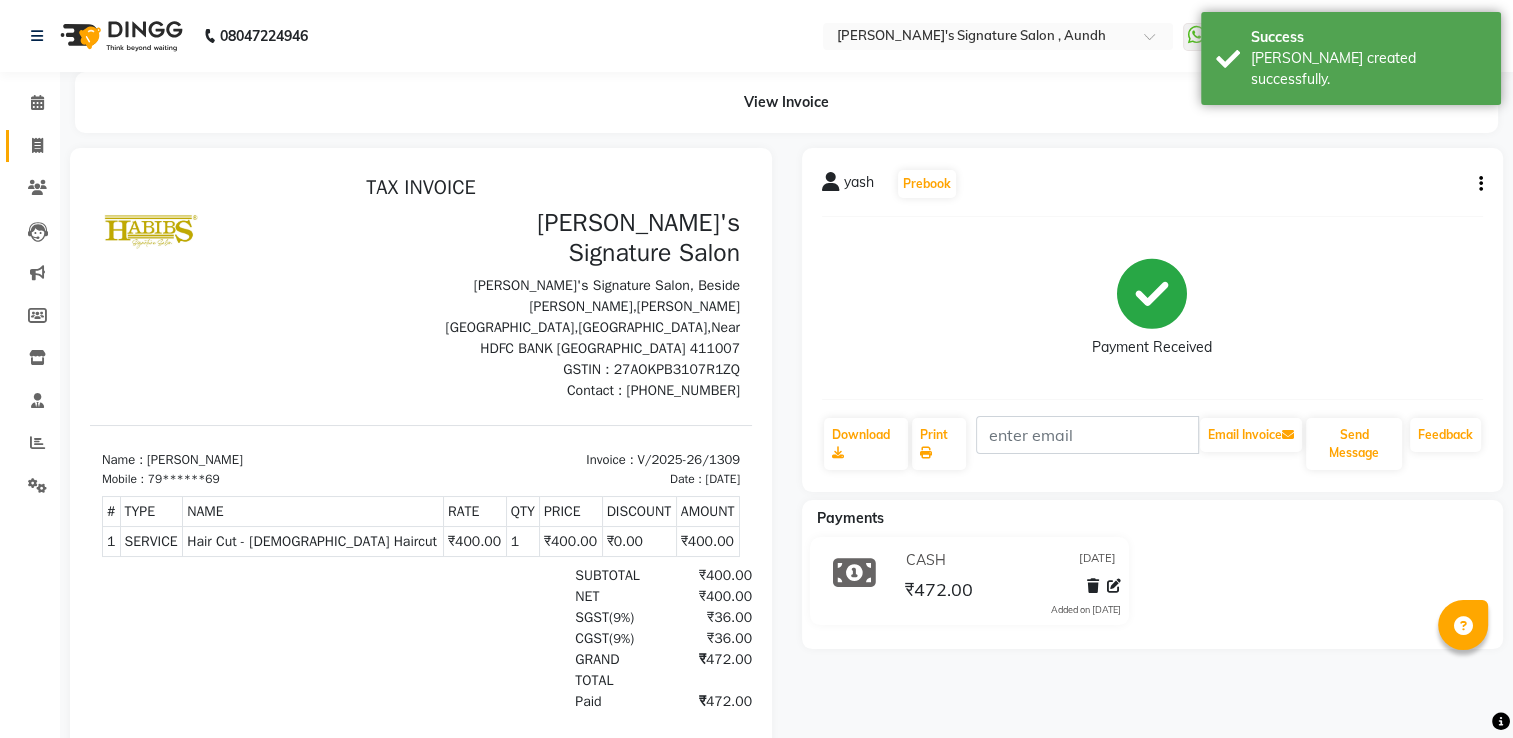 scroll, scrollTop: 0, scrollLeft: 0, axis: both 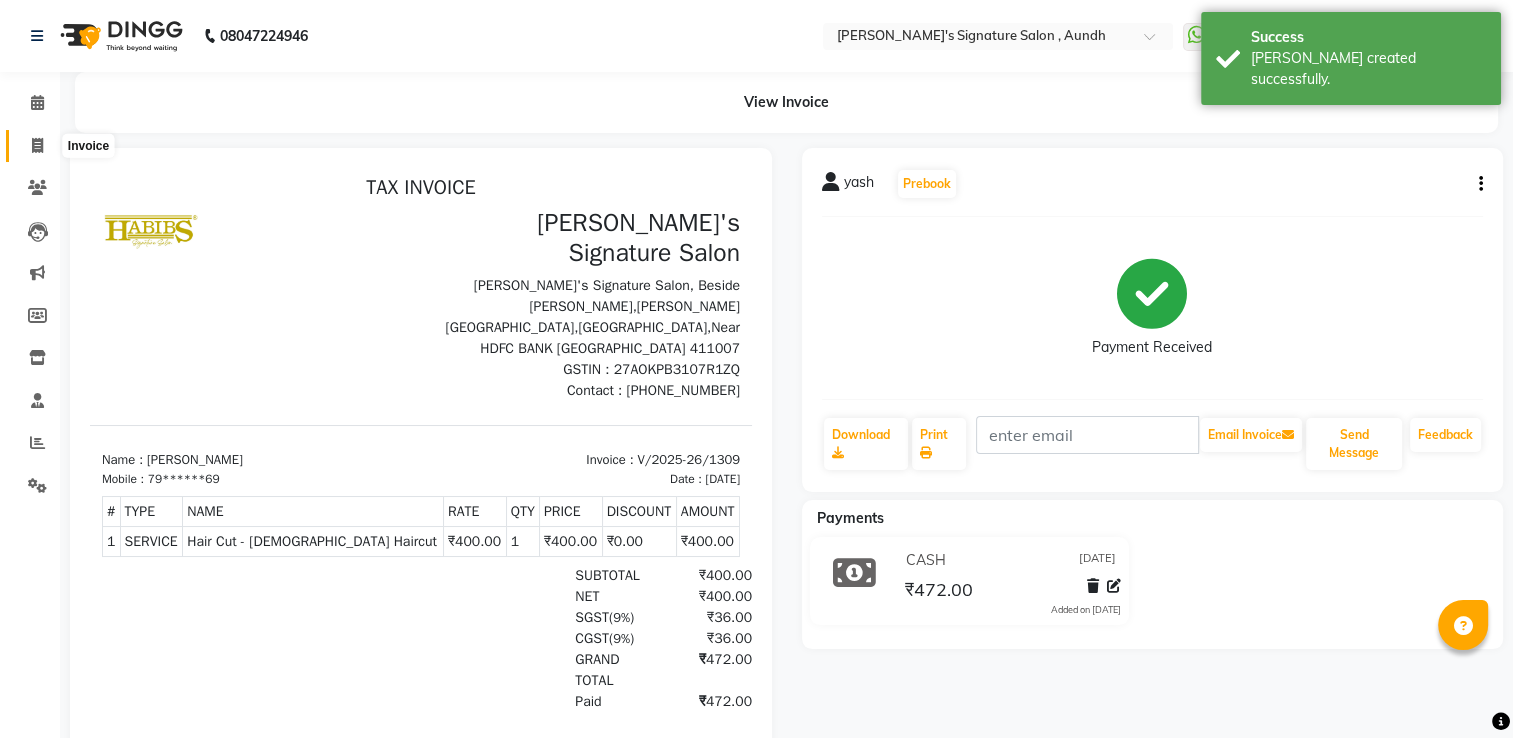 click 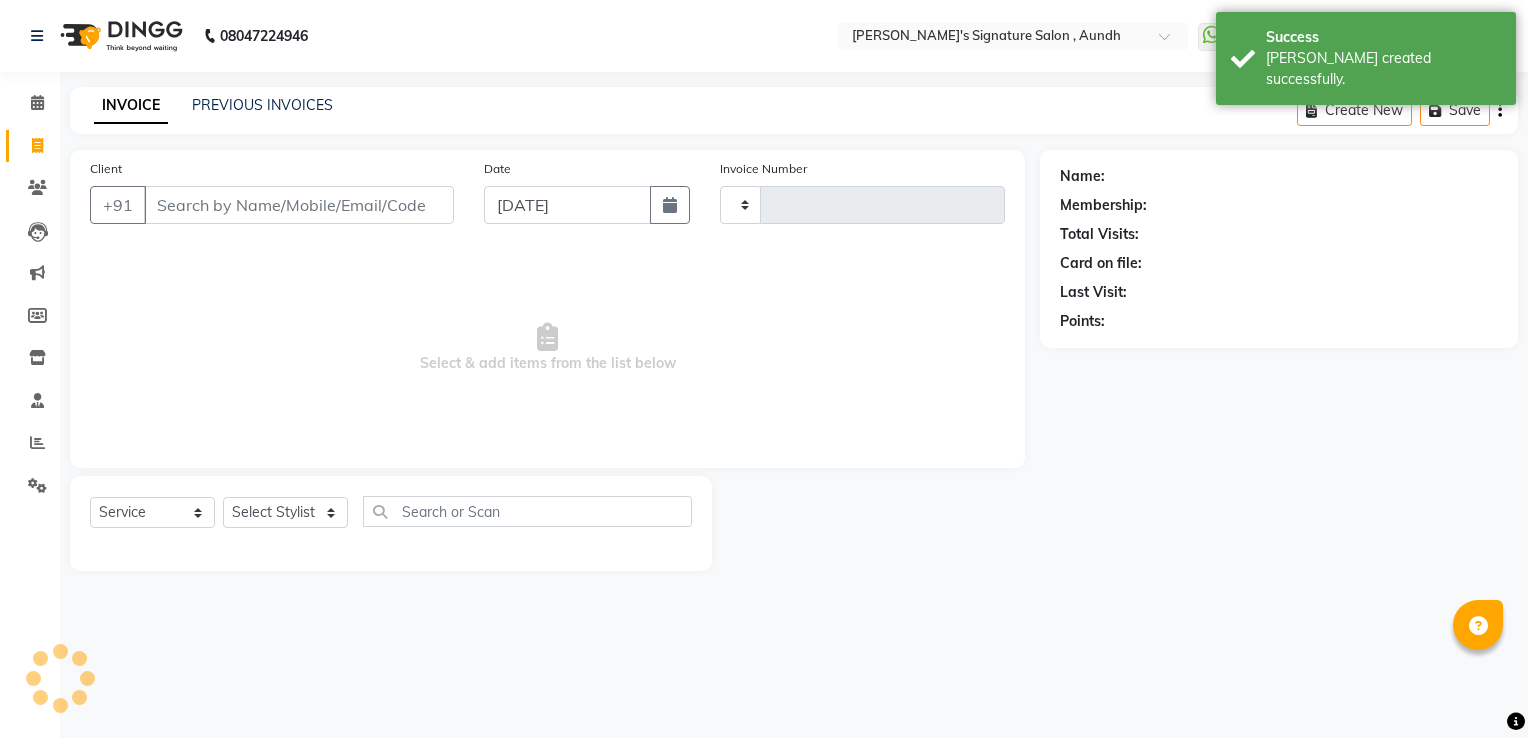 type on "1310" 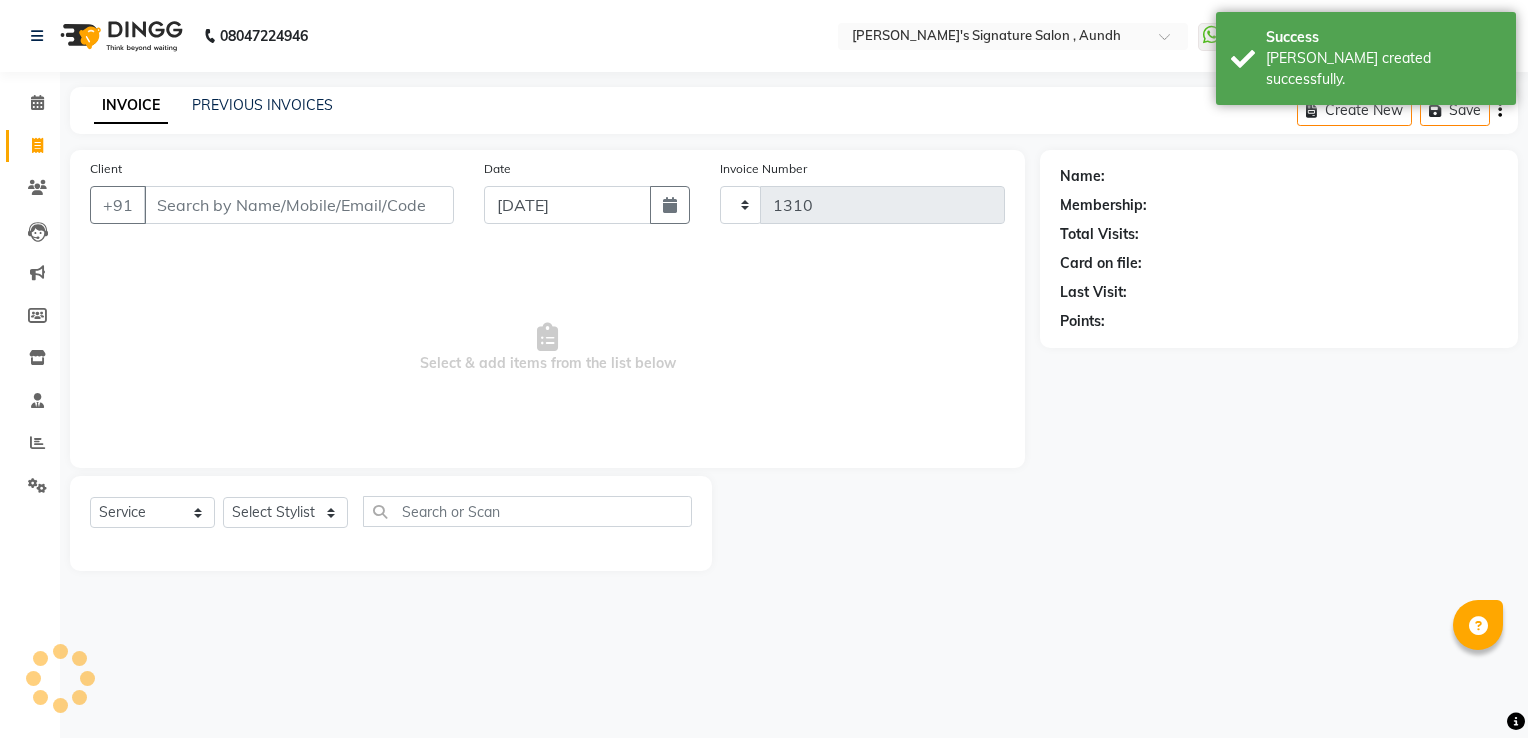 select on "6342" 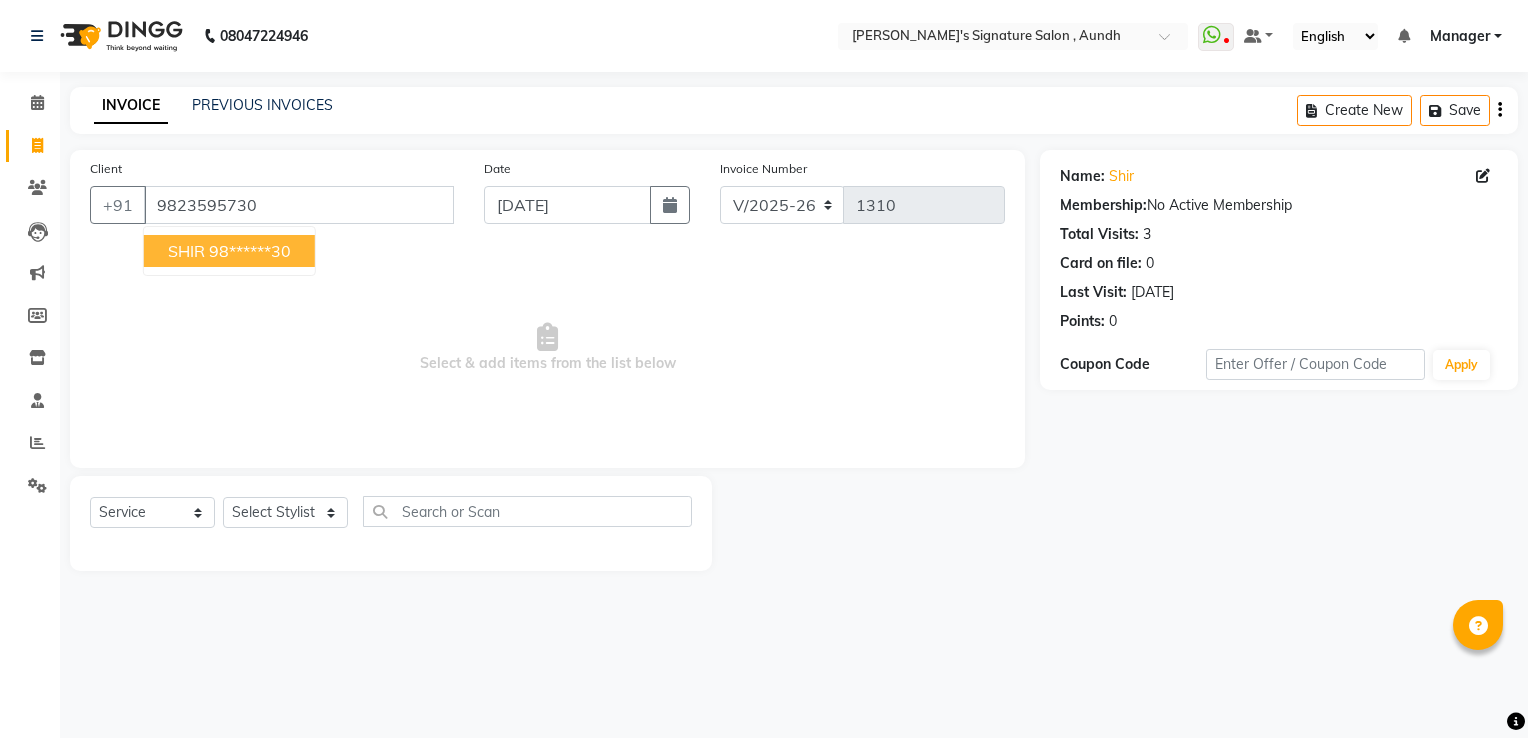 click on "SHIR  98******30" at bounding box center [229, 251] 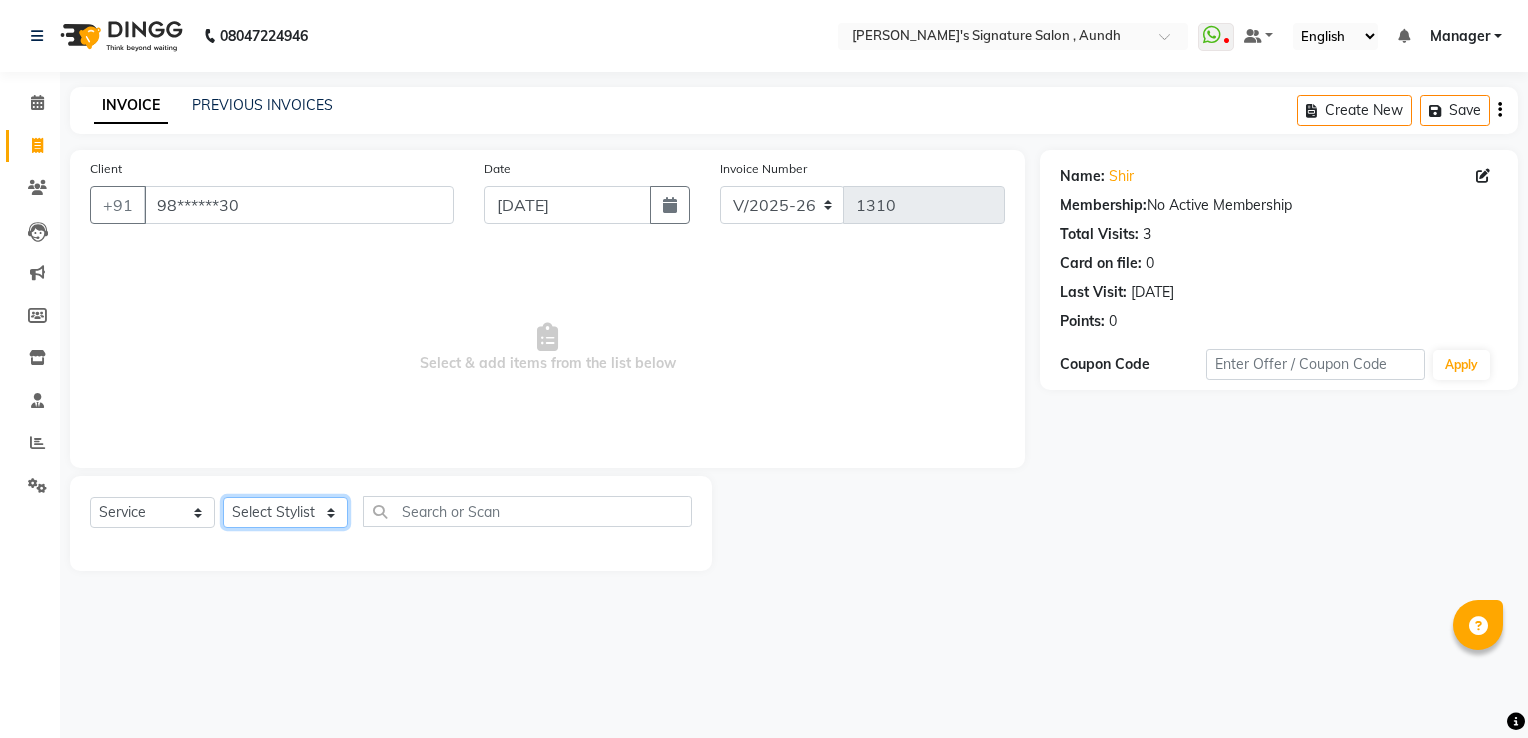 click on "Select Stylist Ankit  [PERSON_NAME] SAUDAGAR DEVA SIR Diya [PERSON_NAME] [PERSON_NAME] Manager [PERSON_NAME] POOJA PRASAN preeti [PERSON_NAME] [PERSON_NAME] sagar vilaskar [PERSON_NAME] [PERSON_NAME] WAKAD 2 SUMIT [PERSON_NAME]" 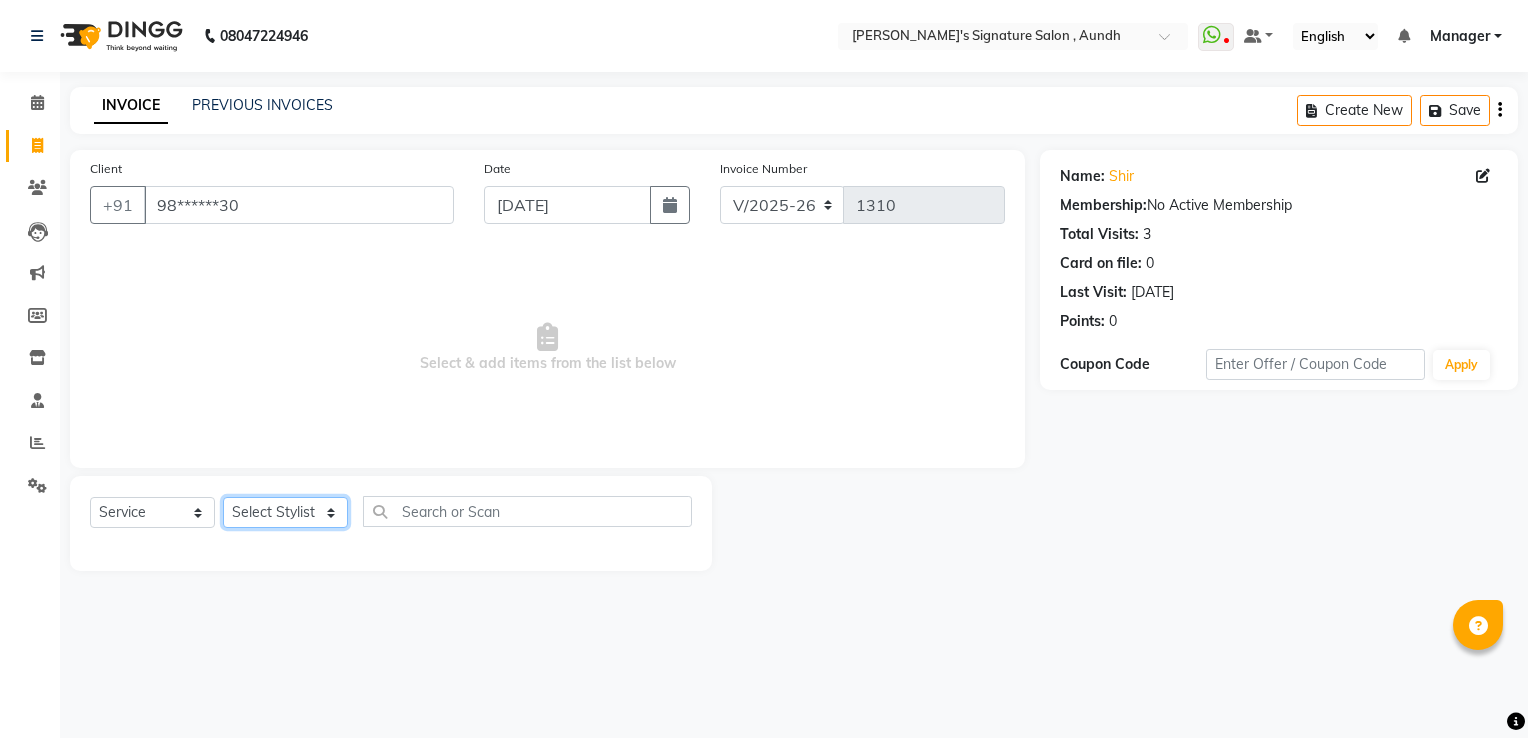 select on "55303" 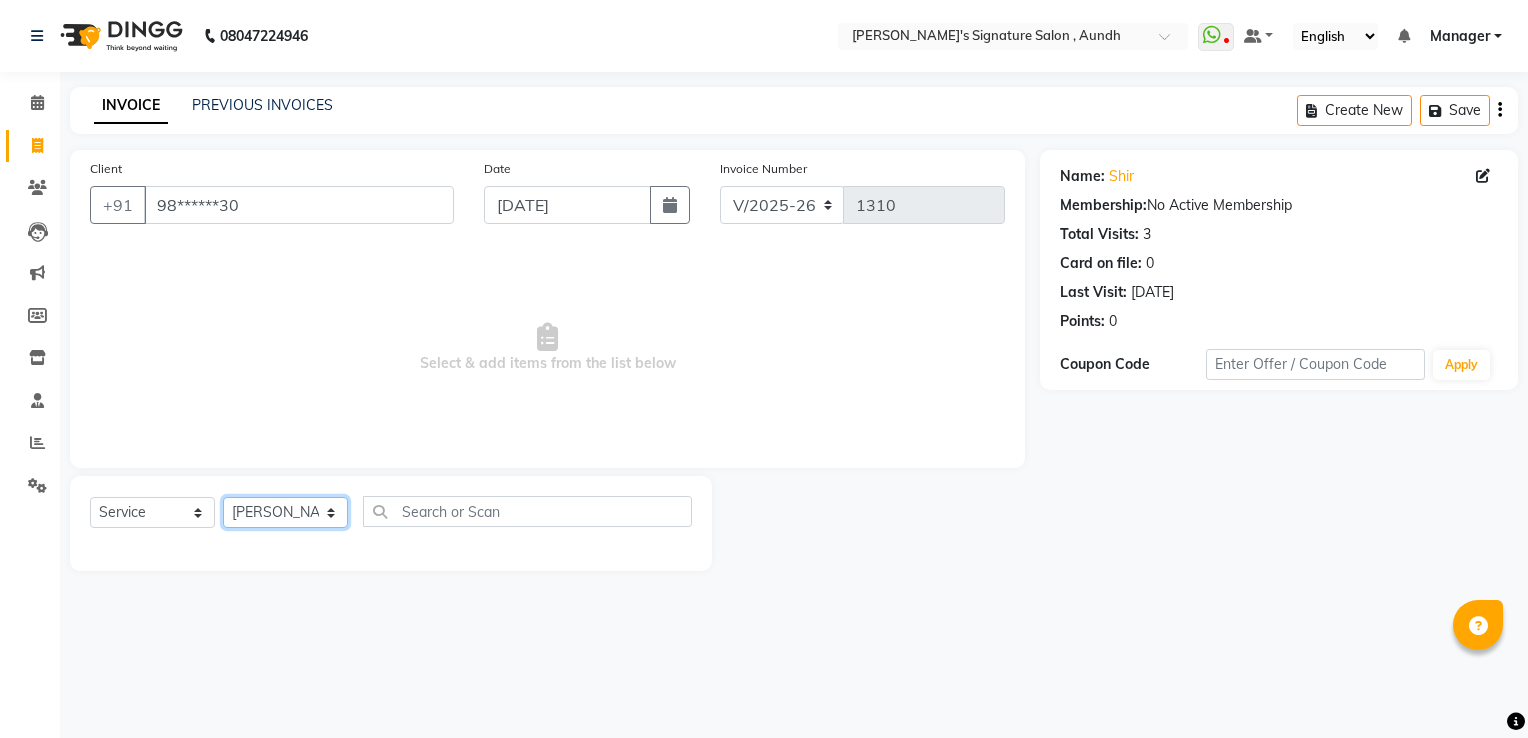 click on "Select Stylist Ankit  [PERSON_NAME] SAUDAGAR DEVA SIR Diya [PERSON_NAME] [PERSON_NAME] Manager [PERSON_NAME] POOJA PRASAN preeti [PERSON_NAME] [PERSON_NAME] sagar vilaskar [PERSON_NAME] [PERSON_NAME] WAKAD 2 SUMIT [PERSON_NAME]" 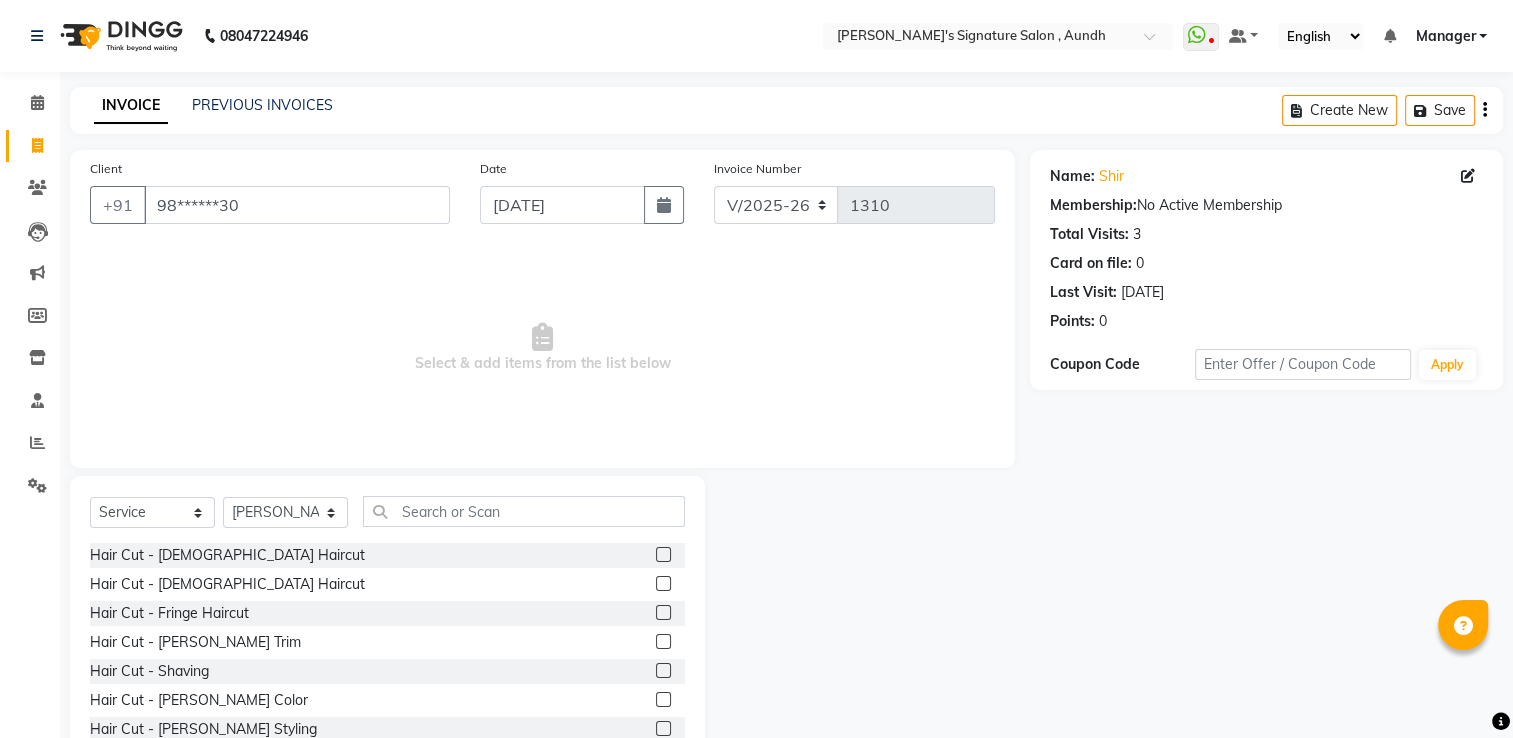click 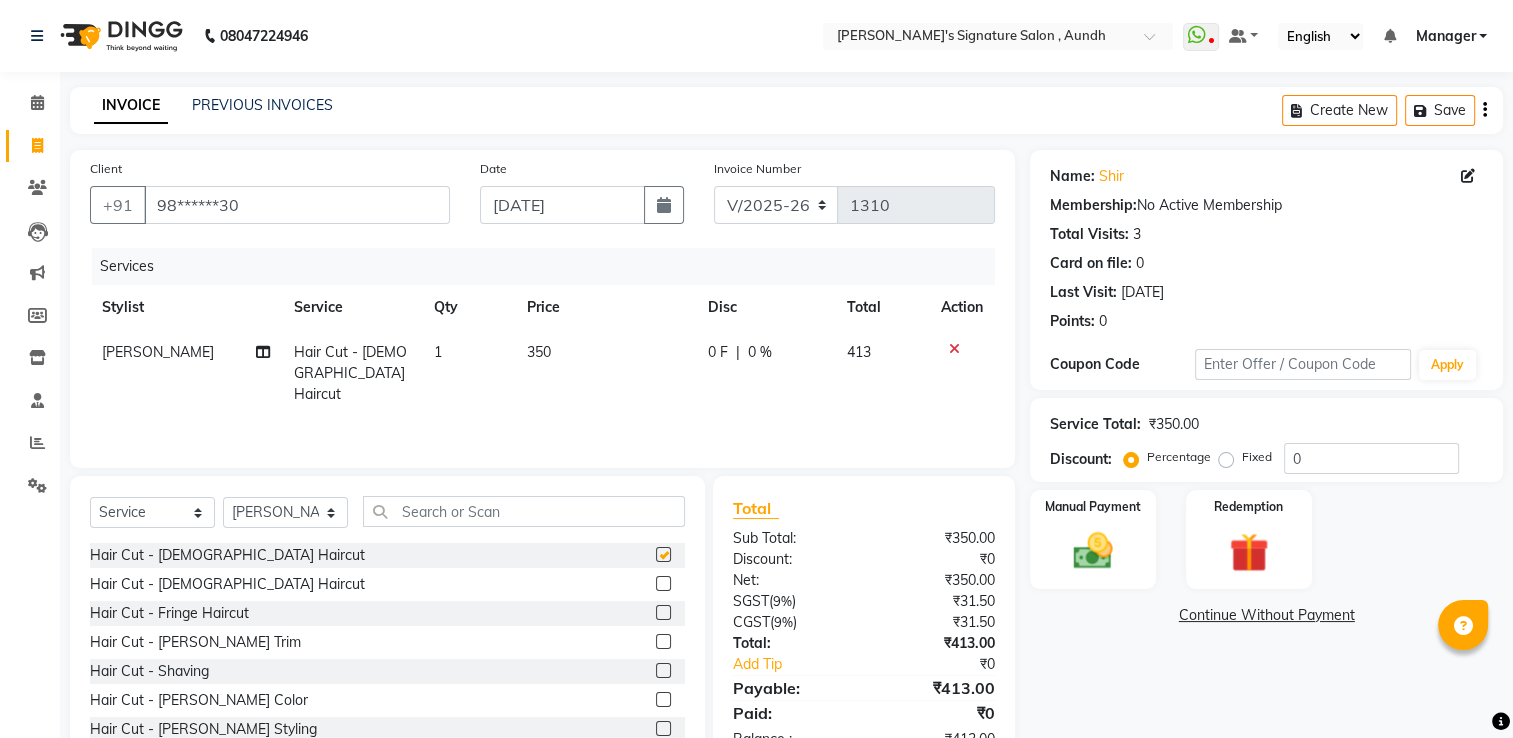 checkbox on "false" 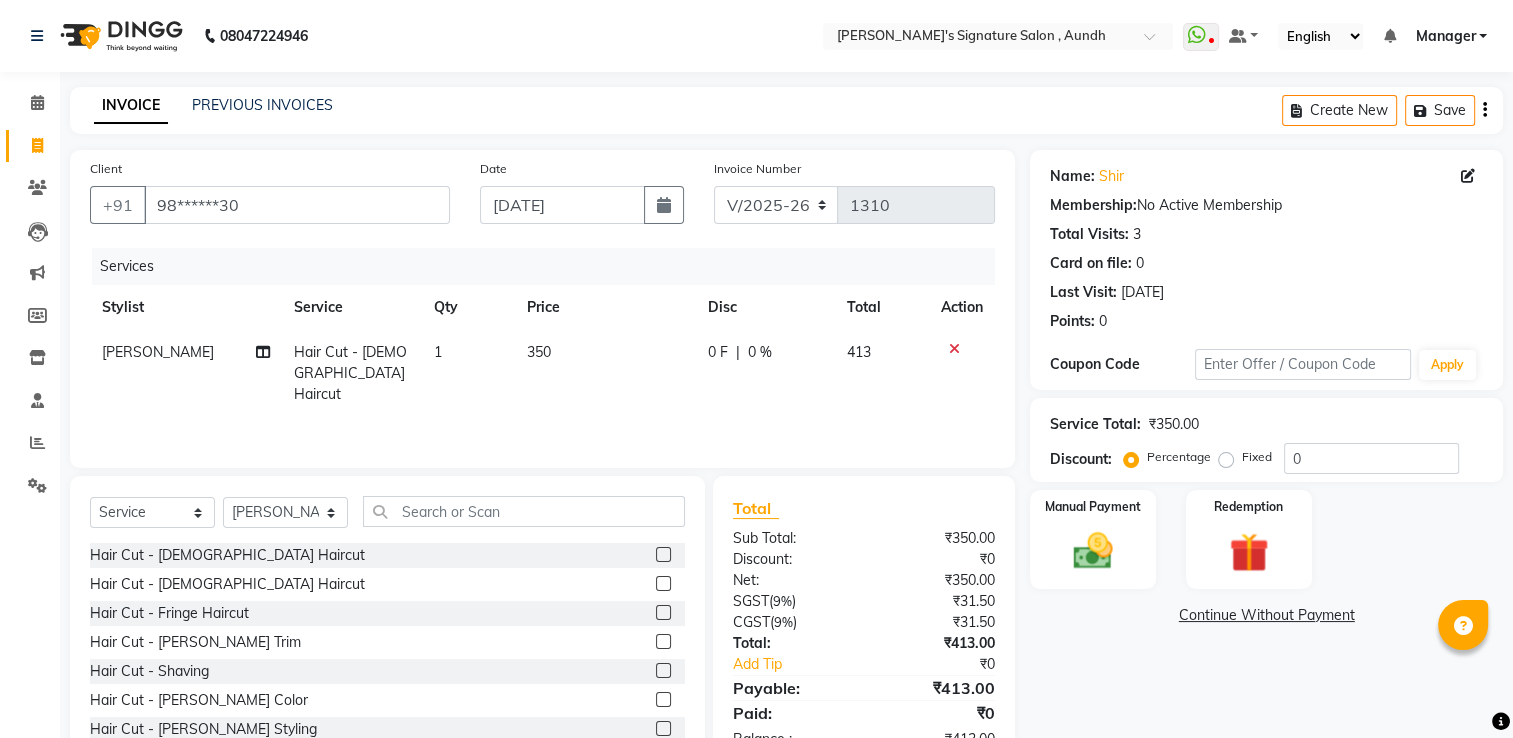click 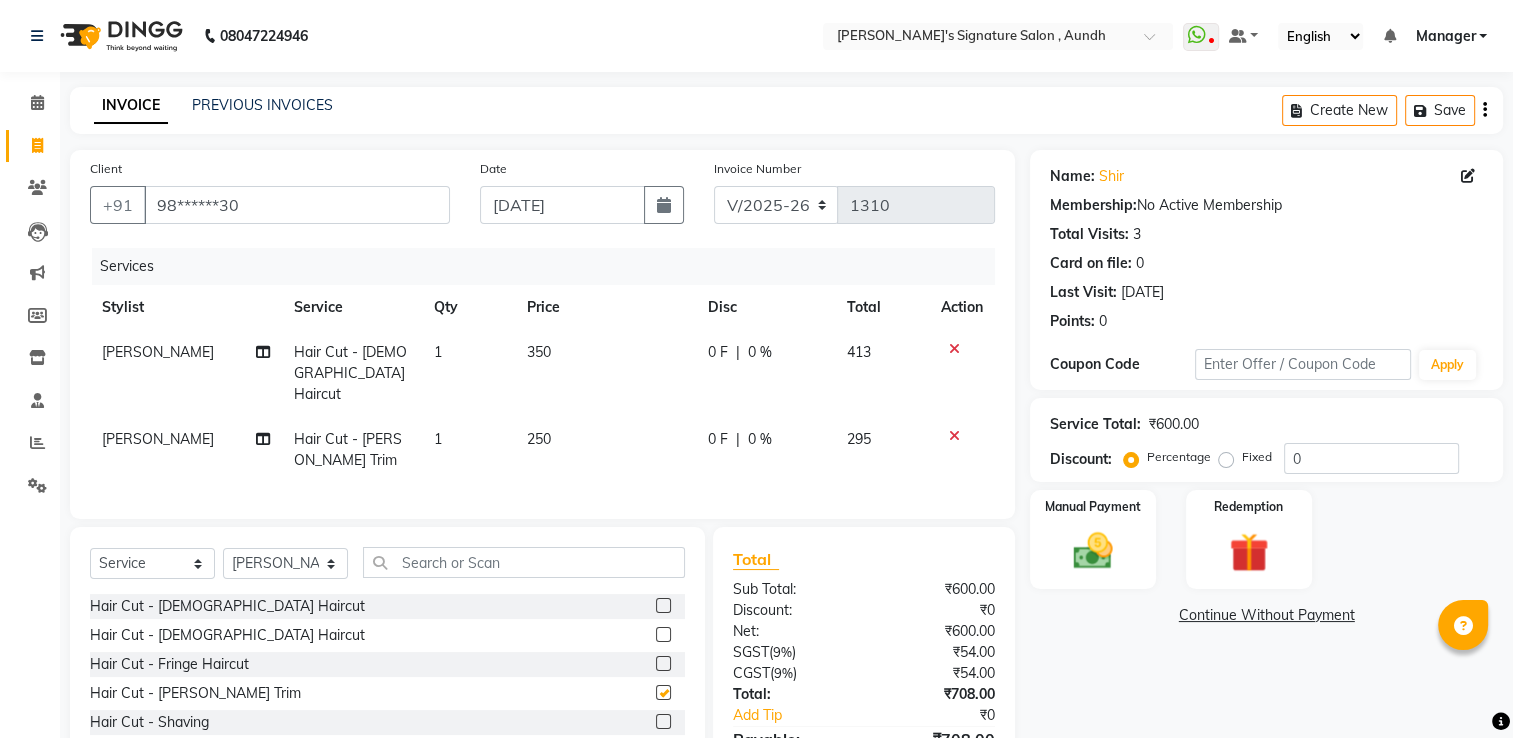 checkbox on "false" 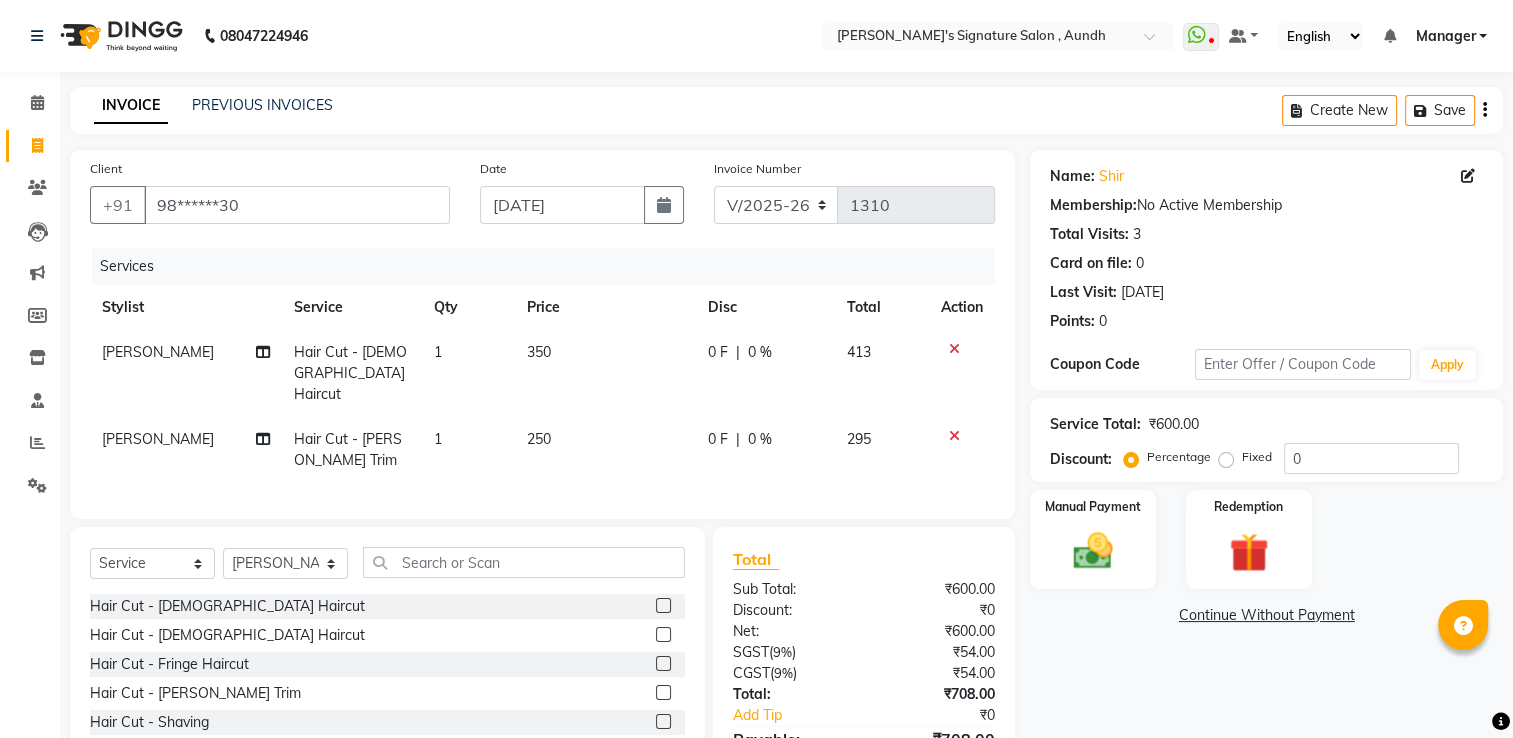 click on "350" 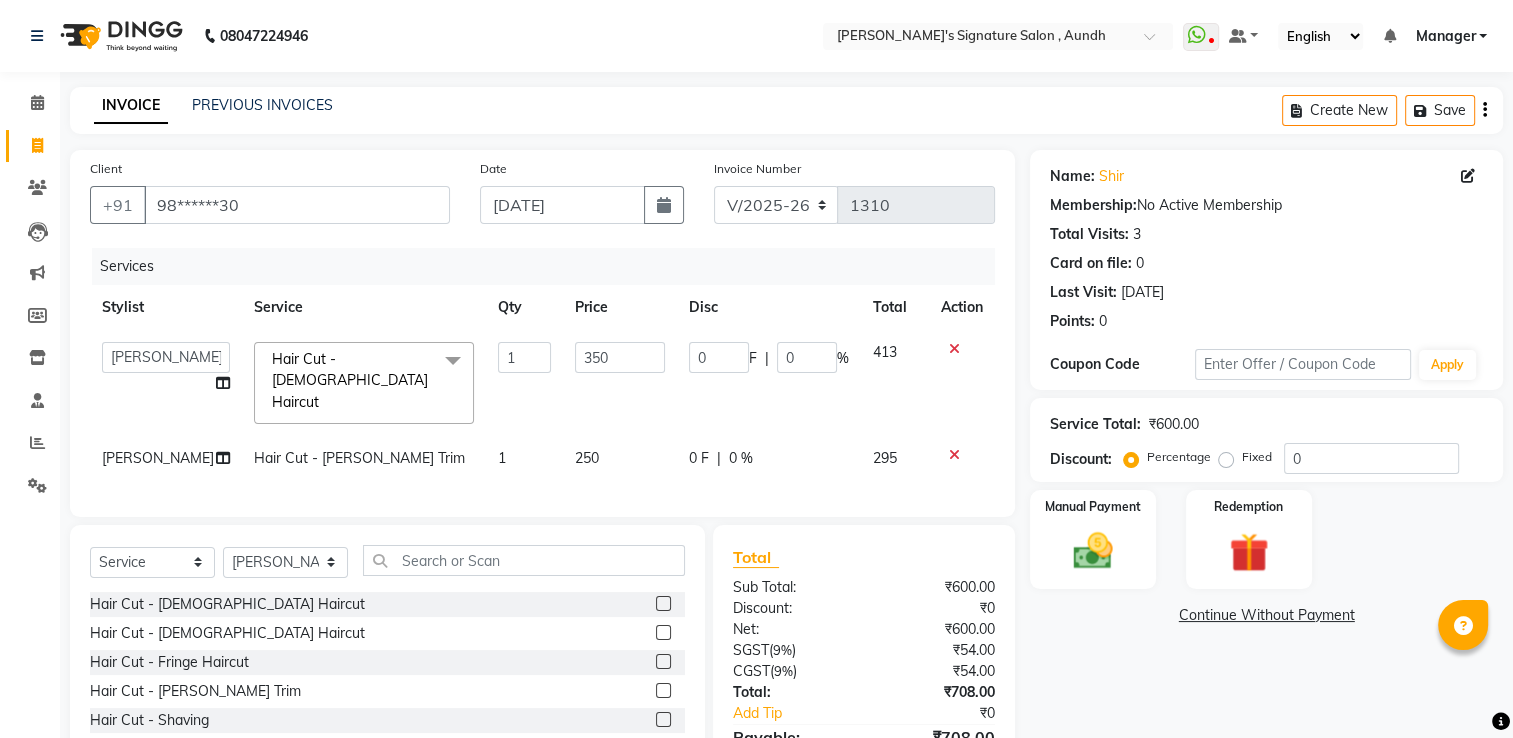 click on "1" 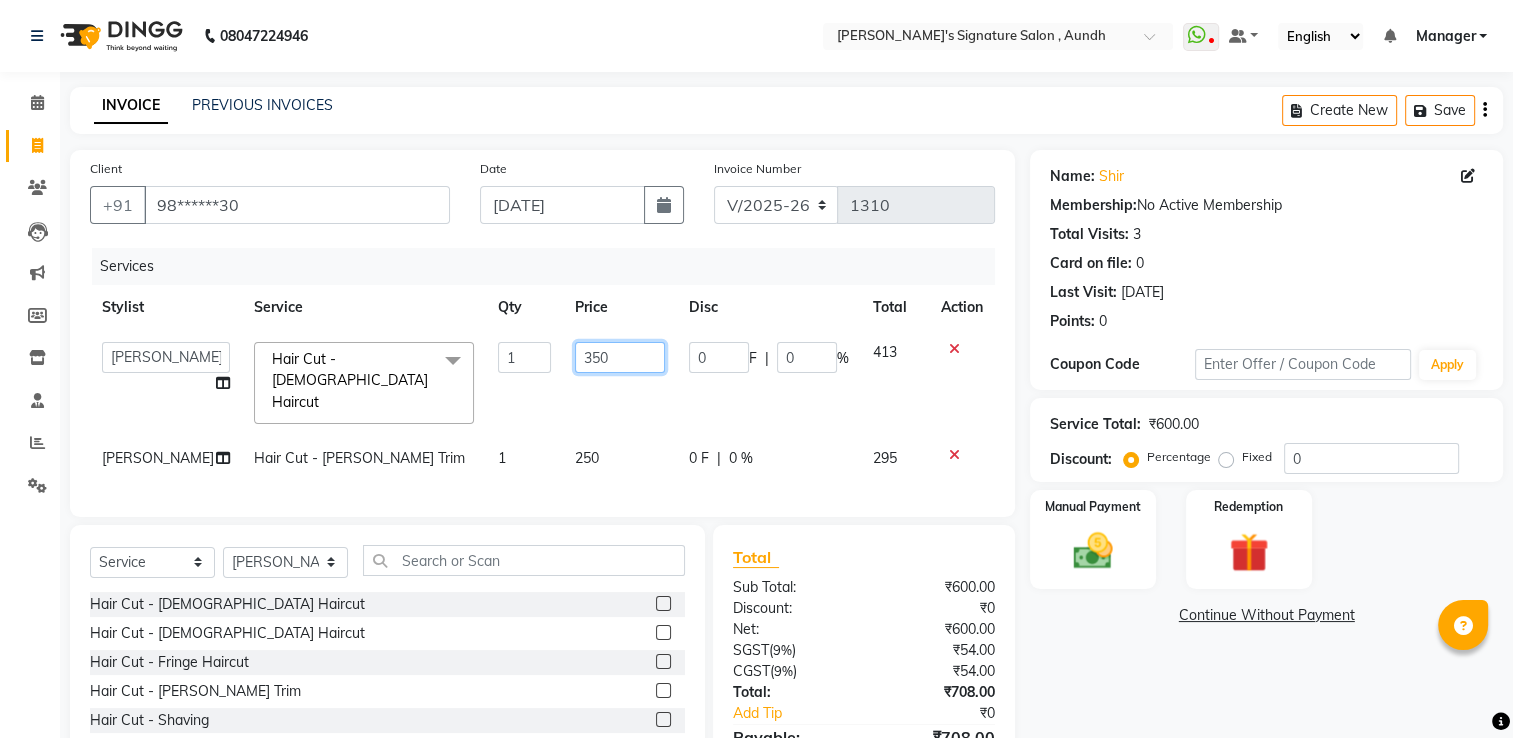 click on "350" 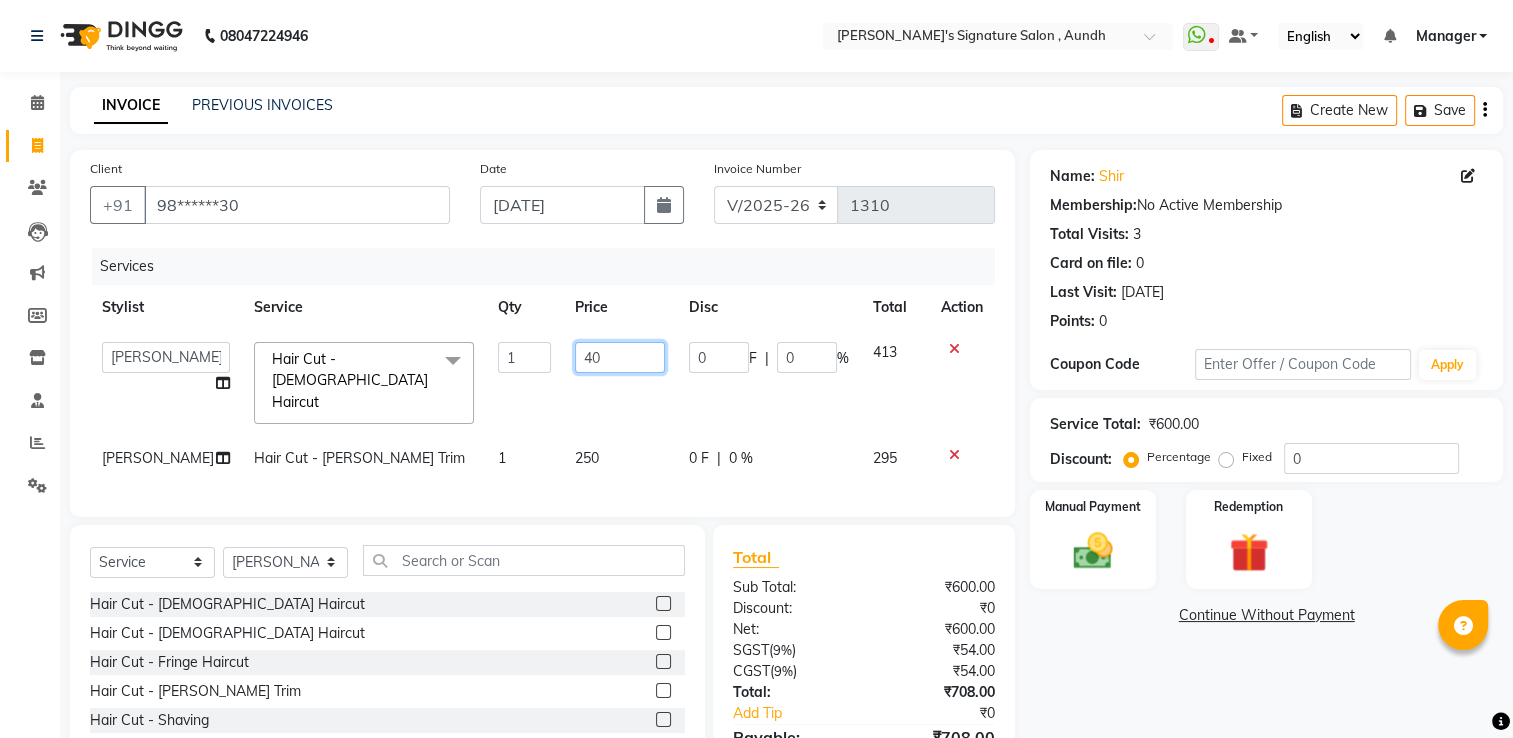 type on "400" 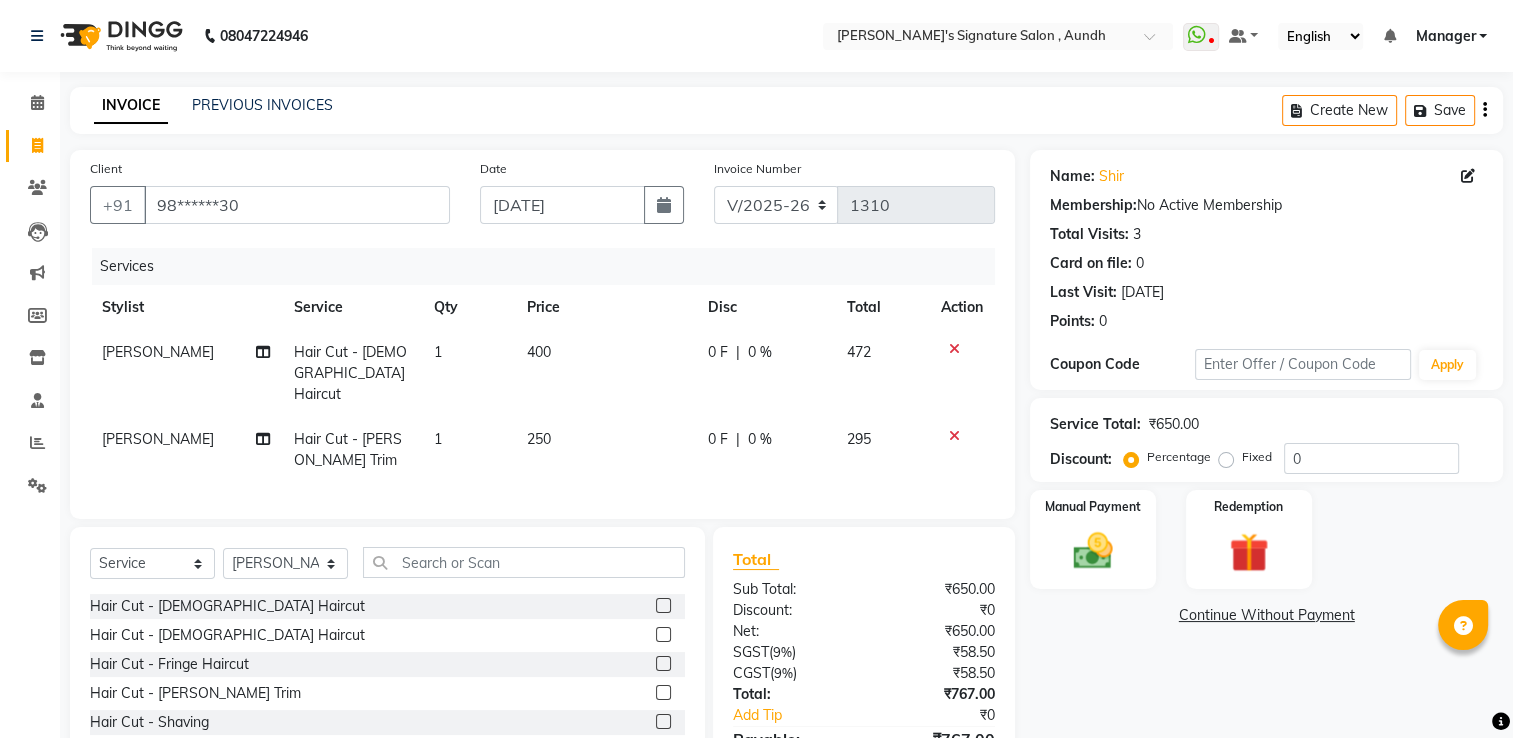 click on "0 F | 0 %" 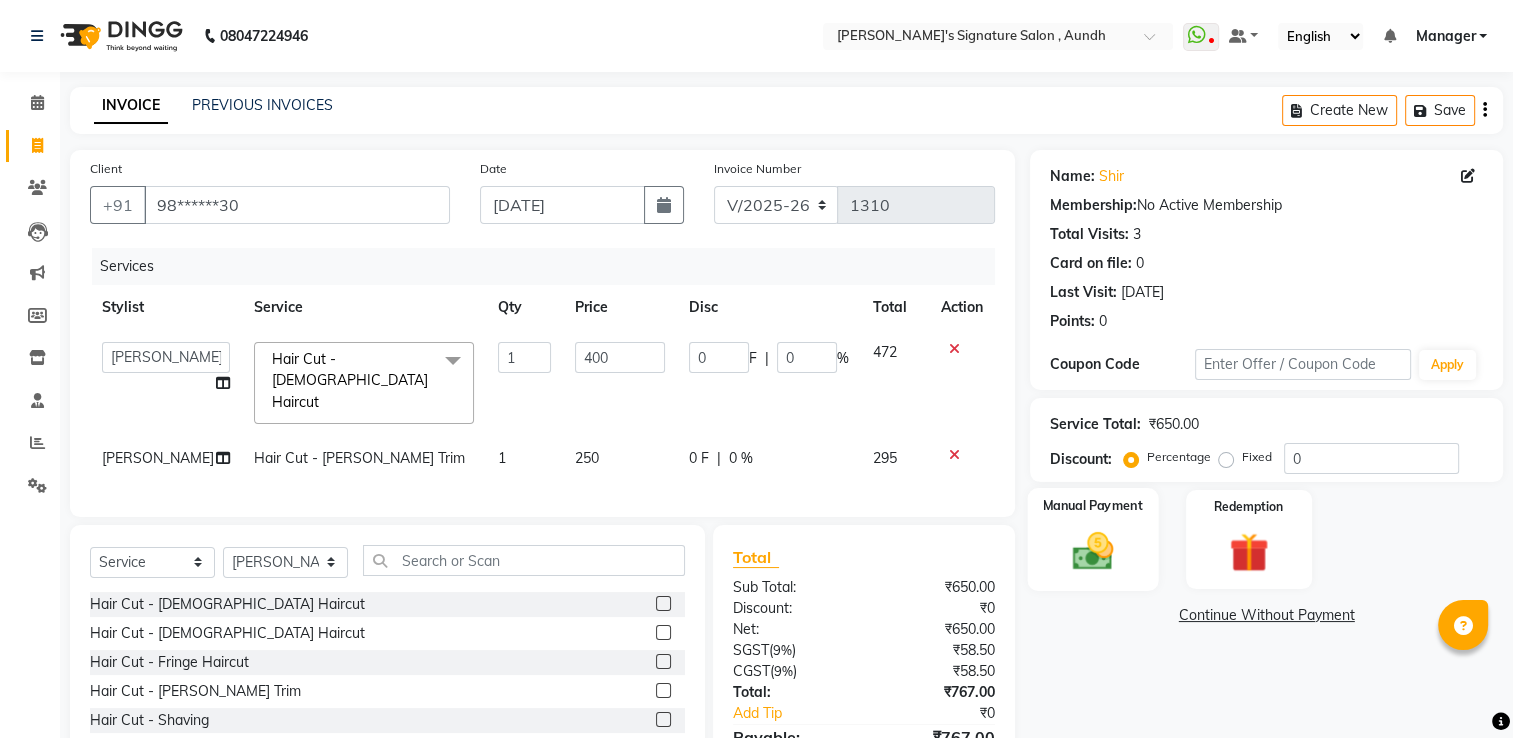 click 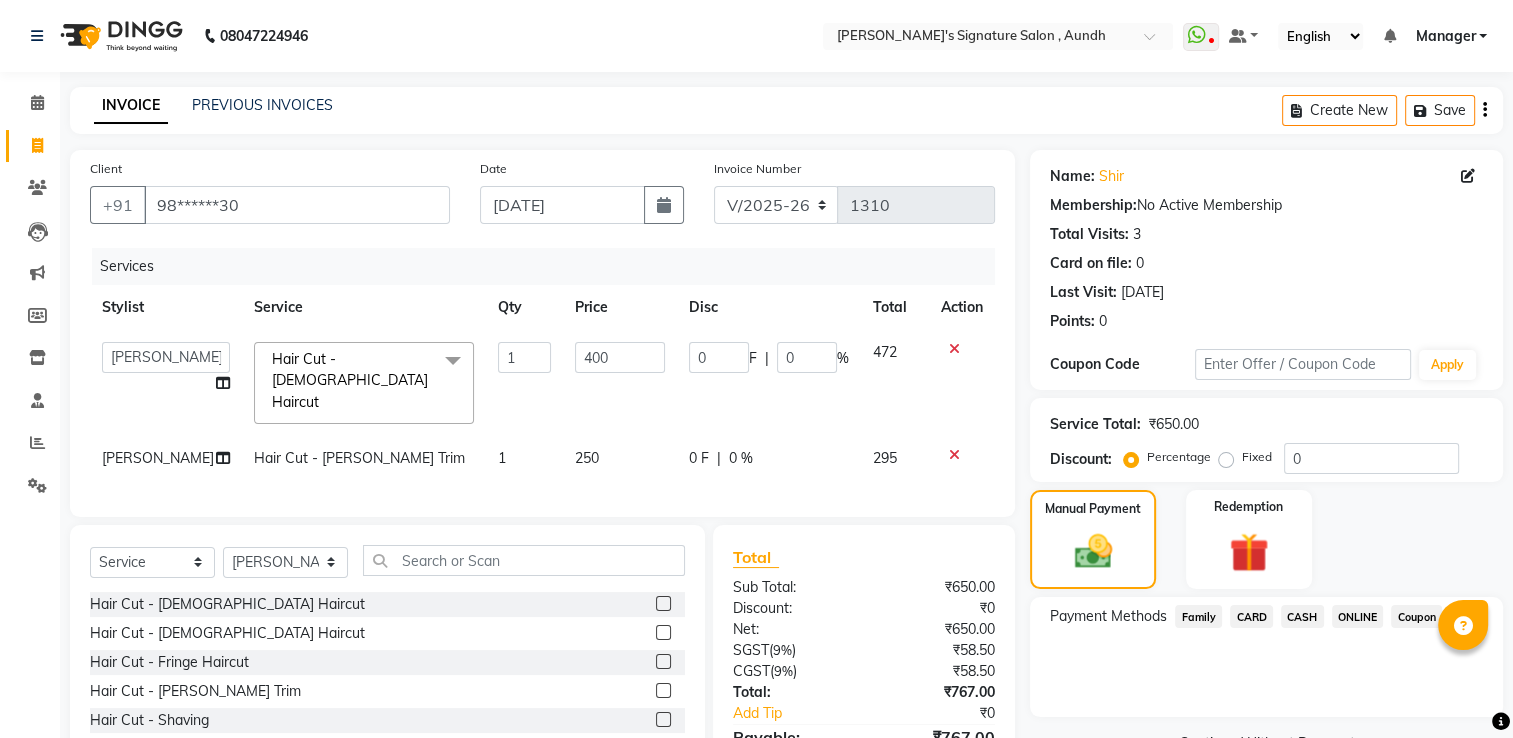 click on "ONLINE" 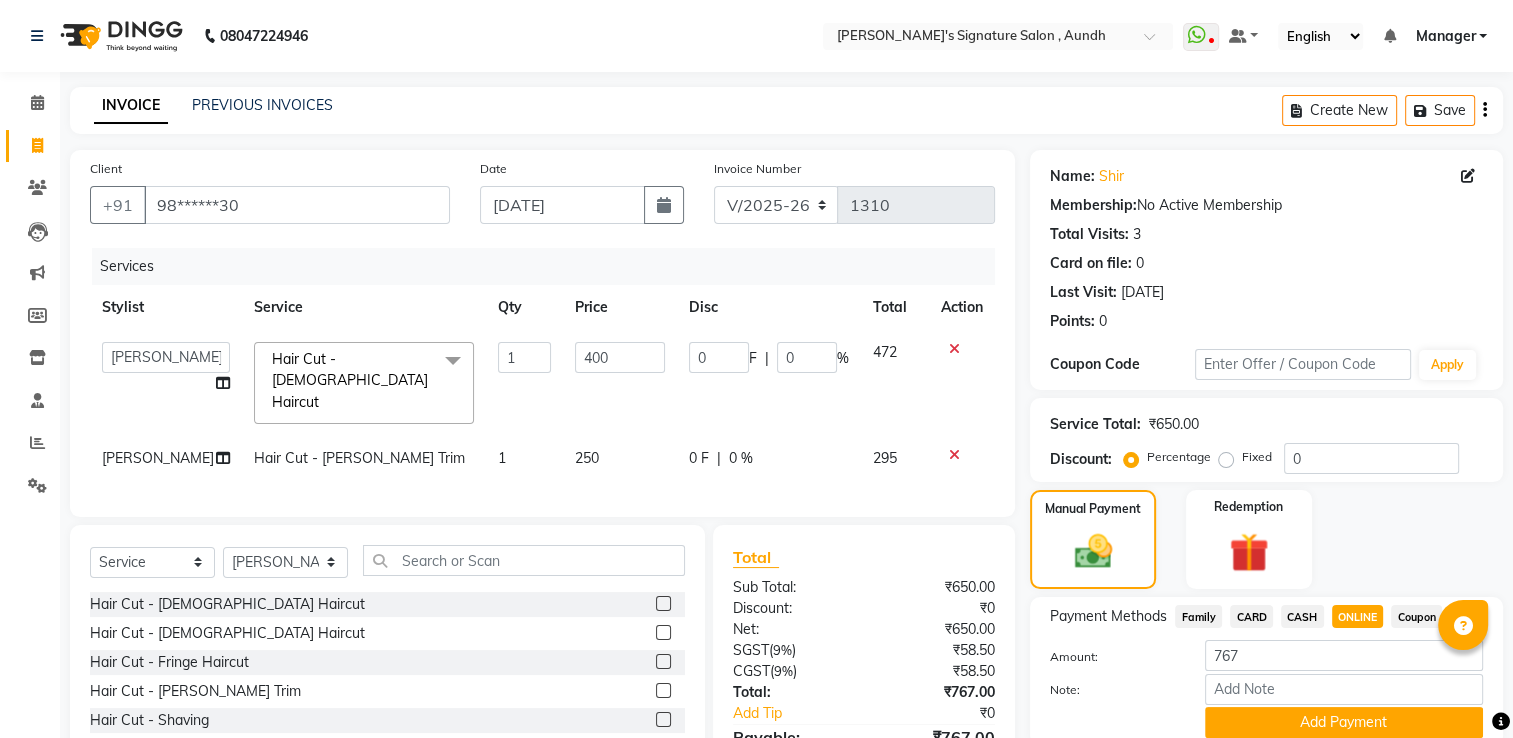 scroll, scrollTop: 97, scrollLeft: 0, axis: vertical 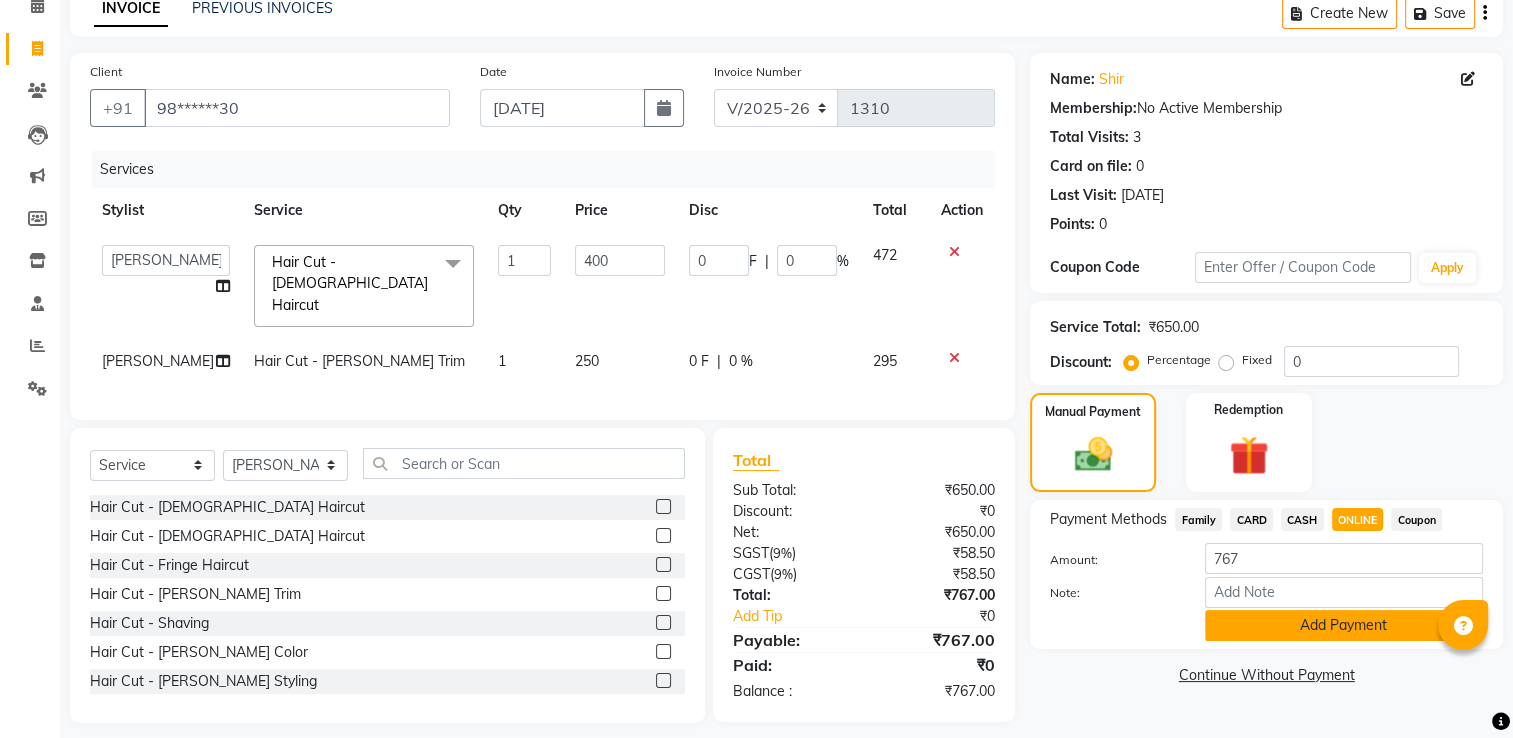 click on "Add Payment" 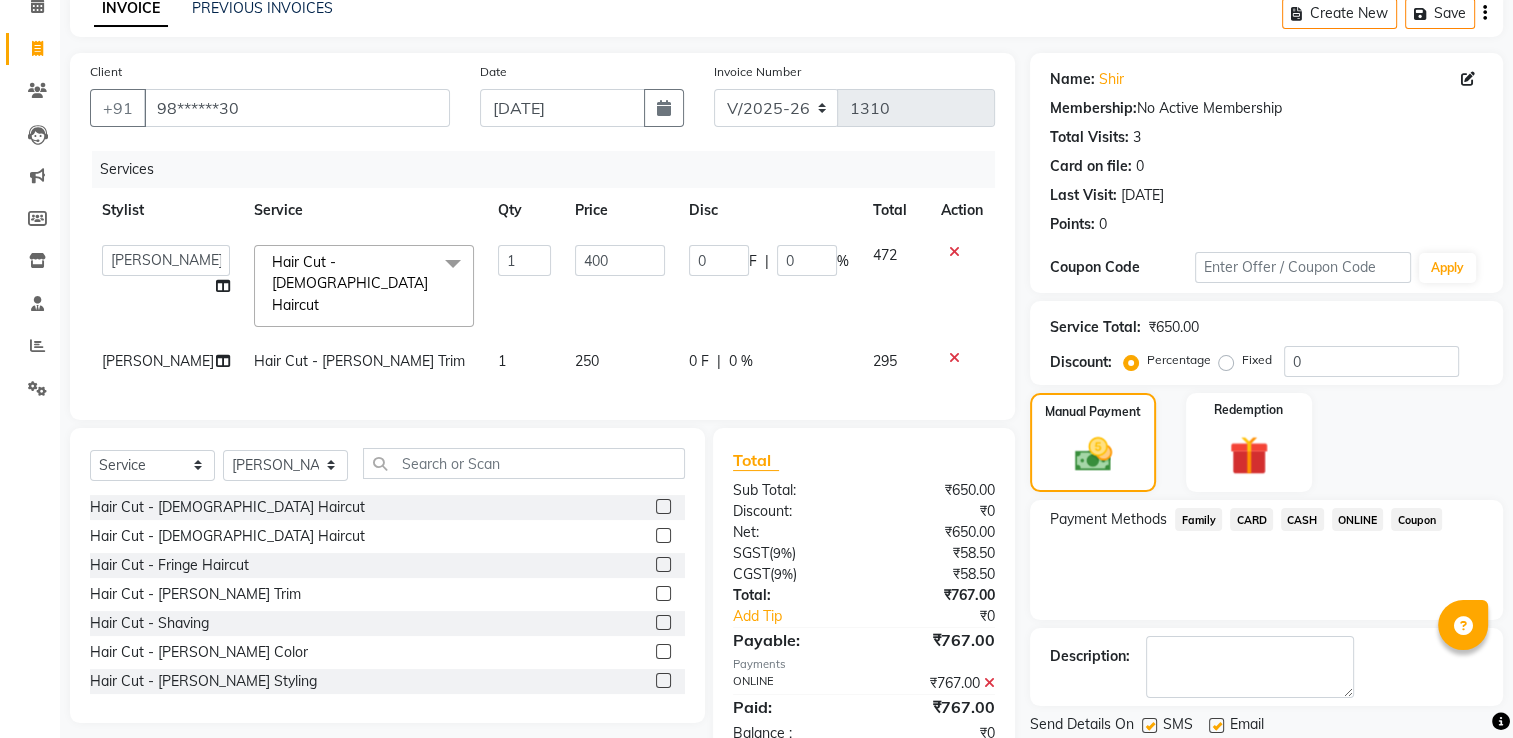 scroll, scrollTop: 161, scrollLeft: 0, axis: vertical 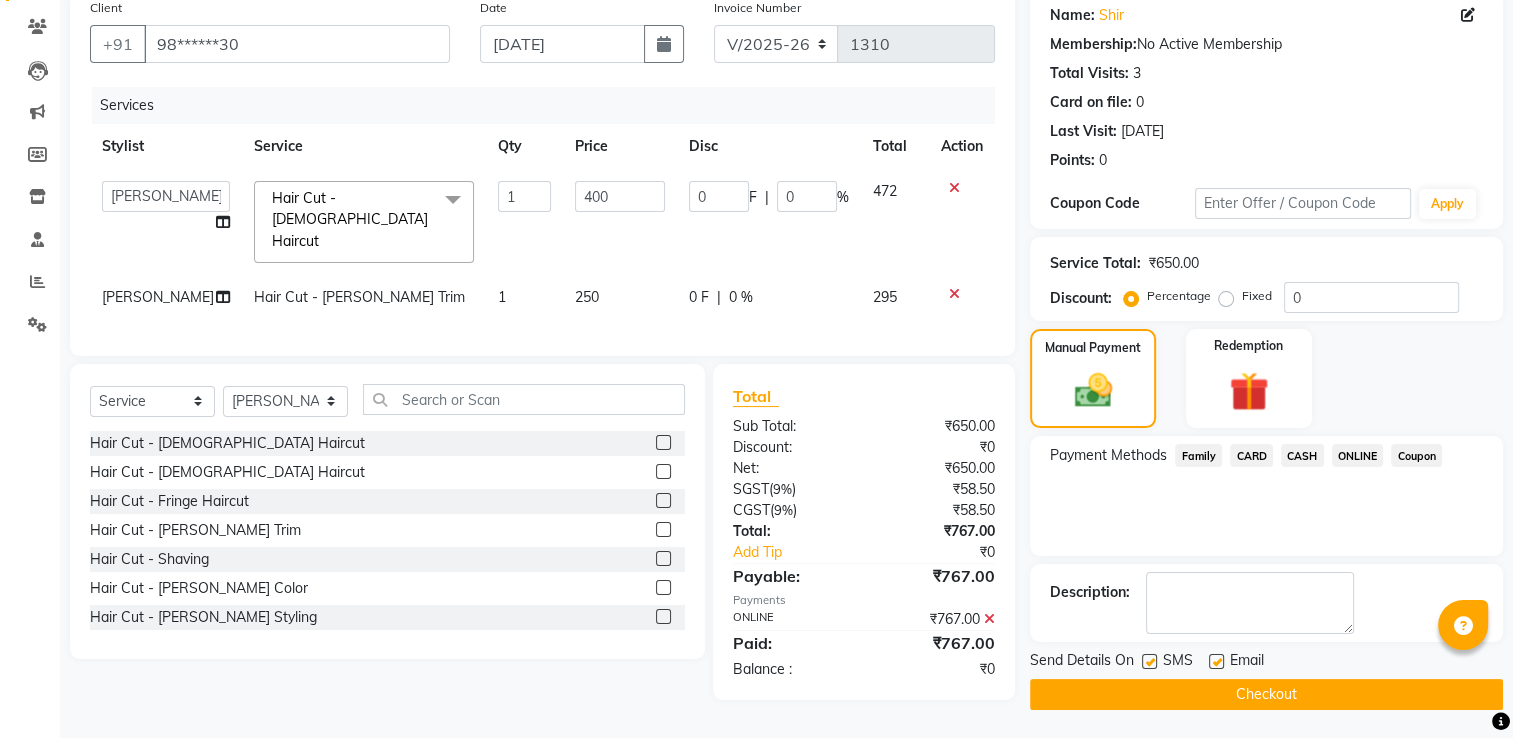 click on "Checkout" 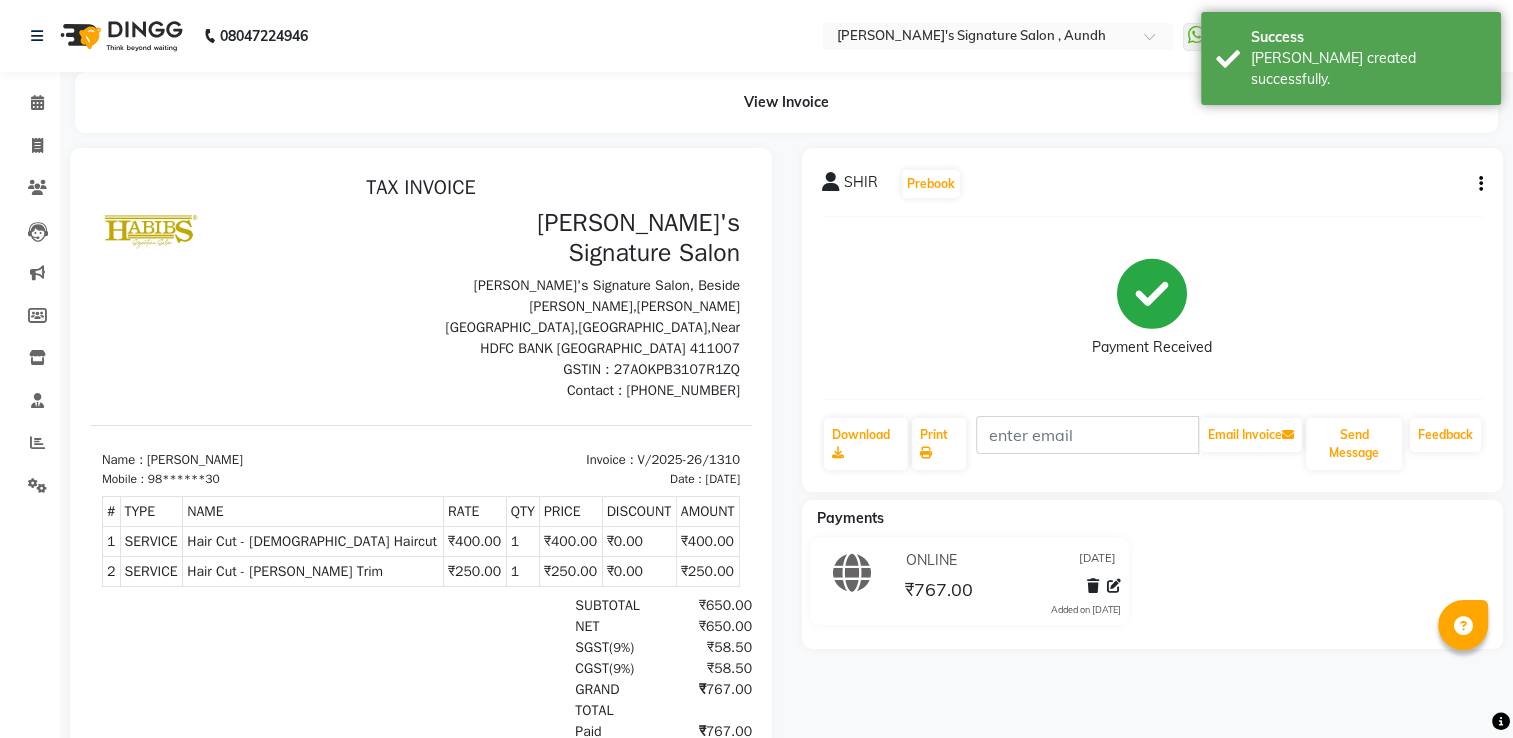 scroll, scrollTop: 0, scrollLeft: 0, axis: both 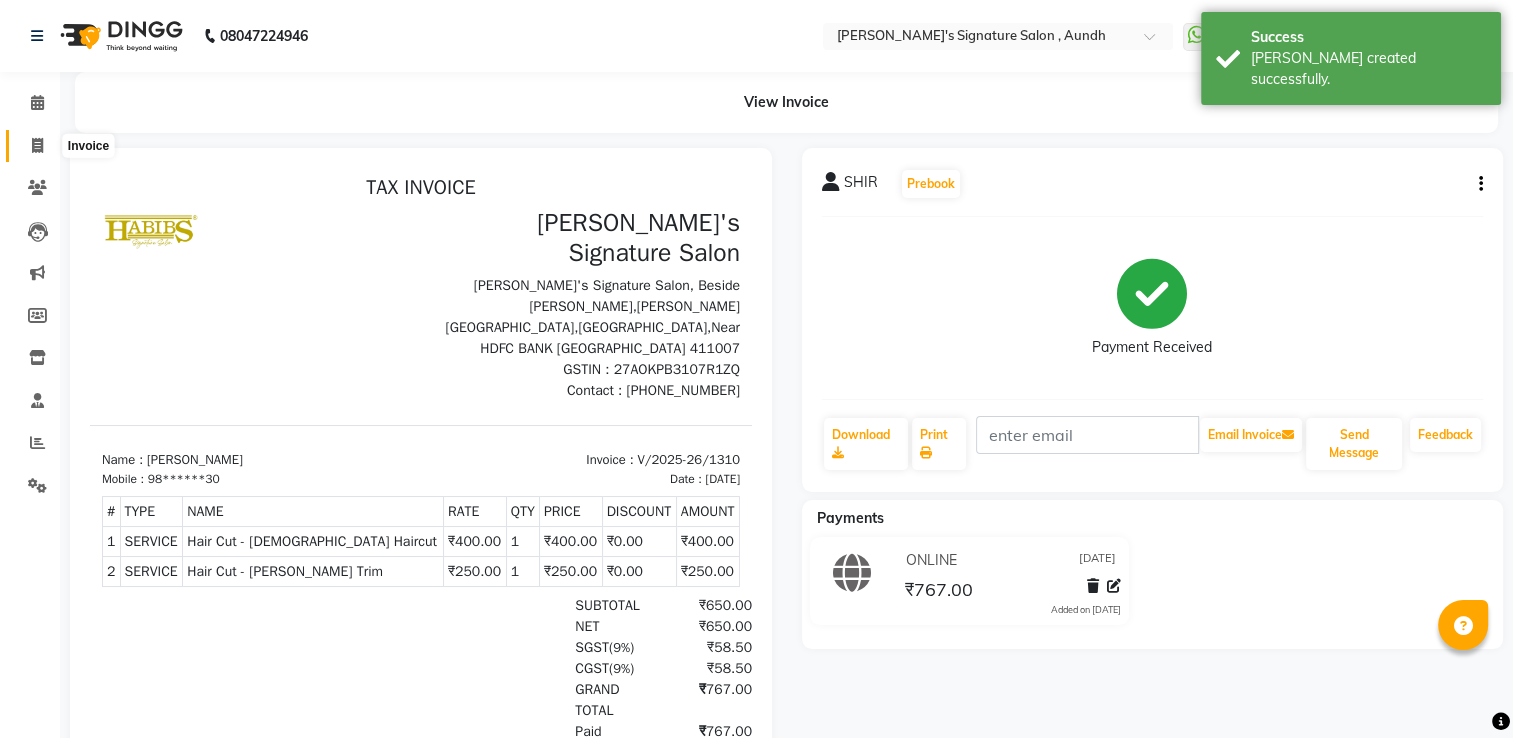 click 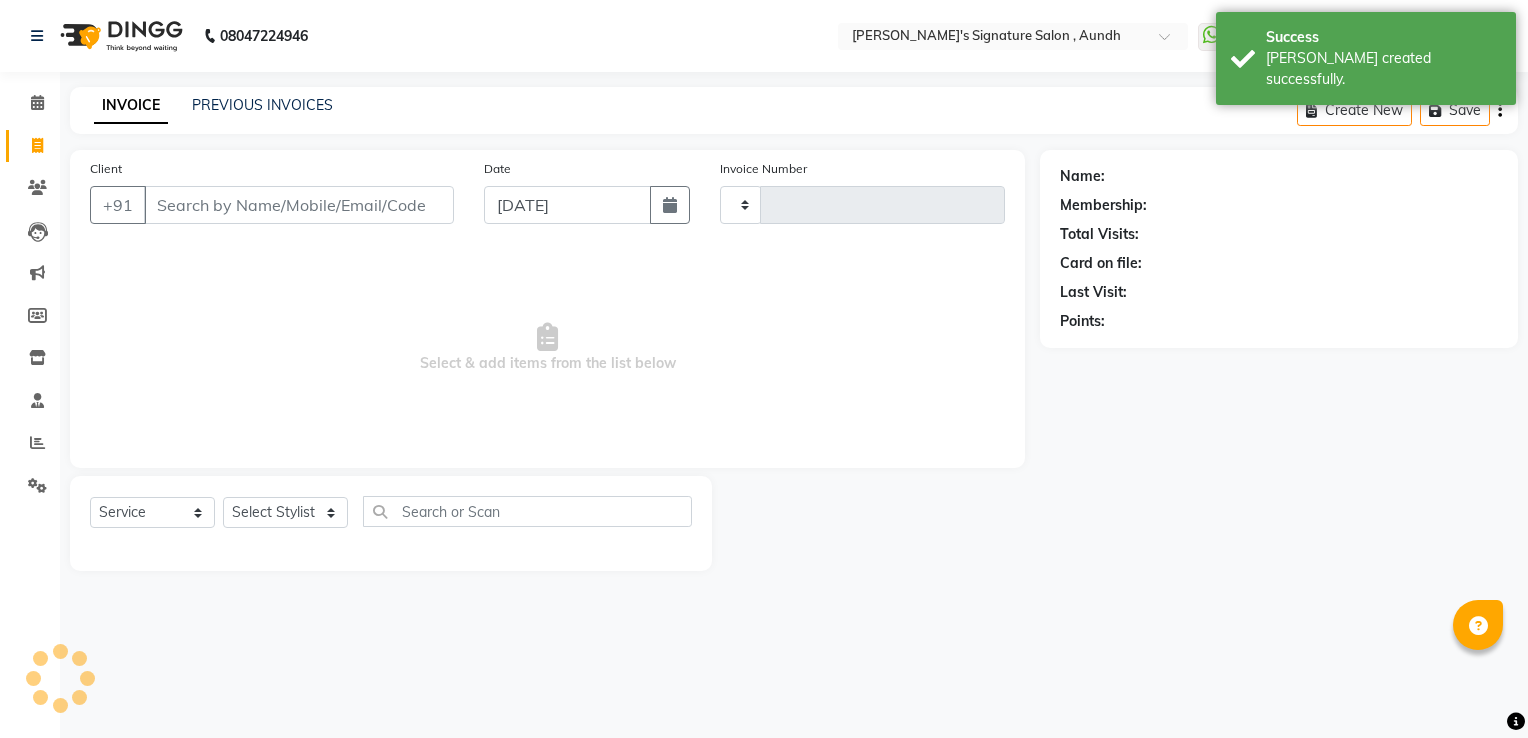 type on "1311" 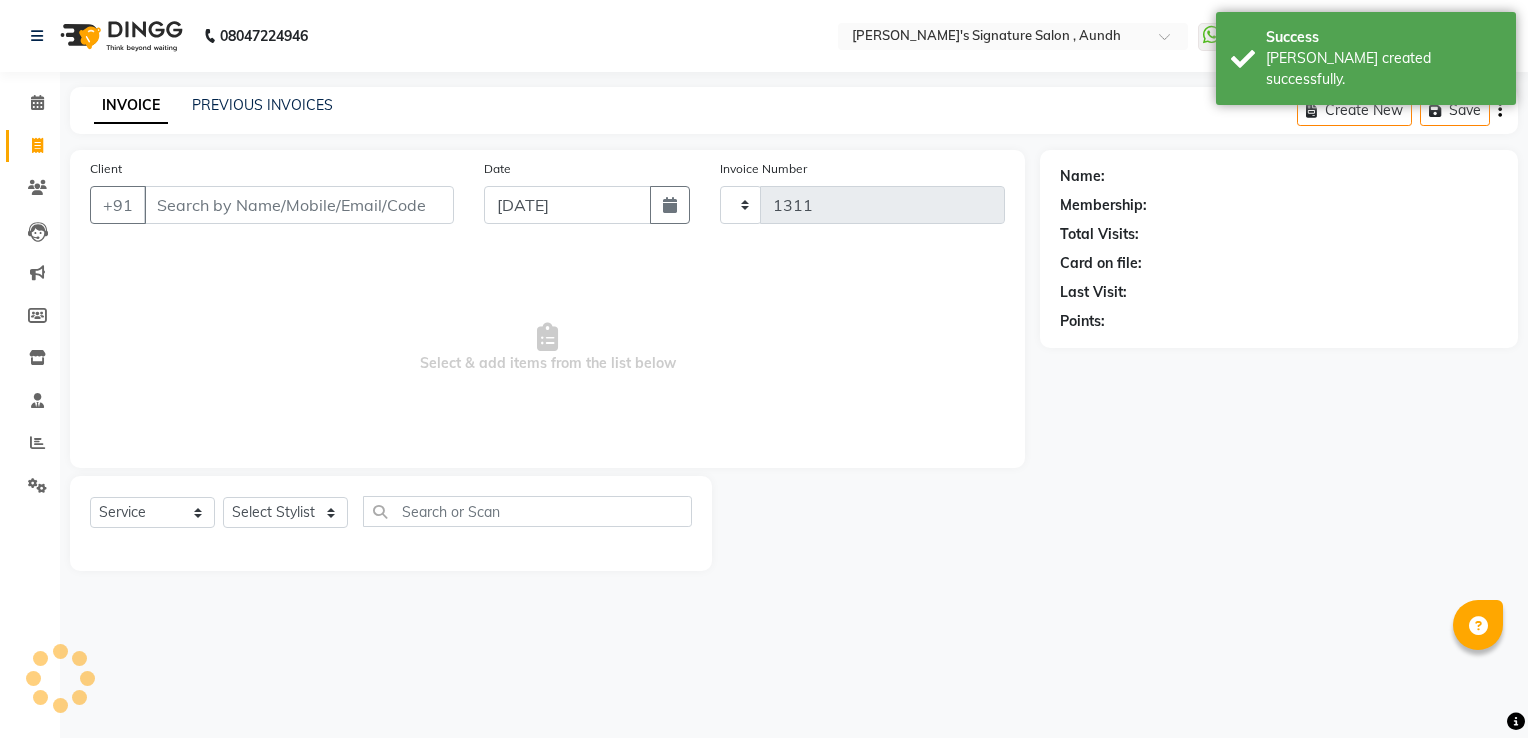 select on "6342" 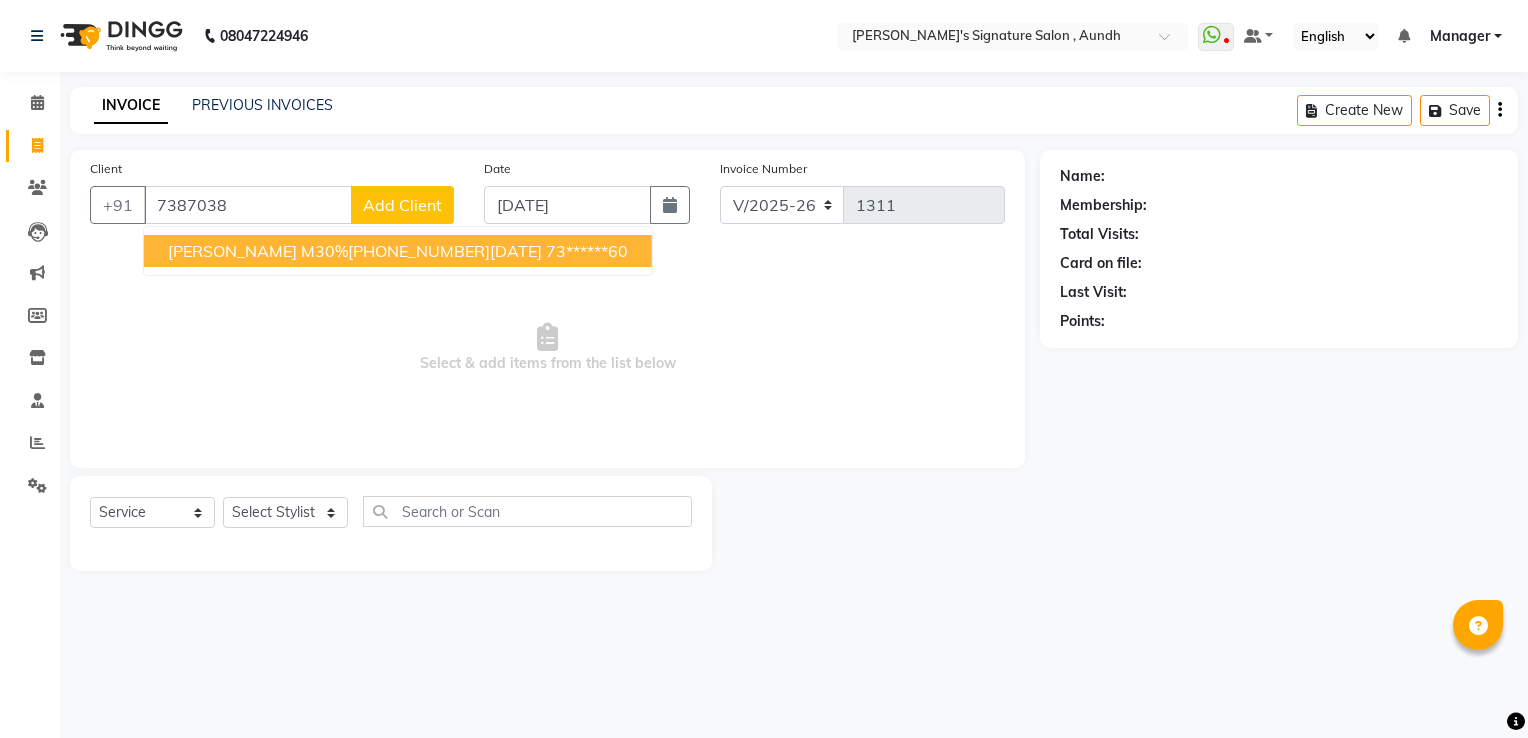 click on "[PERSON_NAME] M30%[PHONE_NUMBER][DATE]" at bounding box center [355, 251] 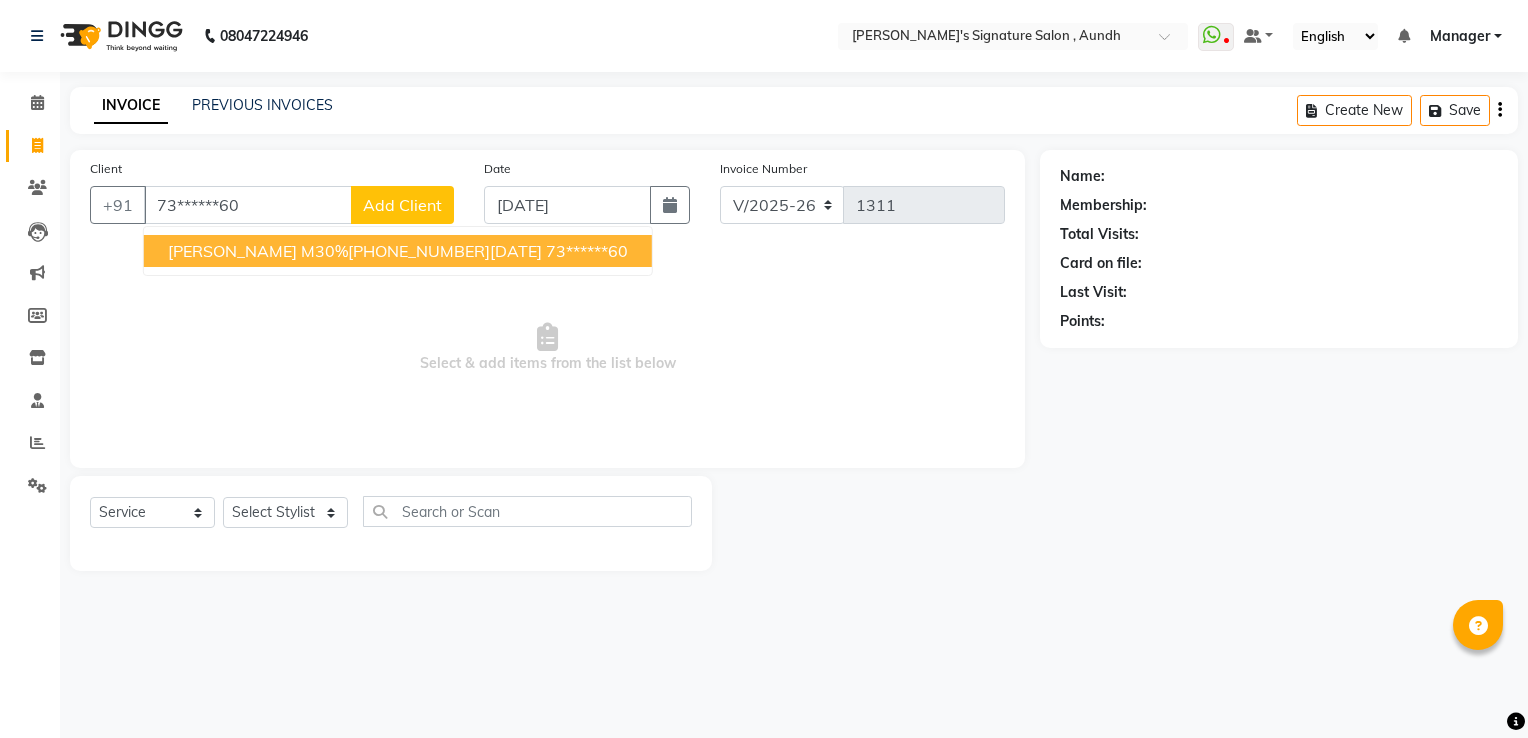type on "73******60" 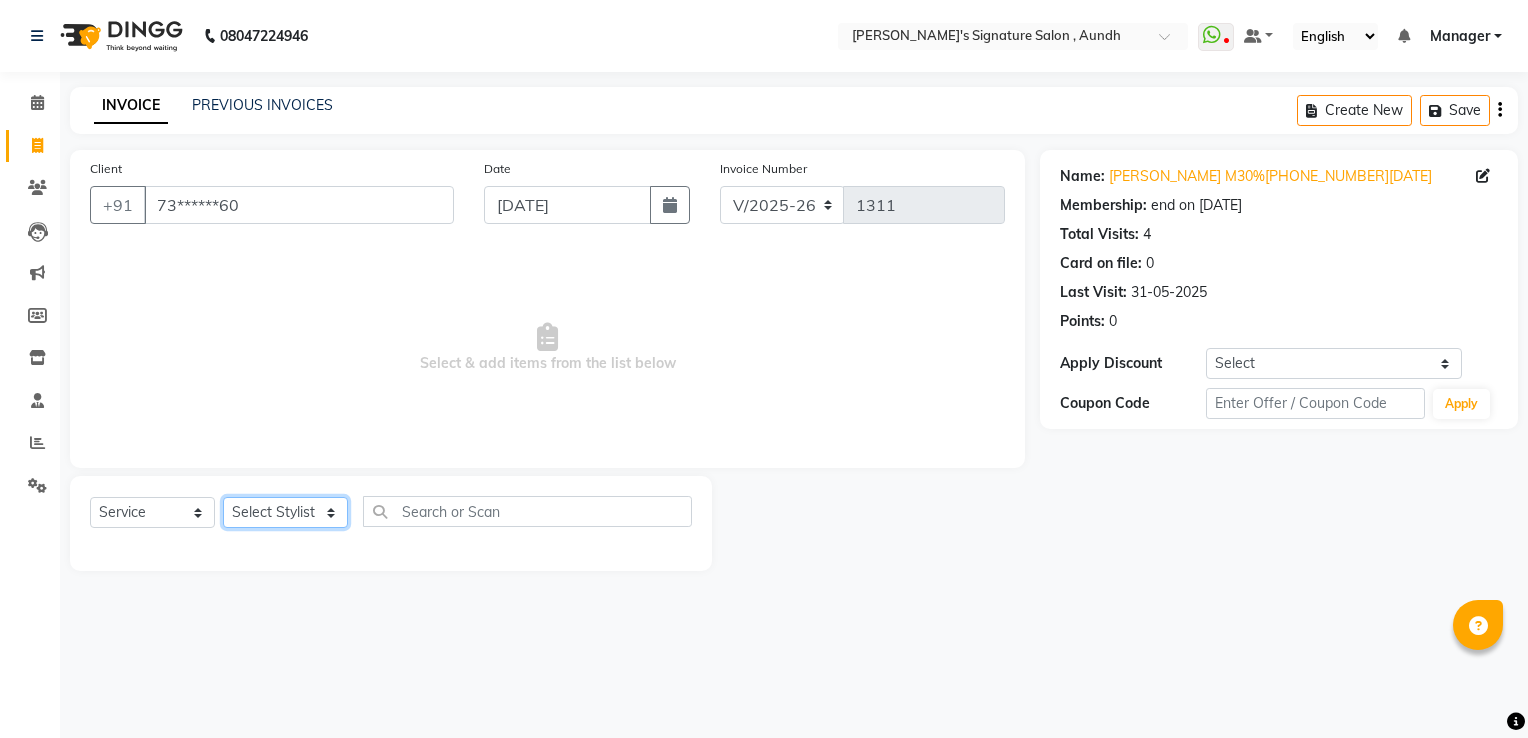 click on "Select Stylist Ankit  [PERSON_NAME] SAUDAGAR DEVA SIR Diya [PERSON_NAME] [PERSON_NAME] Manager [PERSON_NAME] POOJA PRASAN preeti [PERSON_NAME] [PERSON_NAME] sagar vilaskar [PERSON_NAME] [PERSON_NAME] WAKAD 2 SUMIT [PERSON_NAME]" 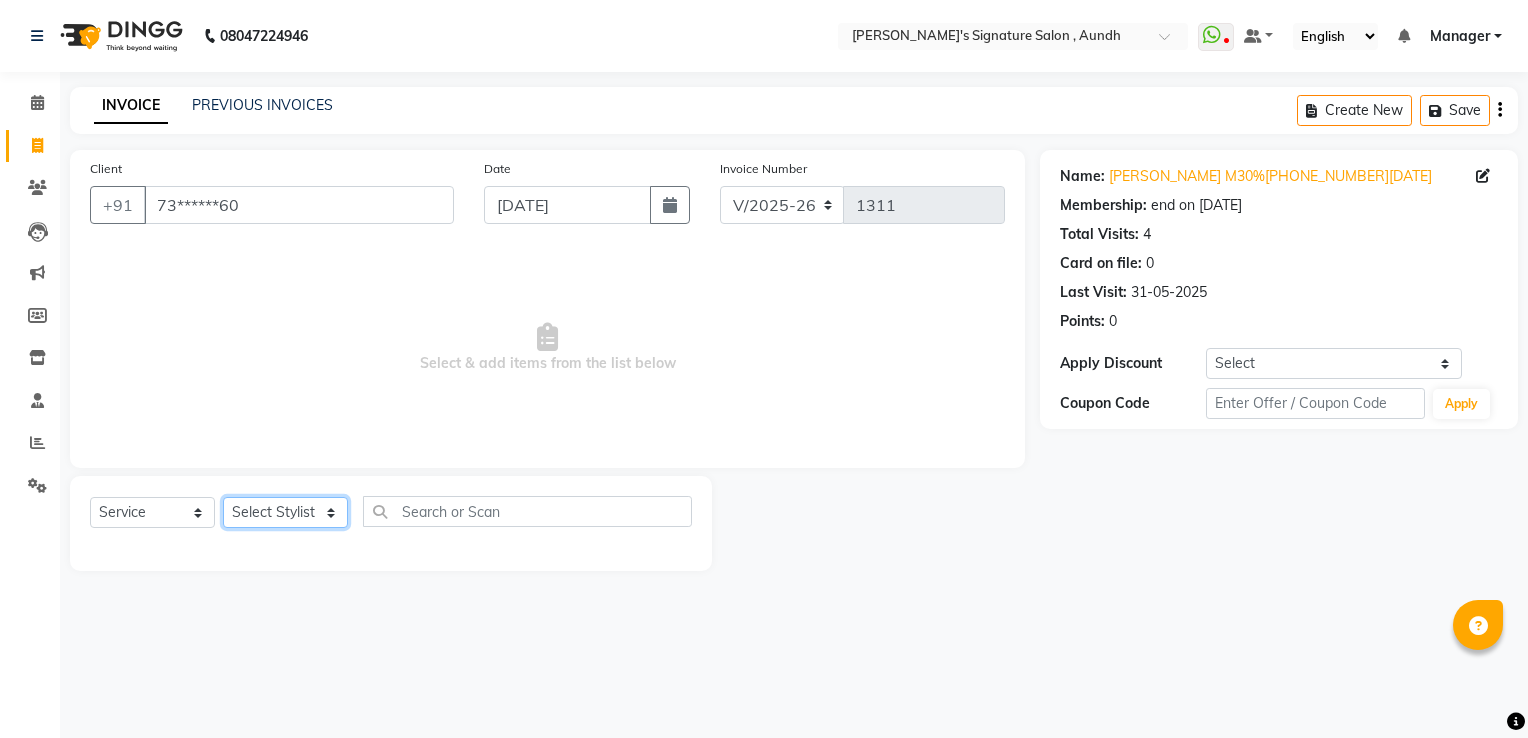 select on "60021" 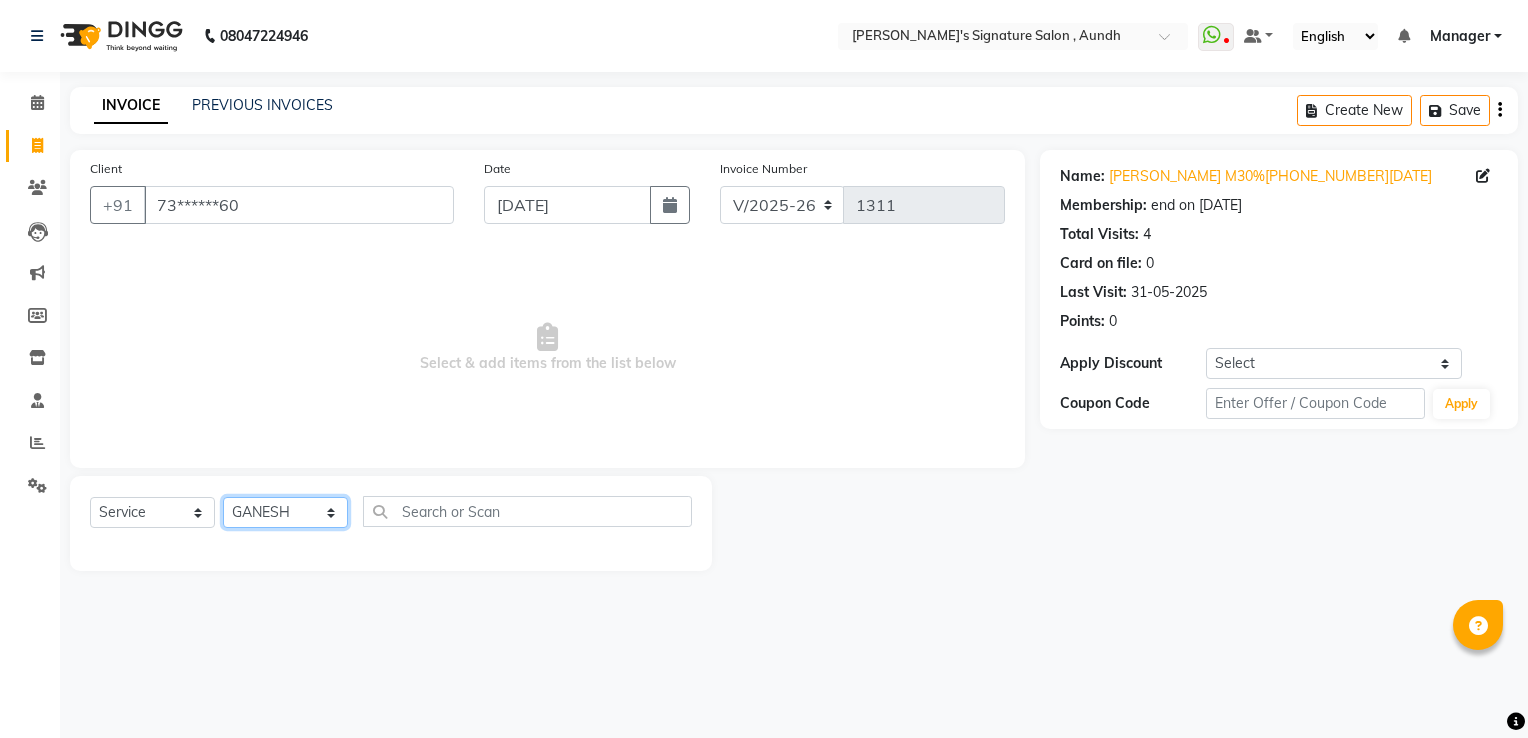 click on "Select Stylist Ankit  [PERSON_NAME] SAUDAGAR DEVA SIR Diya [PERSON_NAME] [PERSON_NAME] Manager [PERSON_NAME] POOJA PRASAN preeti [PERSON_NAME] [PERSON_NAME] sagar vilaskar [PERSON_NAME] [PERSON_NAME] WAKAD 2 SUMIT [PERSON_NAME]" 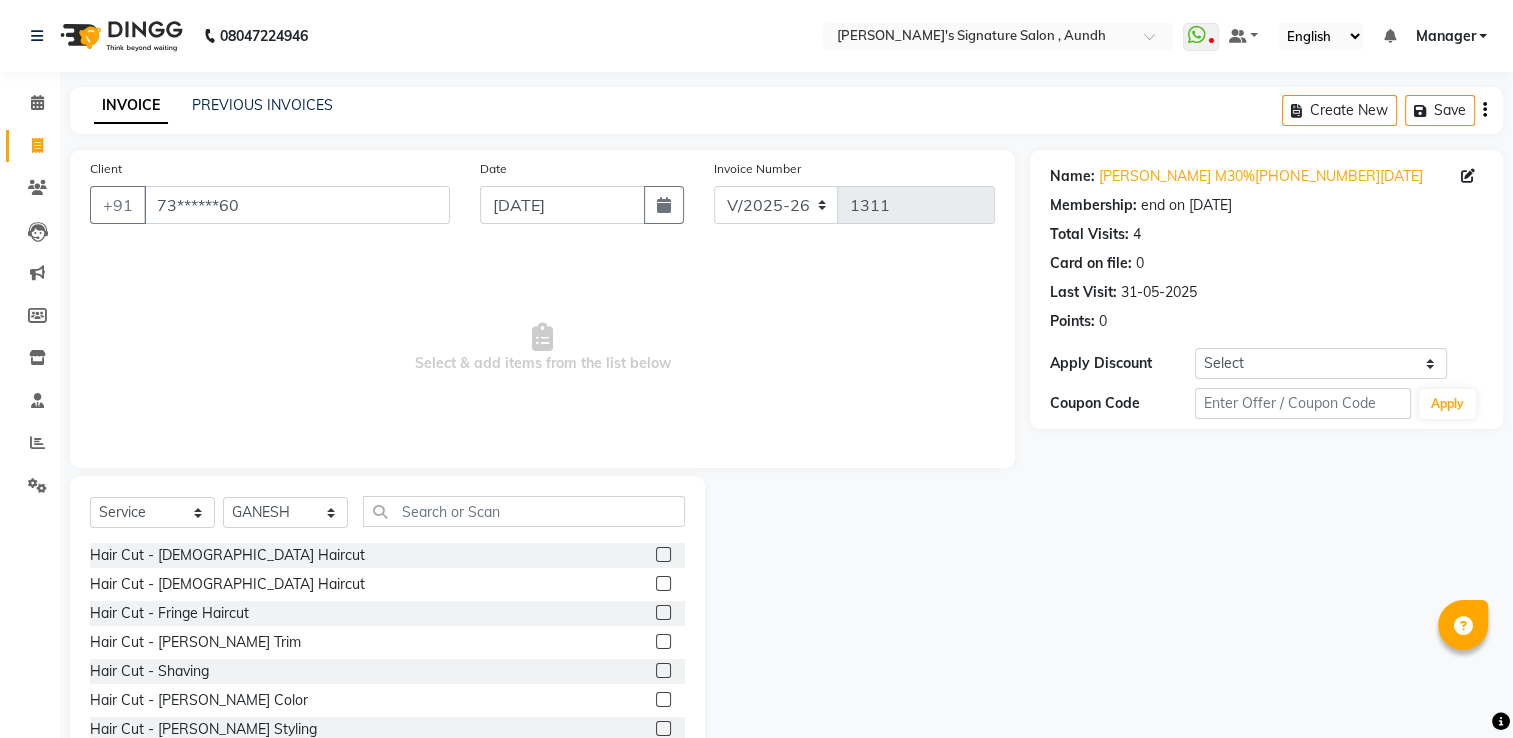 click 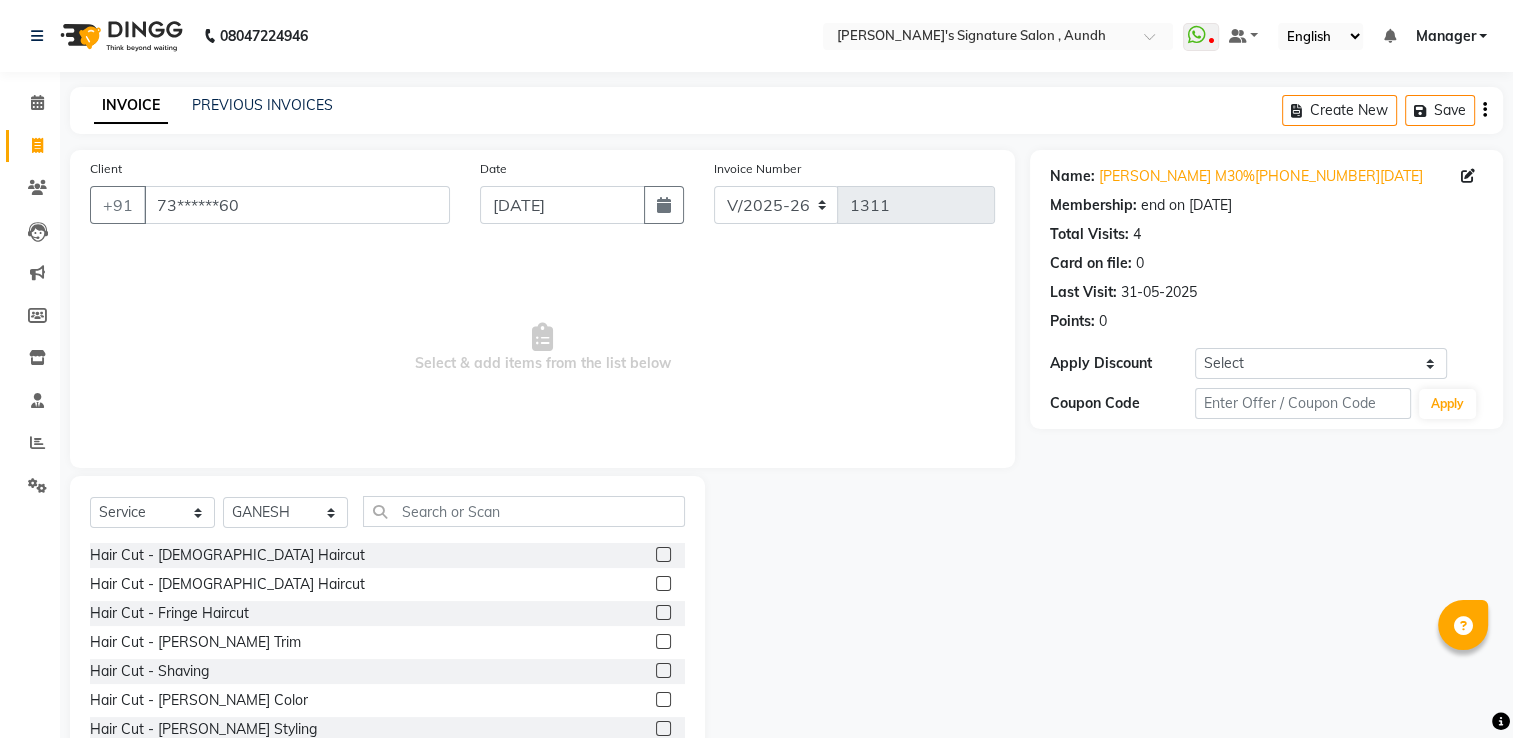 click at bounding box center [662, 584] 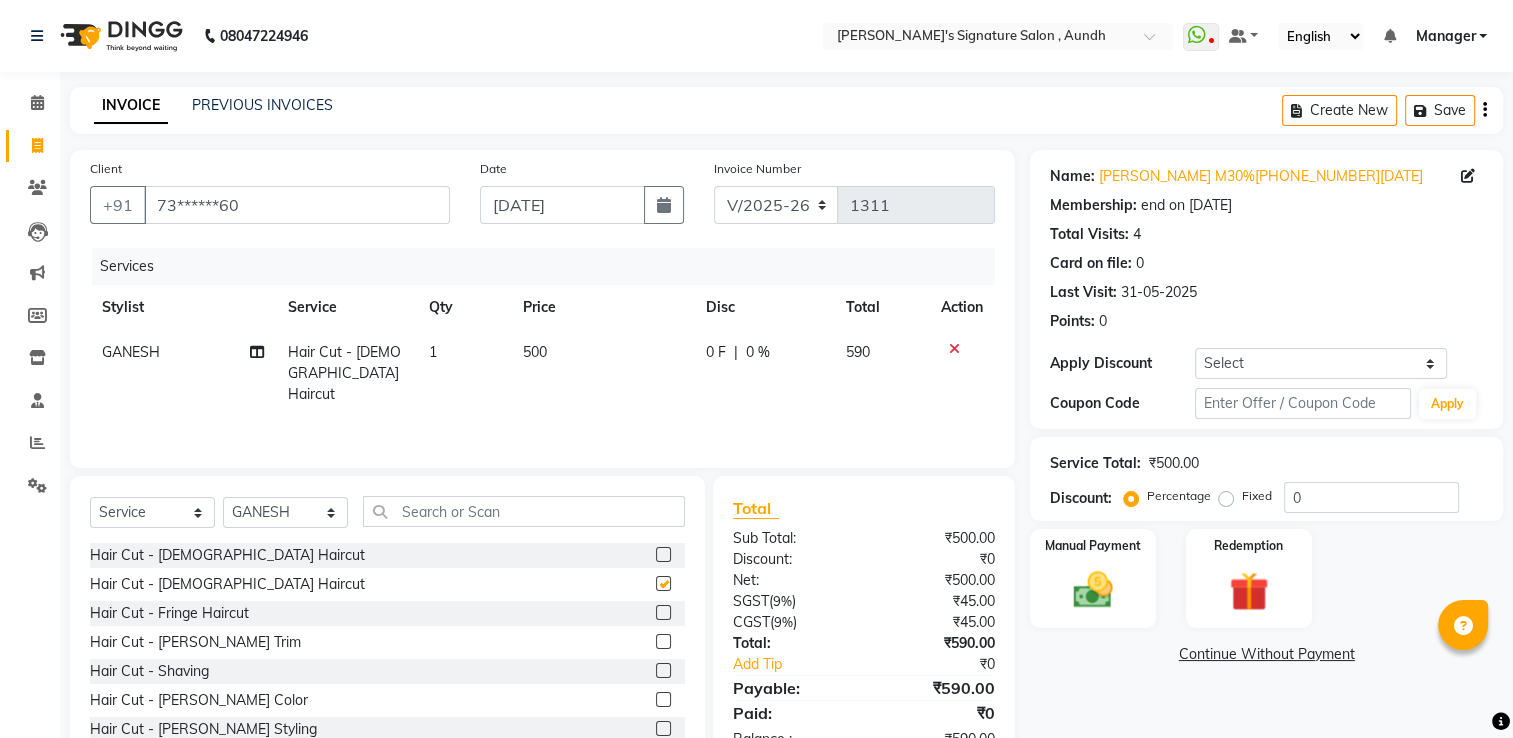 checkbox on "false" 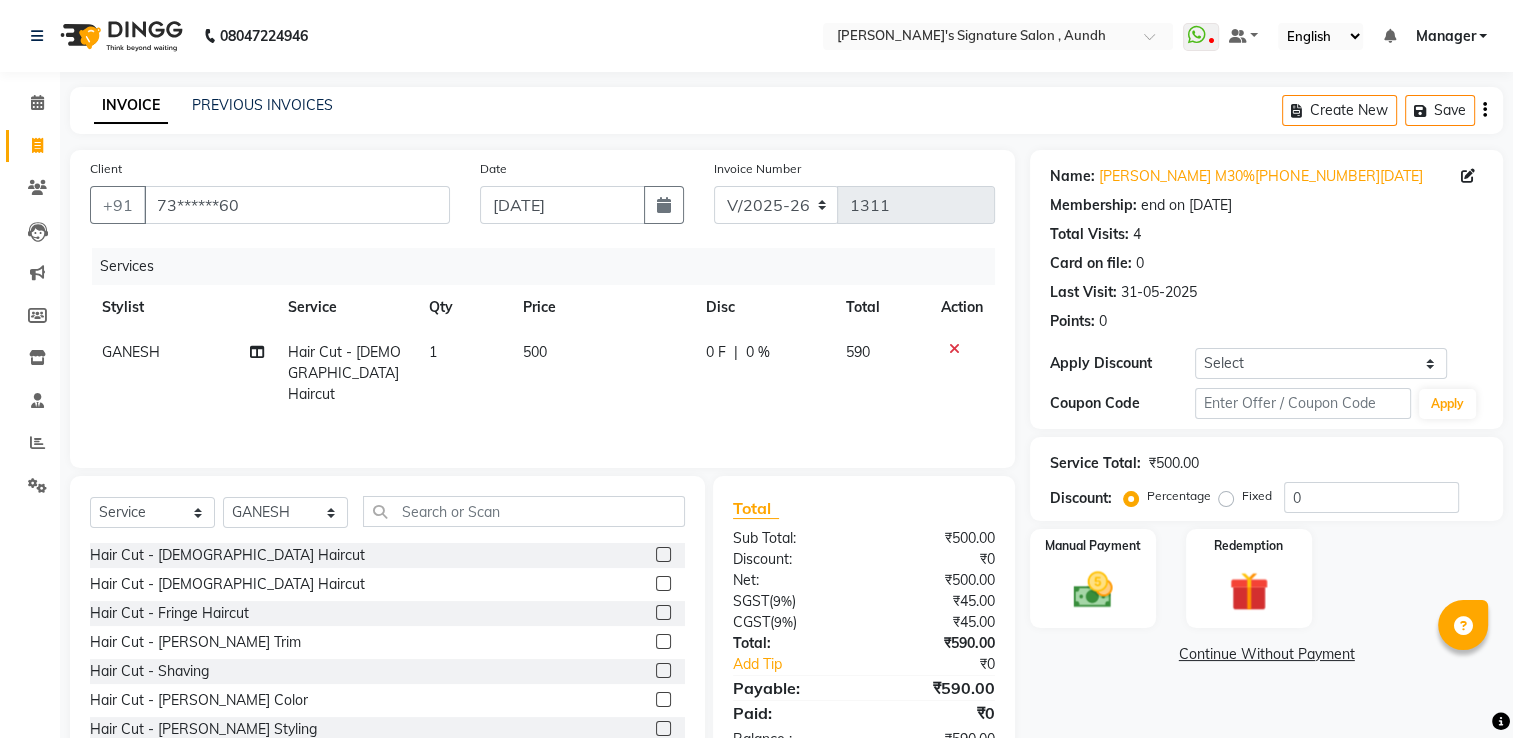 click 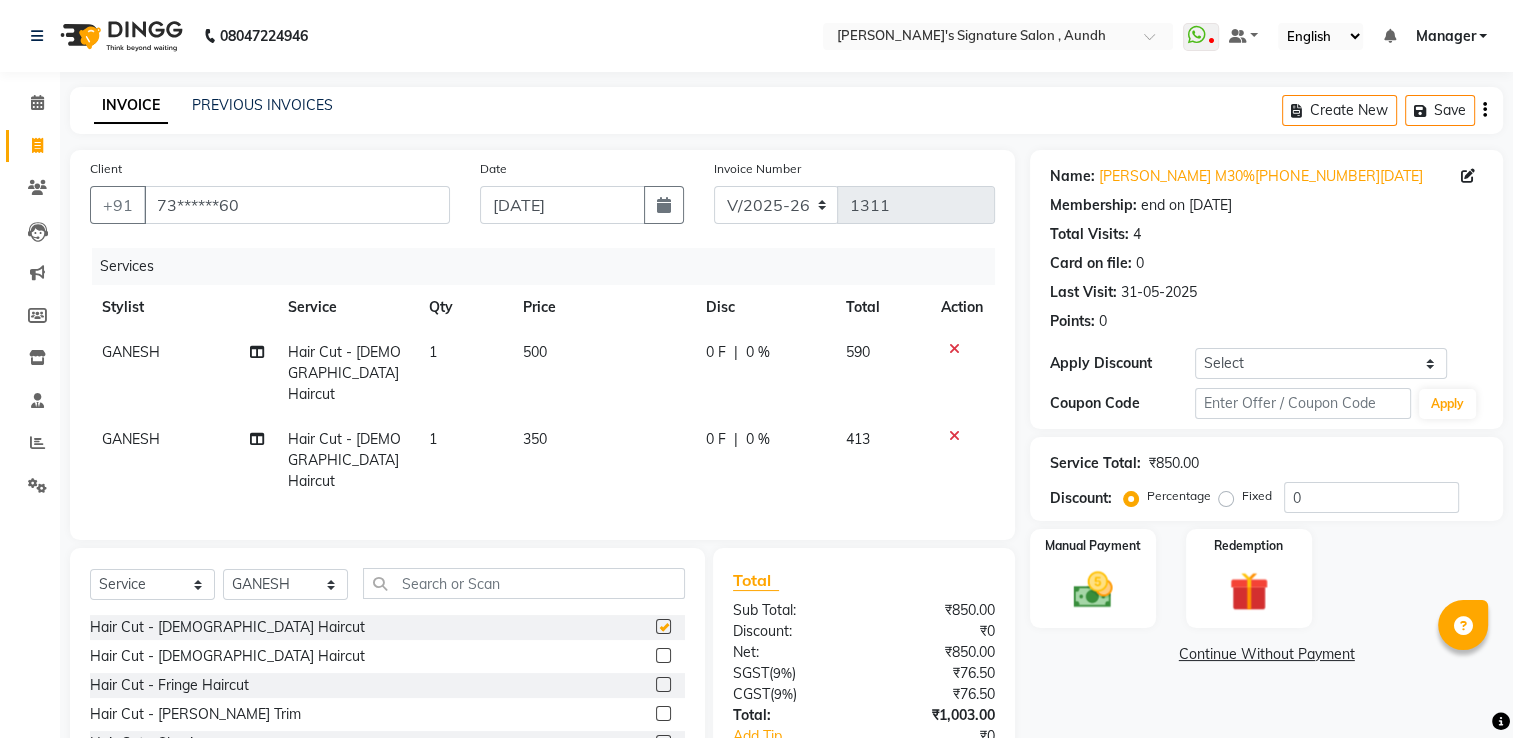 checkbox on "false" 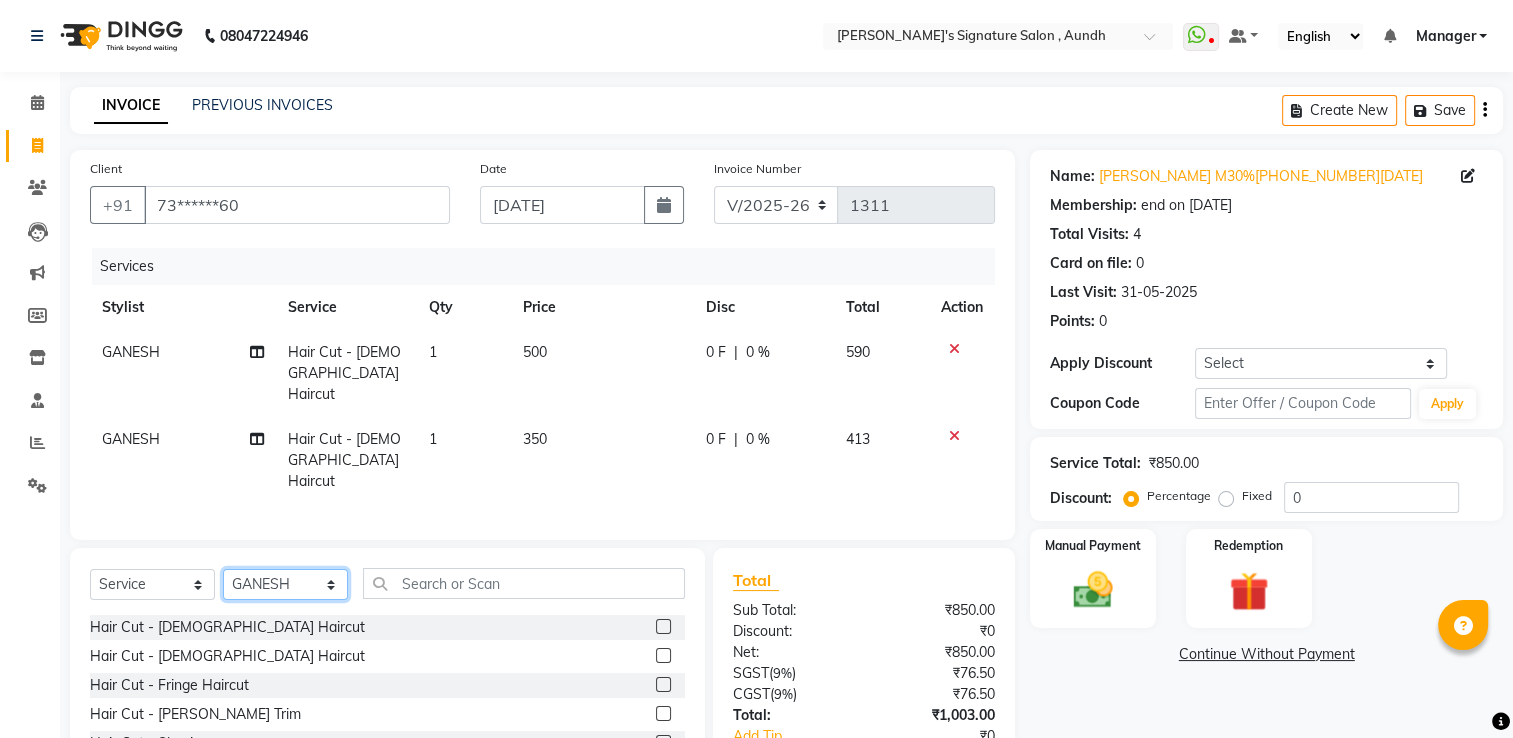 click on "Select Stylist Ankit  [PERSON_NAME] SAUDAGAR DEVA SIR Diya [PERSON_NAME] [PERSON_NAME] Manager [PERSON_NAME] POOJA PRASAN preeti [PERSON_NAME] [PERSON_NAME] sagar vilaskar [PERSON_NAME] [PERSON_NAME] WAKAD 2 SUMIT [PERSON_NAME]" 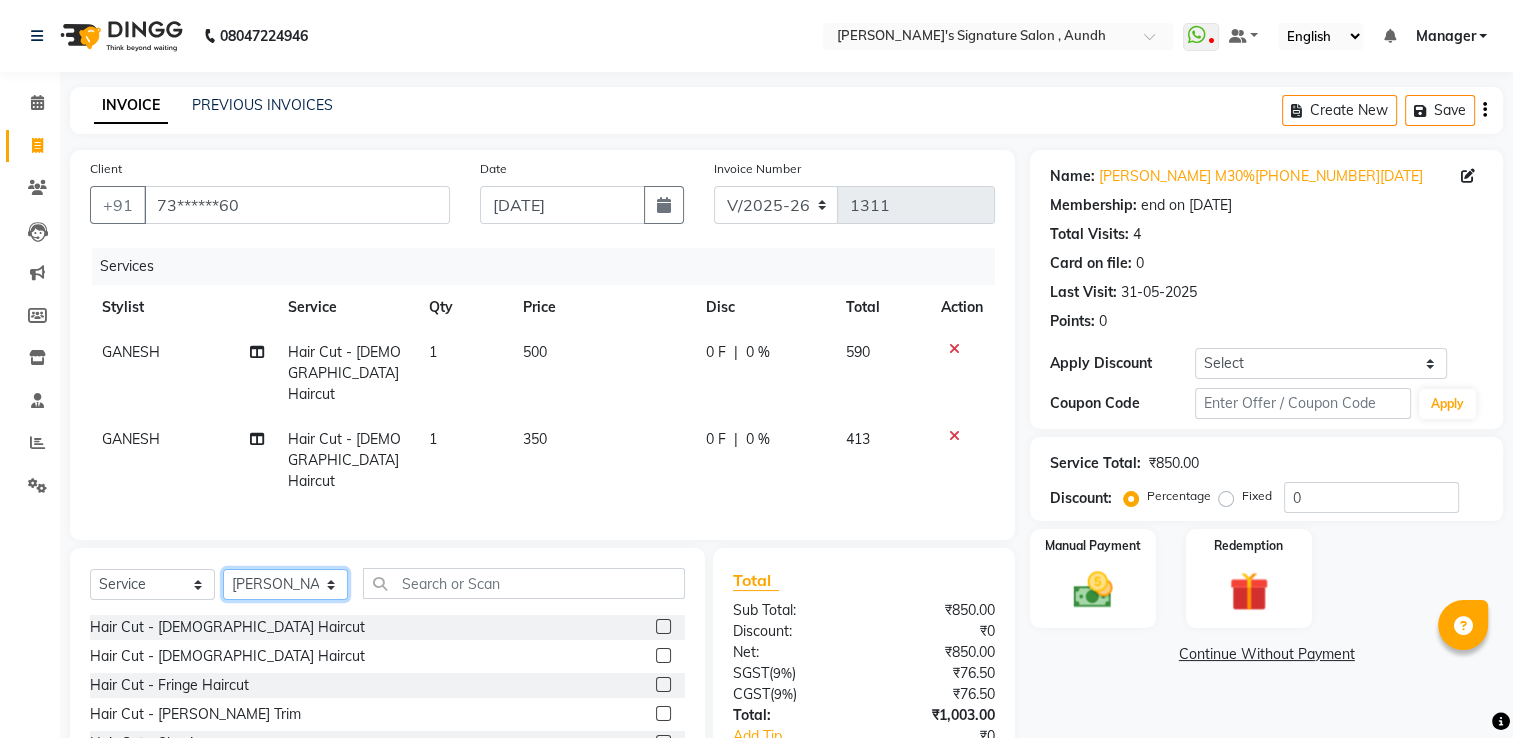 click on "Select Stylist Ankit  [PERSON_NAME] SAUDAGAR DEVA SIR Diya [PERSON_NAME] [PERSON_NAME] Manager [PERSON_NAME] POOJA PRASAN preeti [PERSON_NAME] [PERSON_NAME] sagar vilaskar [PERSON_NAME] [PERSON_NAME] WAKAD 2 SUMIT [PERSON_NAME]" 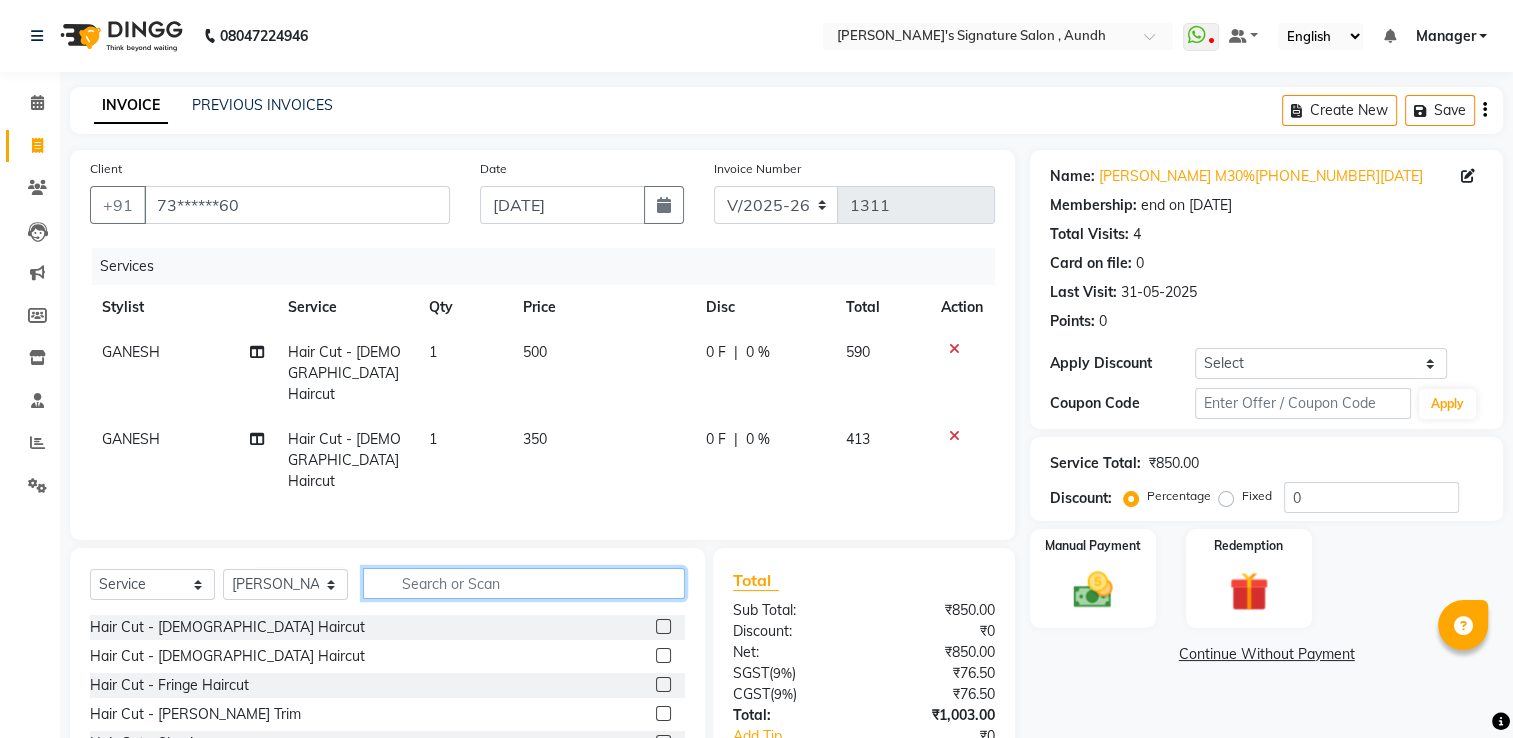 click 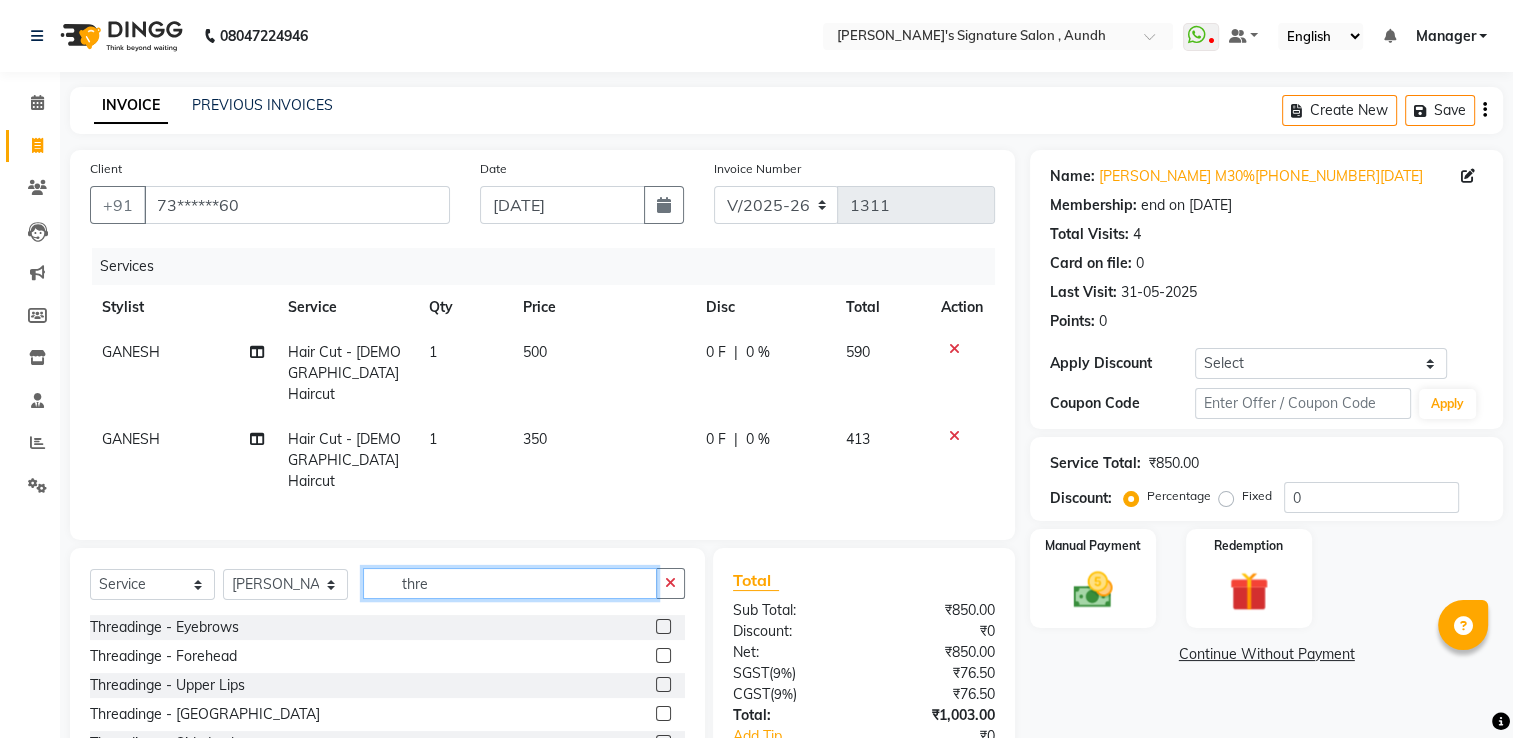 type on "thre" 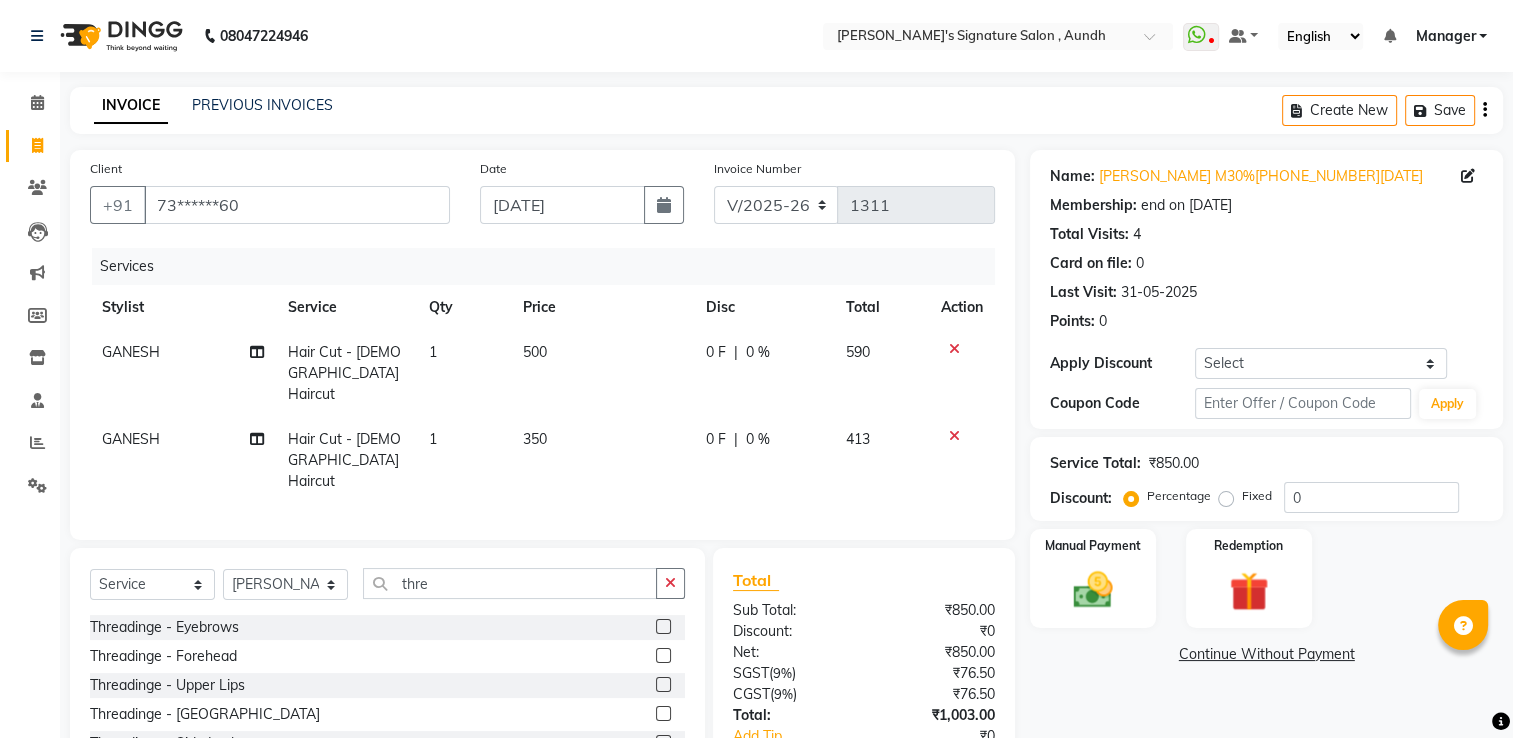 click 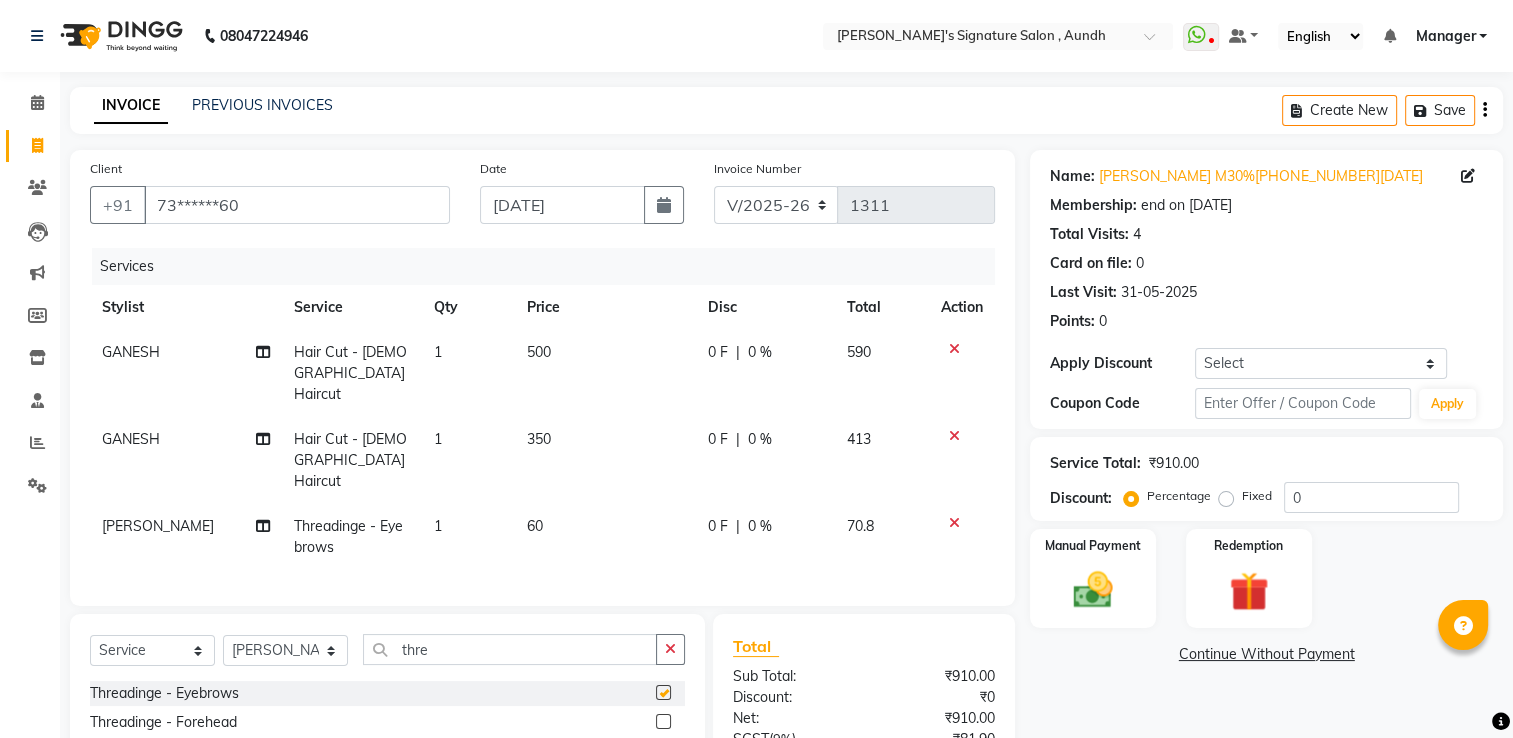 checkbox on "false" 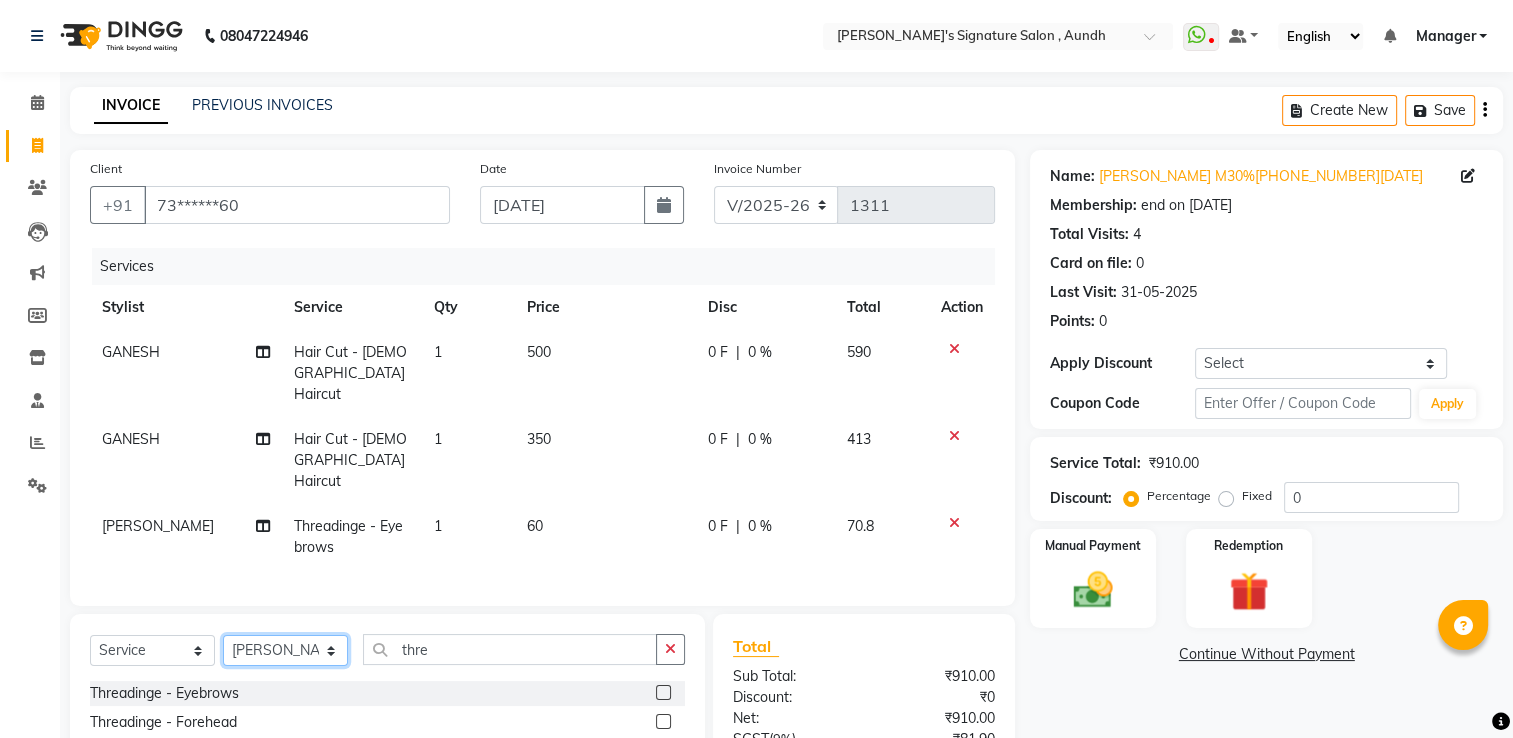 click on "Select Stylist Ankit  [PERSON_NAME] SAUDAGAR DEVA SIR Diya [PERSON_NAME] [PERSON_NAME] Manager [PERSON_NAME] POOJA PRASAN preeti [PERSON_NAME] [PERSON_NAME] sagar vilaskar [PERSON_NAME] [PERSON_NAME] WAKAD 2 SUMIT [PERSON_NAME]" 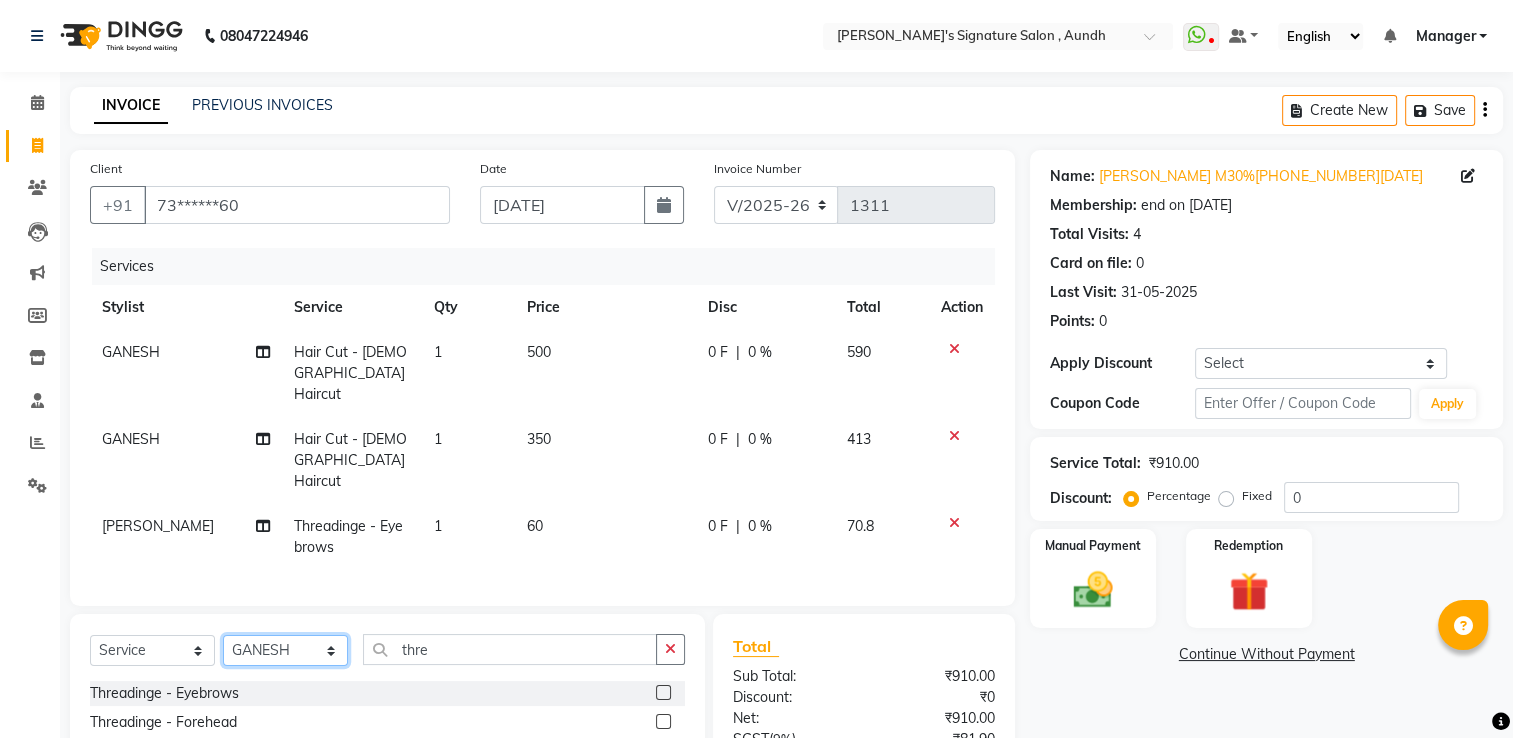 click on "Select Stylist Ankit  [PERSON_NAME] SAUDAGAR DEVA SIR Diya [PERSON_NAME] [PERSON_NAME] Manager [PERSON_NAME] POOJA PRASAN preeti [PERSON_NAME] [PERSON_NAME] sagar vilaskar [PERSON_NAME] [PERSON_NAME] WAKAD 2 SUMIT [PERSON_NAME]" 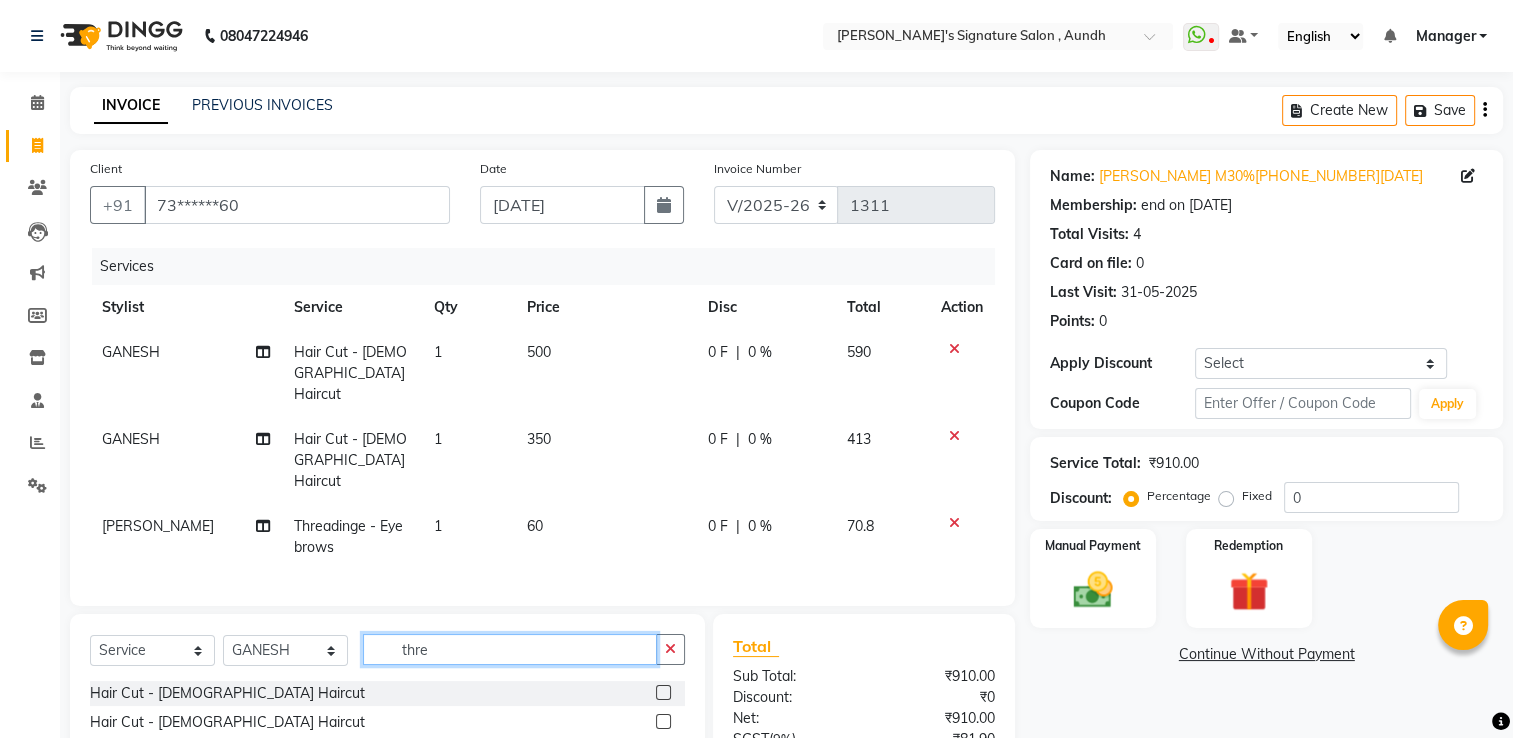 click on "thre" 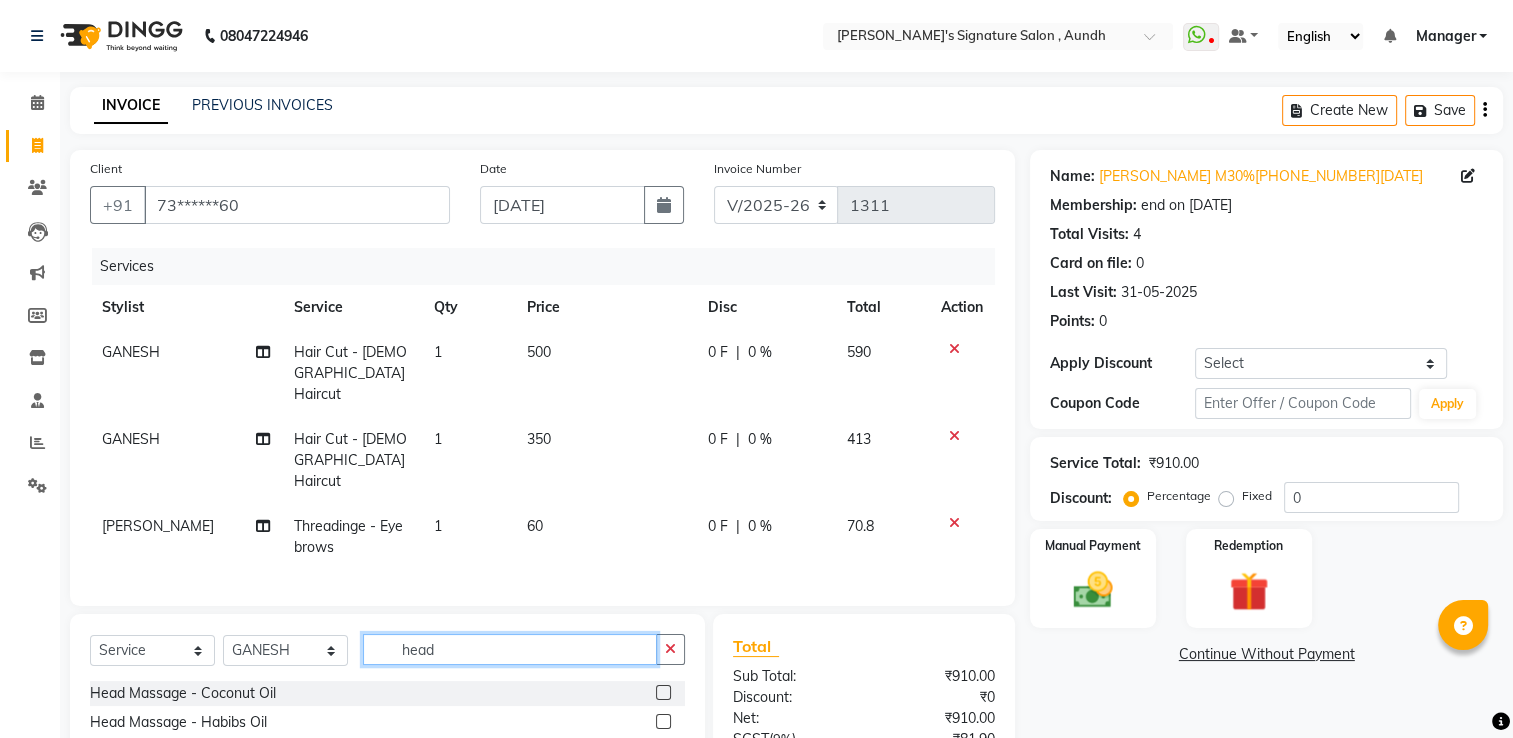 type on "head" 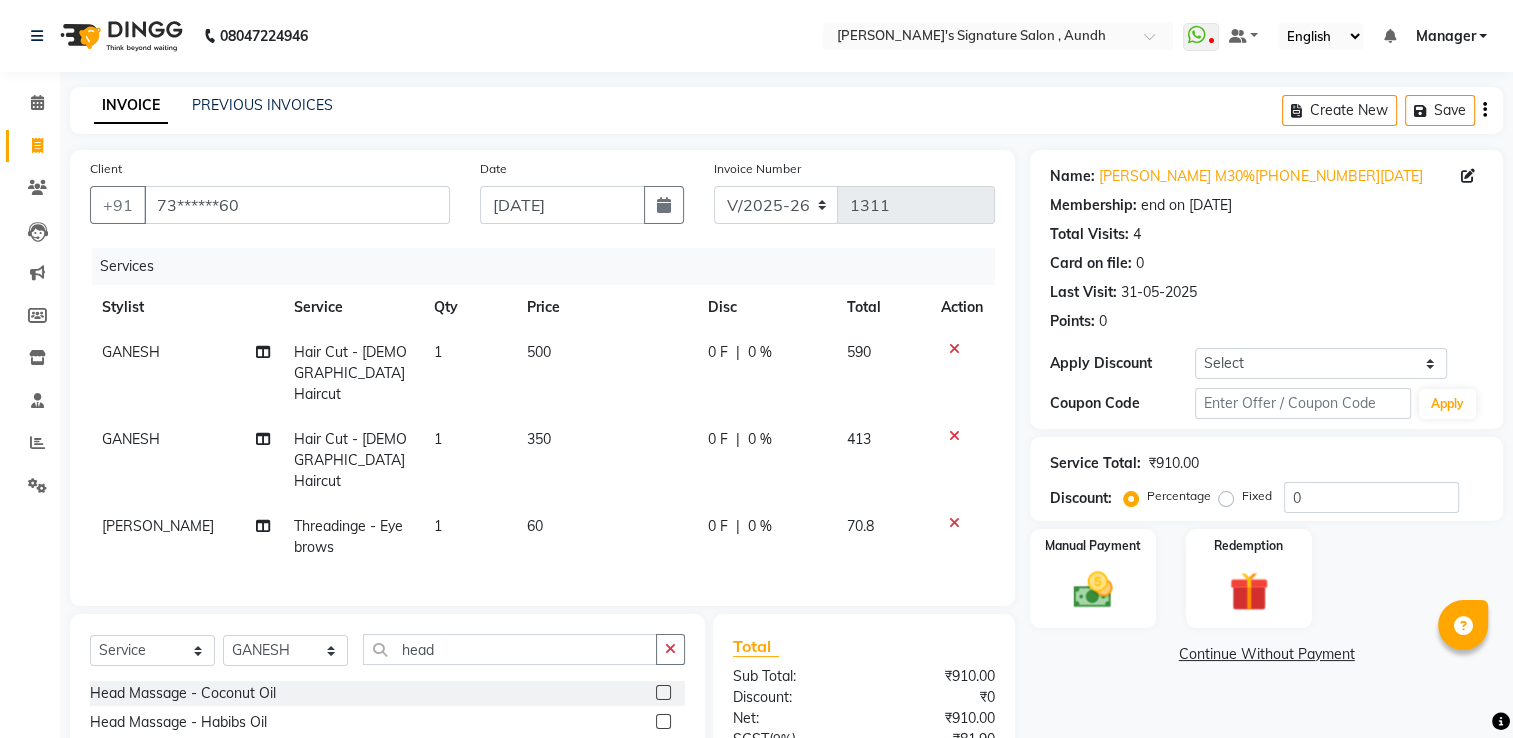 click 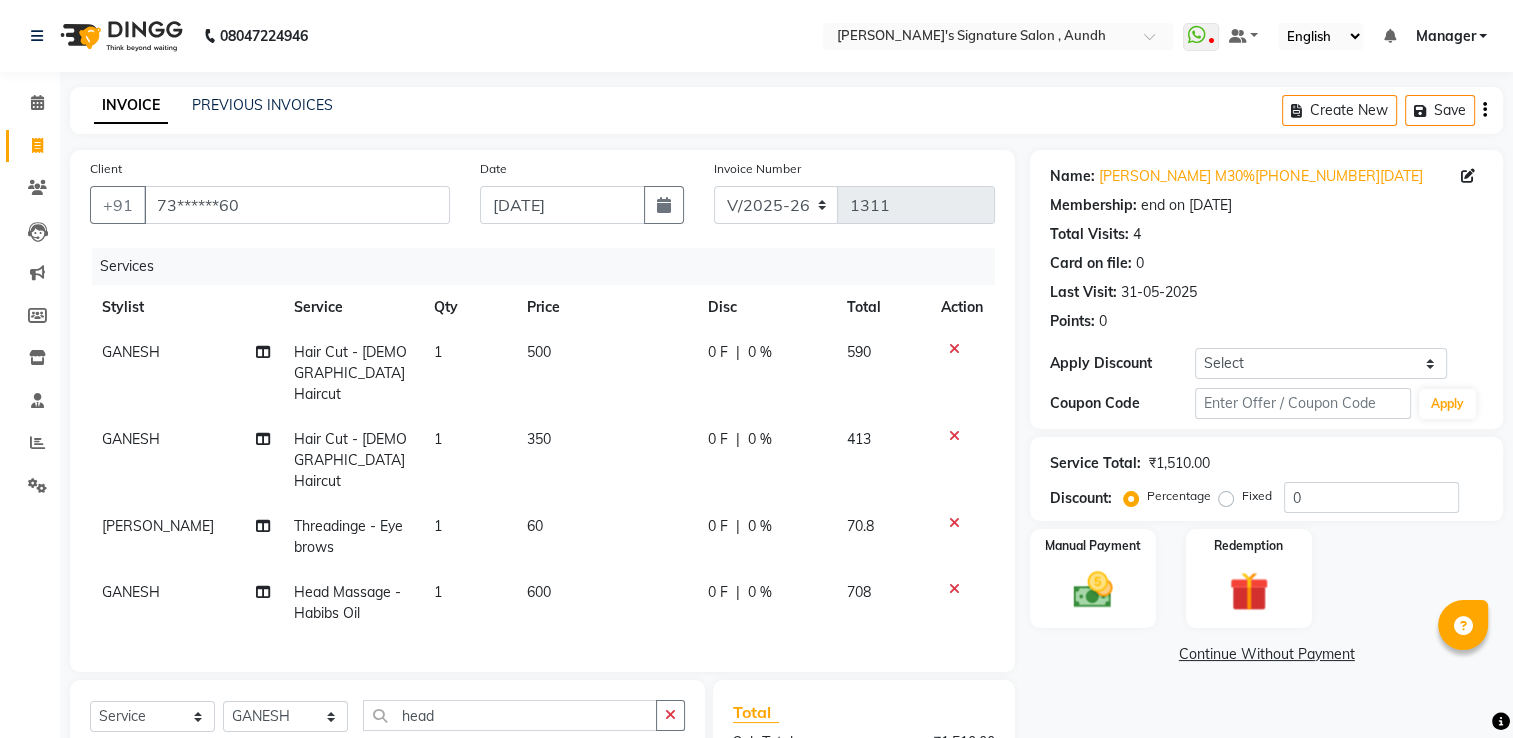 checkbox on "false" 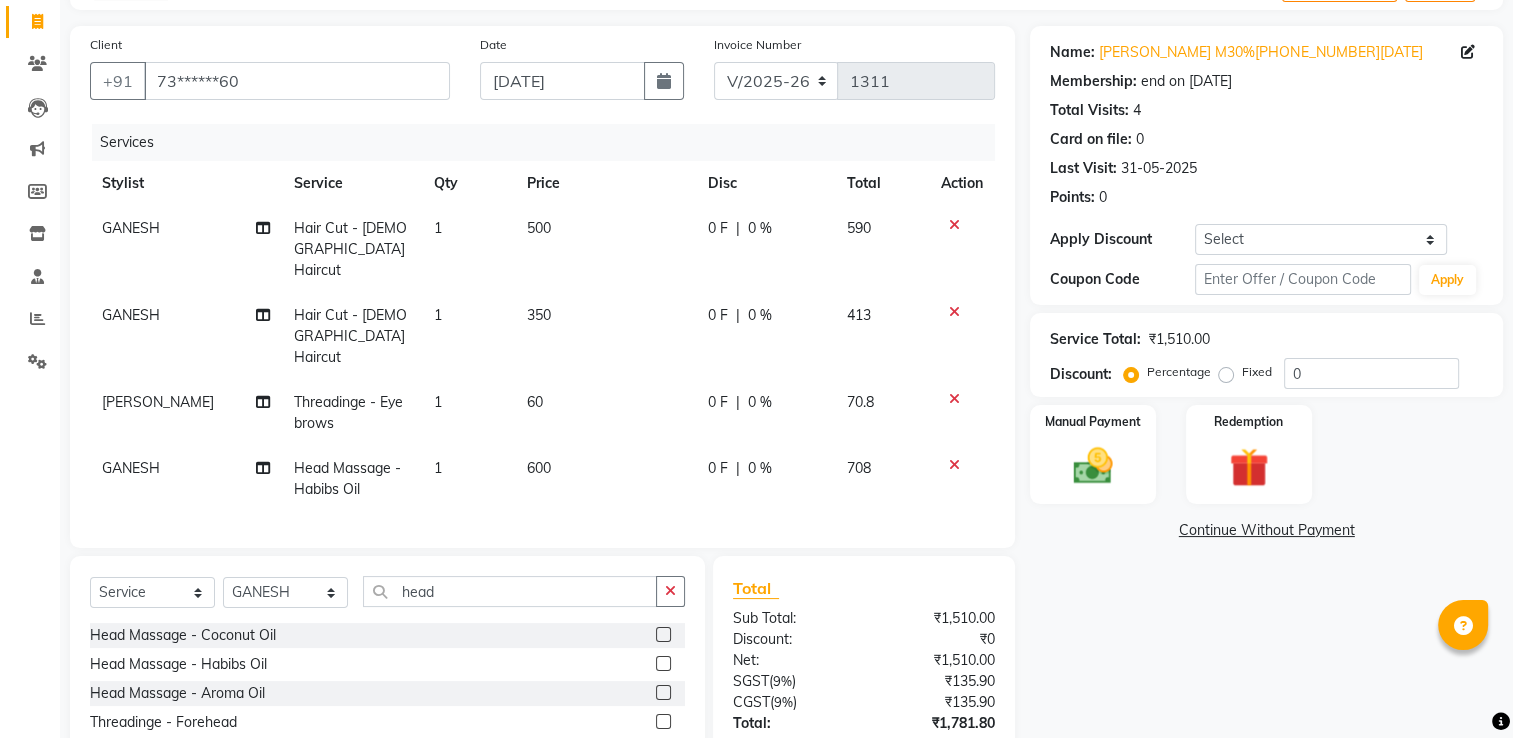 scroll, scrollTop: 127, scrollLeft: 0, axis: vertical 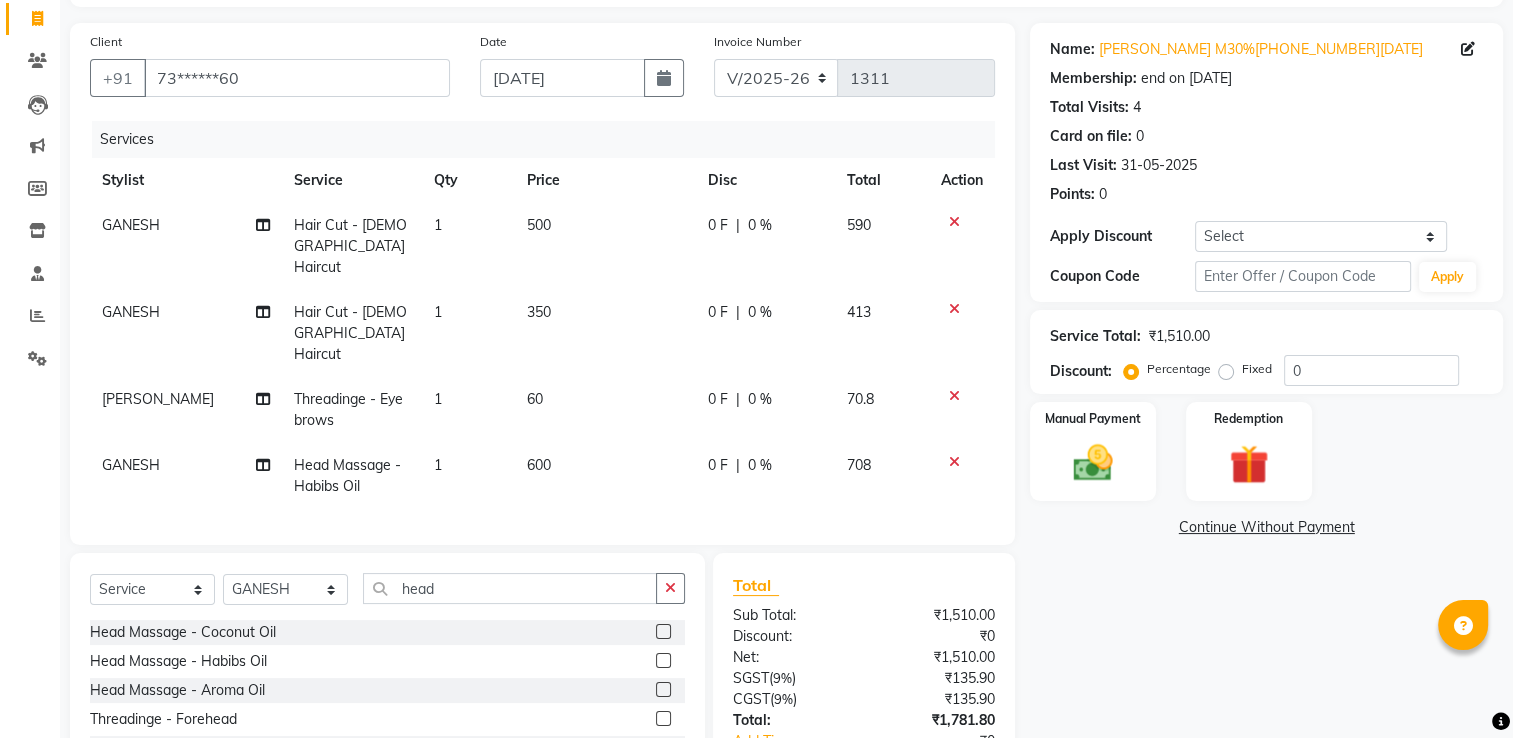 click on "500" 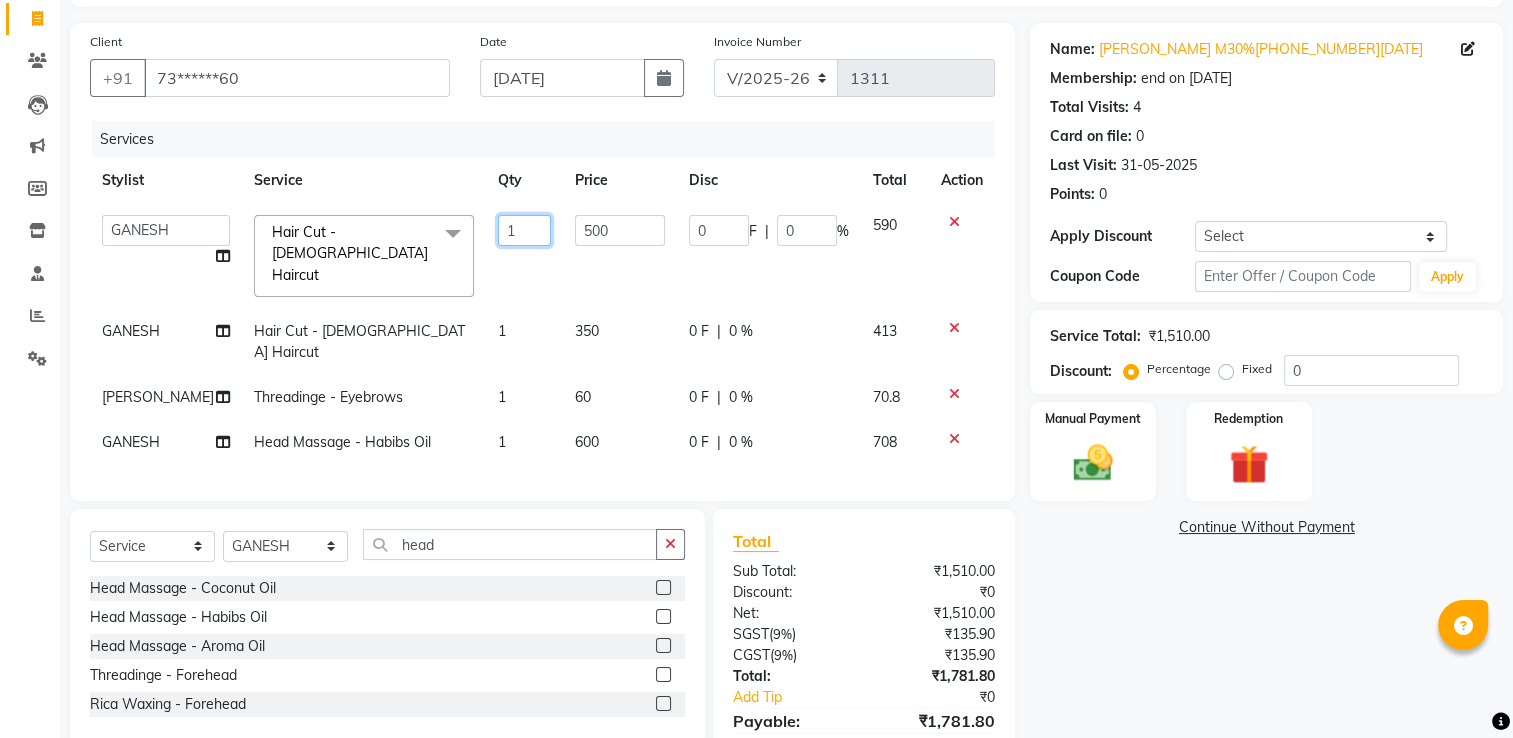 drag, startPoint x: 536, startPoint y: 231, endPoint x: 560, endPoint y: 230, distance: 24.020824 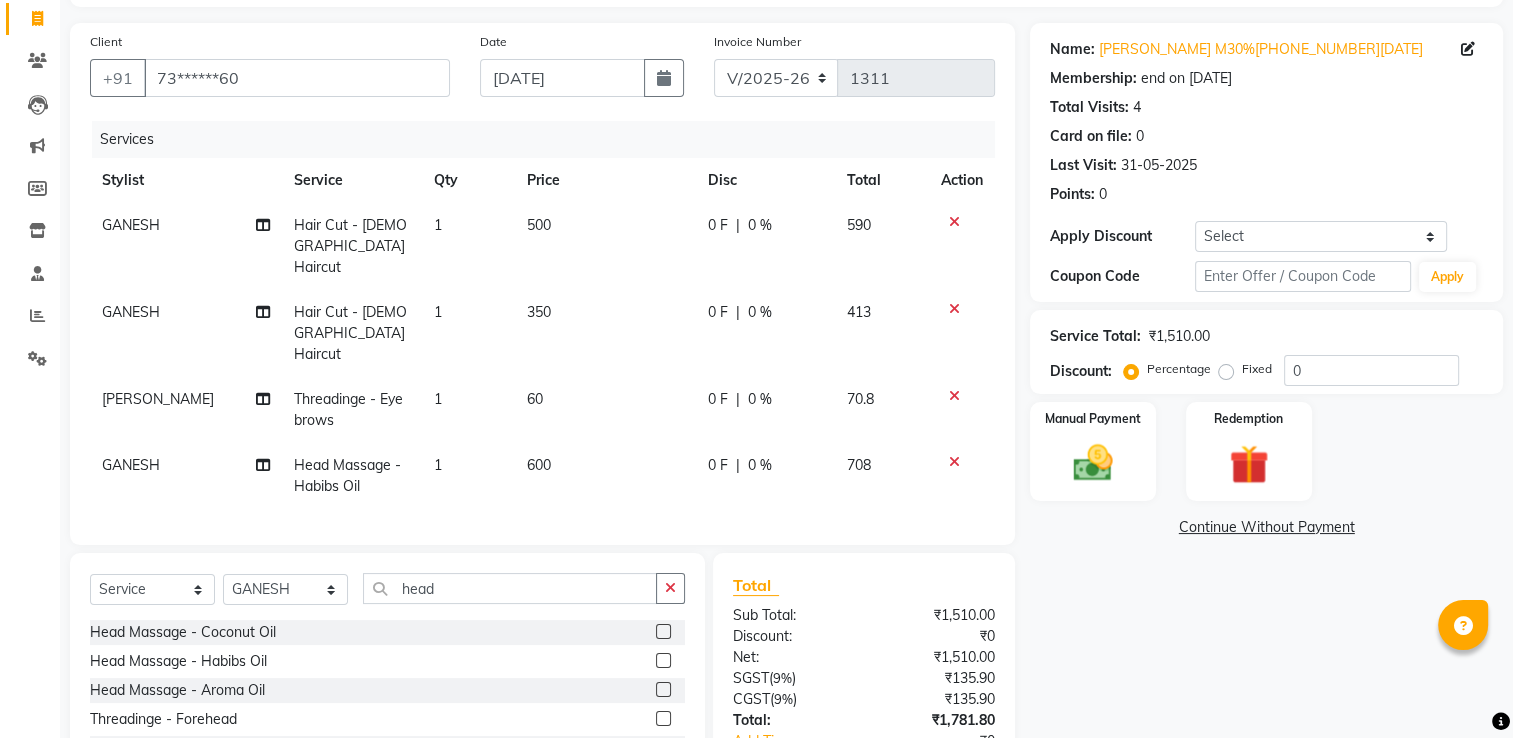click on "500" 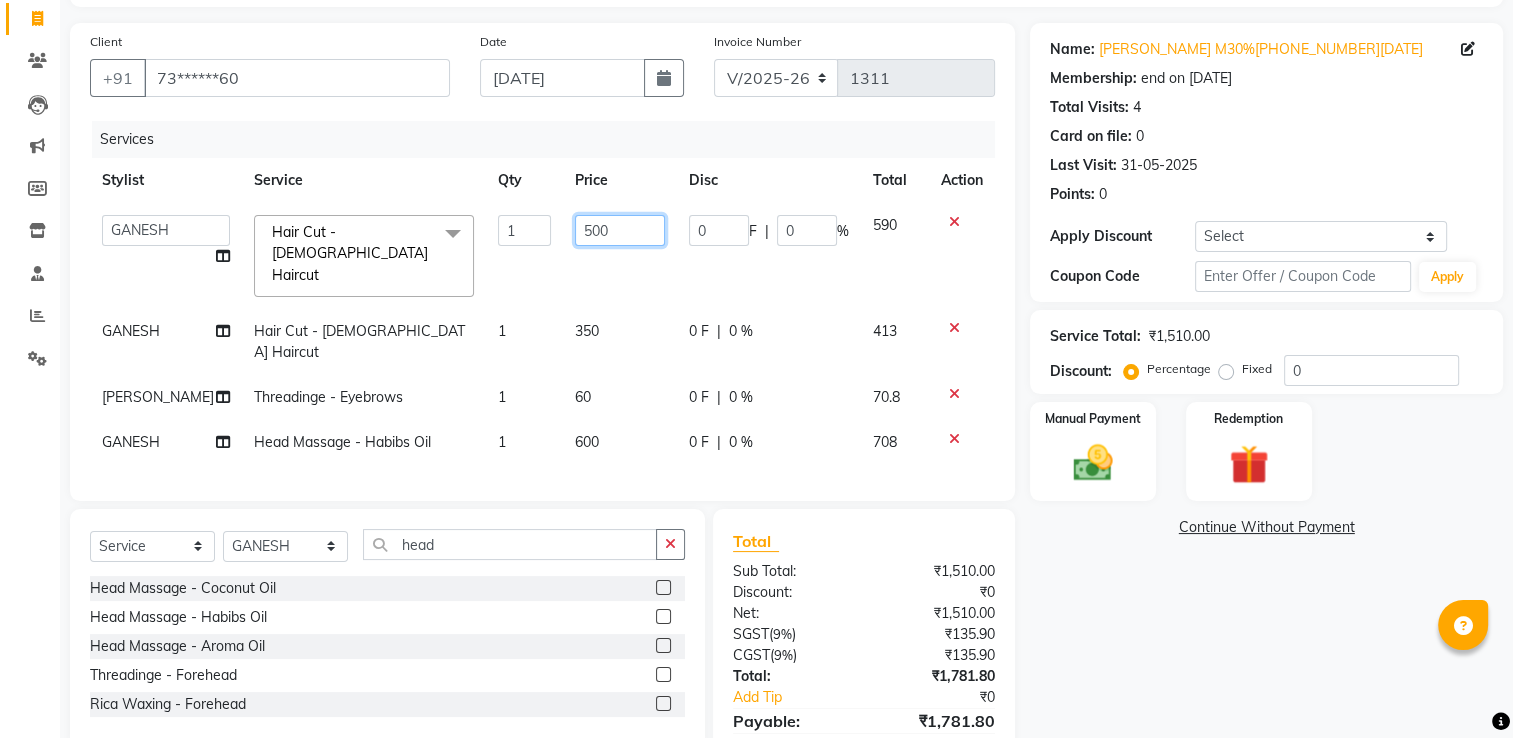 click on "500" 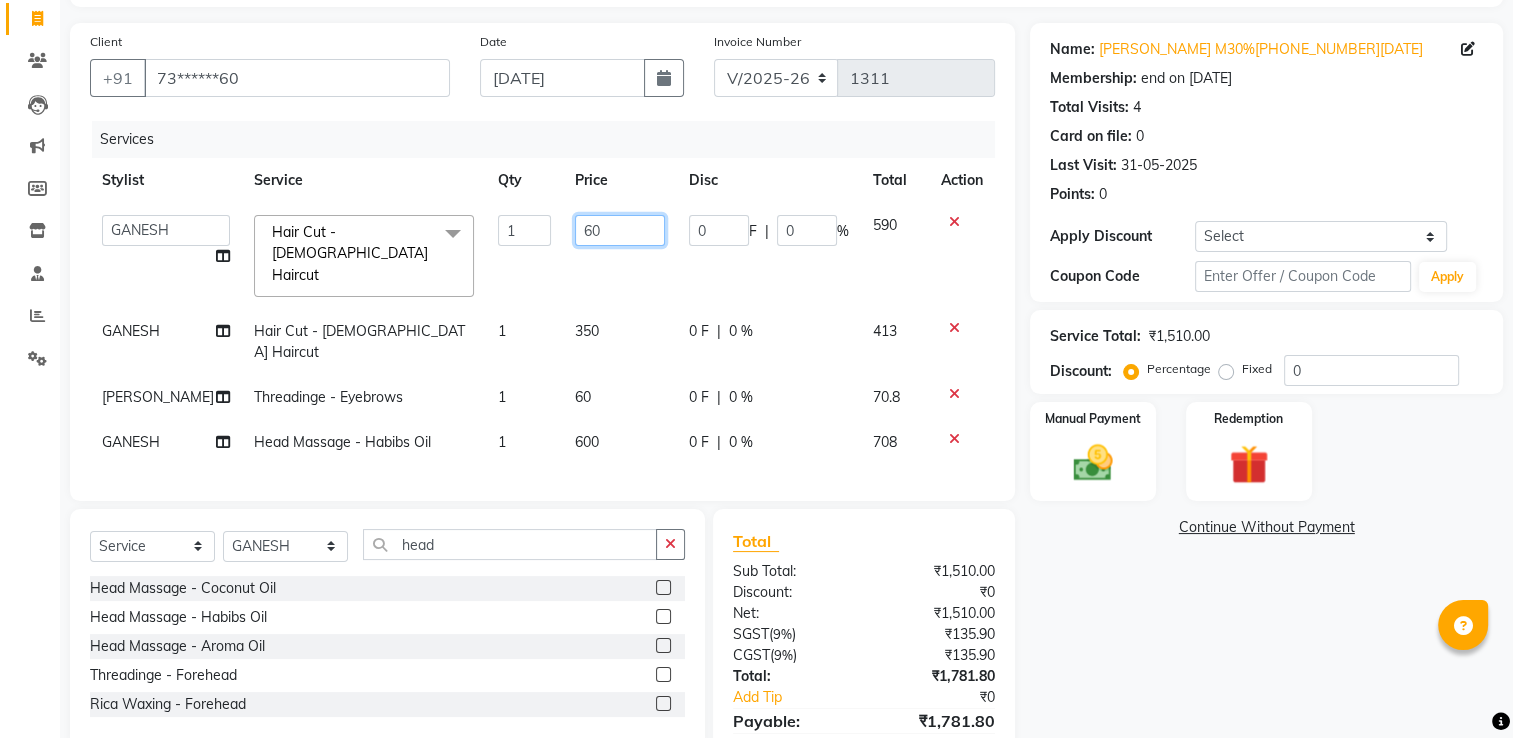 type on "600" 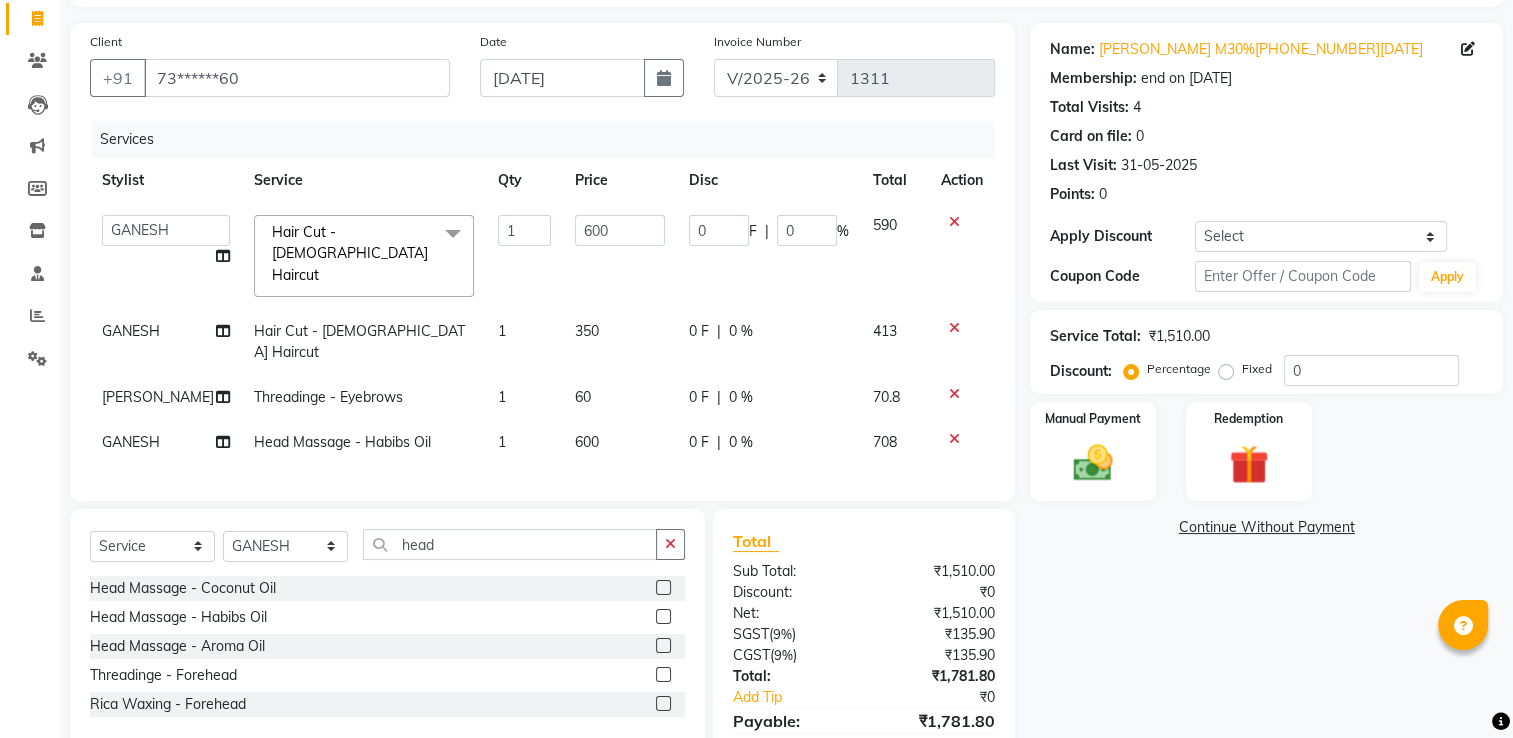 click on "600" 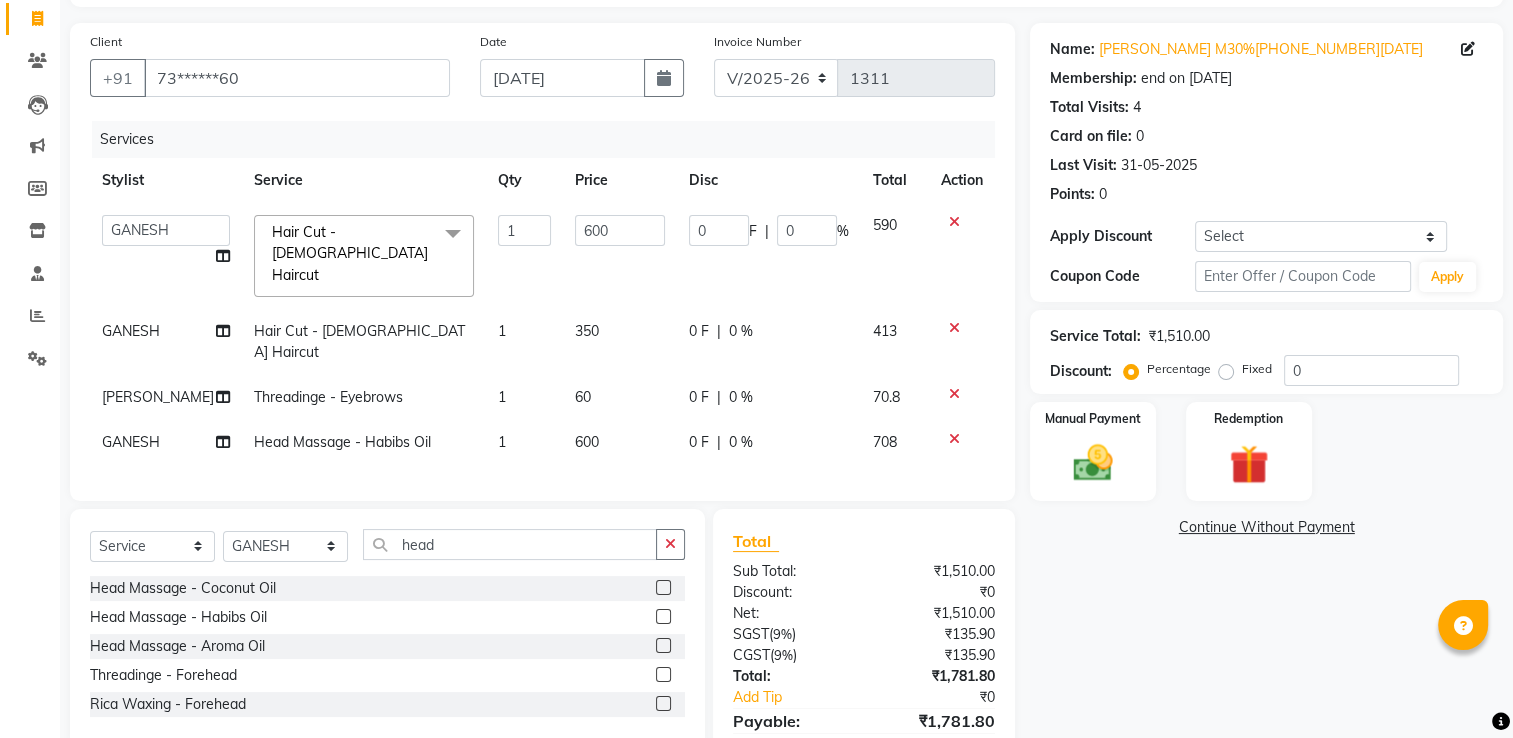 select on "60021" 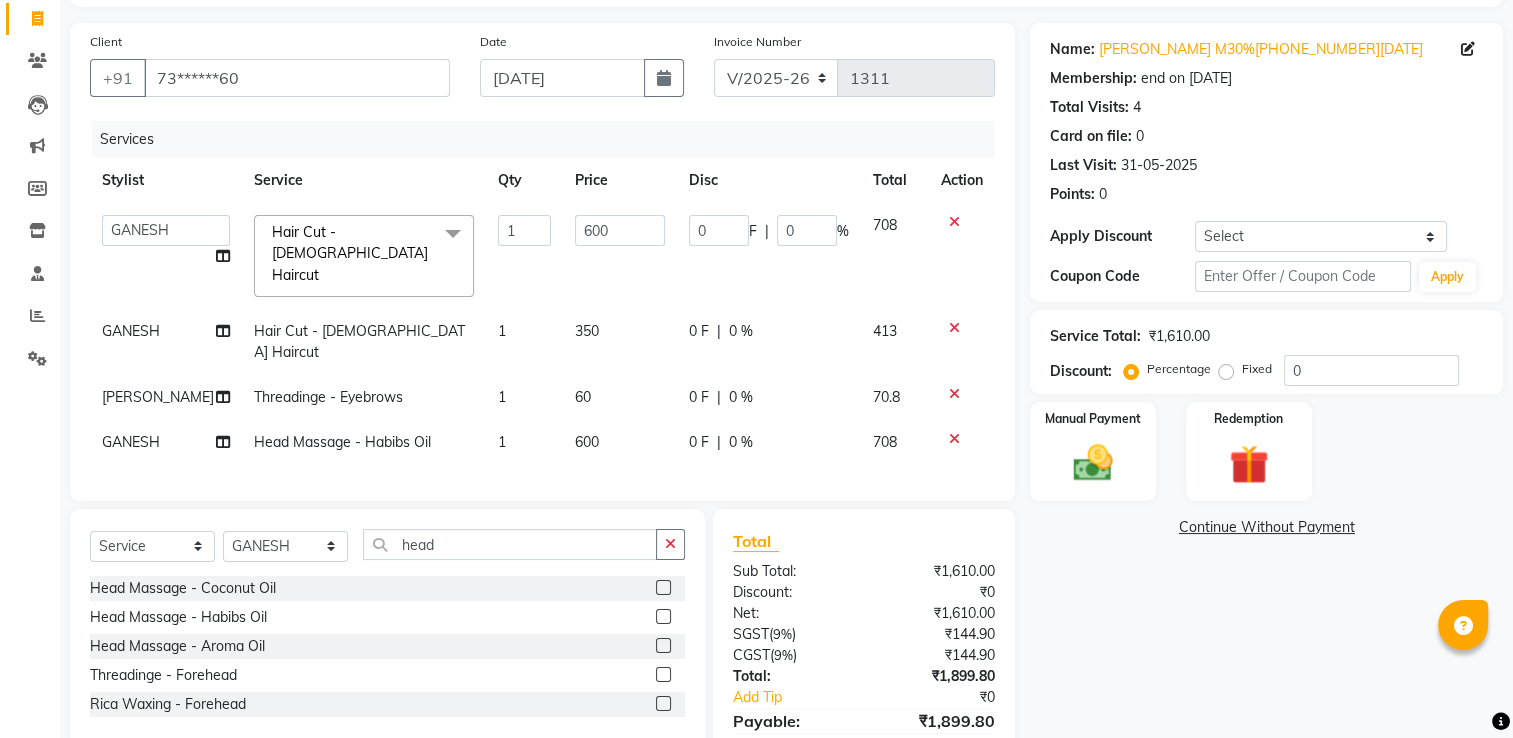 click on "350" 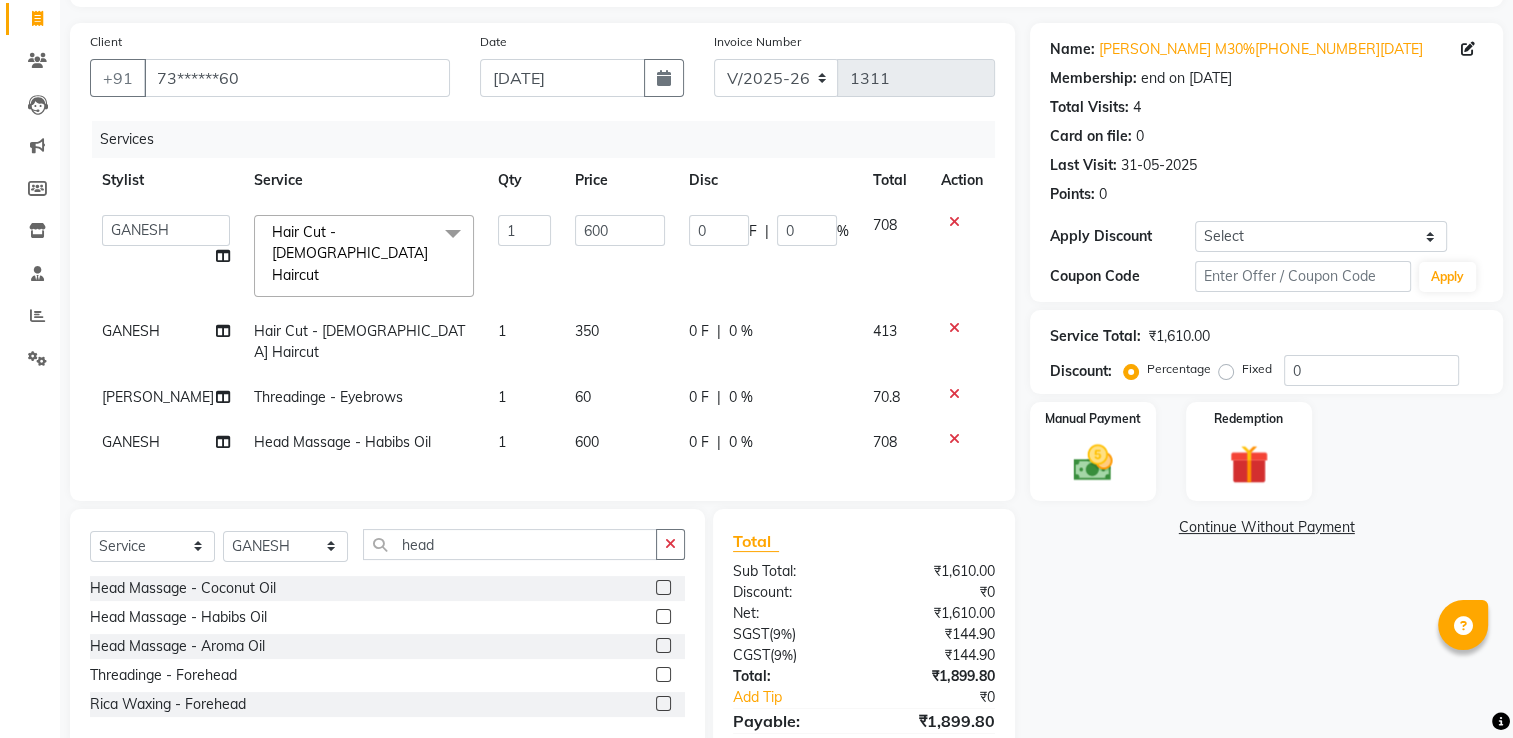 select on "60021" 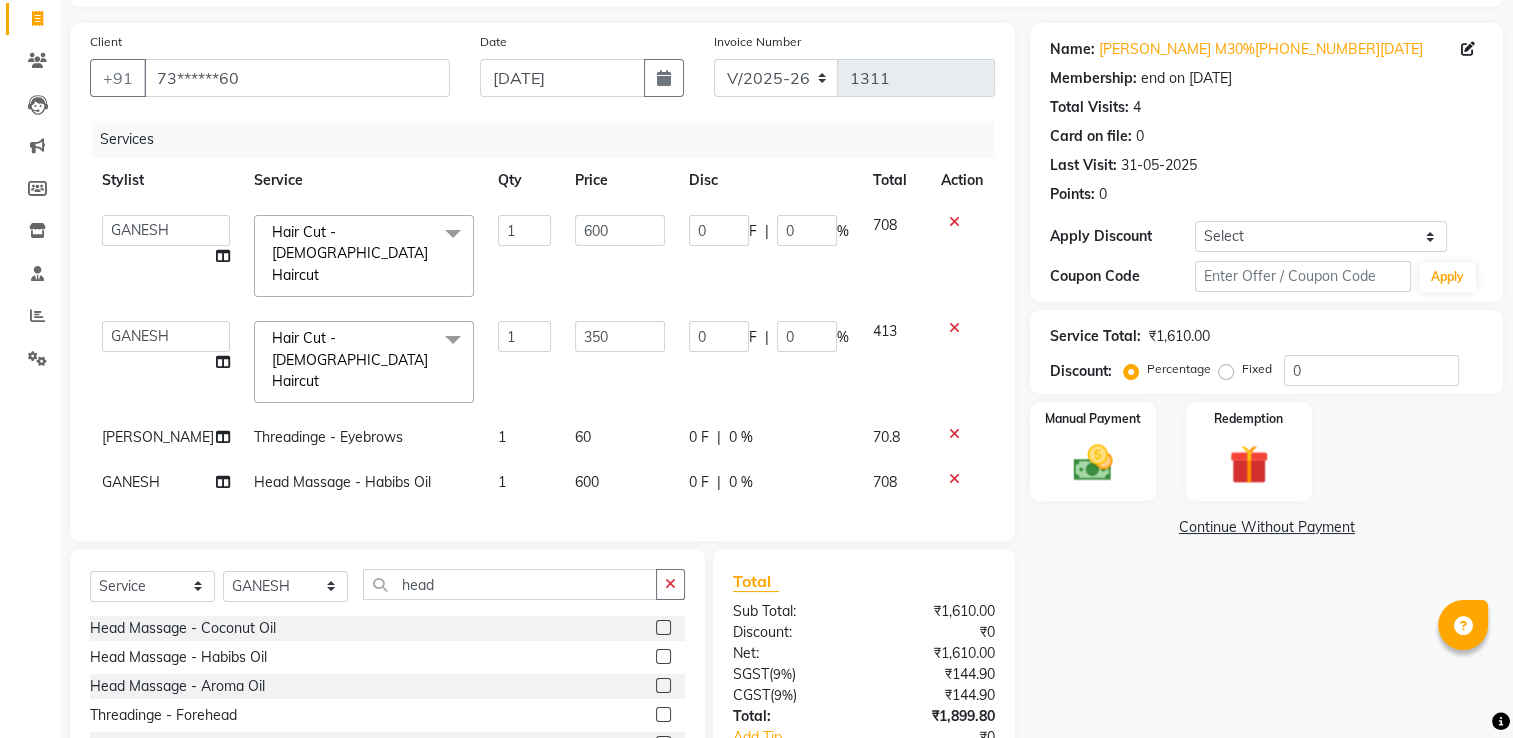click on "350" 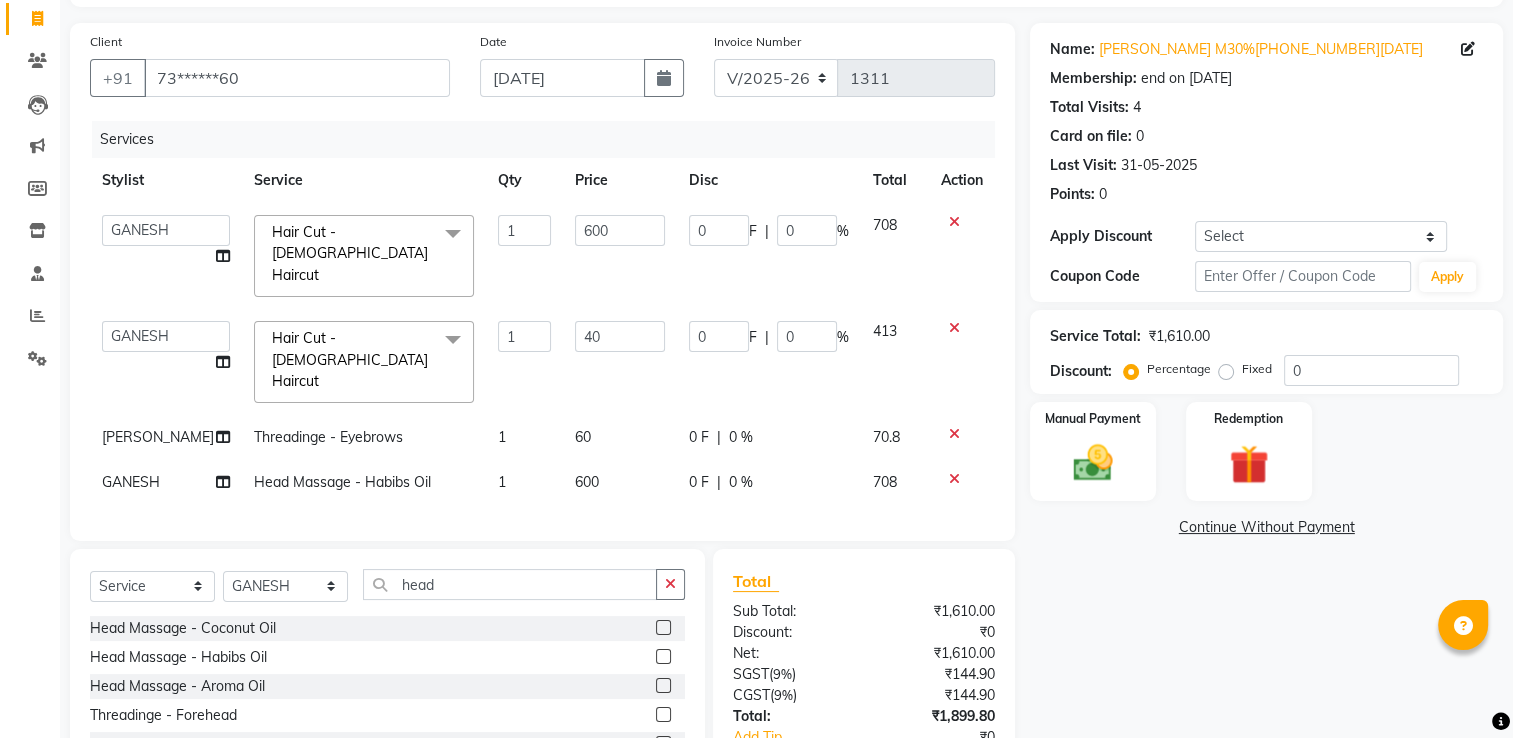 type on "400" 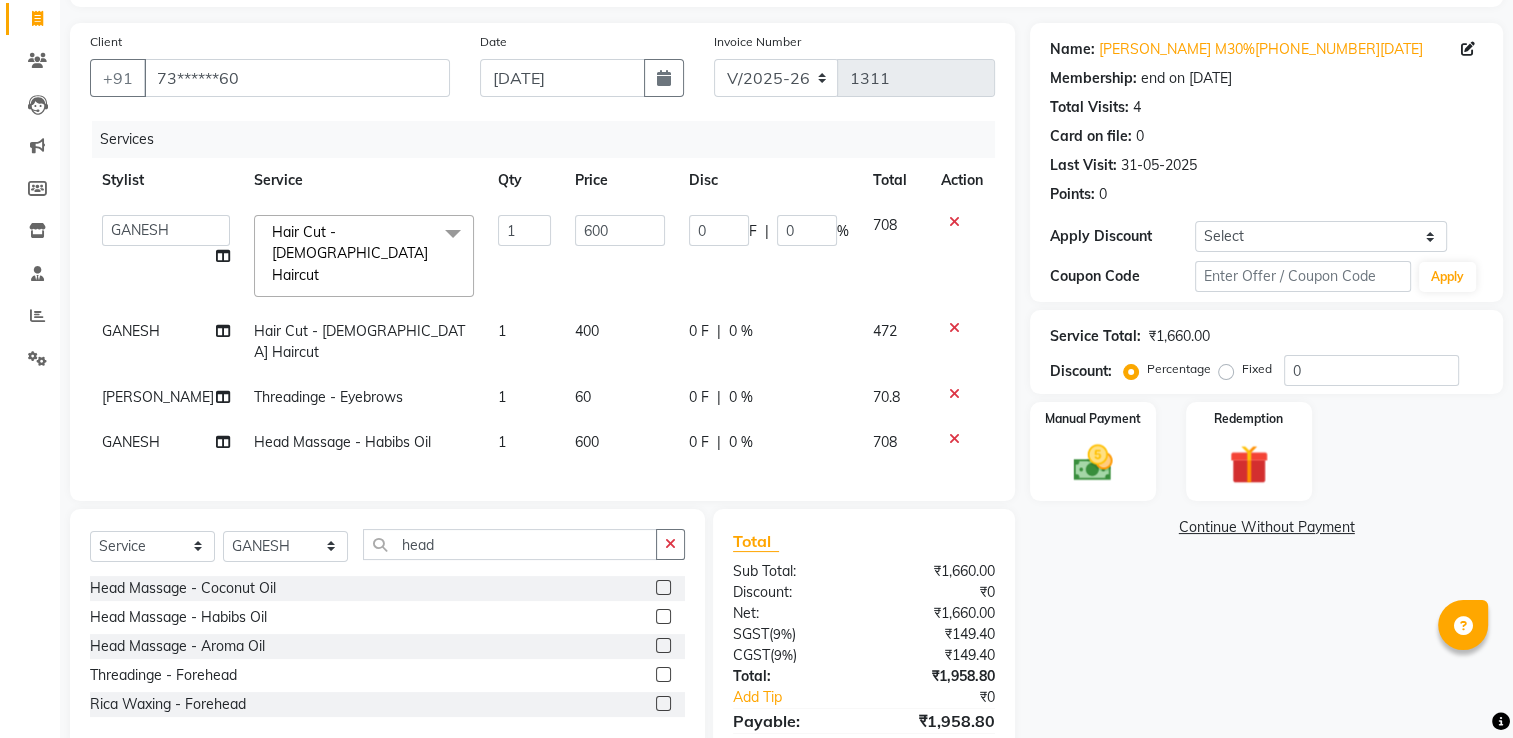 click on "Ankit  Sir   DEEPAK SAUDAGAR   DEVA SIR   Diya   [PERSON_NAME]   [PERSON_NAME]   Manager   [PERSON_NAME]   POOJA   PRASAN   preeti   [PERSON_NAME]   [PERSON_NAME]   [PERSON_NAME]   [PERSON_NAME]   [PERSON_NAME] WAKAD 2   SUMIT   Suraj Tak  Hair Cut - [DEMOGRAPHIC_DATA] Haircut  x Hair Cut - [DEMOGRAPHIC_DATA] Haircut Hair Cut - [DEMOGRAPHIC_DATA] Haircut Hair Cut - Fringe Haircut Hair Cut - [PERSON_NAME] Trim Hair Cut - Shaving Hair Cut - [PERSON_NAME] Color Hair Cut - [PERSON_NAME] Styling Hair Cut - Child Cut Boygirl (Under 10Years) MEMBERSHIP CARD HAIR CUT SEAWEED FACIAL PER STRIP HIGHLIGHT shine and glow facial KERASMOOTH global [MEDICAL_DATA] free men TAN CLEAN UP [MEDICAL_DATA] FREE TOUCHUP [DEMOGRAPHIC_DATA] ULTIMATE H -SPA SAREE DRAPING HAIR STYLING [DEMOGRAPHIC_DATA] KERATIN HAIRSPA BRIDAL FACIAL neno gel DEEP CONDITIONING Blowdry & Styling - Wash And Blast Dry Blowdry & Styling - Spd Hairwash Blowdry & Styling - Blow Dry   Short Blowdry & Styling - Crimpingironing  Short Blowdry & Styling - Tongsroller Set  Short Blowdry & Styling - Blow Dry   Medium Blowdry & Styling - Blow Dry   Long 1 0" 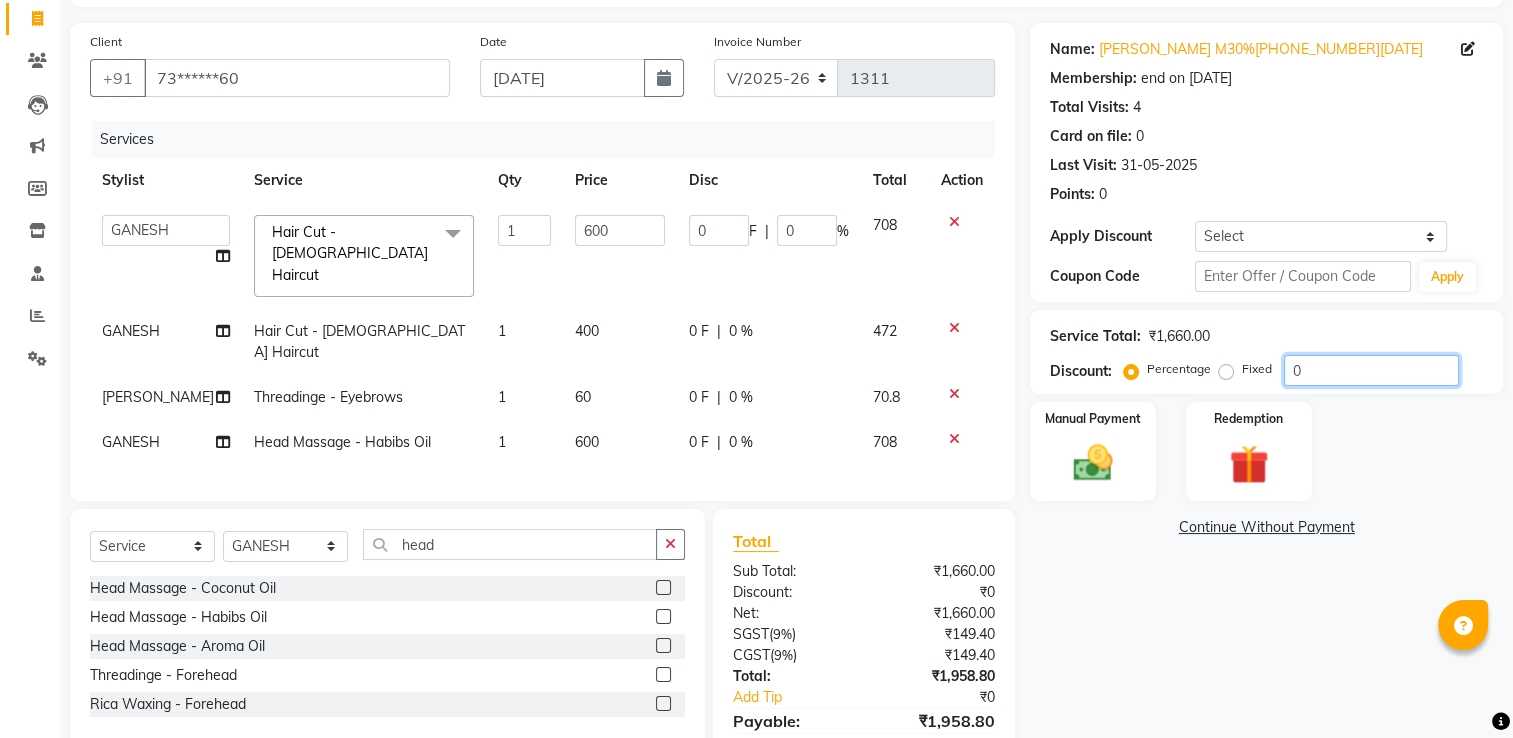 click on "0" 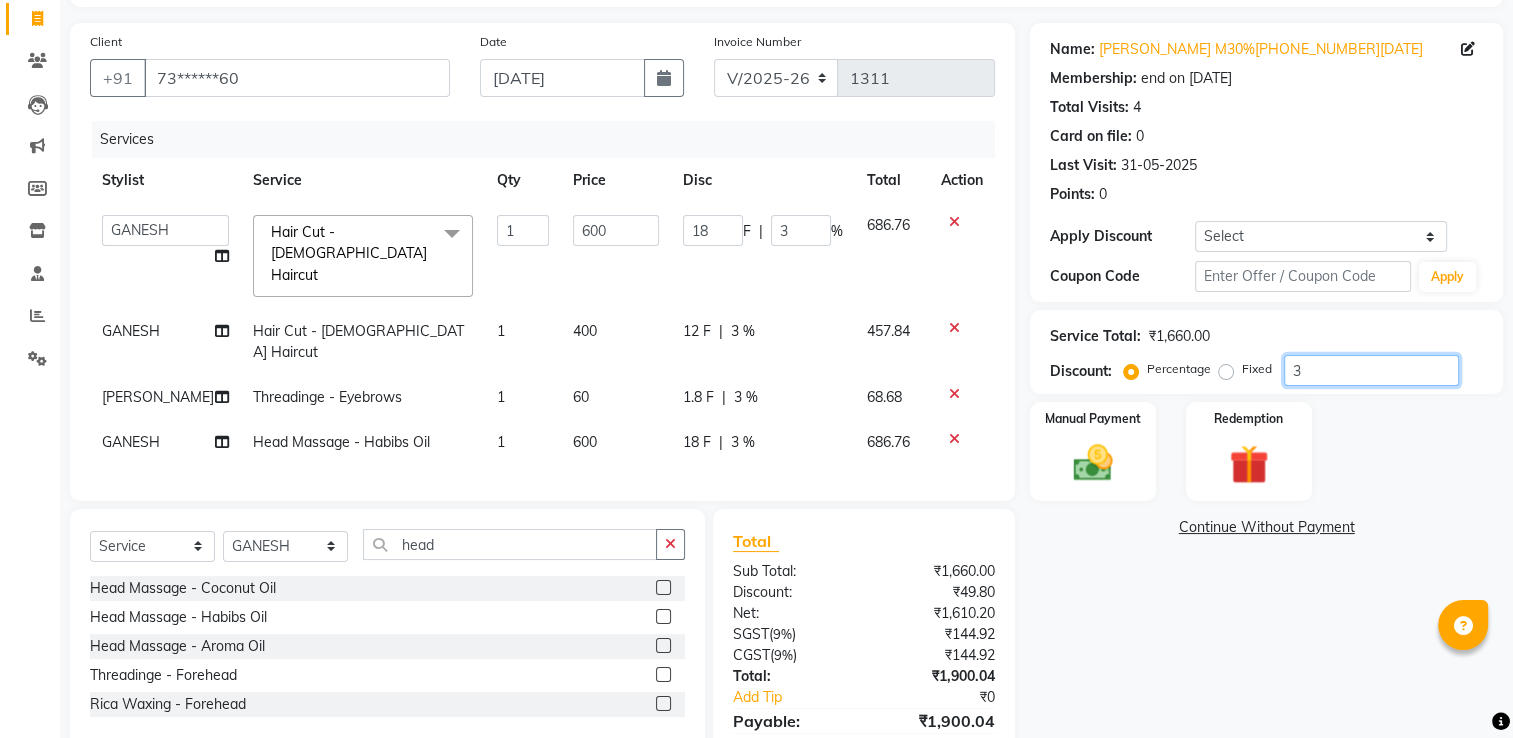 type on "30" 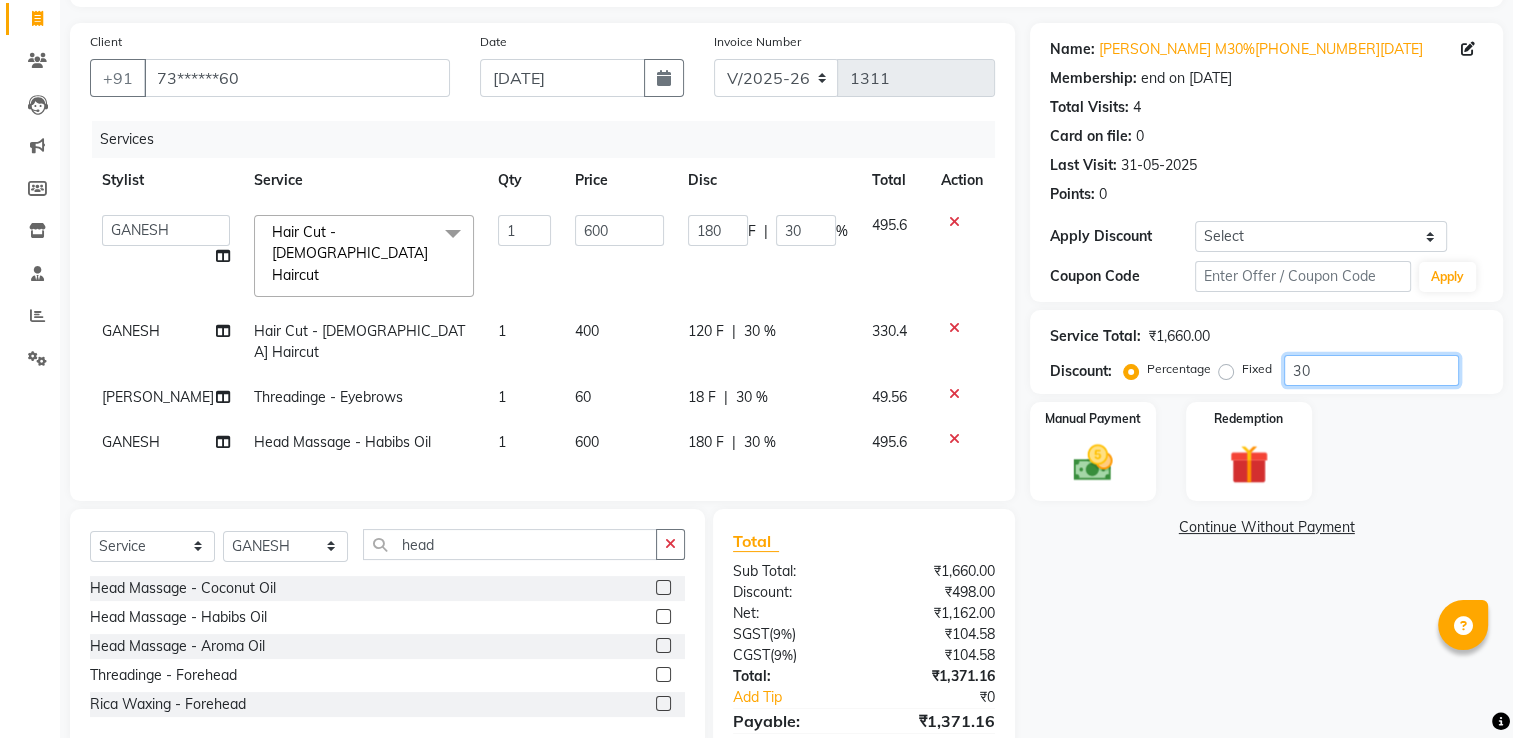 type on "30" 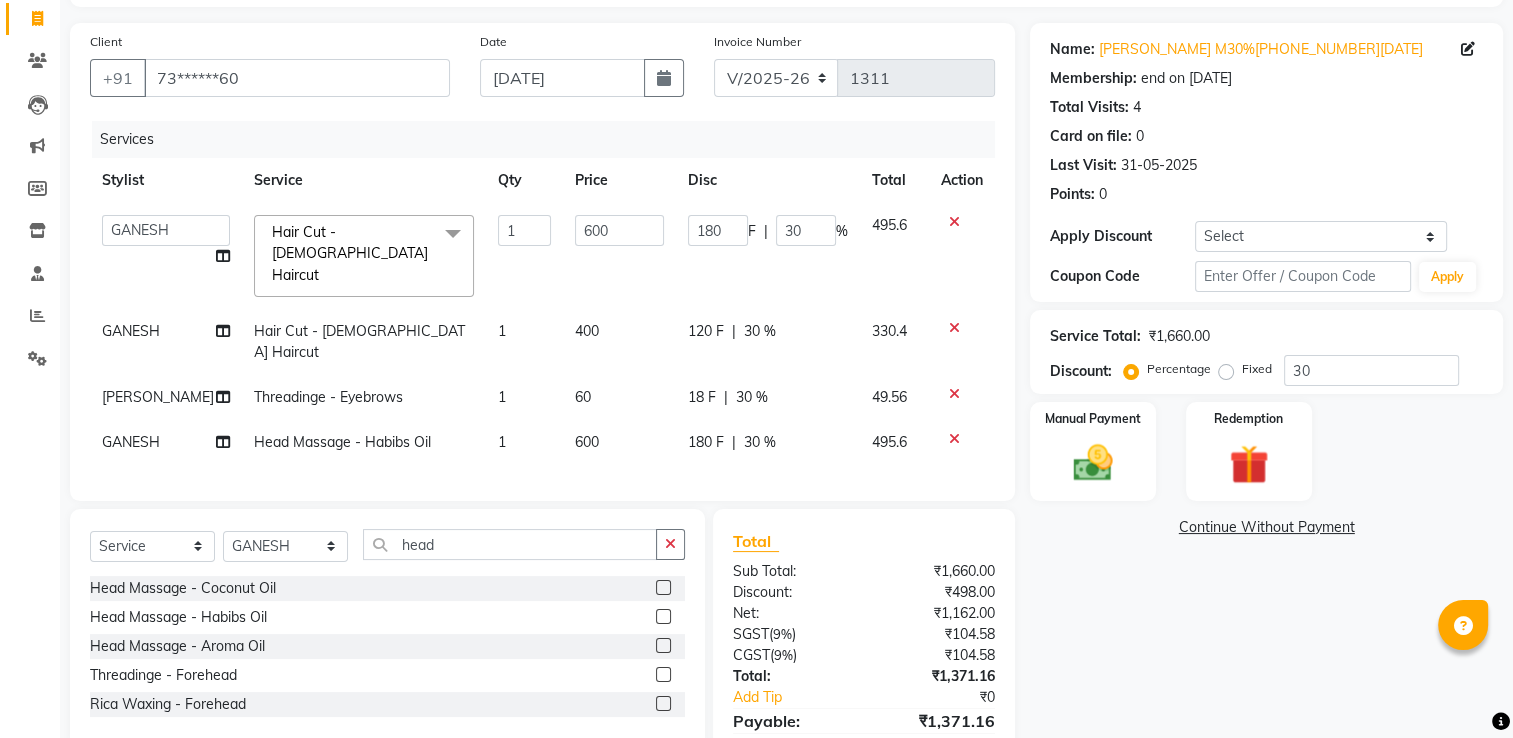 click on "49.56" 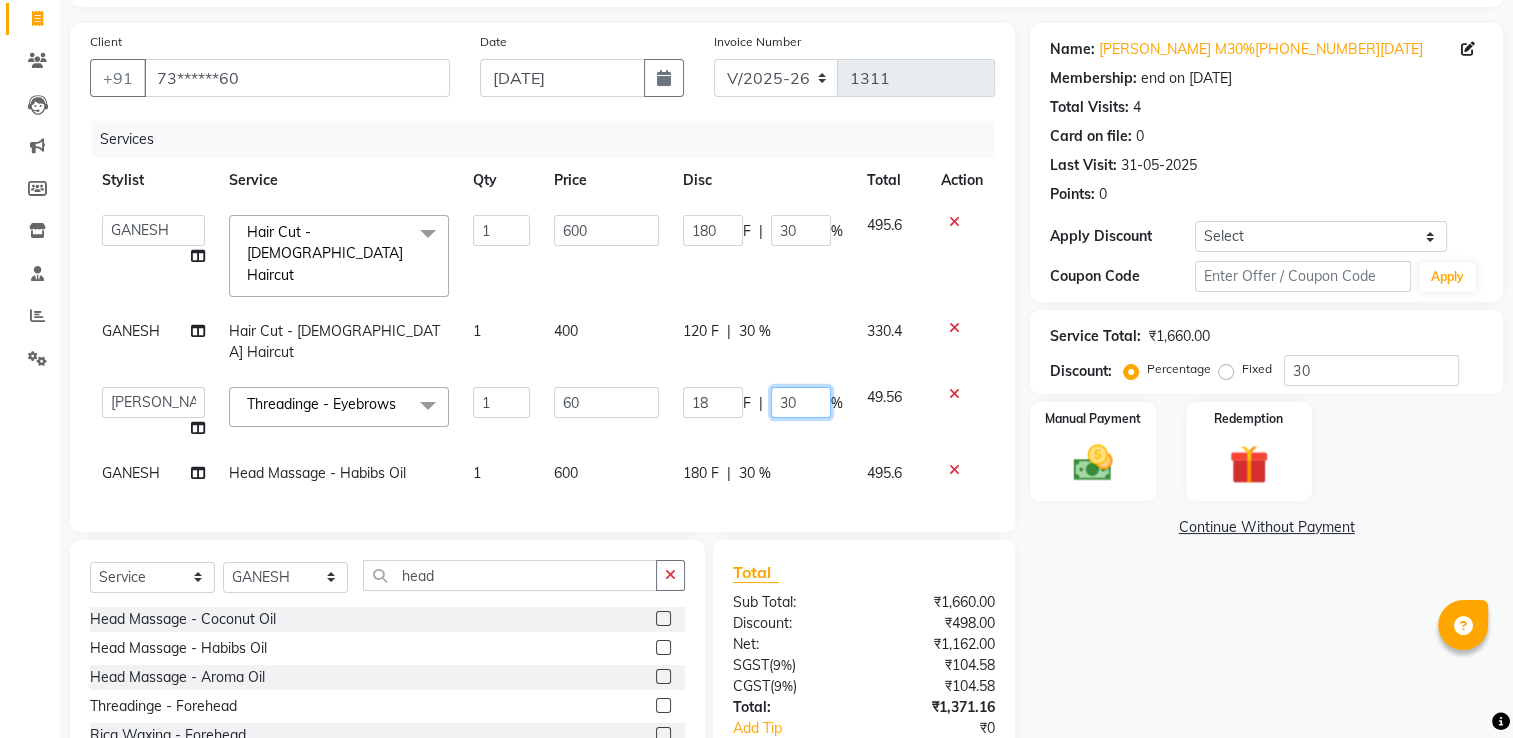 click on "30" 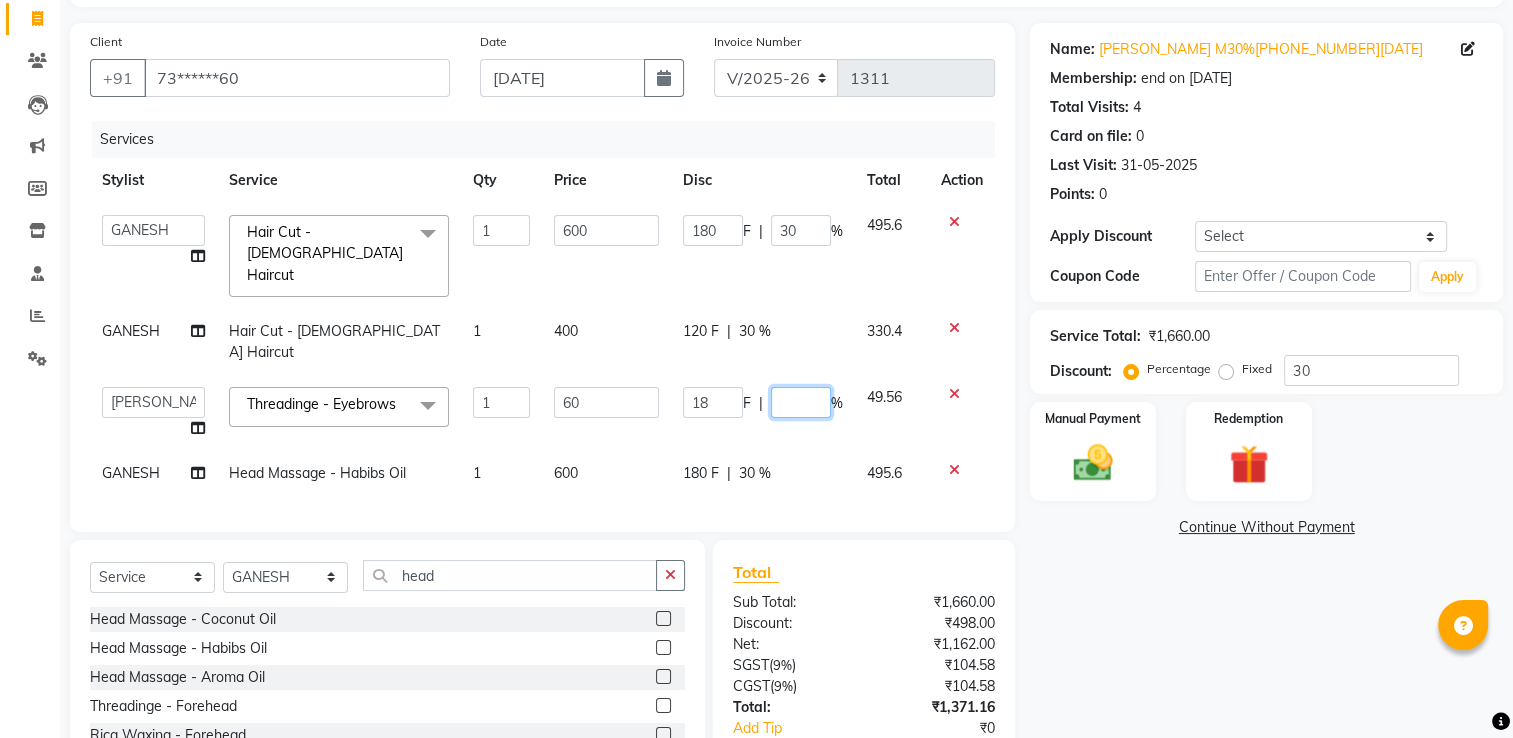 type on "0" 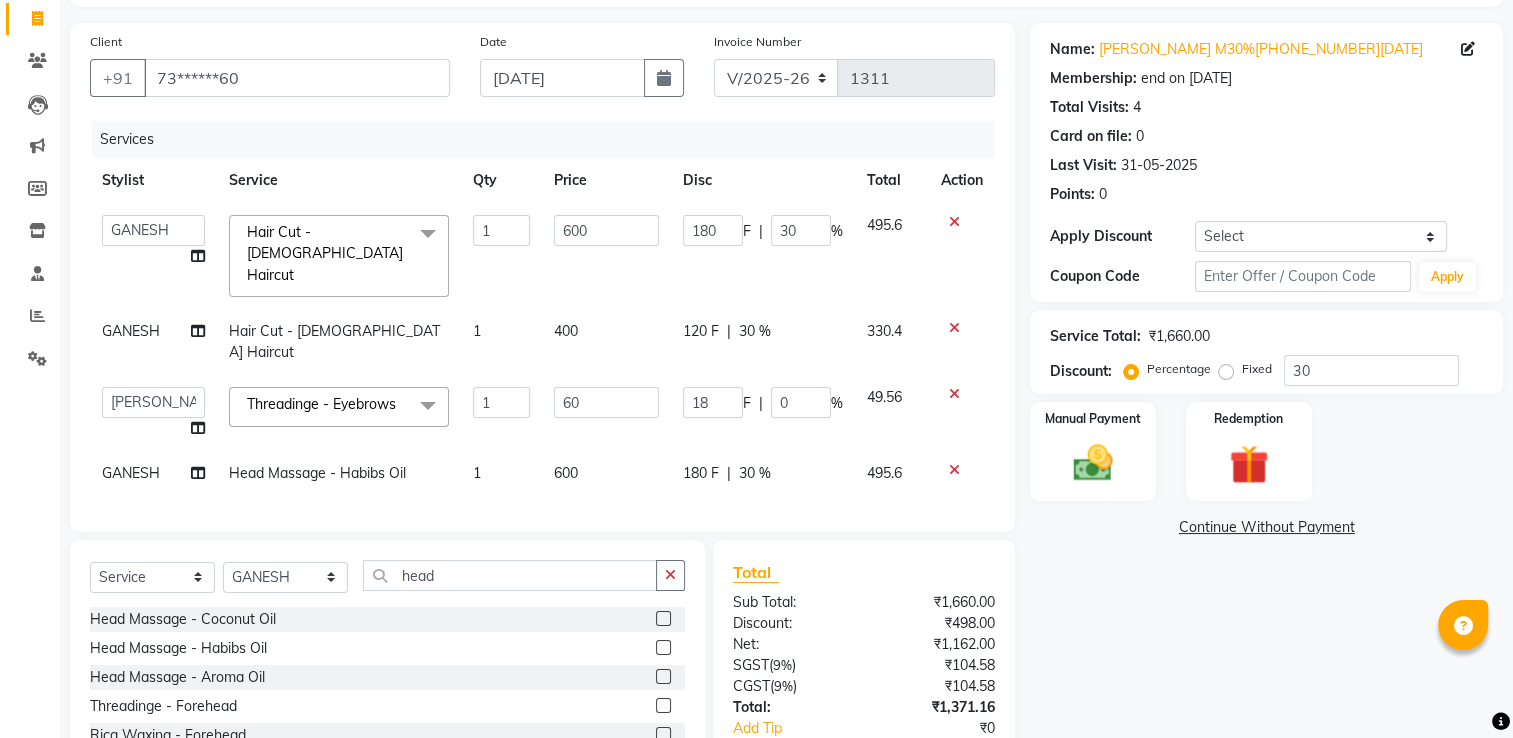click on "120 F | 30 %" 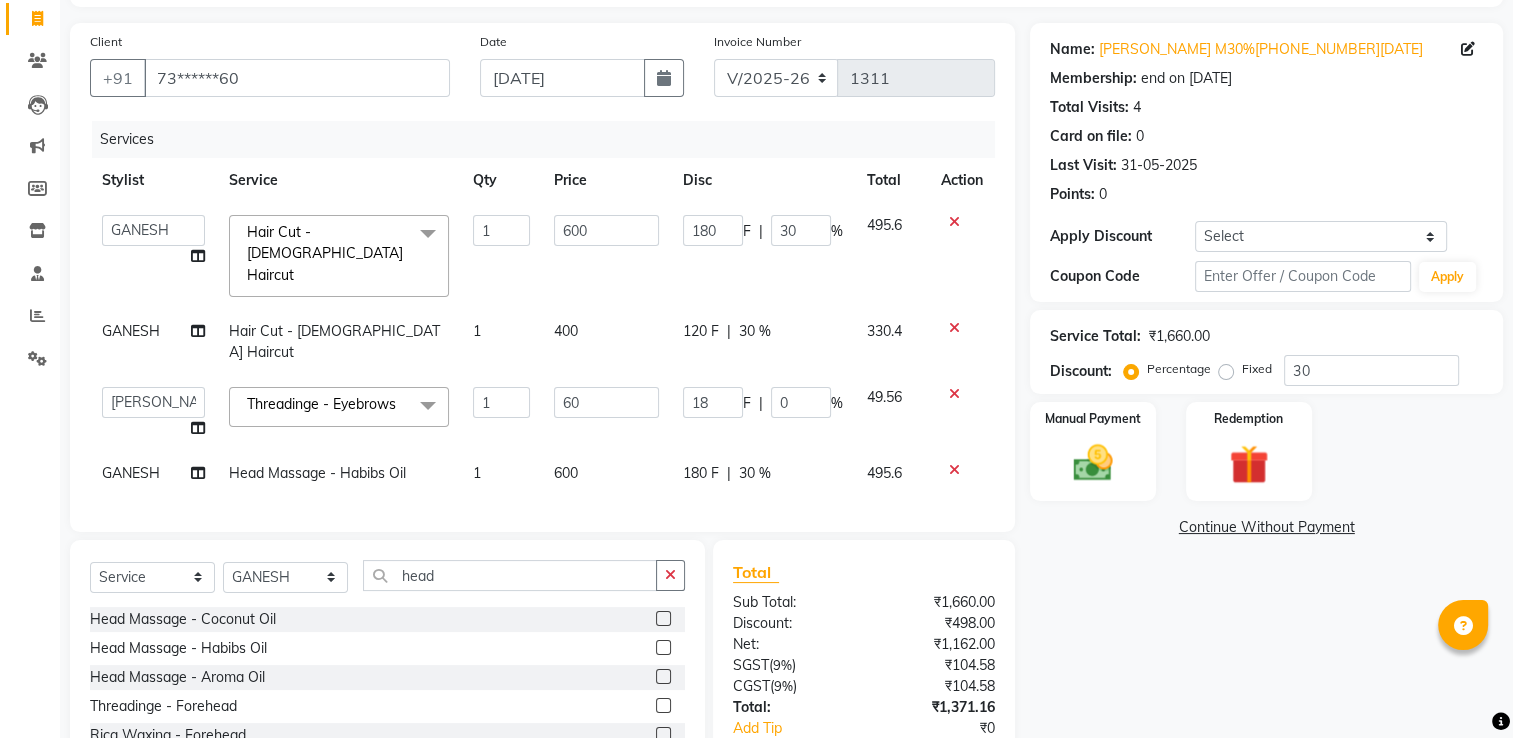 select on "60021" 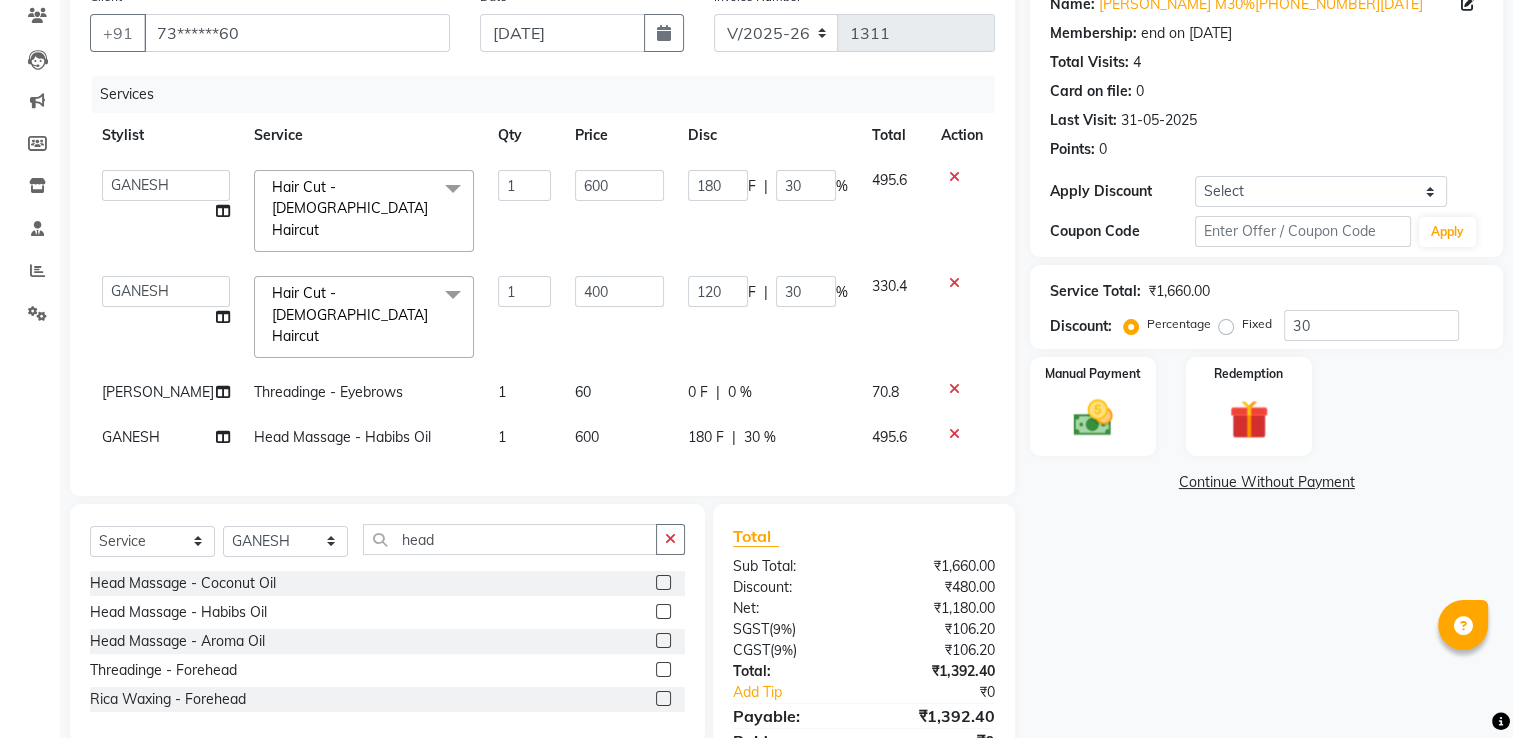 scroll, scrollTop: 150, scrollLeft: 0, axis: vertical 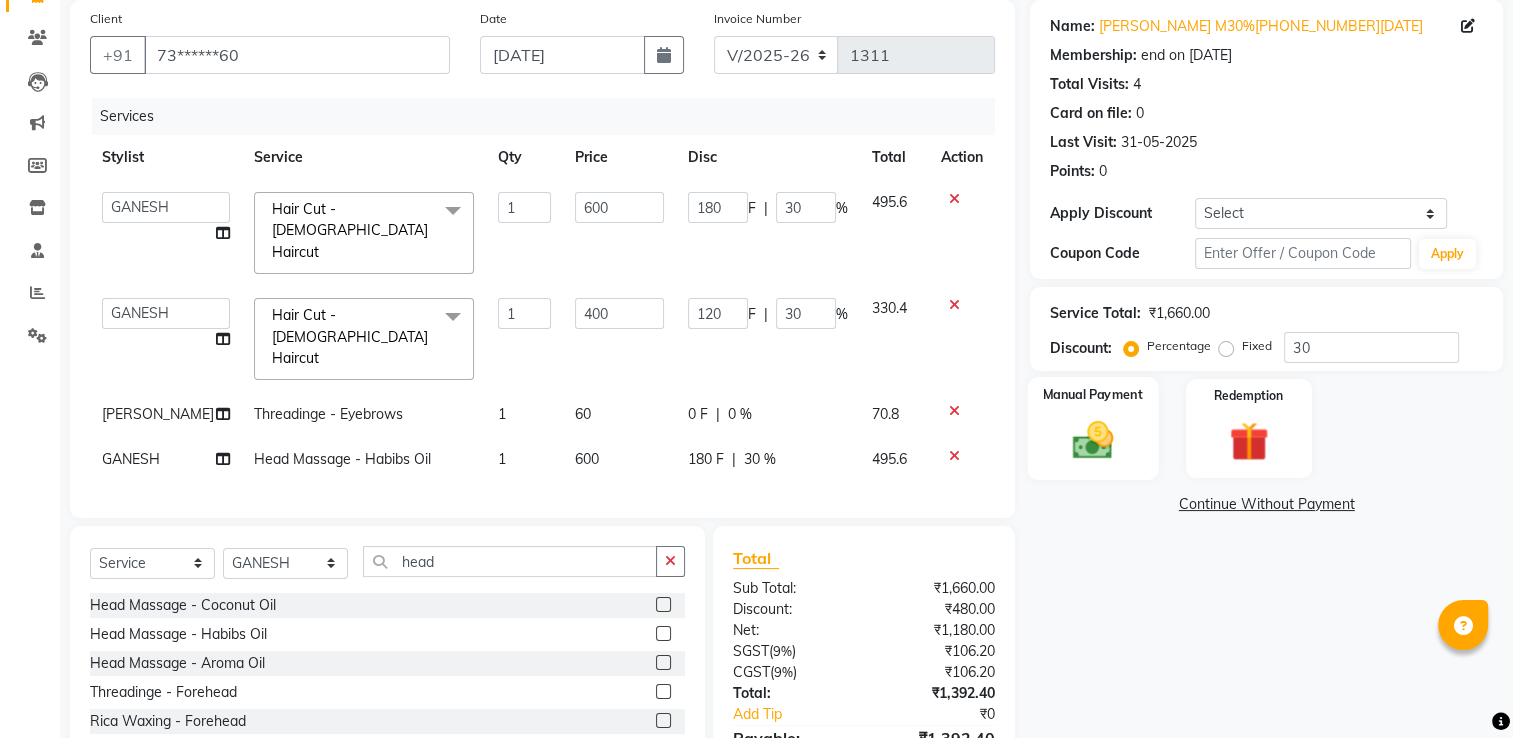 click 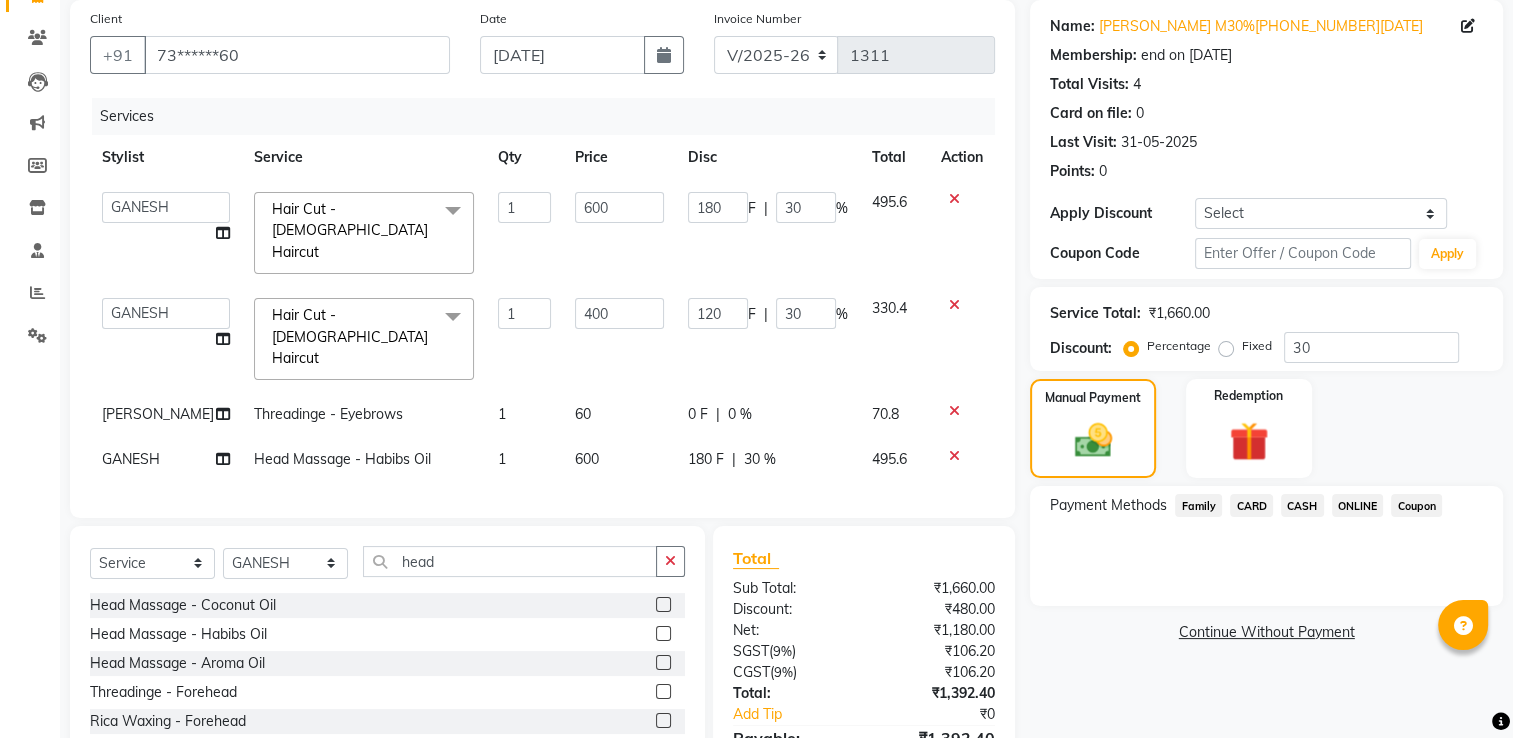 click on "ONLINE" 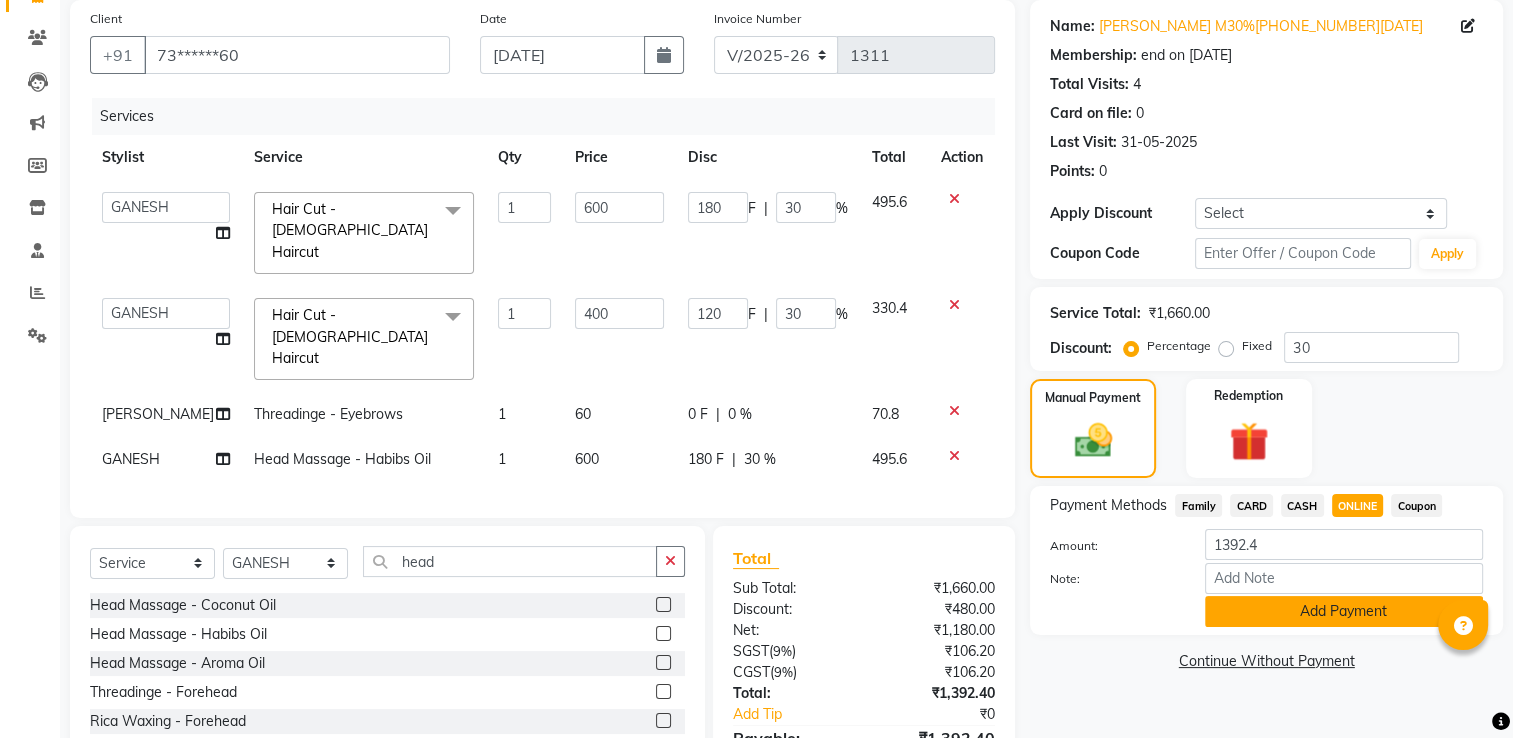 click on "Add Payment" 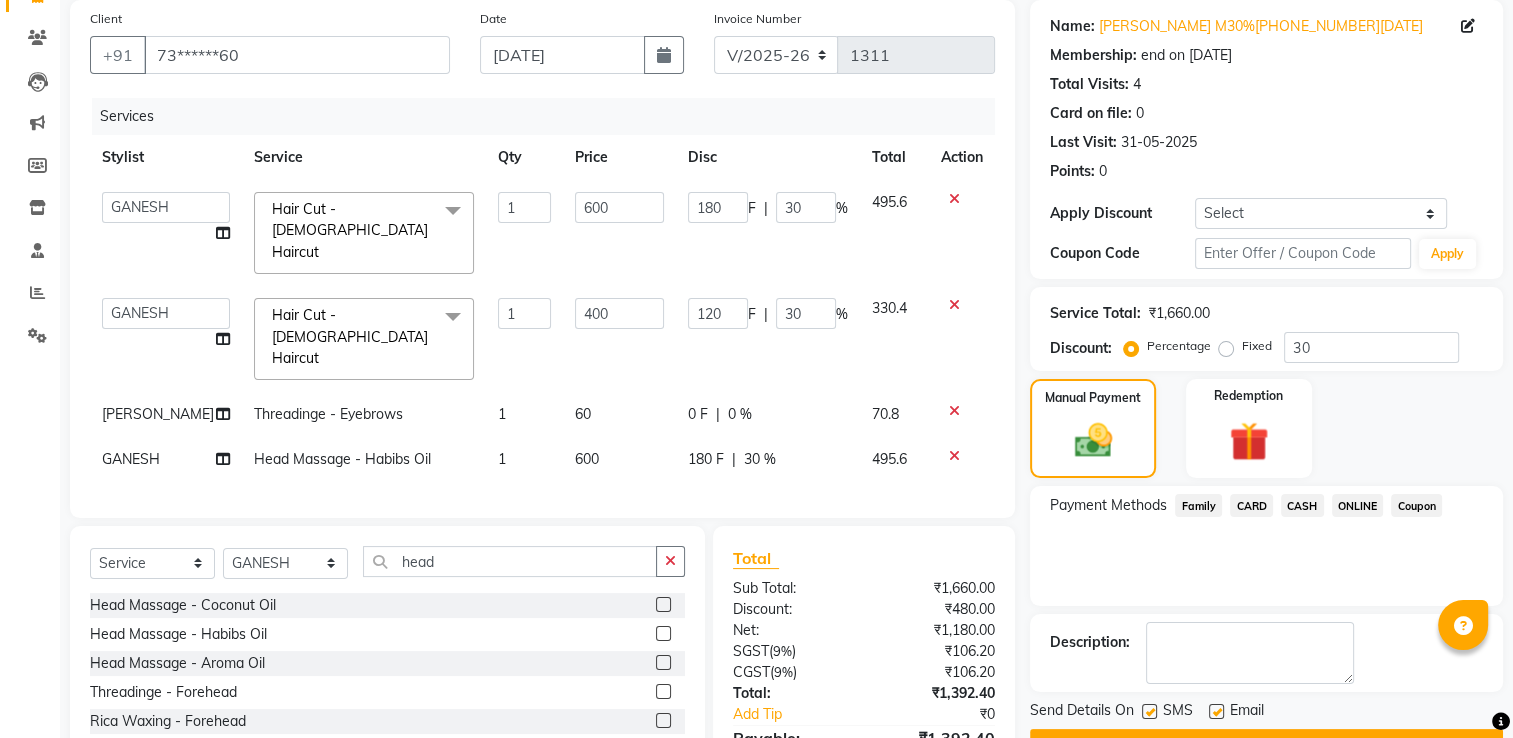 scroll, scrollTop: 288, scrollLeft: 0, axis: vertical 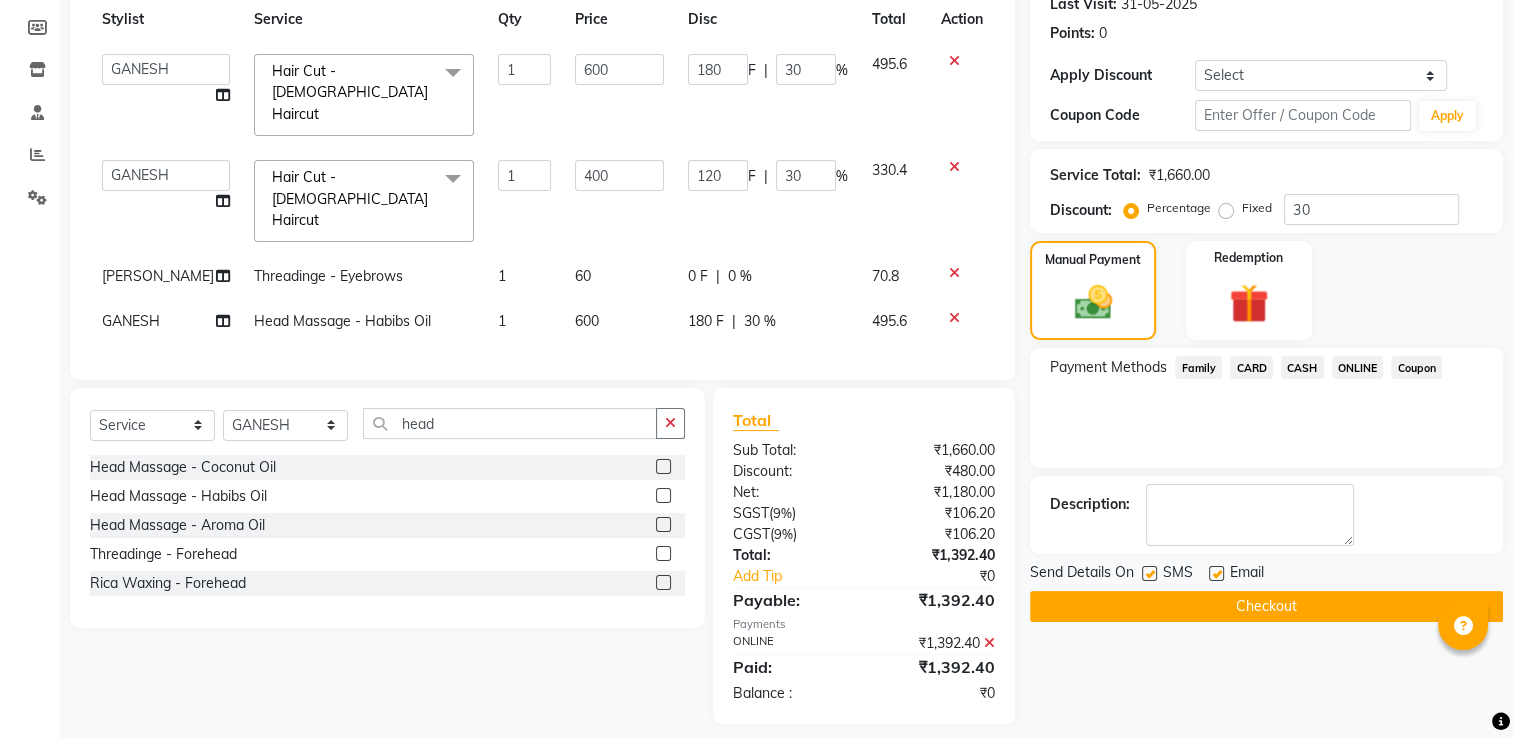 click on "Checkout" 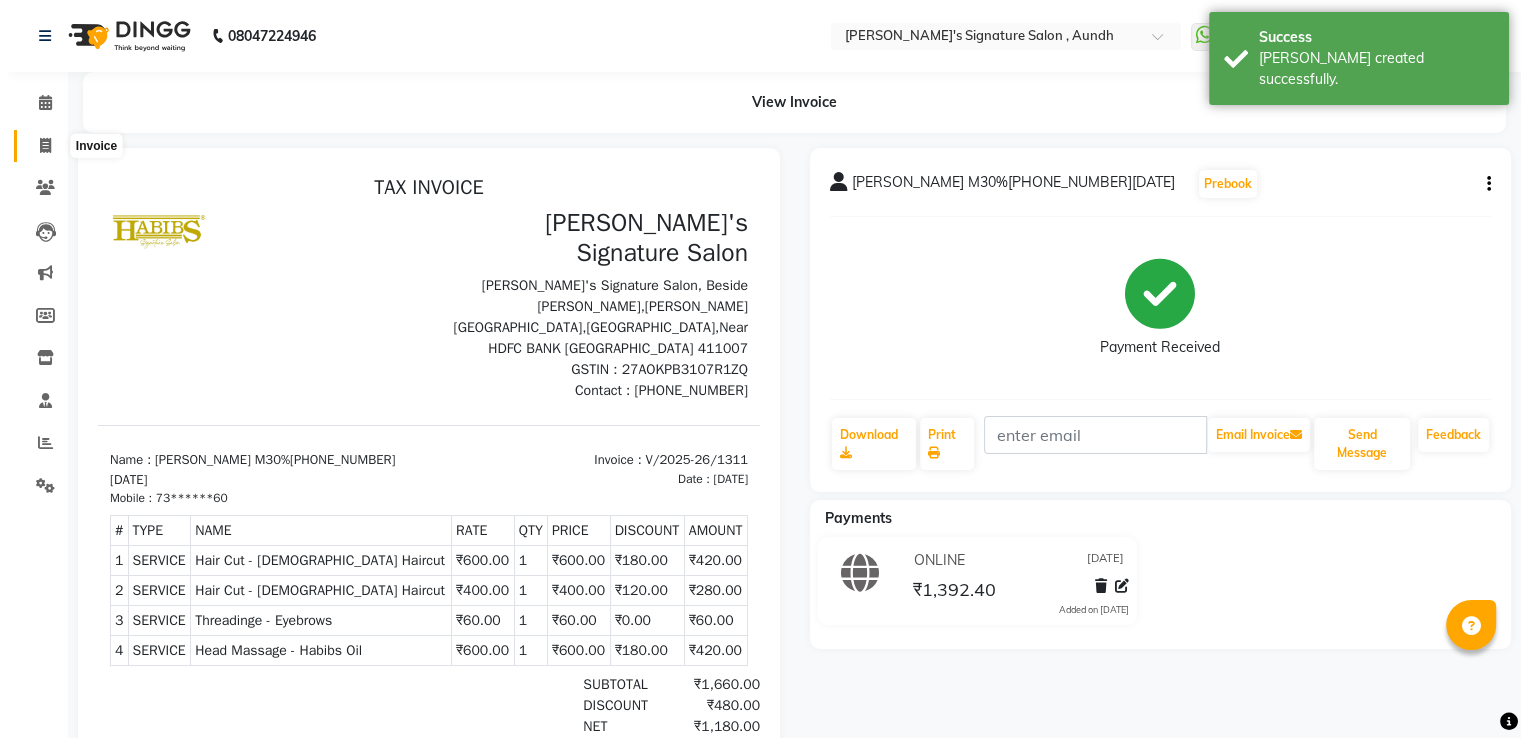 scroll, scrollTop: 0, scrollLeft: 0, axis: both 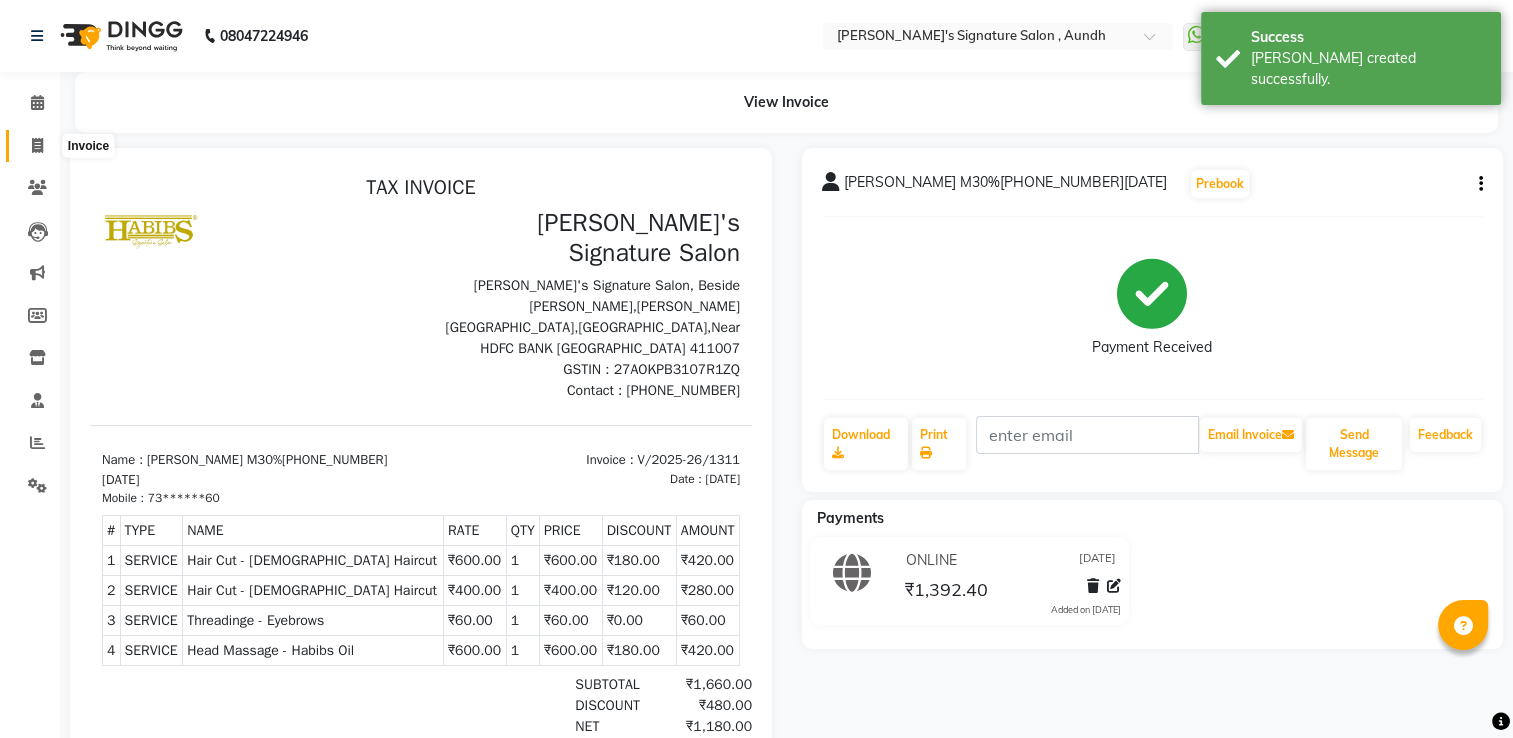 click 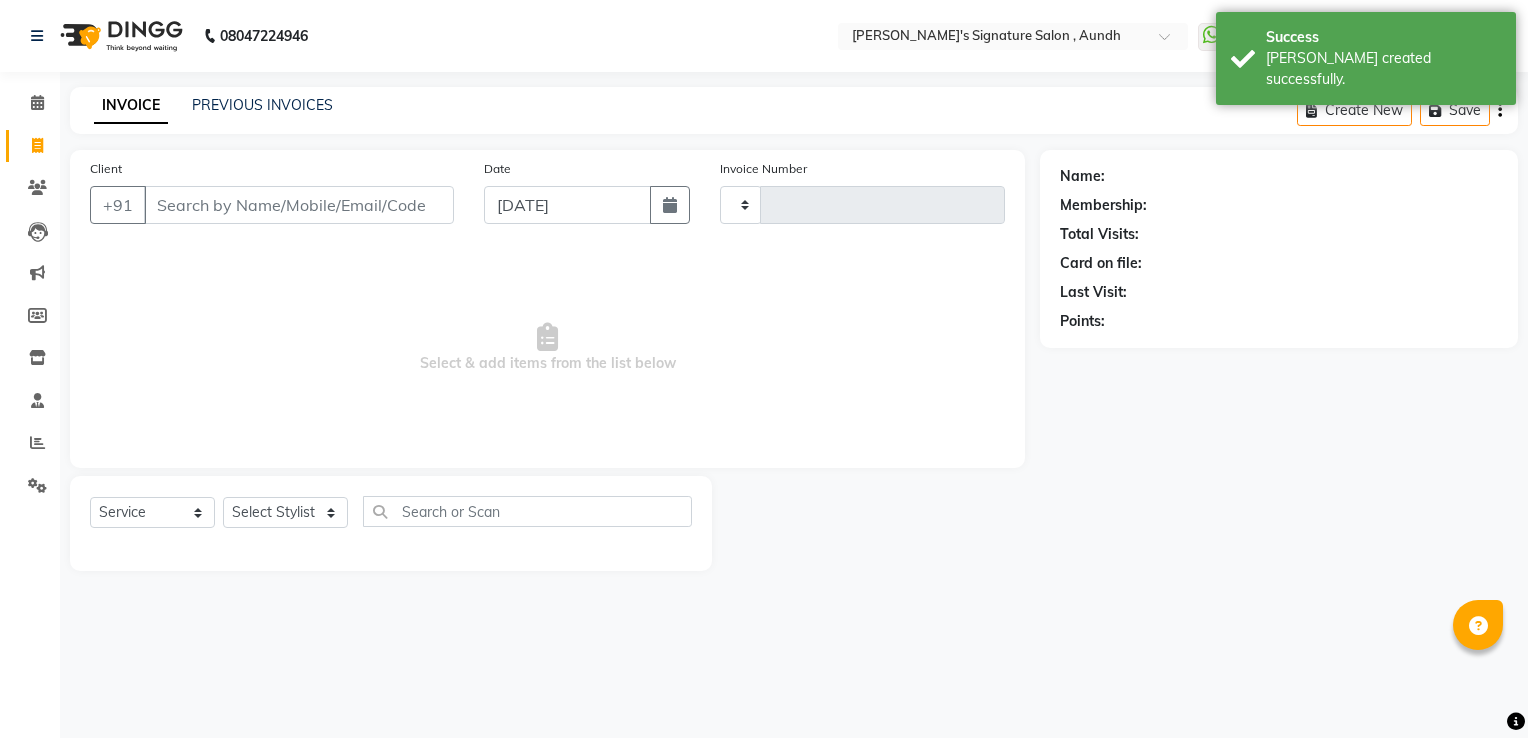 type on "1312" 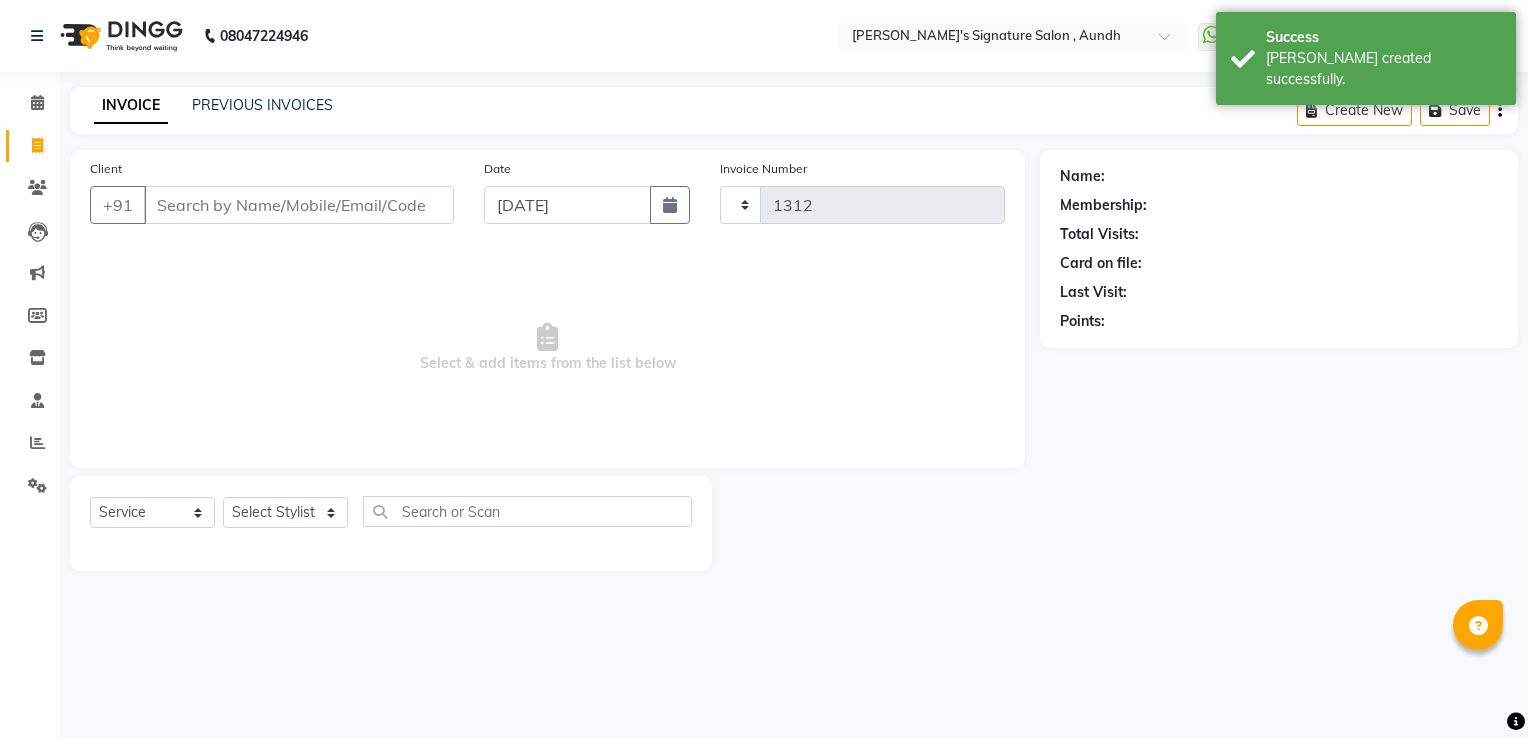 select on "6342" 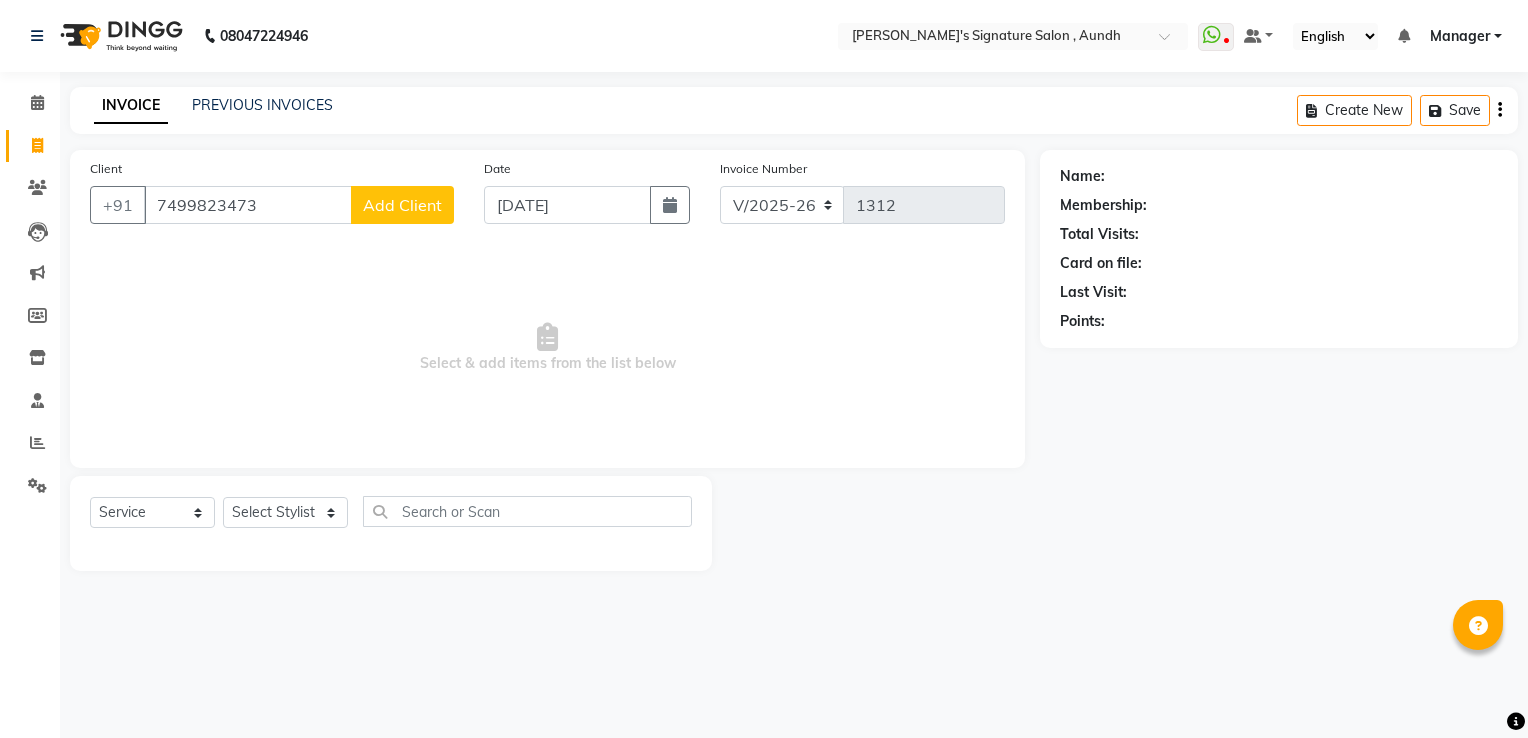 type on "7499823473" 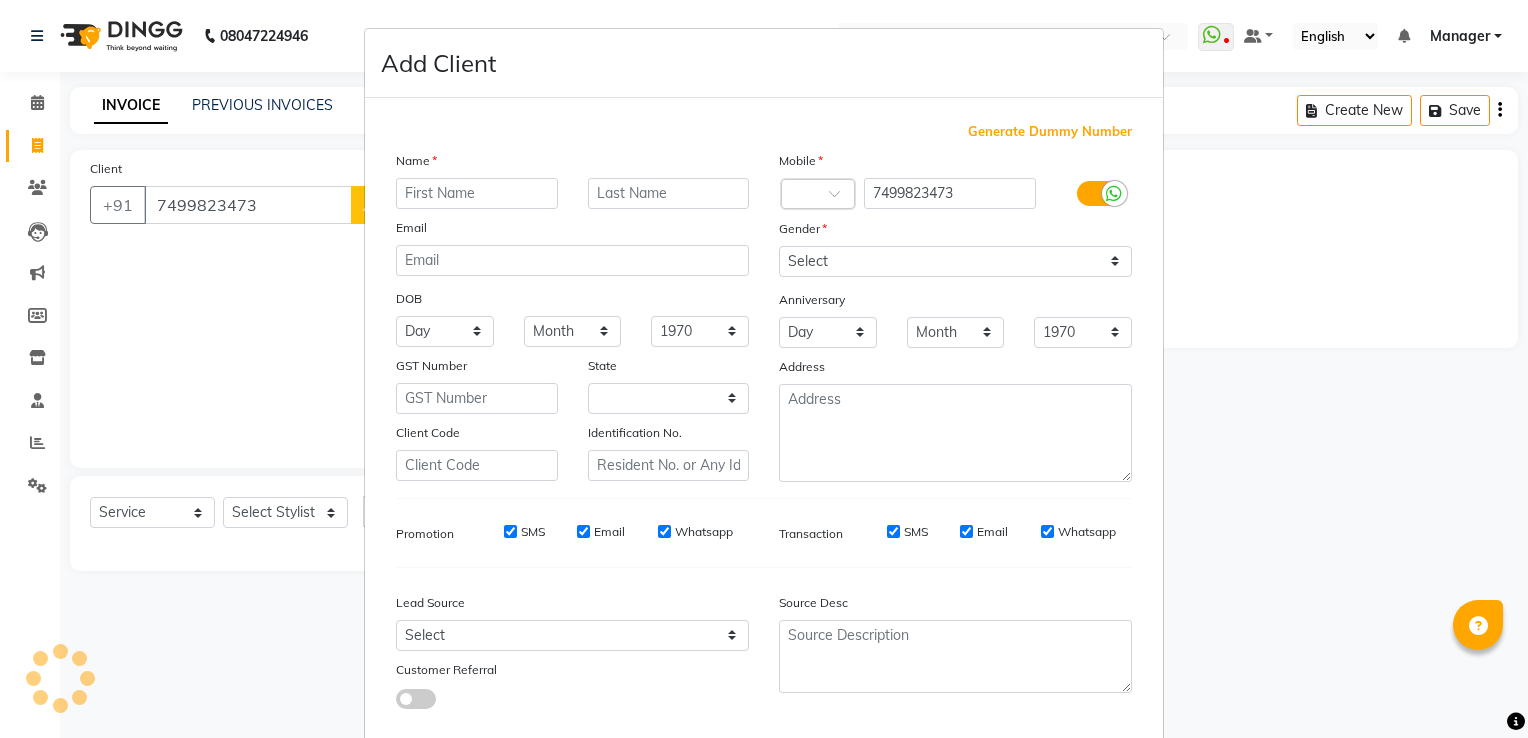 select on "22" 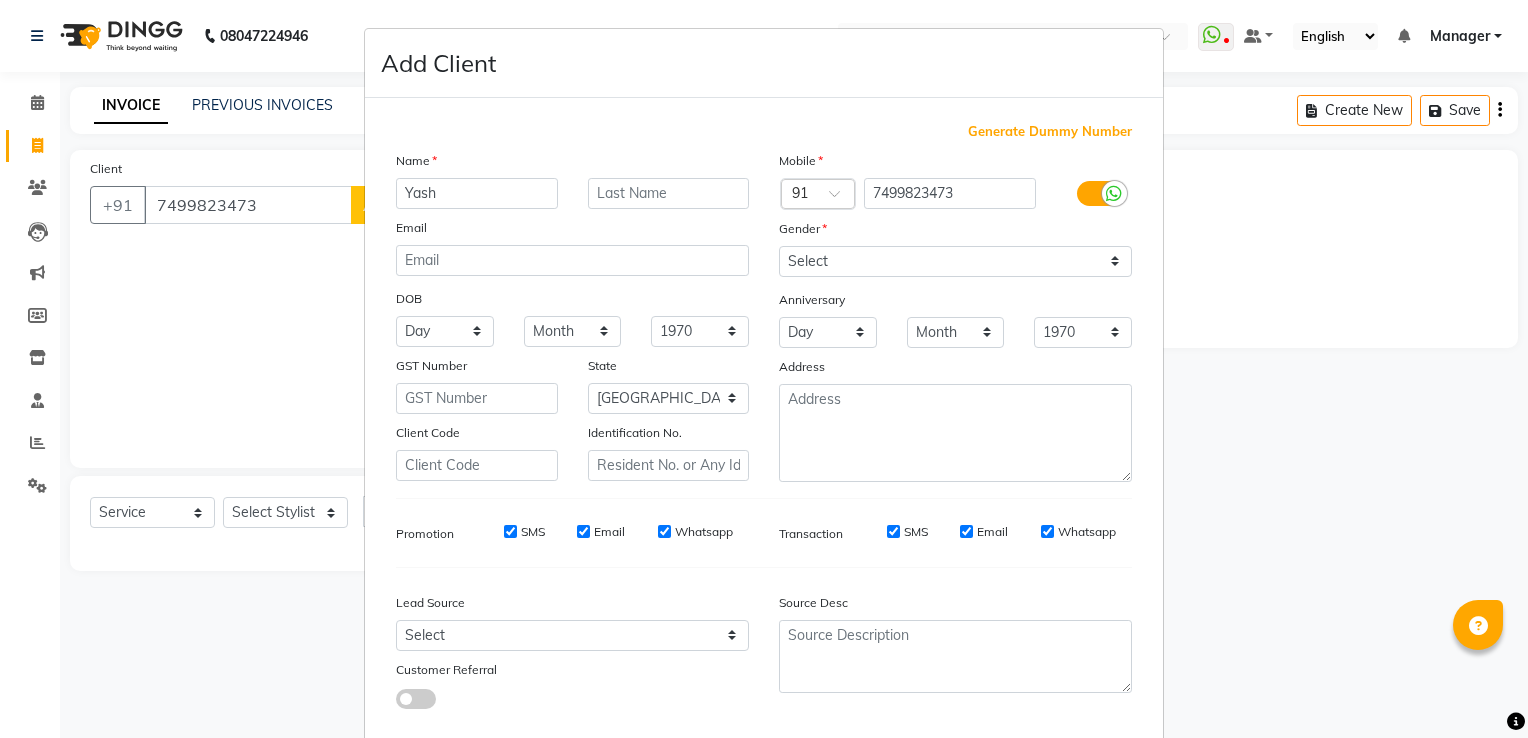 type on "Yash" 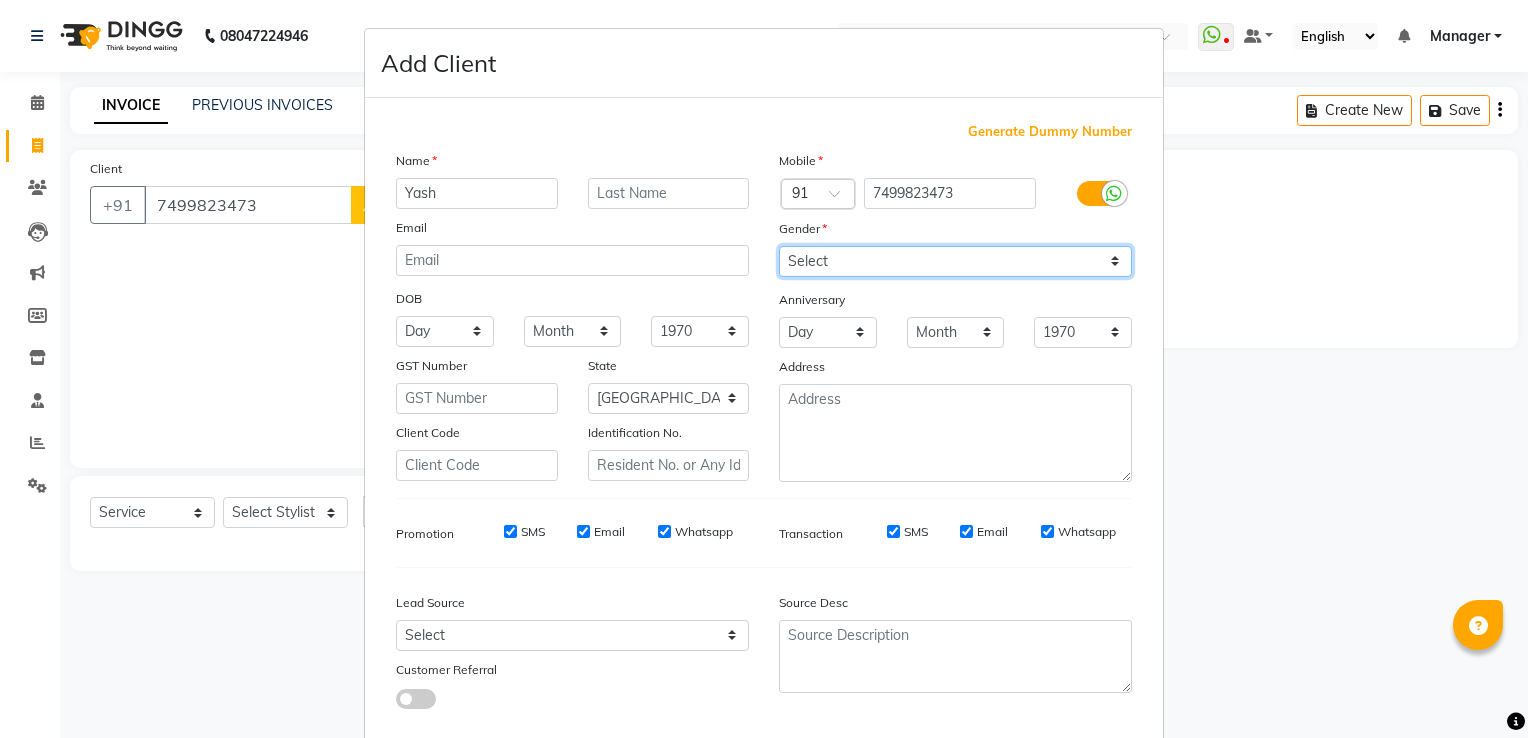 click on "Select [DEMOGRAPHIC_DATA] [DEMOGRAPHIC_DATA] Other Prefer Not To Say" at bounding box center (955, 261) 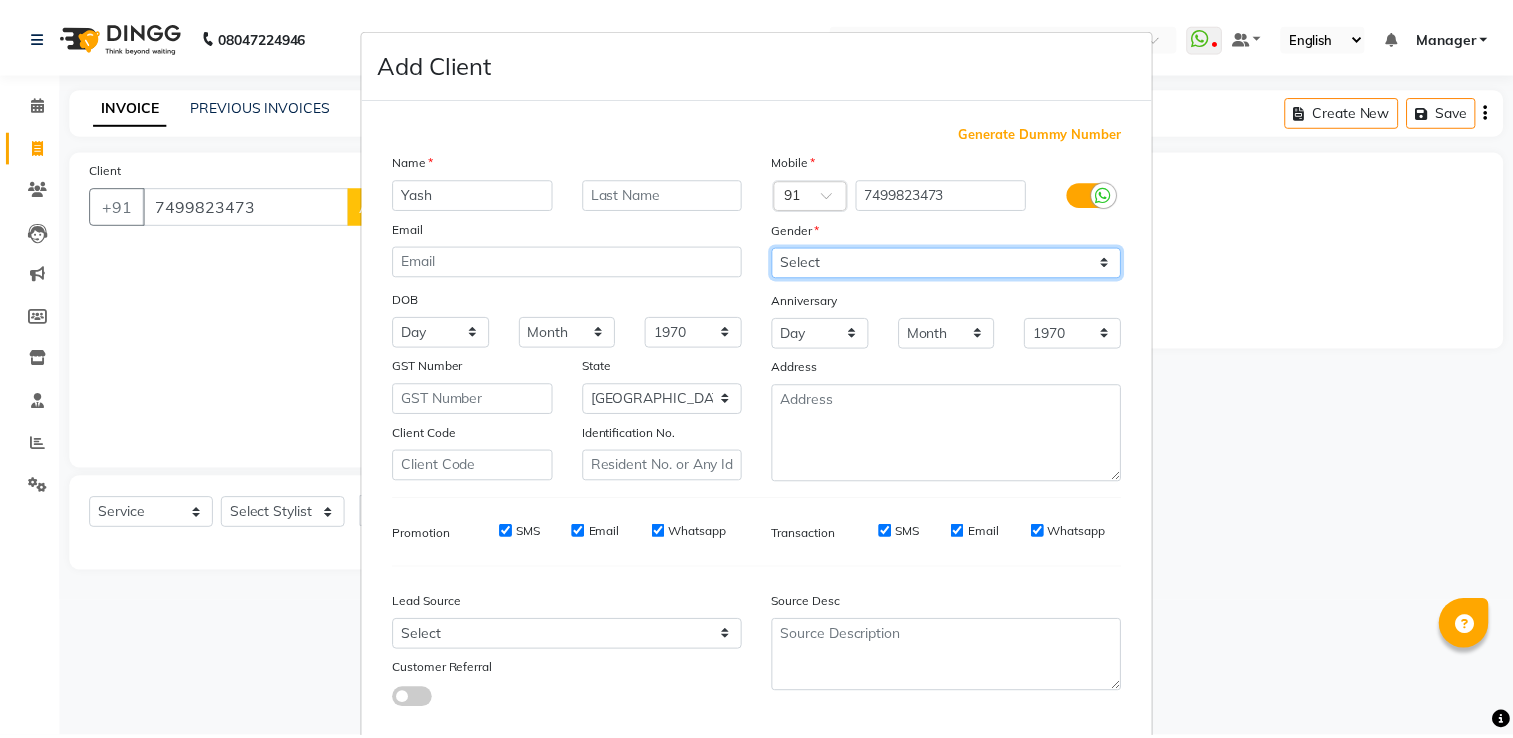 scroll, scrollTop: 118, scrollLeft: 0, axis: vertical 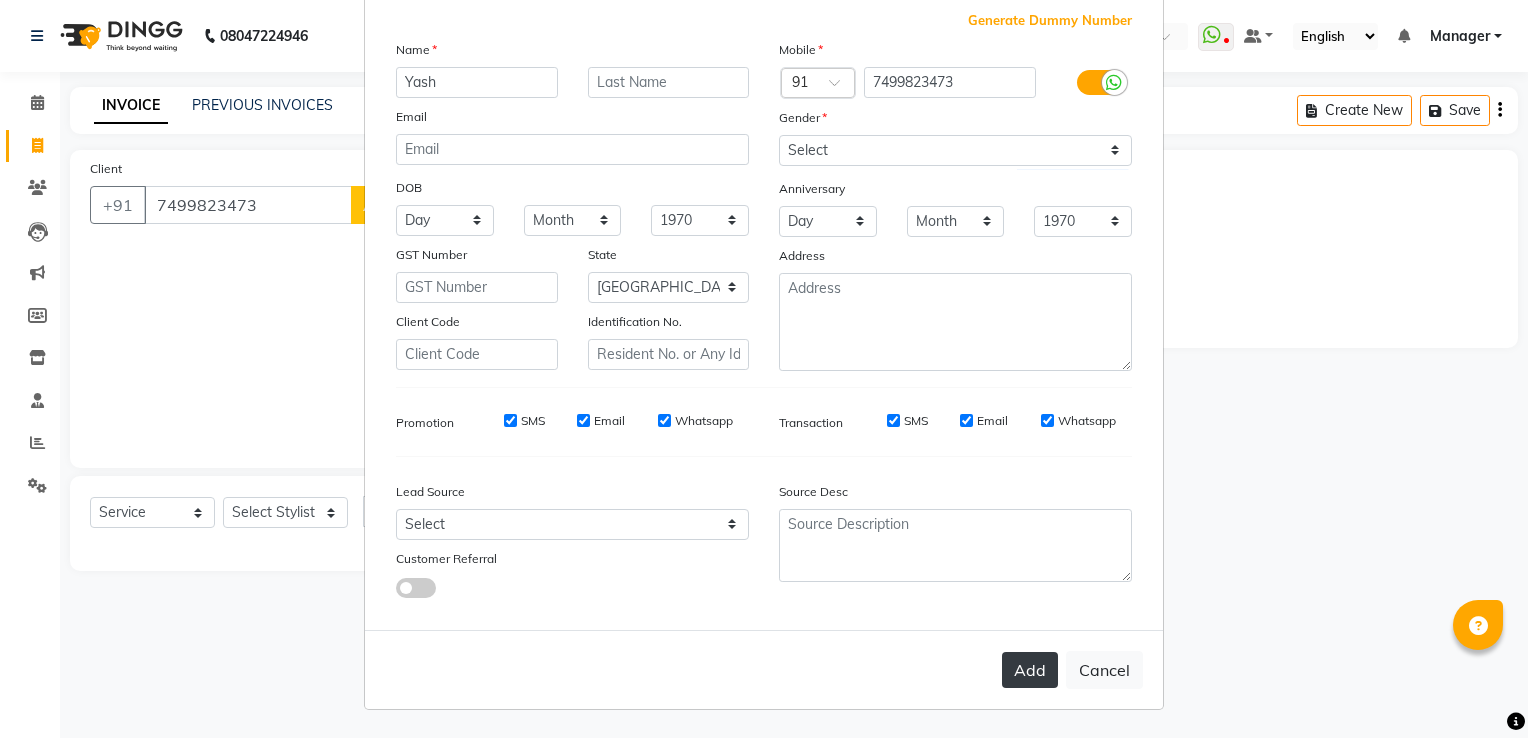 click on "Add" at bounding box center [1030, 670] 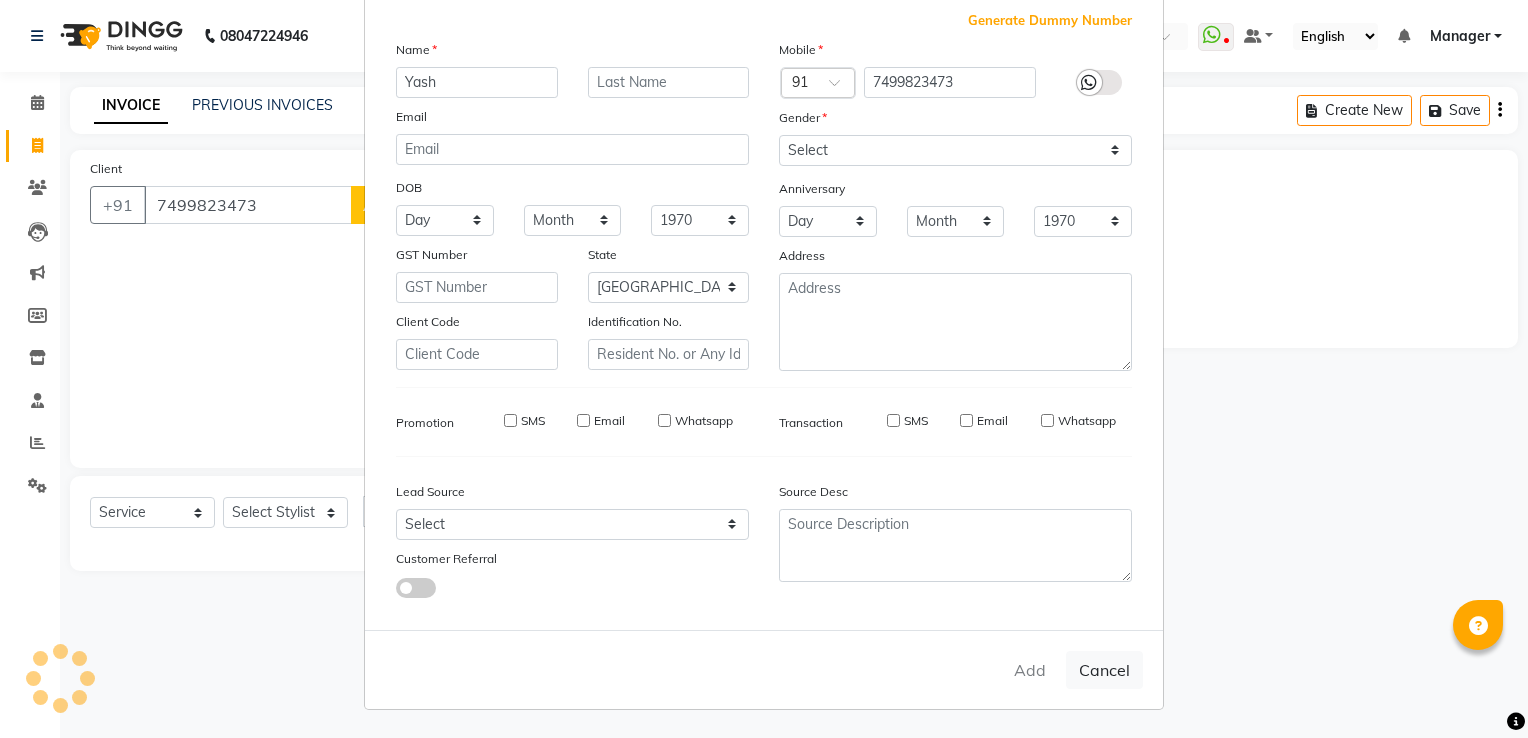 type on "74******73" 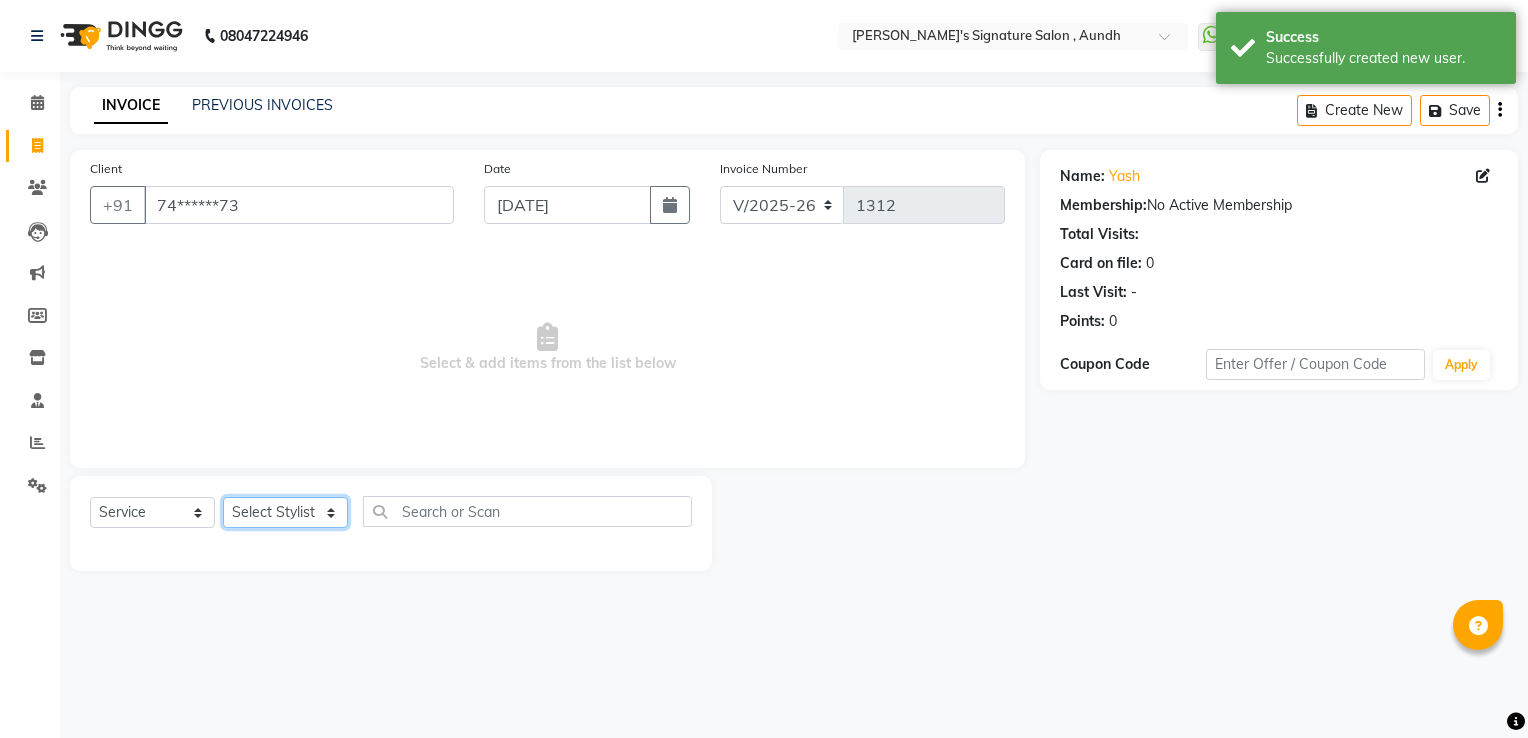 click on "Select Stylist Ankit  [PERSON_NAME] SAUDAGAR DEVA SIR Diya [PERSON_NAME] [PERSON_NAME] Manager [PERSON_NAME] POOJA PRASAN preeti [PERSON_NAME] [PERSON_NAME] sagar vilaskar [PERSON_NAME] [PERSON_NAME] WAKAD 2 SUMIT [PERSON_NAME]" 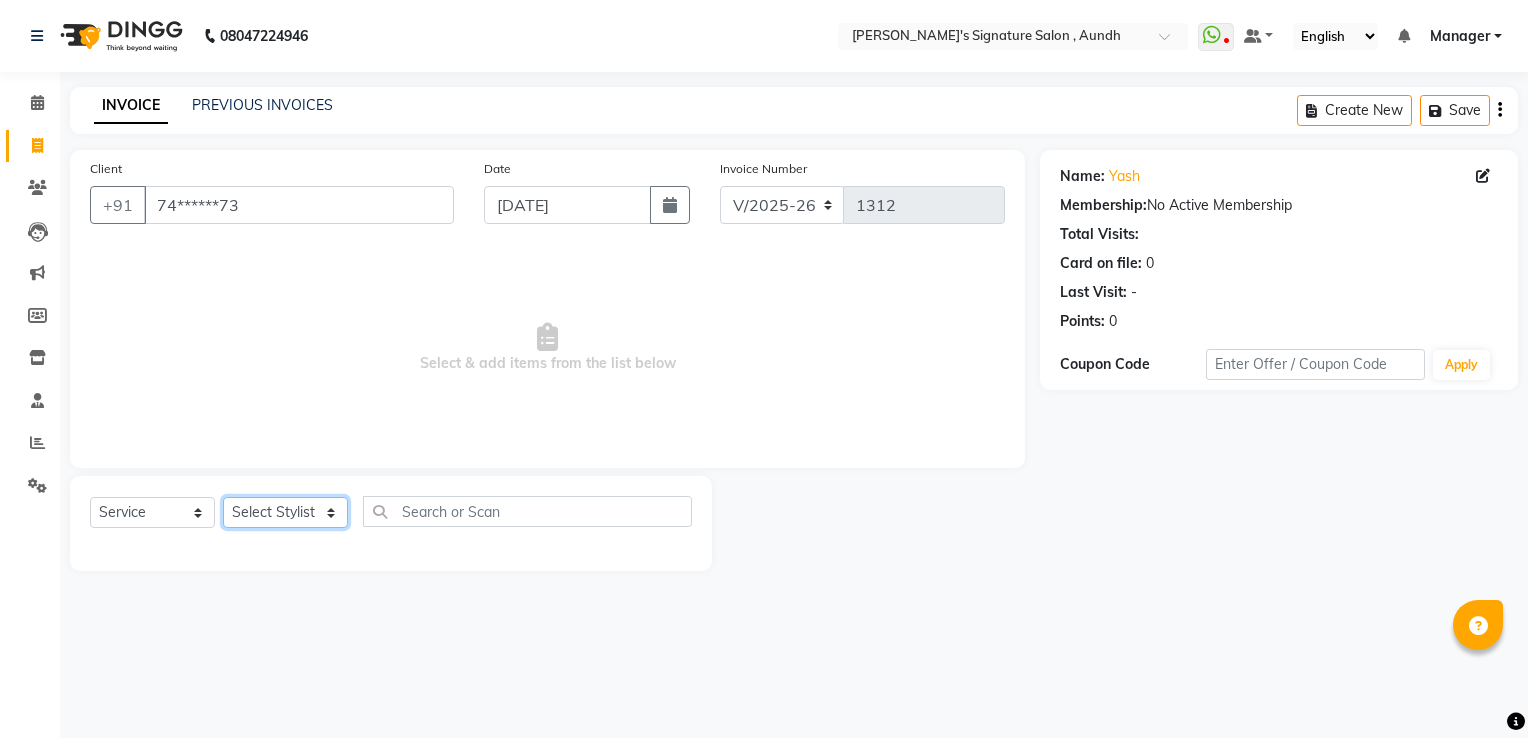 select on "48852" 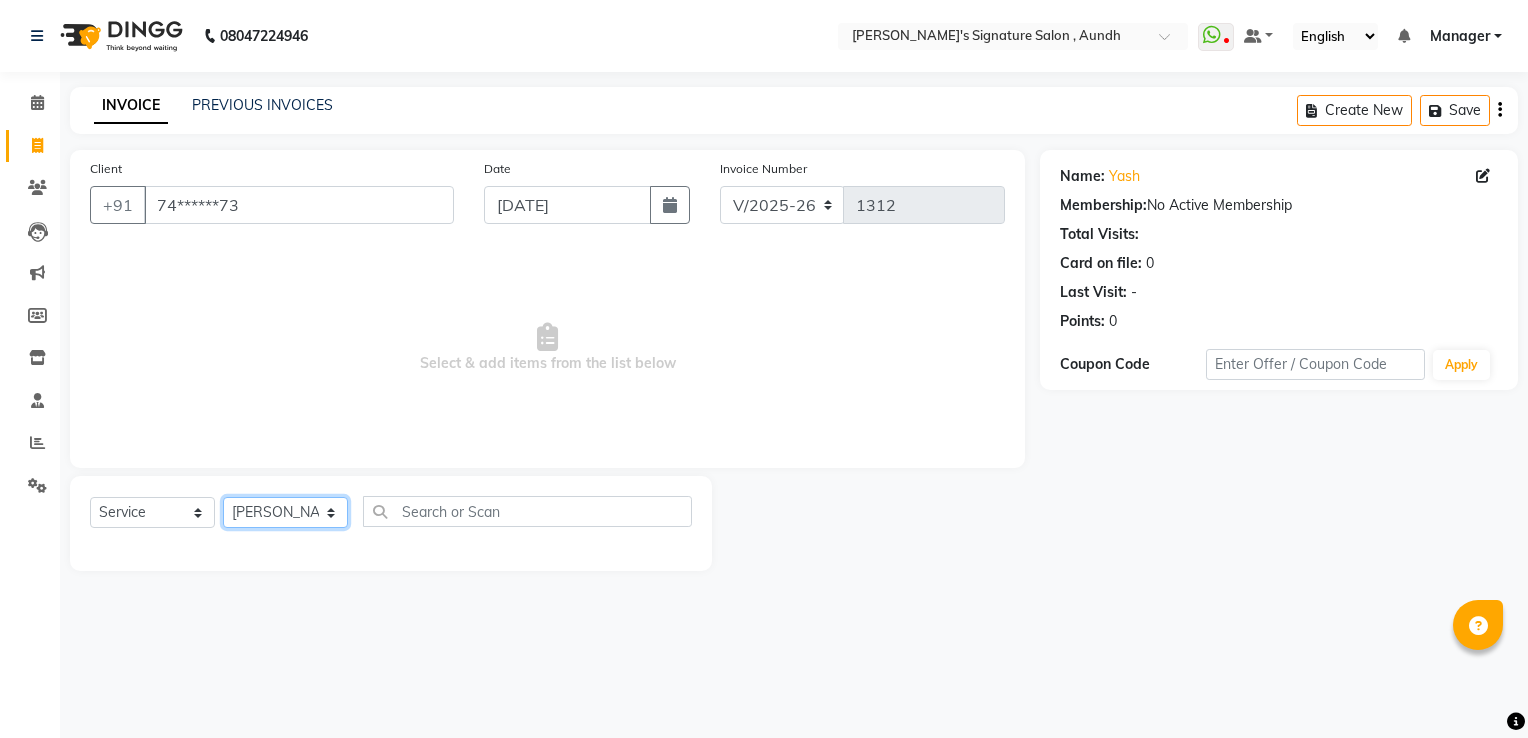 click on "Select Stylist Ankit  [PERSON_NAME] SAUDAGAR DEVA SIR Diya [PERSON_NAME] [PERSON_NAME] Manager [PERSON_NAME] POOJA PRASAN preeti [PERSON_NAME] [PERSON_NAME] sagar vilaskar [PERSON_NAME] [PERSON_NAME] WAKAD 2 SUMIT [PERSON_NAME]" 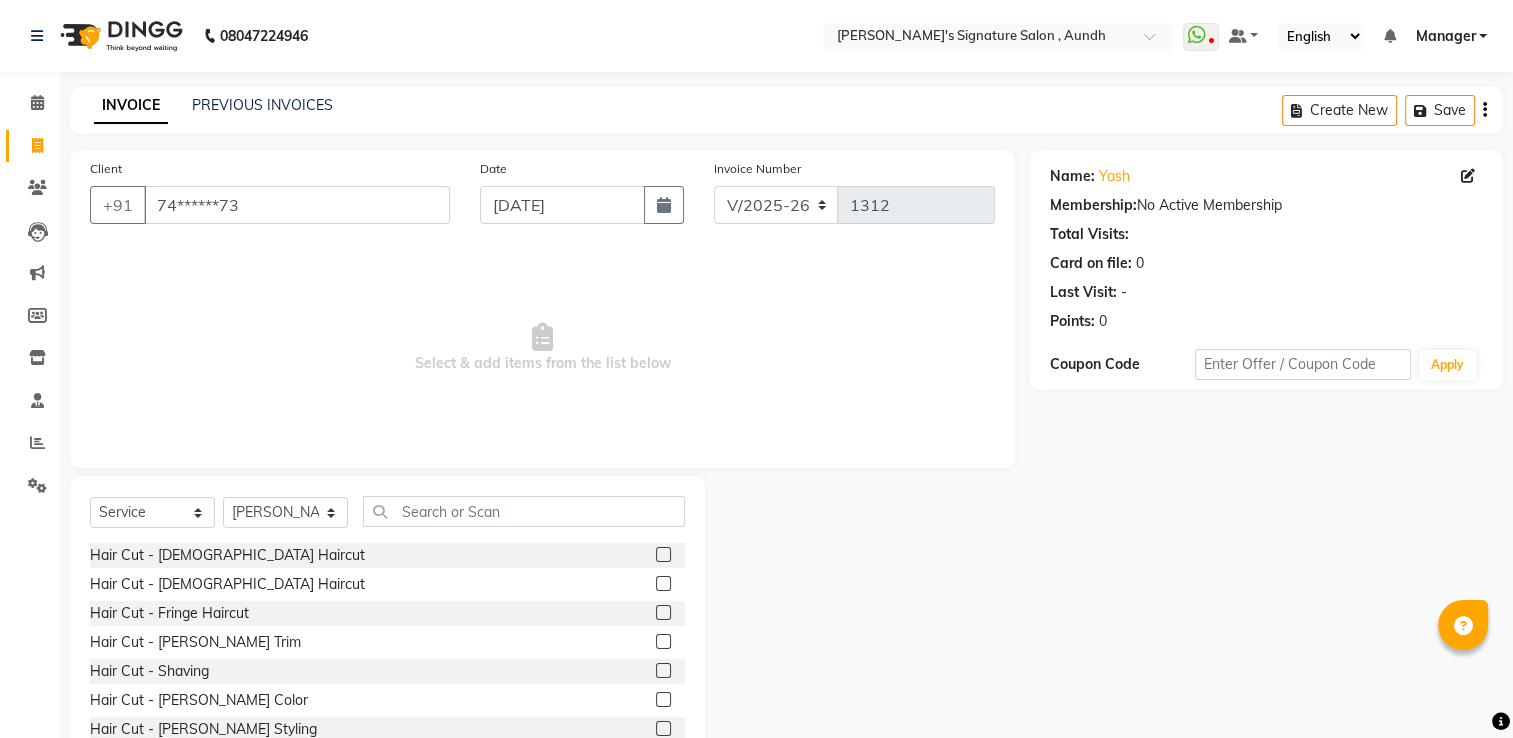 click 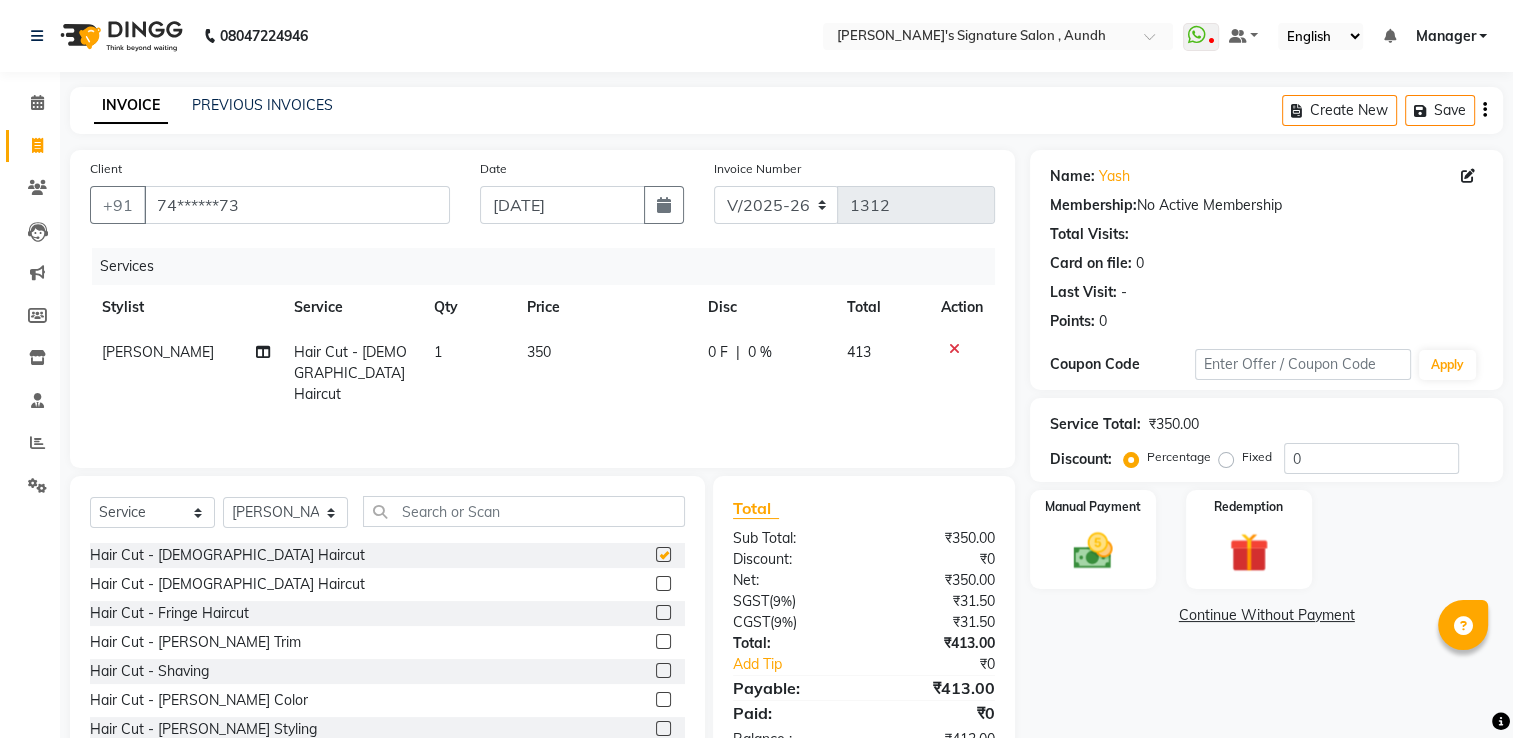 checkbox on "false" 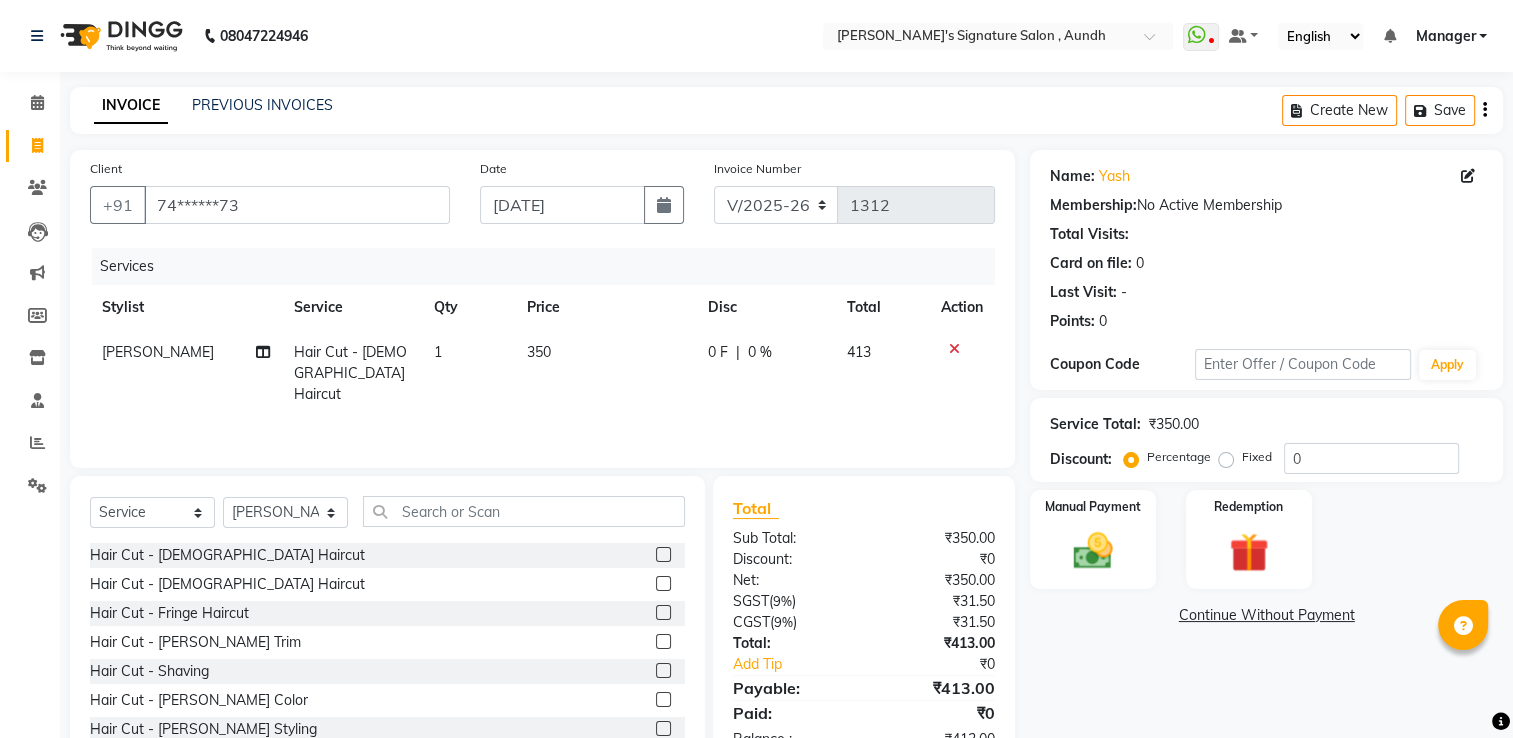 click on "350" 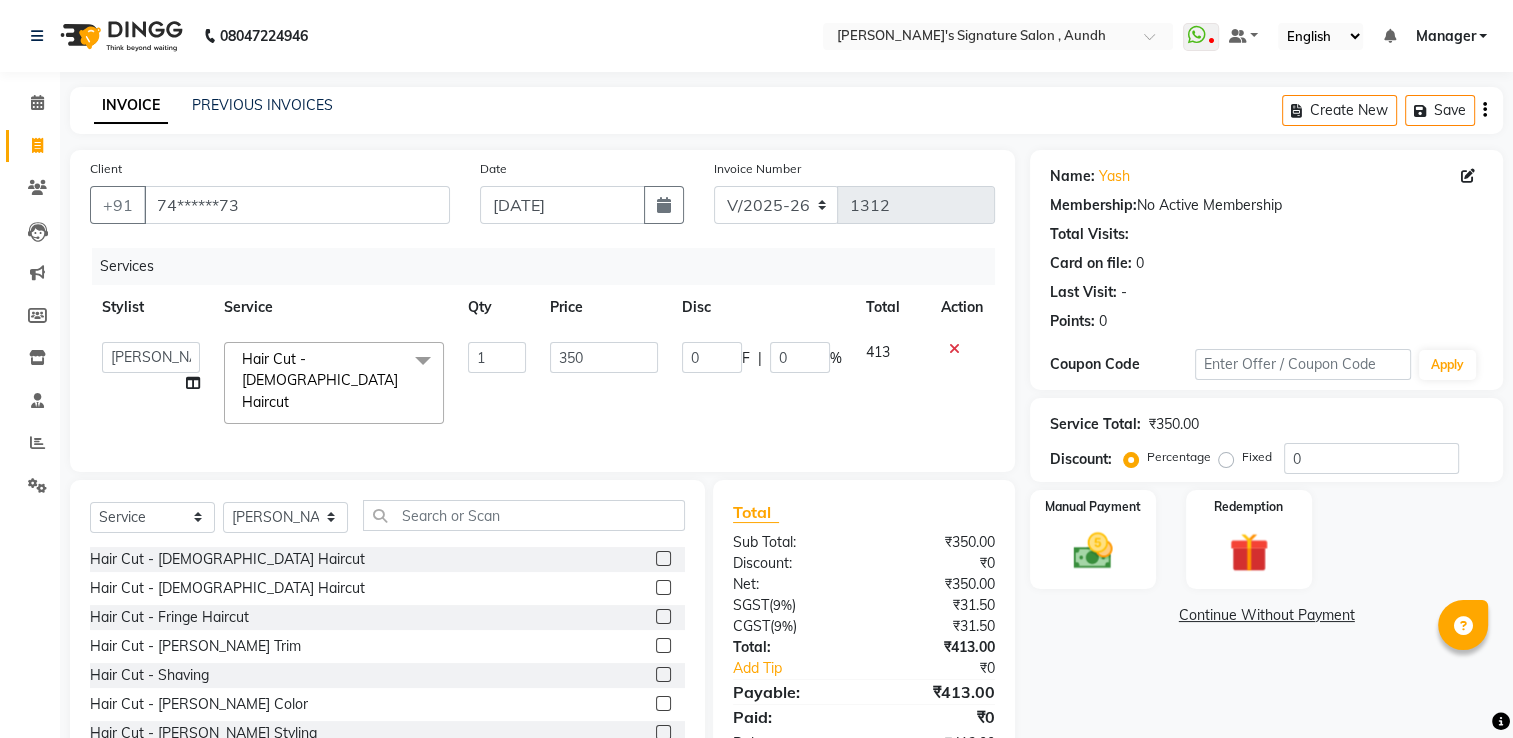 click on "1" 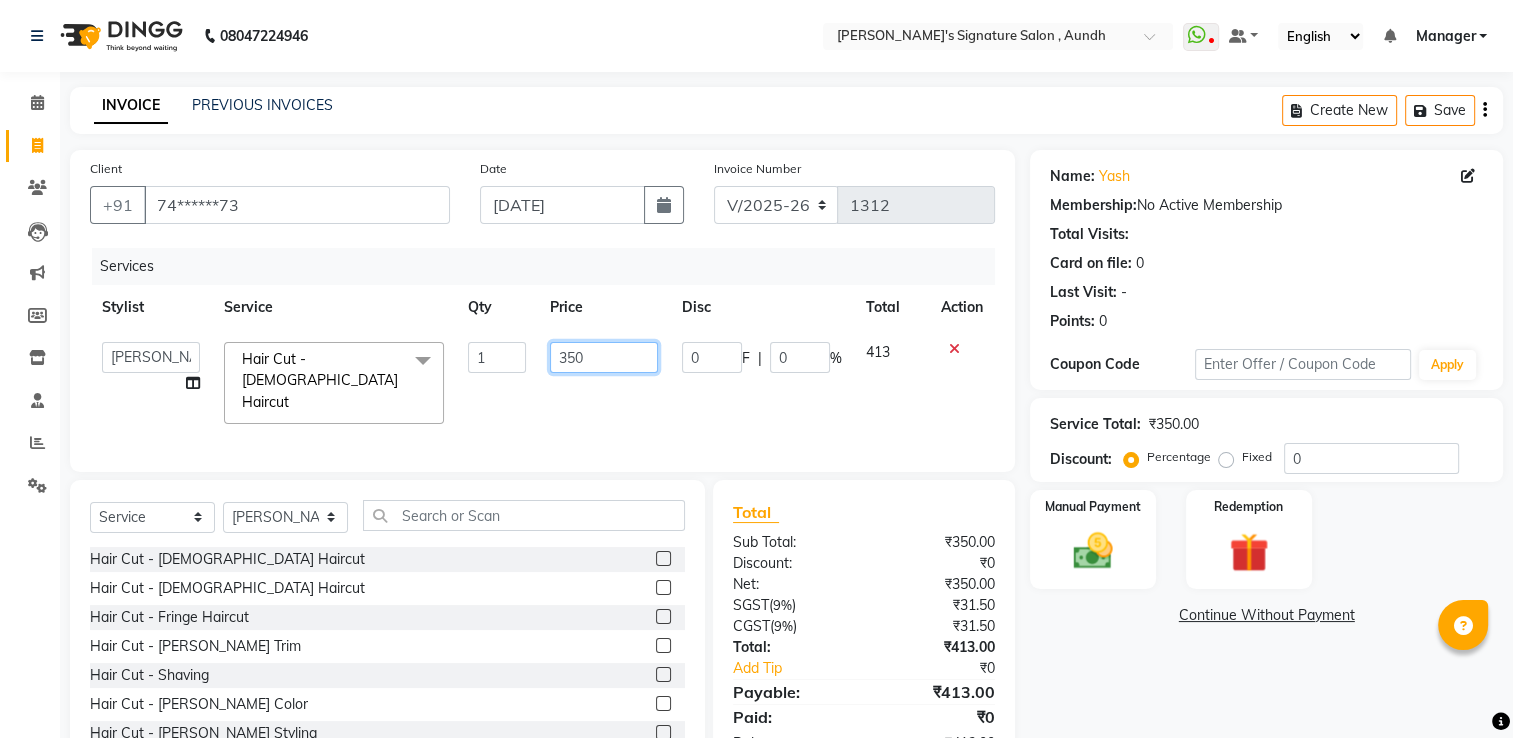 click on "350" 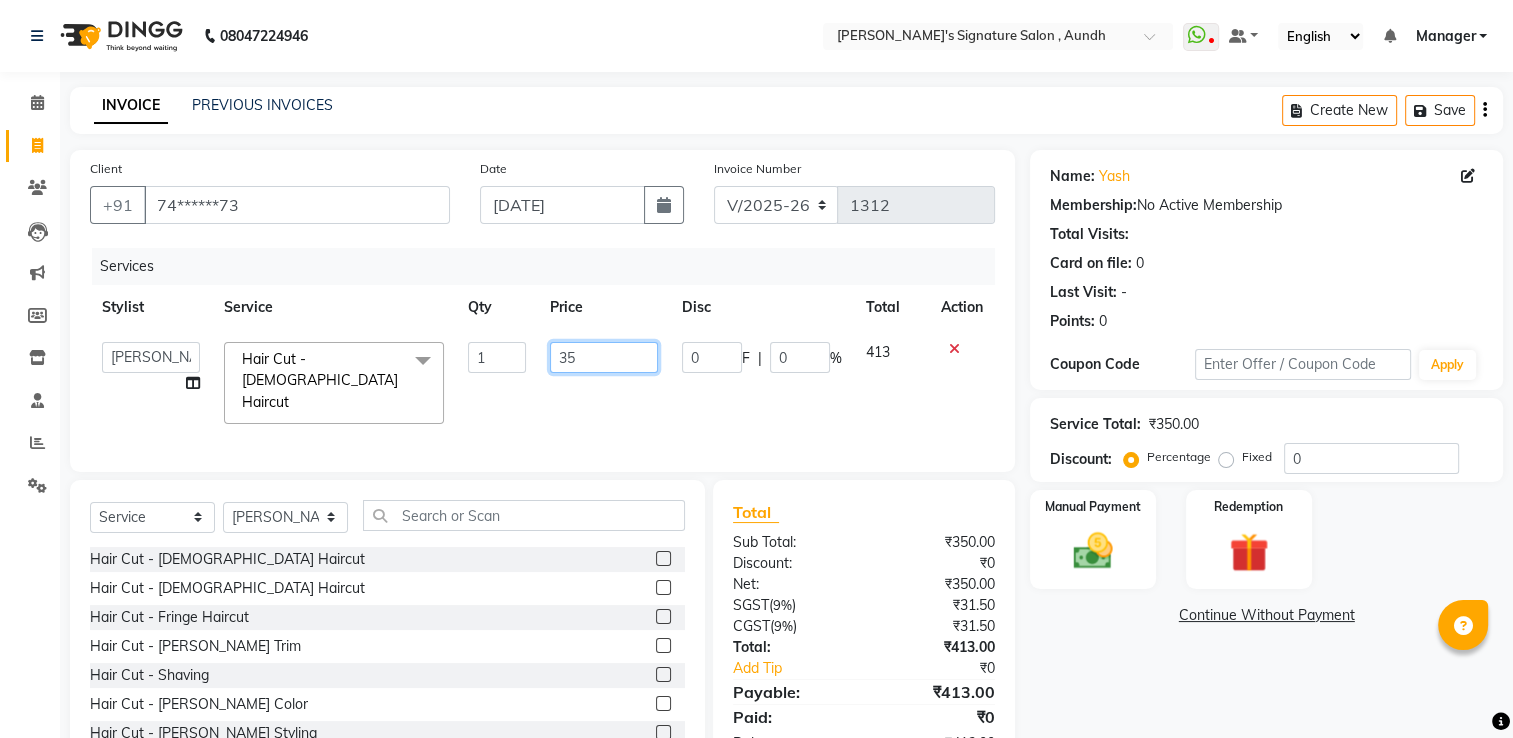 type on "3" 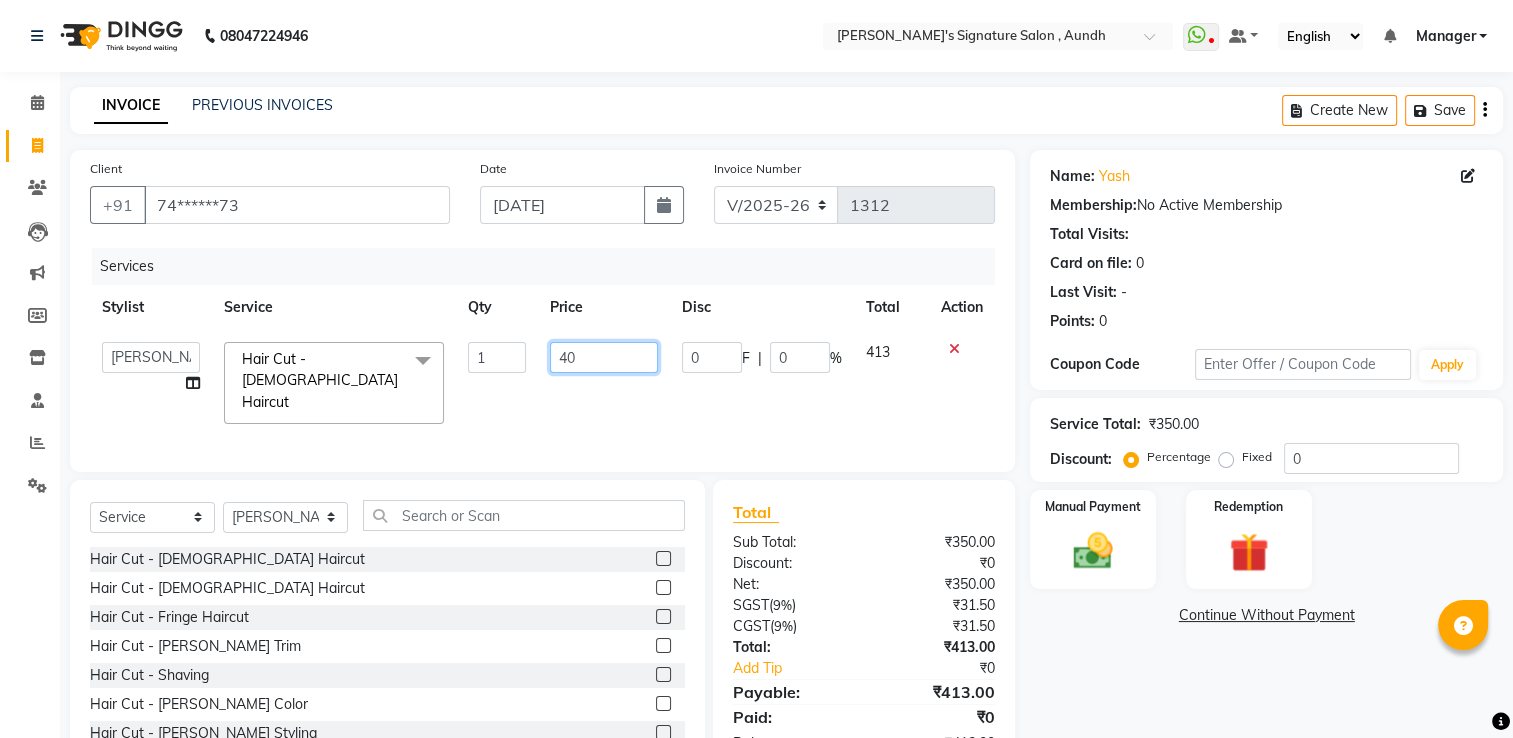 type on "400" 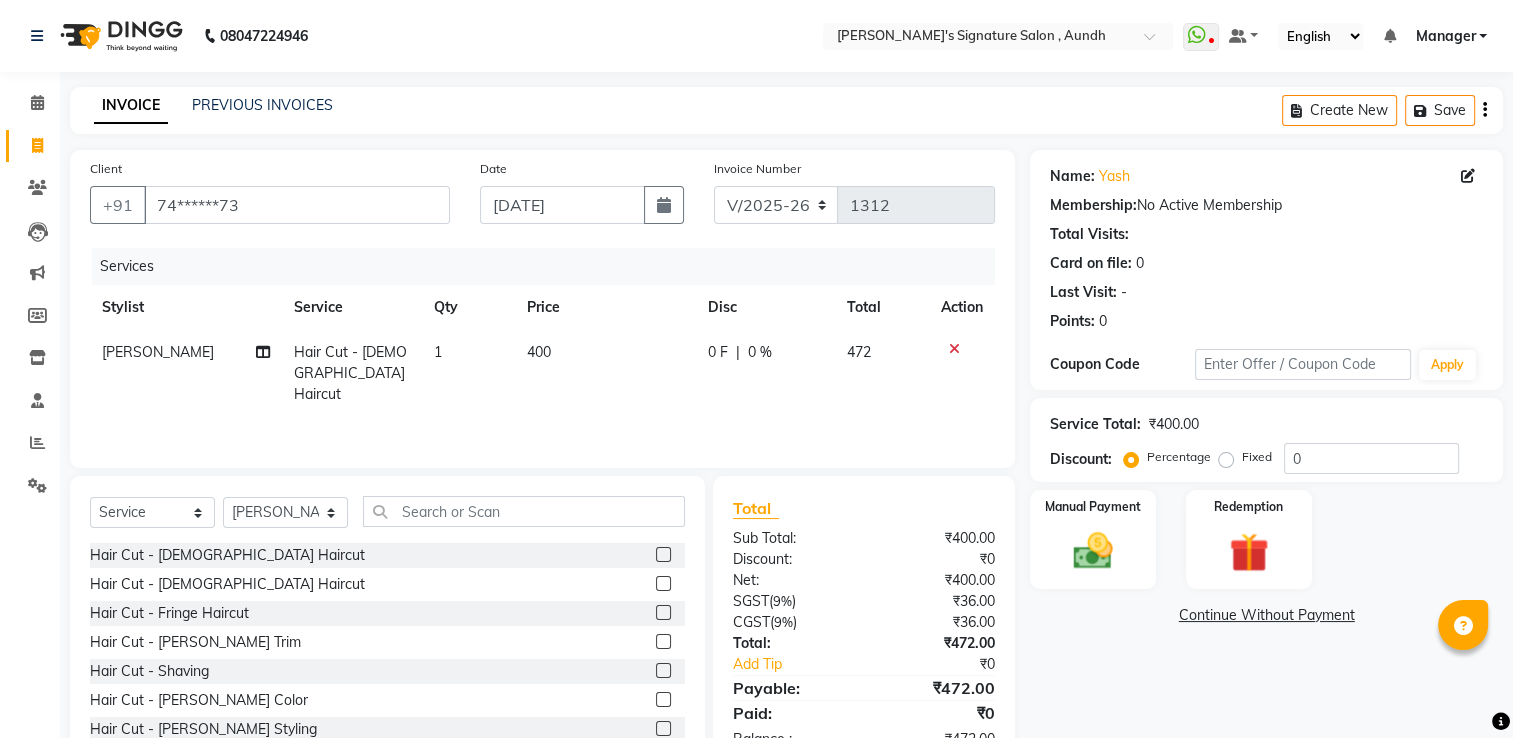 click on "400" 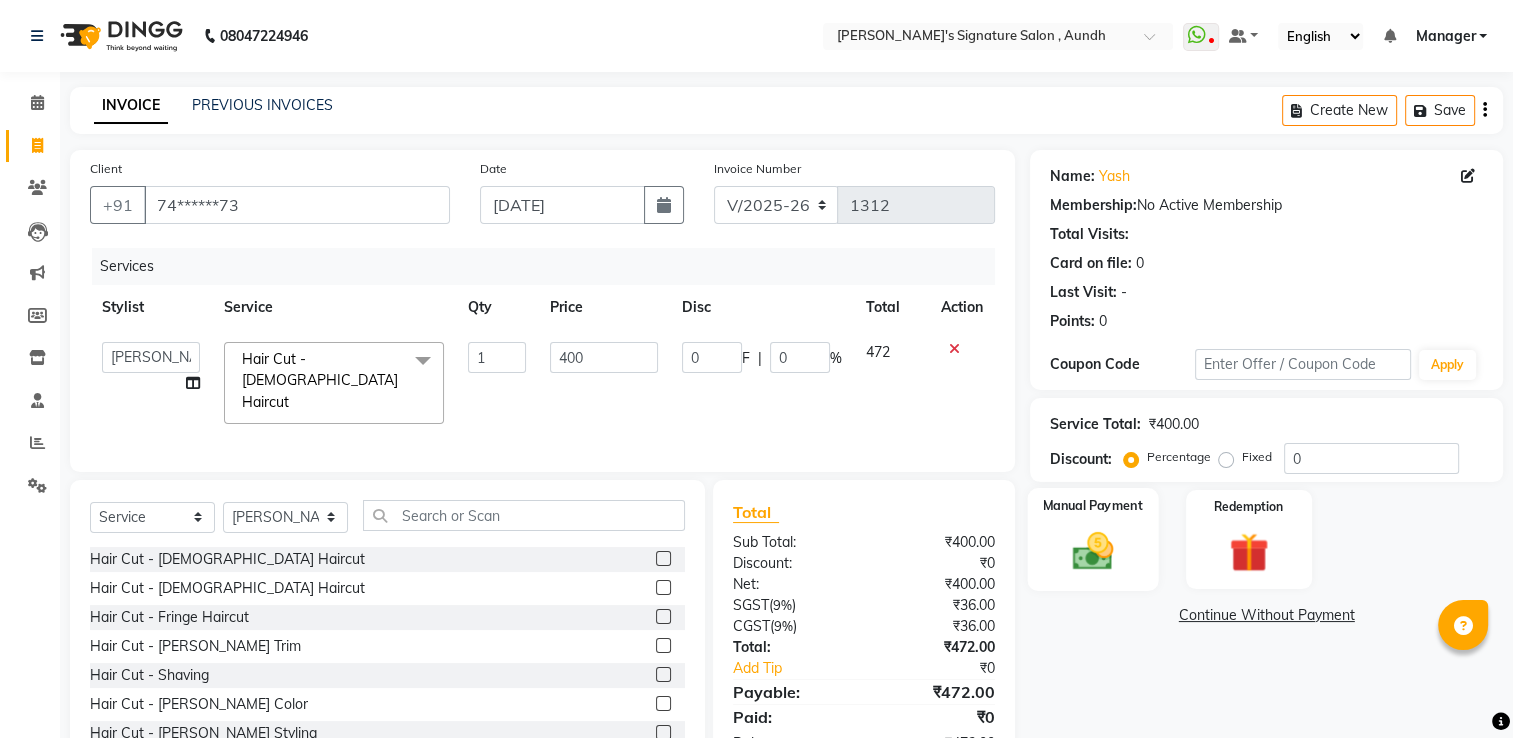 click on "Manual Payment" 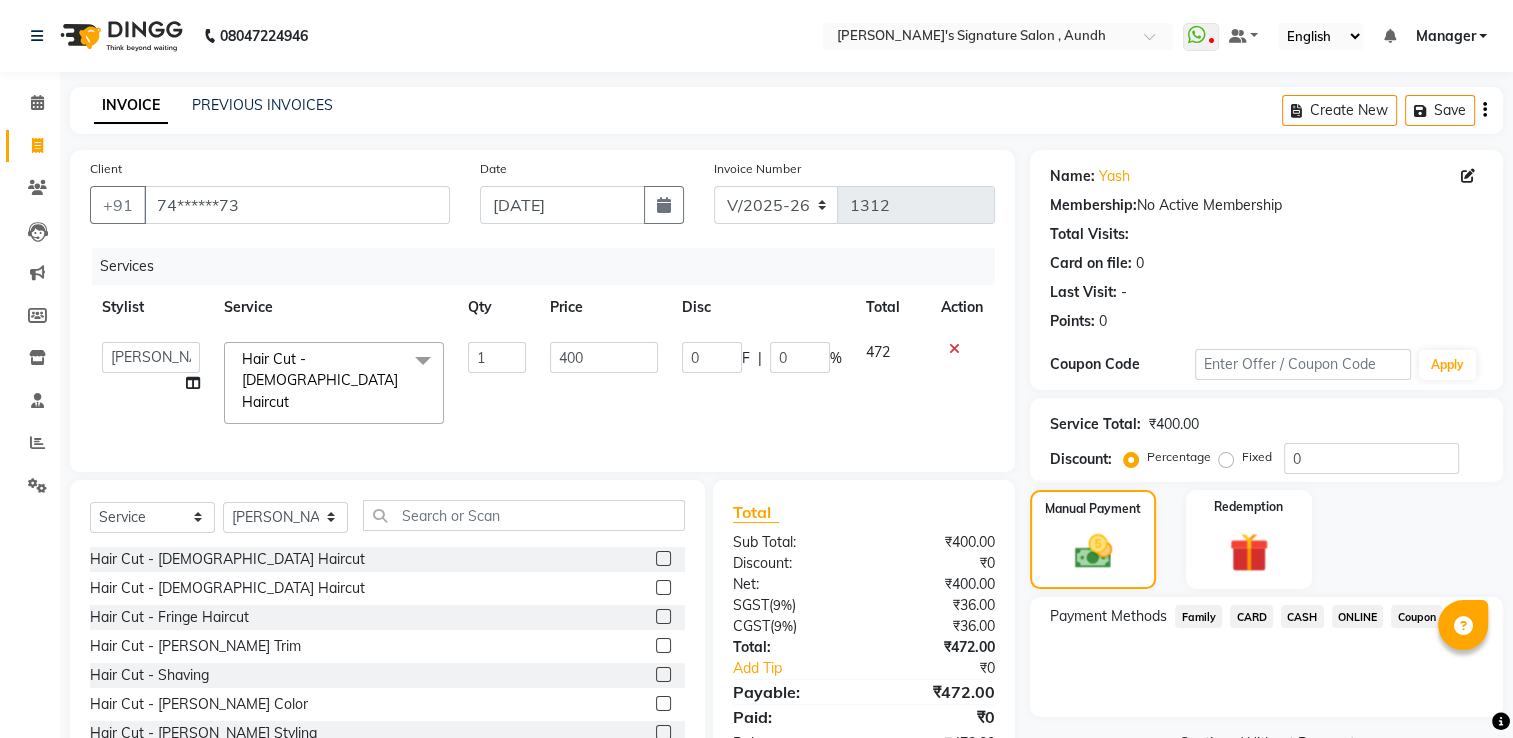click on "ONLINE" 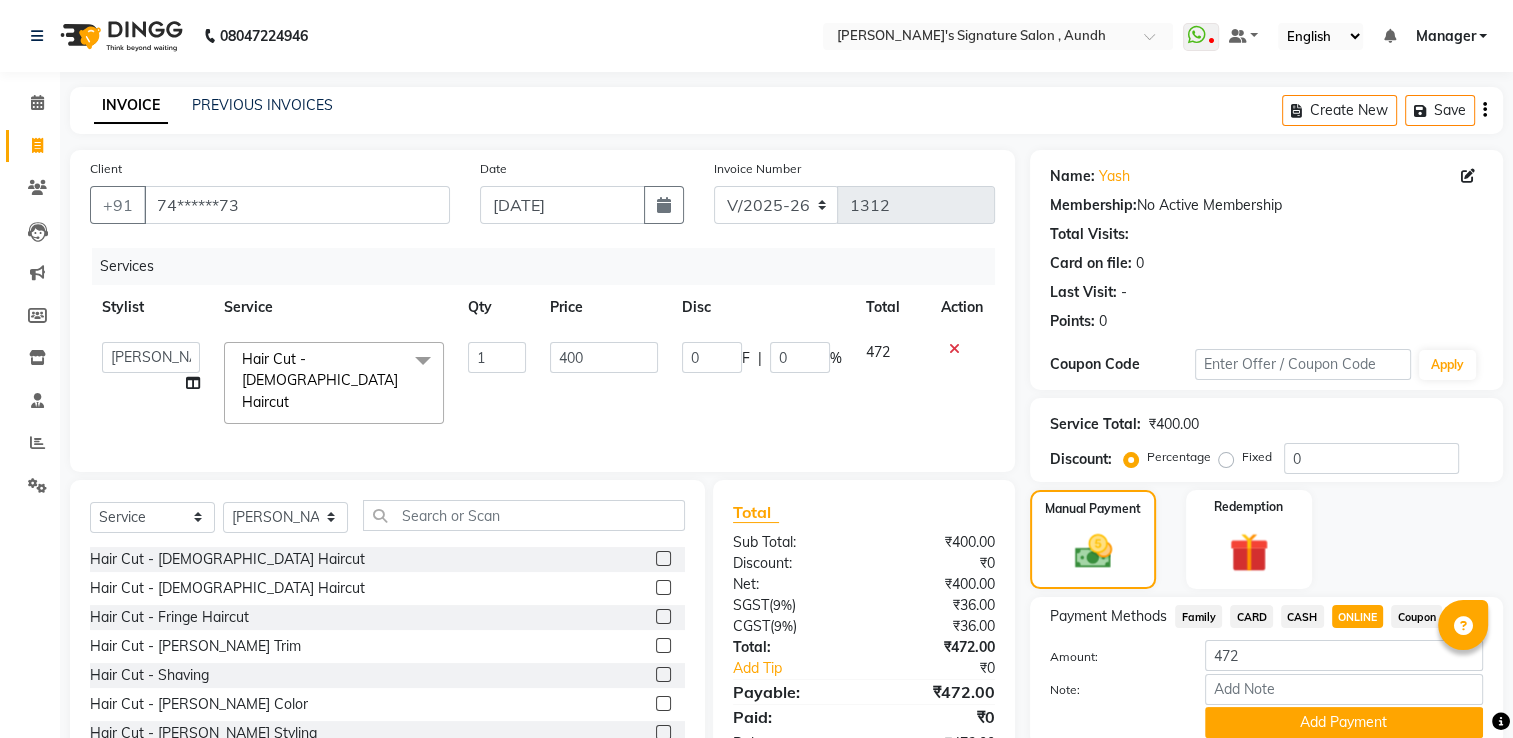 click on "CASH" 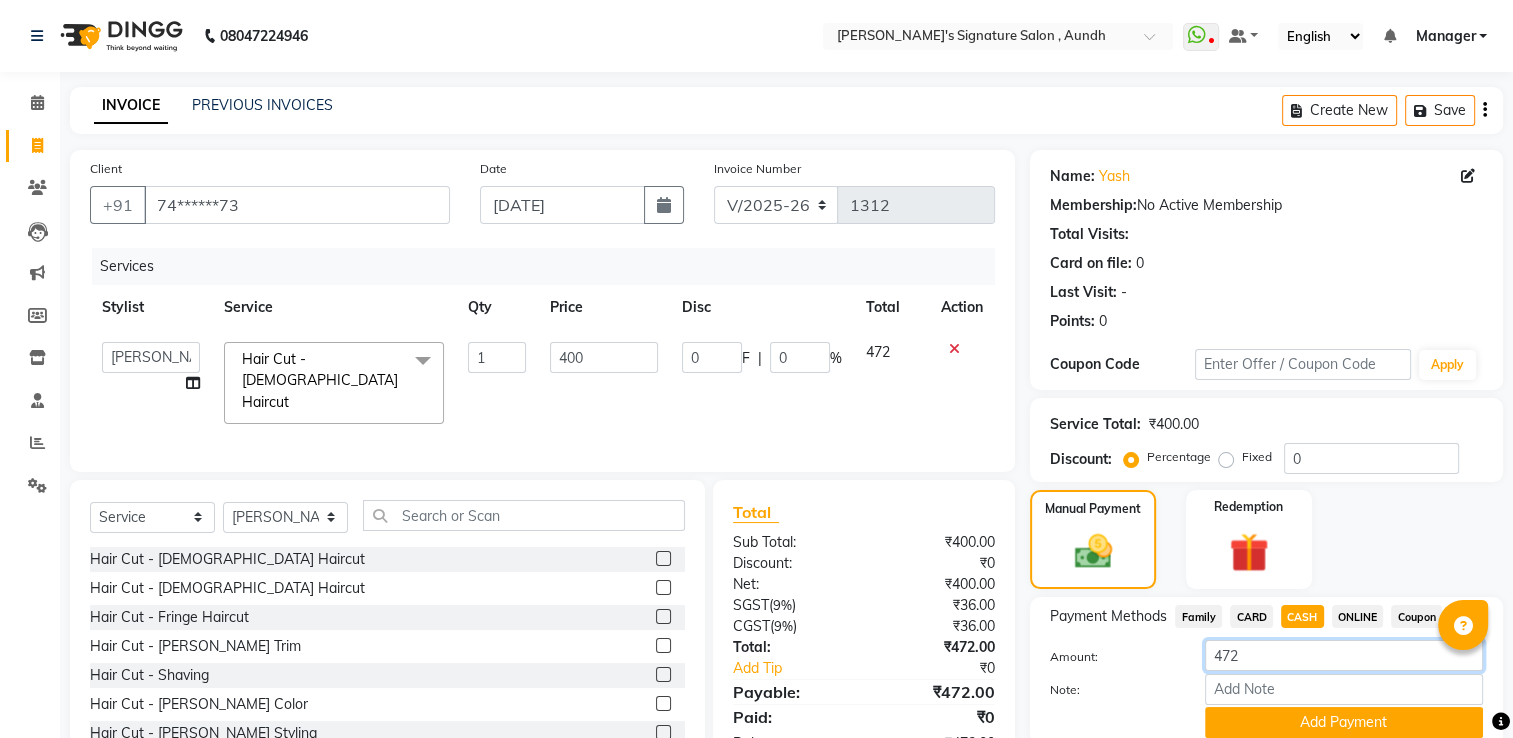 click on "472" 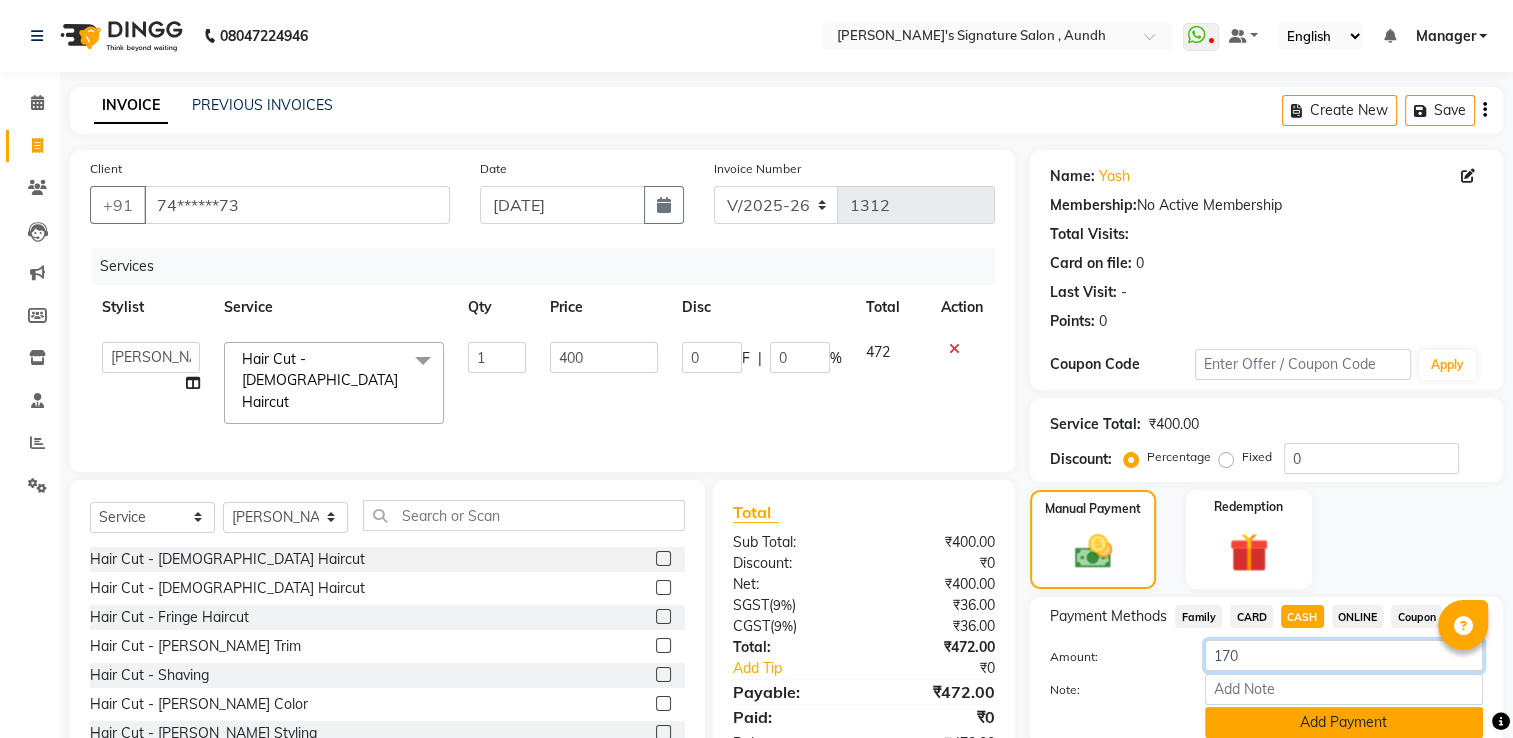 type on "170" 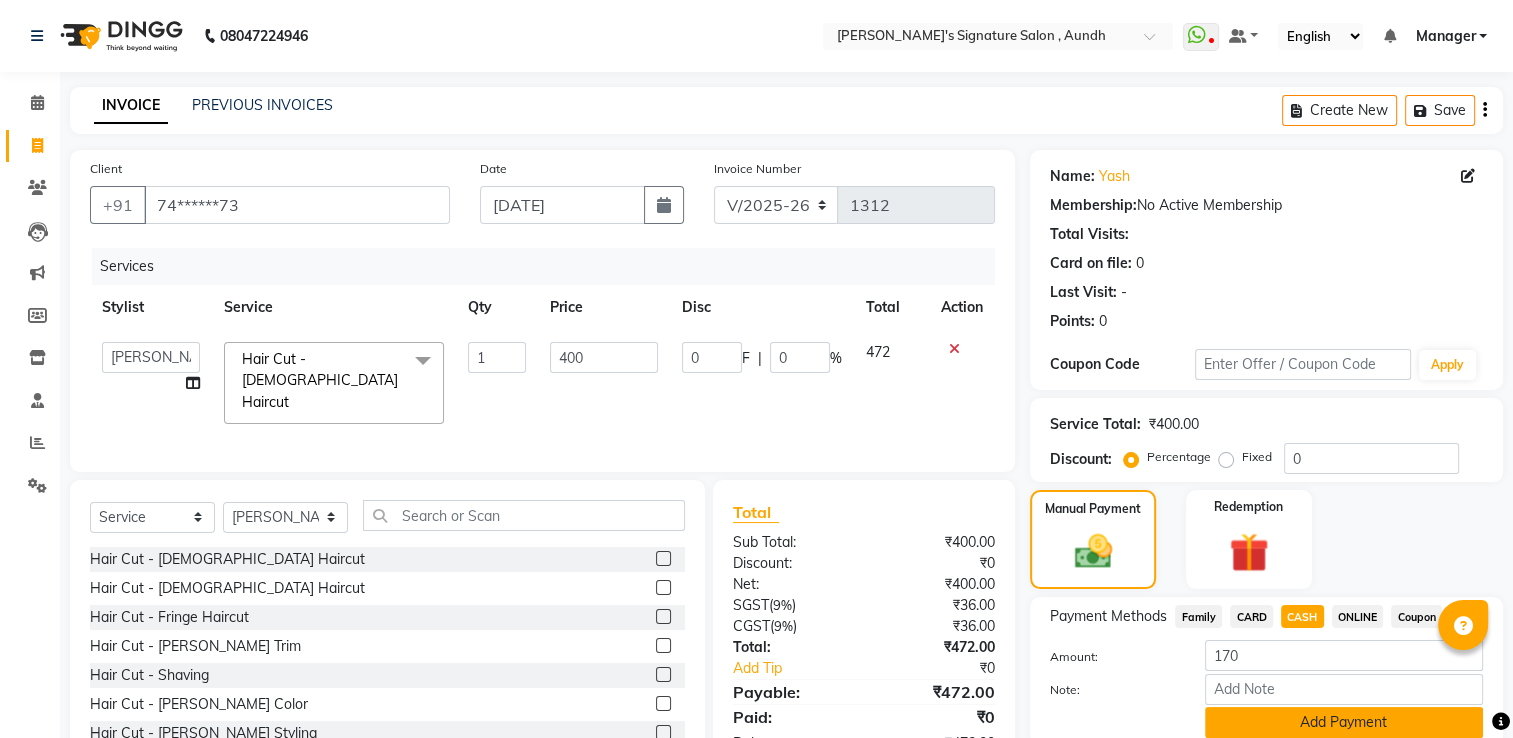 click on "Add Payment" 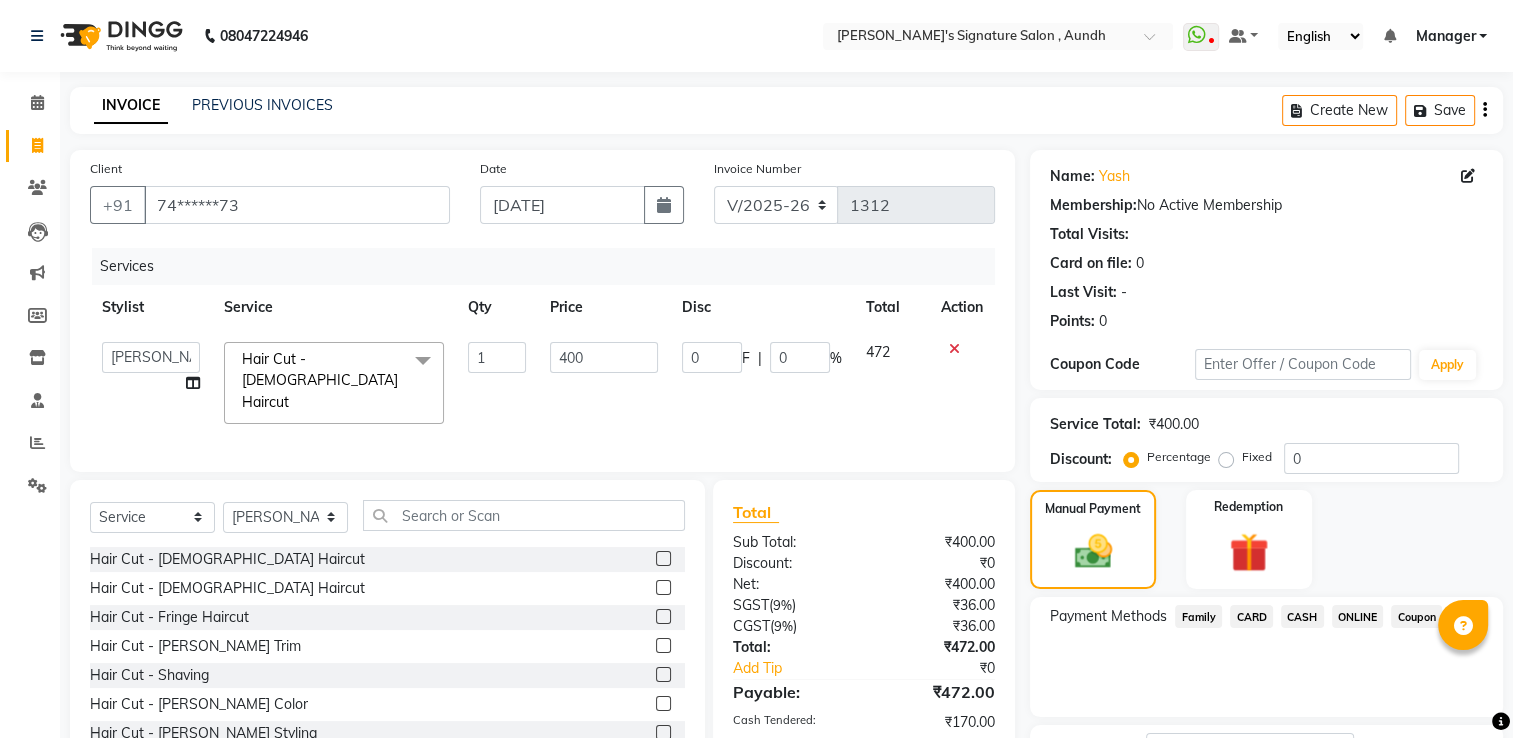 click on "ONLINE" 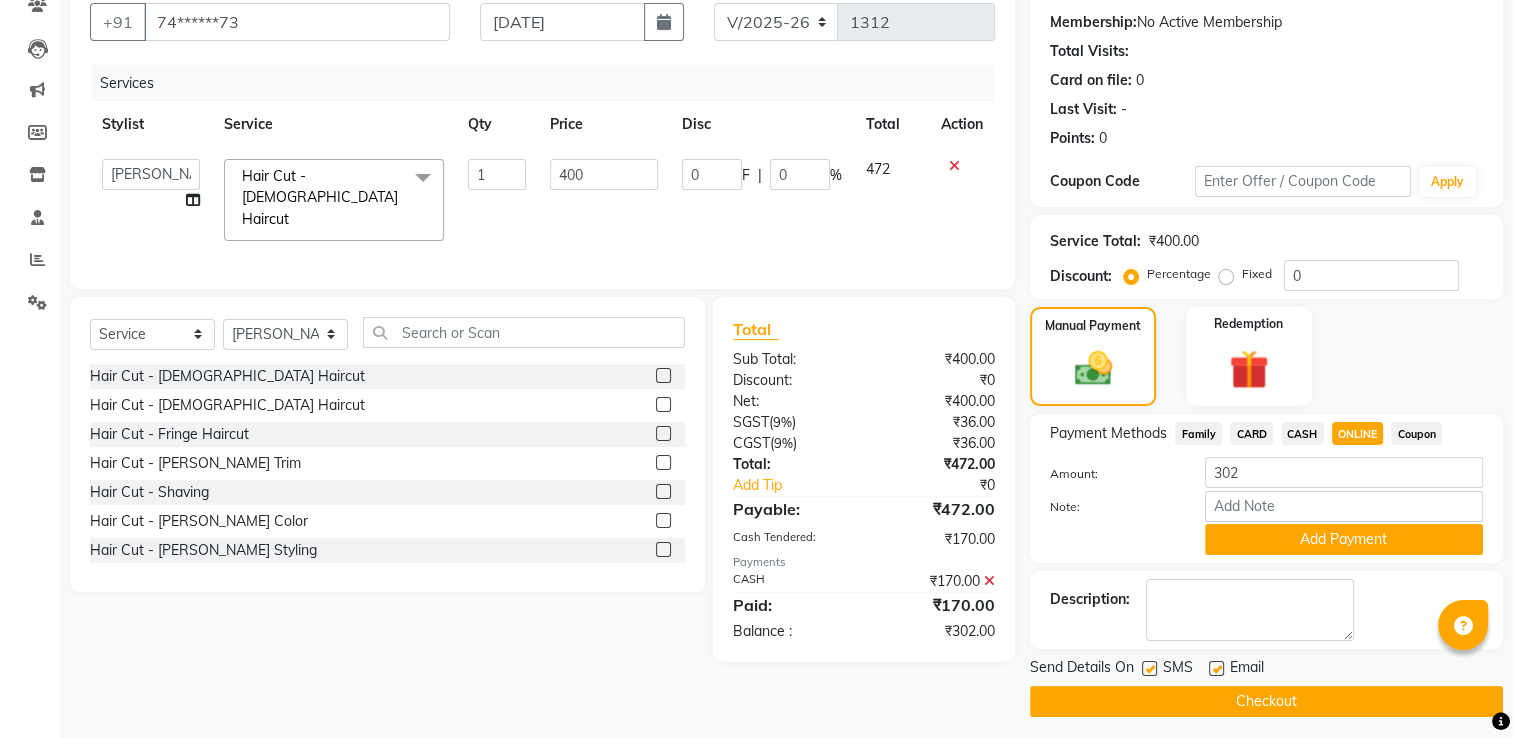 scroll, scrollTop: 192, scrollLeft: 0, axis: vertical 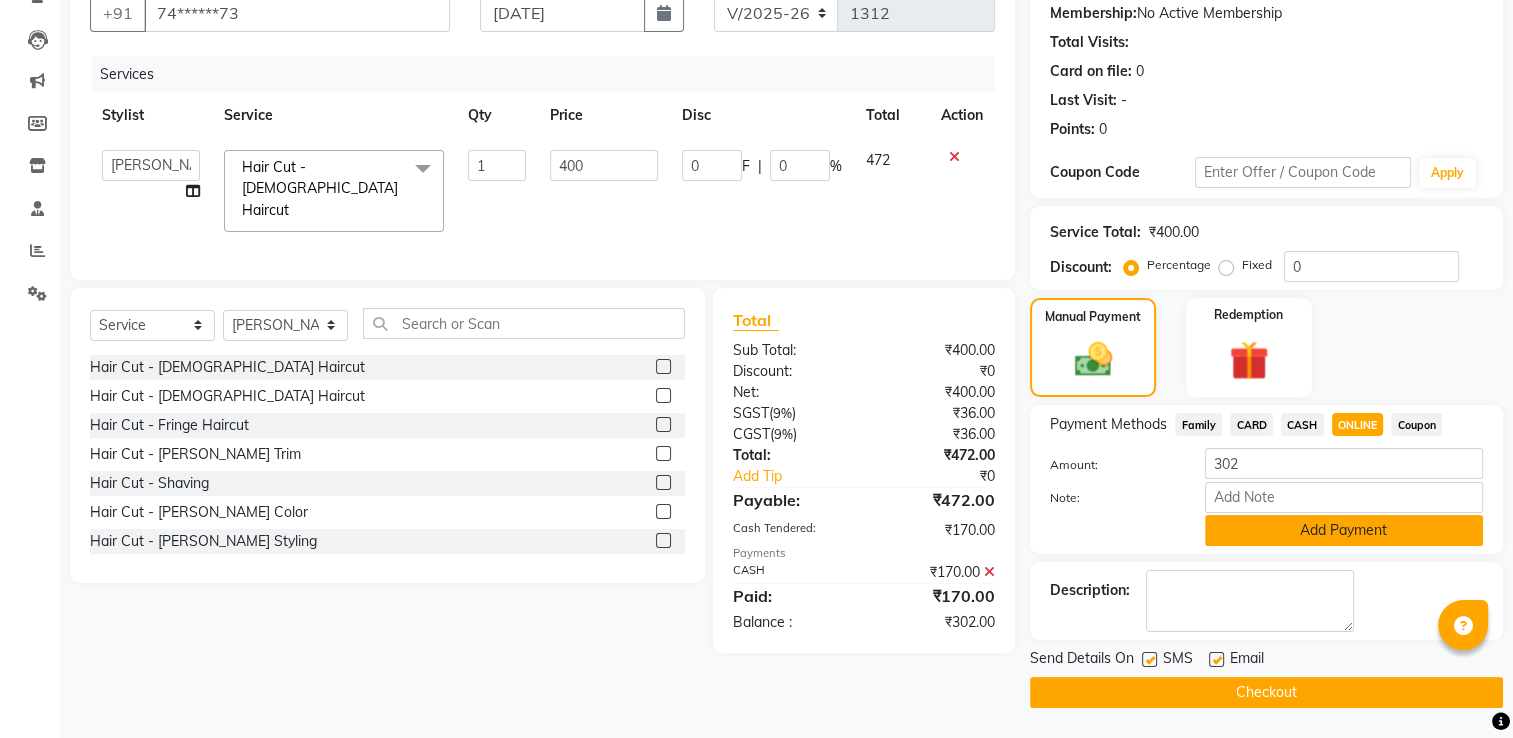 click on "Add Payment" 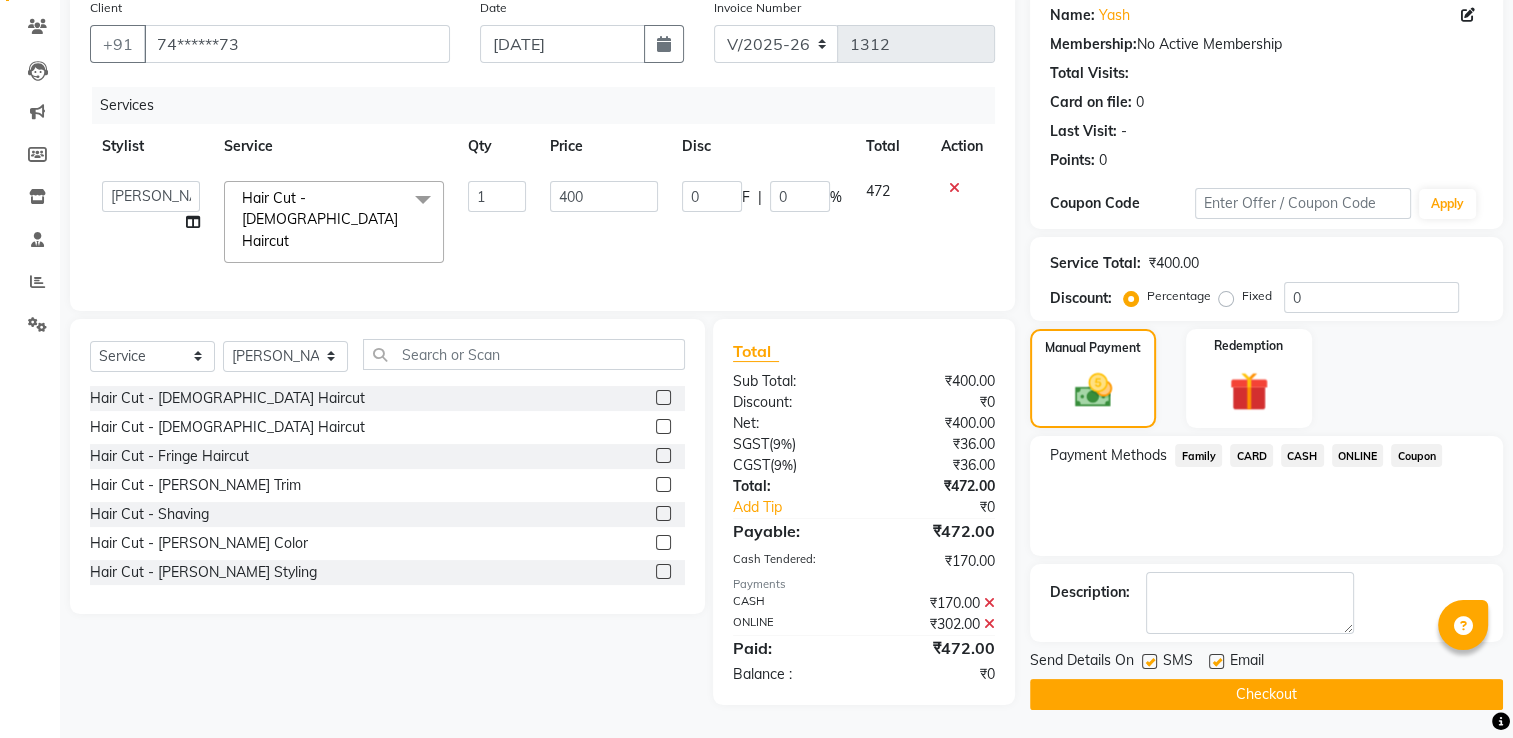 click on "Checkout" 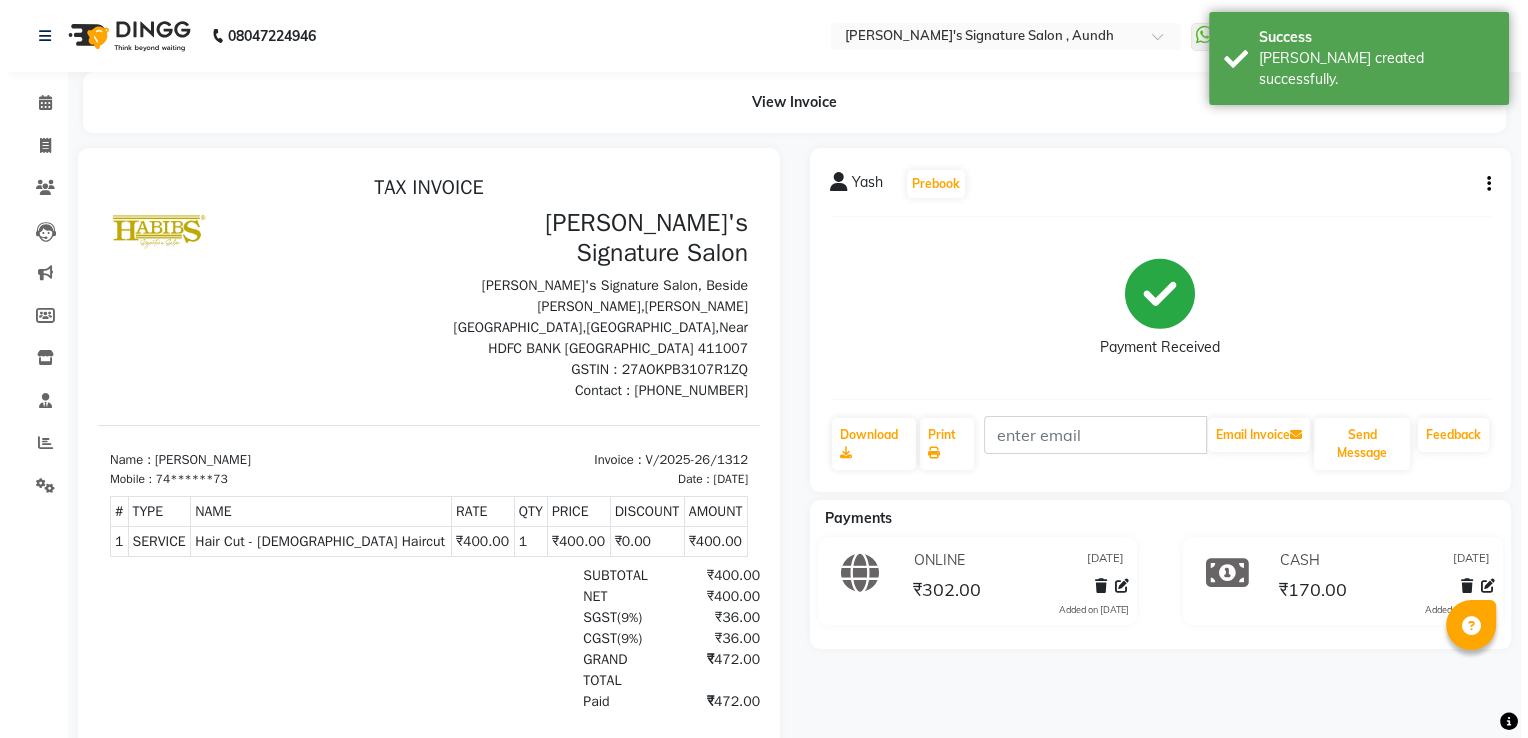 scroll, scrollTop: 0, scrollLeft: 0, axis: both 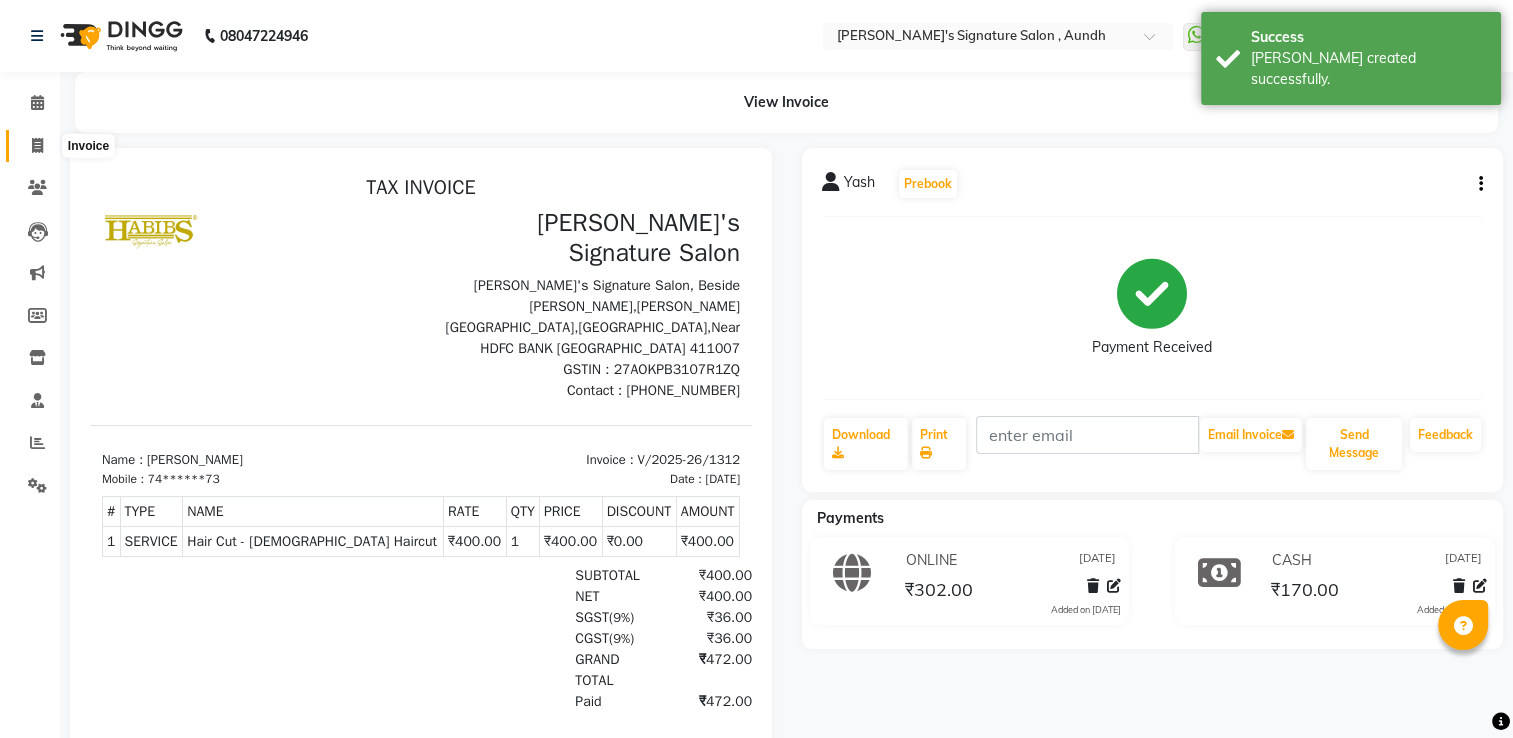 click 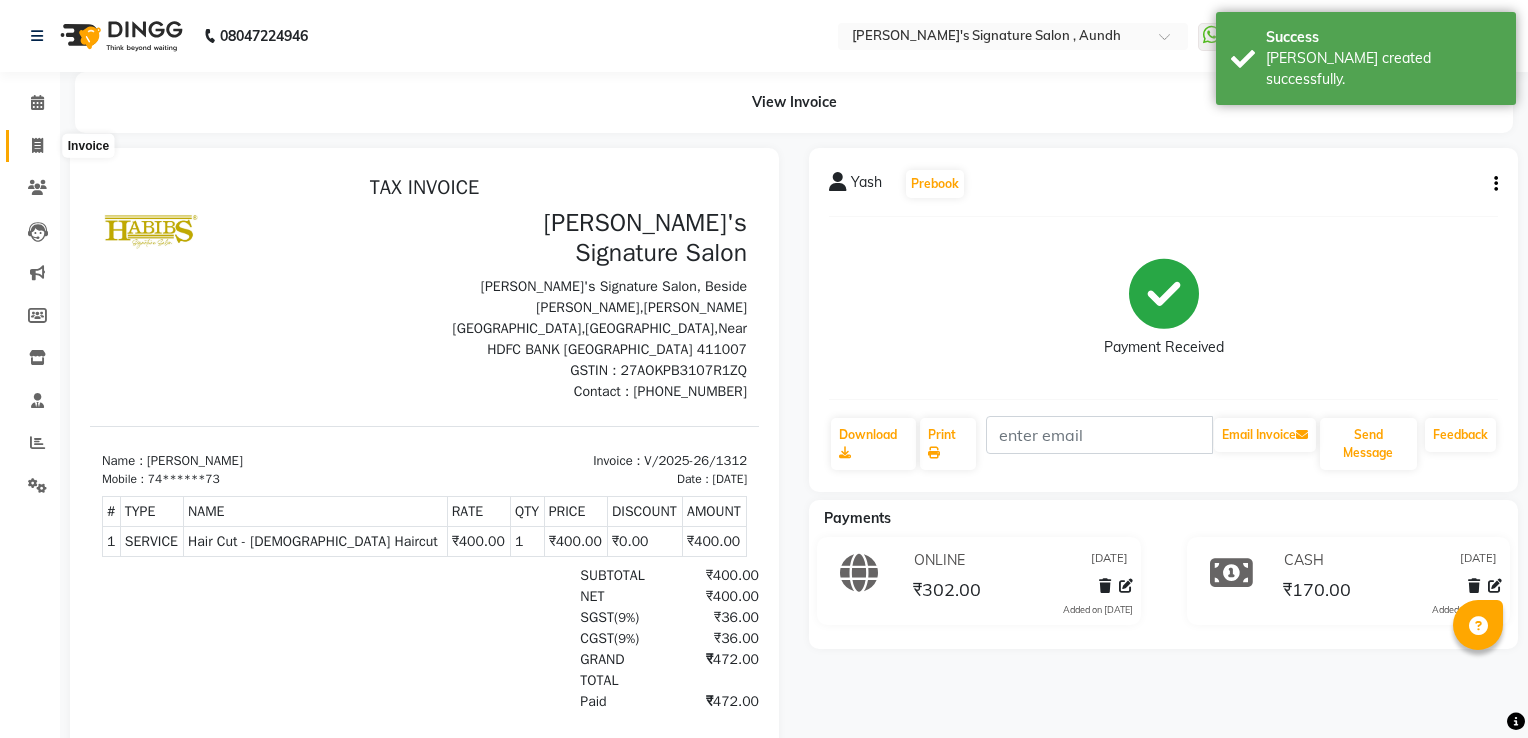 select on "service" 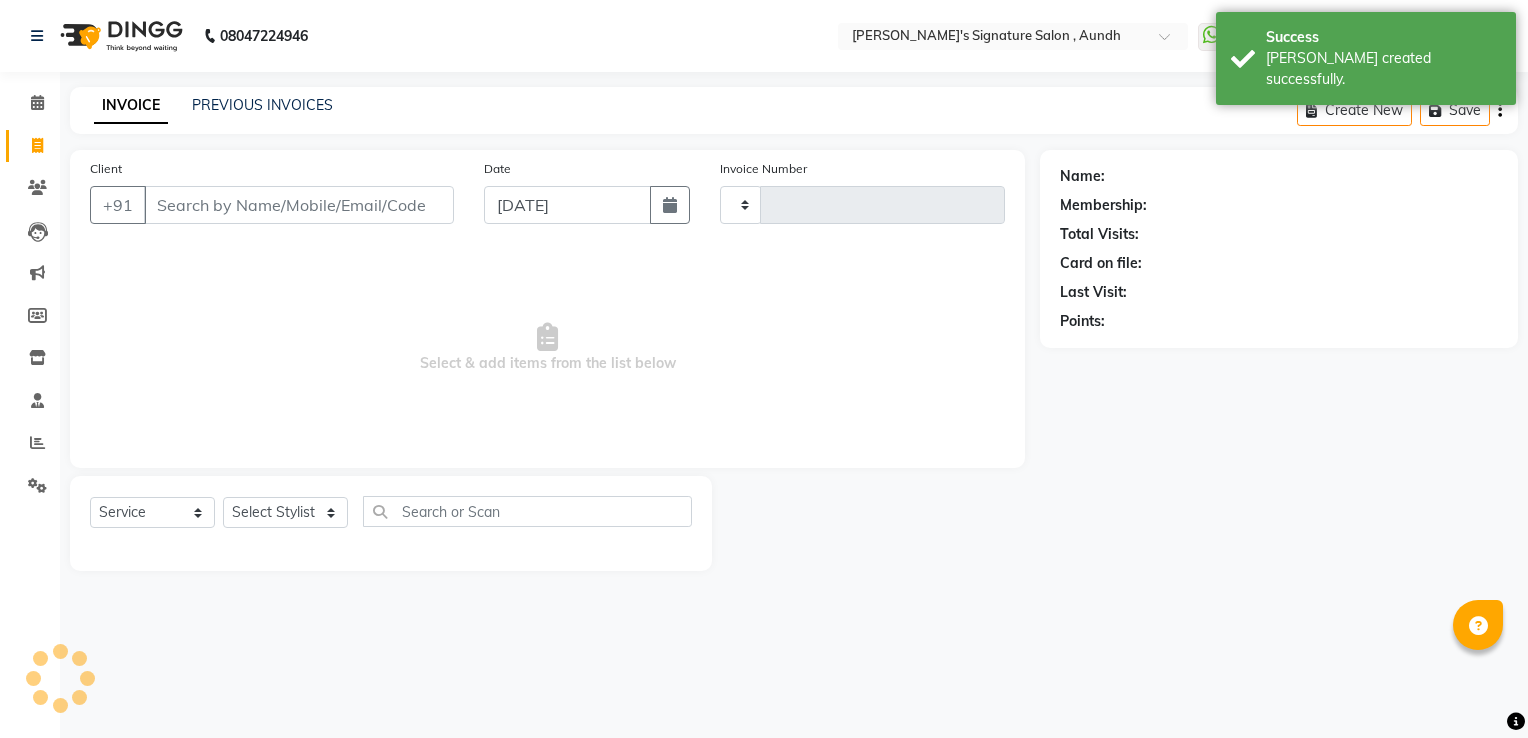 type on "1313" 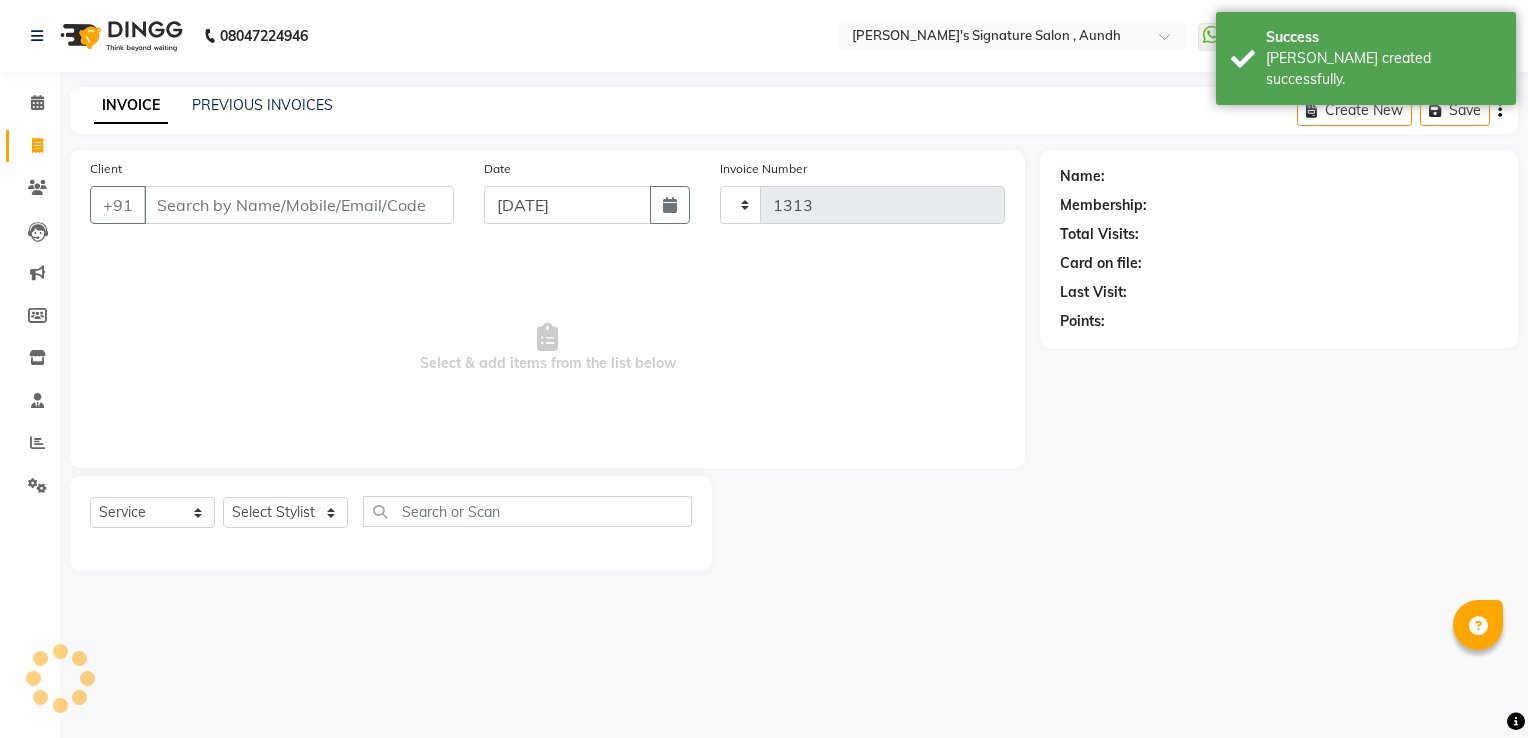 select on "6342" 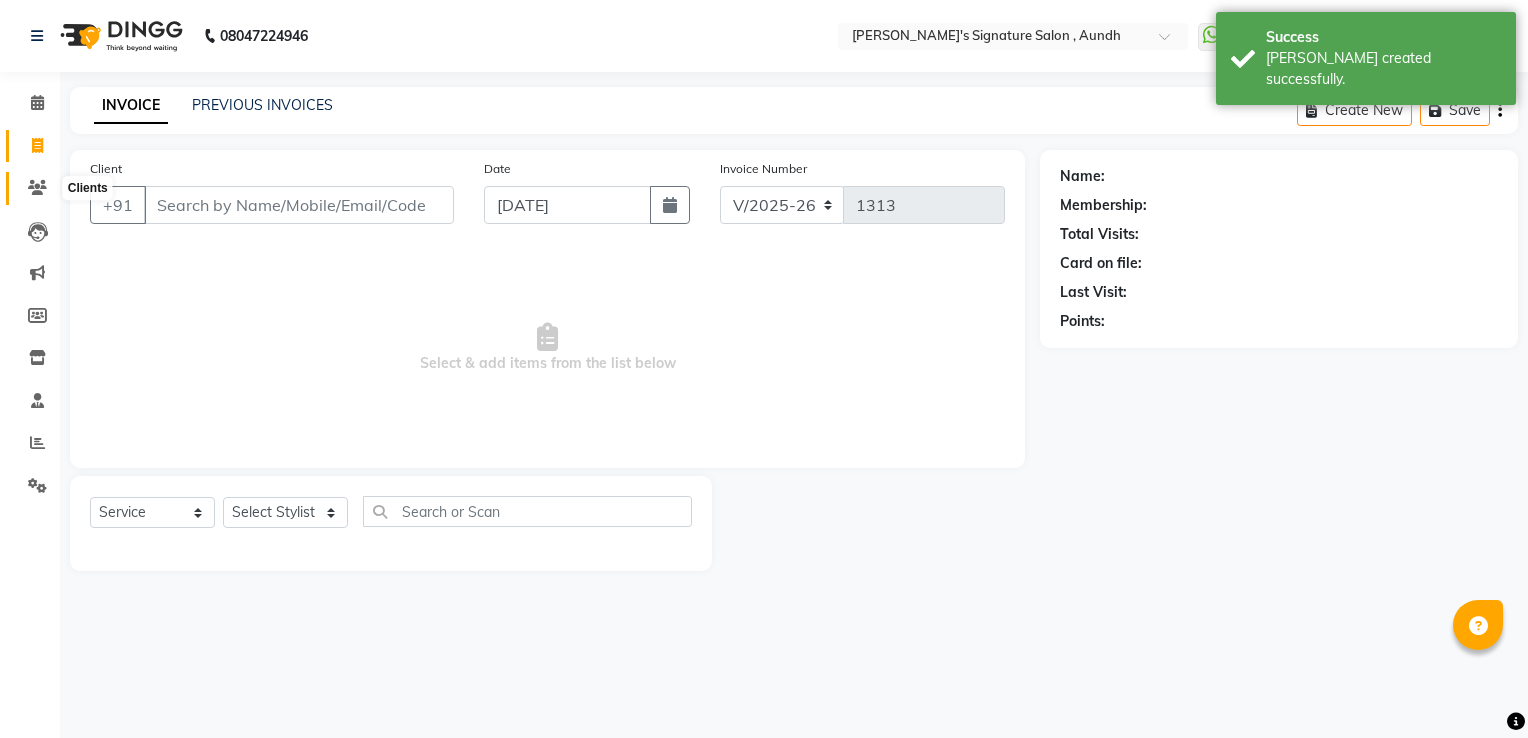 click 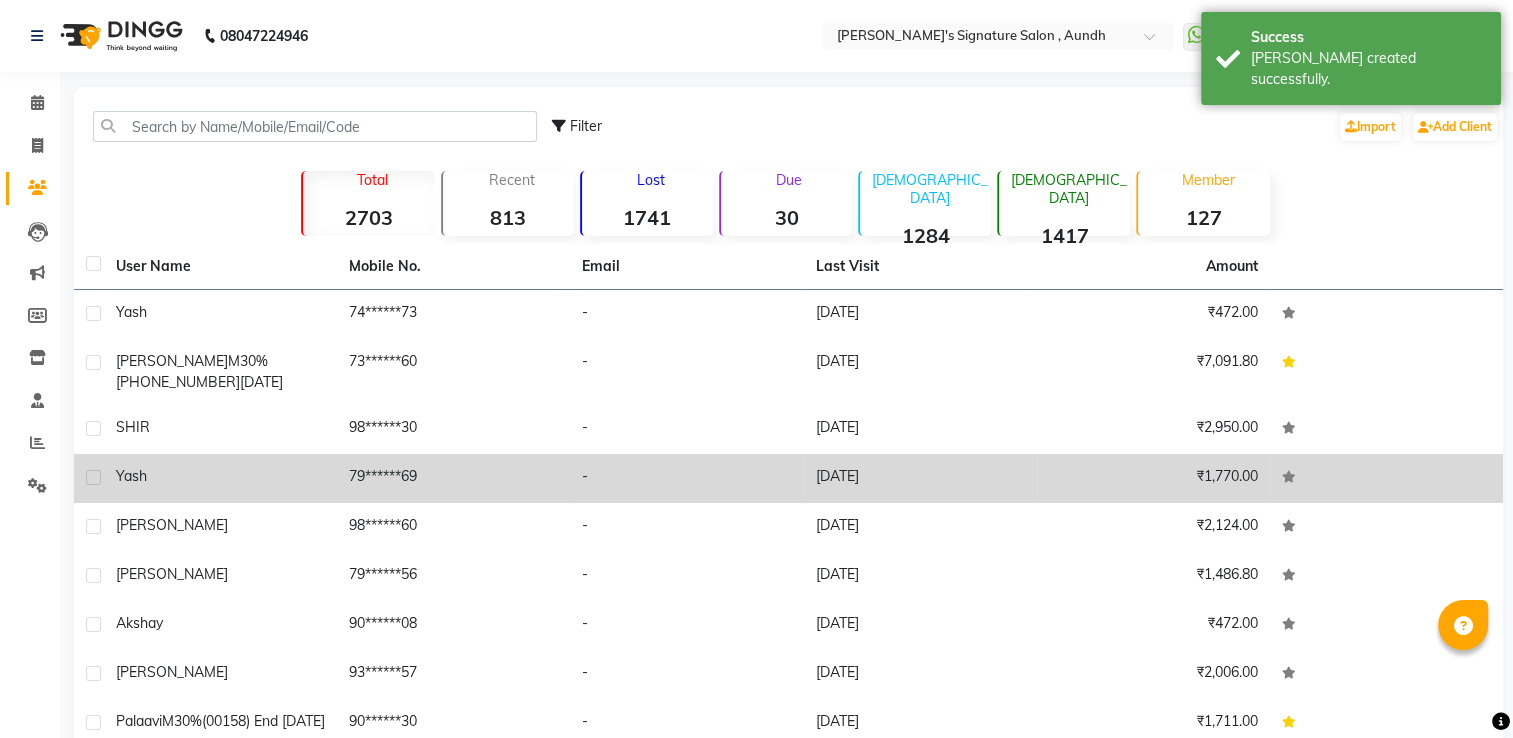 click on "yash" 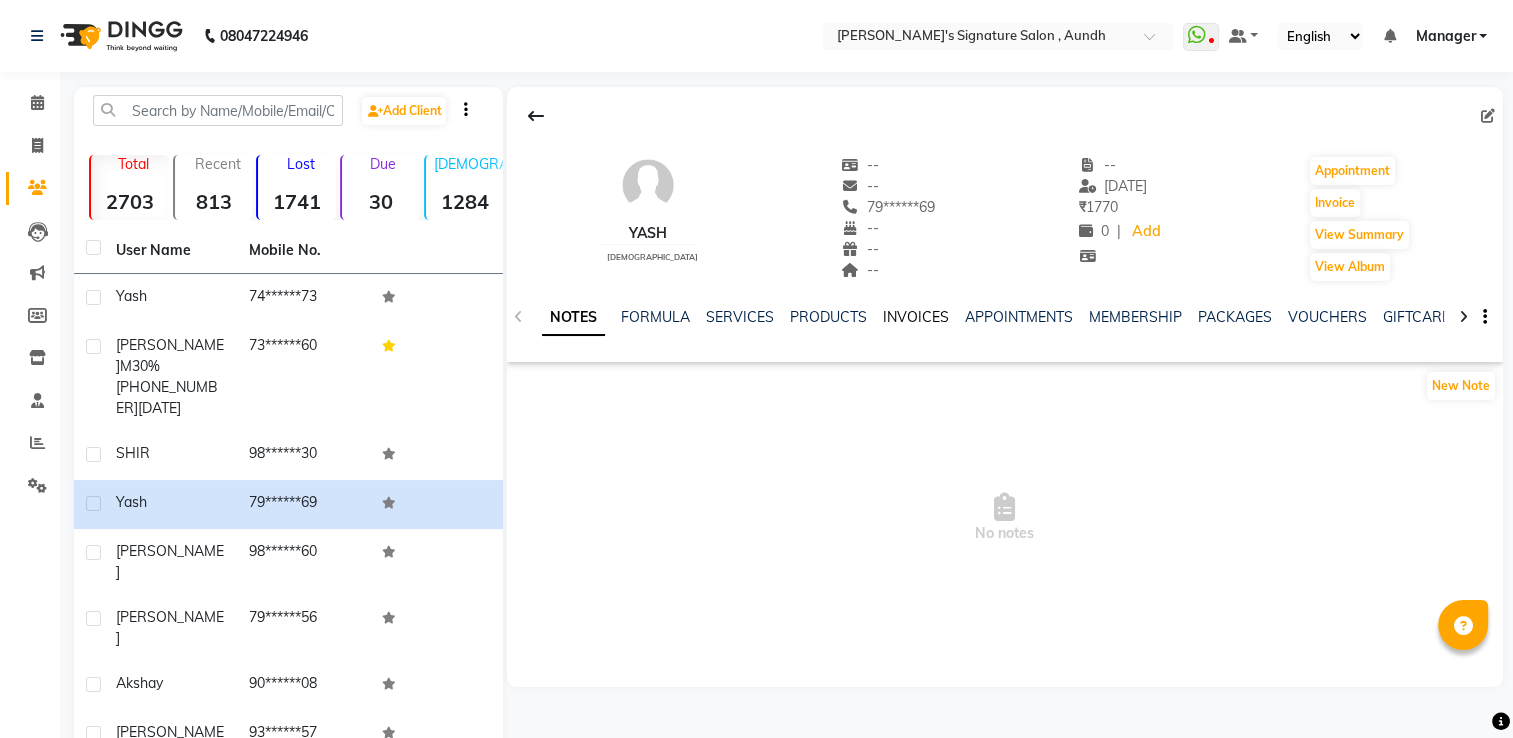click on "INVOICES" 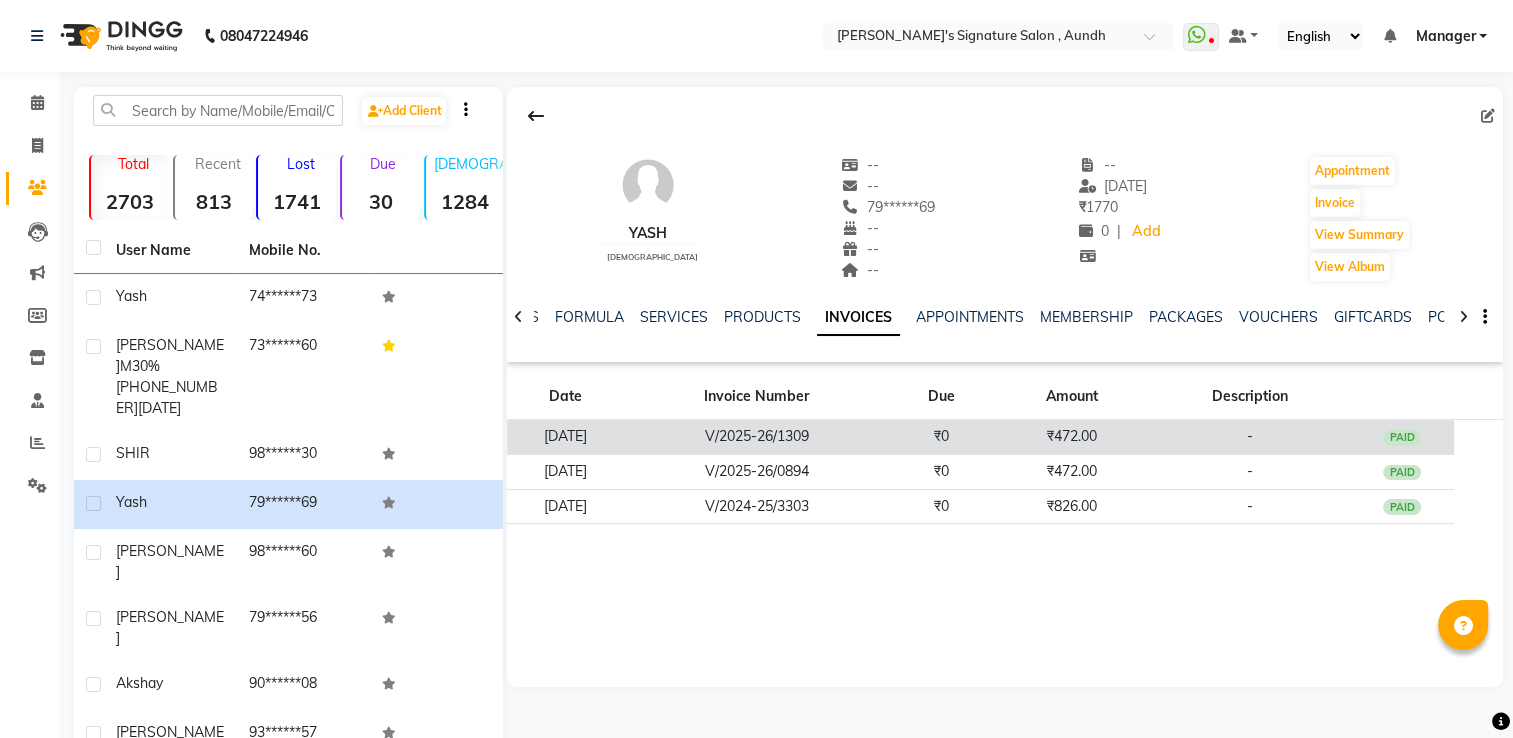 click on "₹472.00" 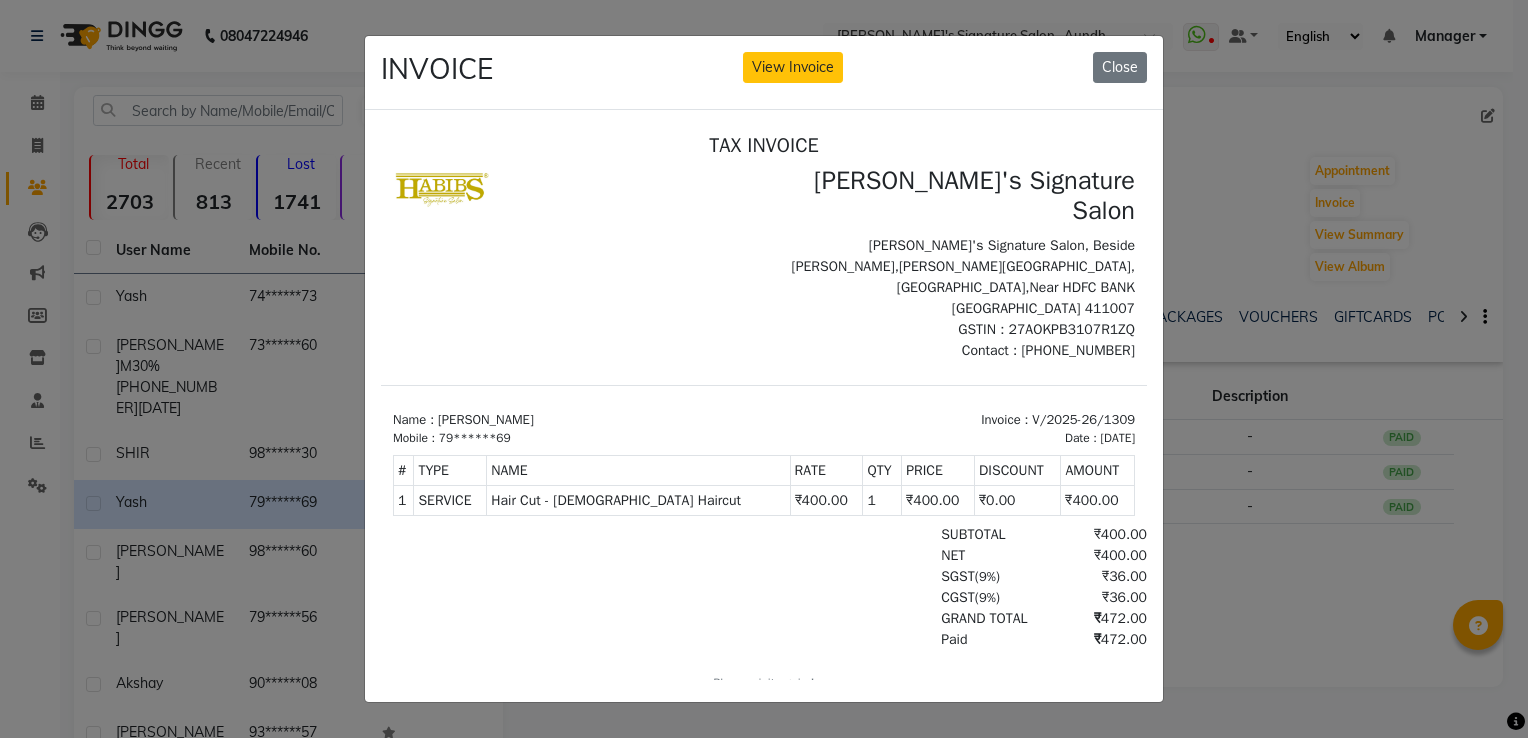 scroll, scrollTop: 15, scrollLeft: 0, axis: vertical 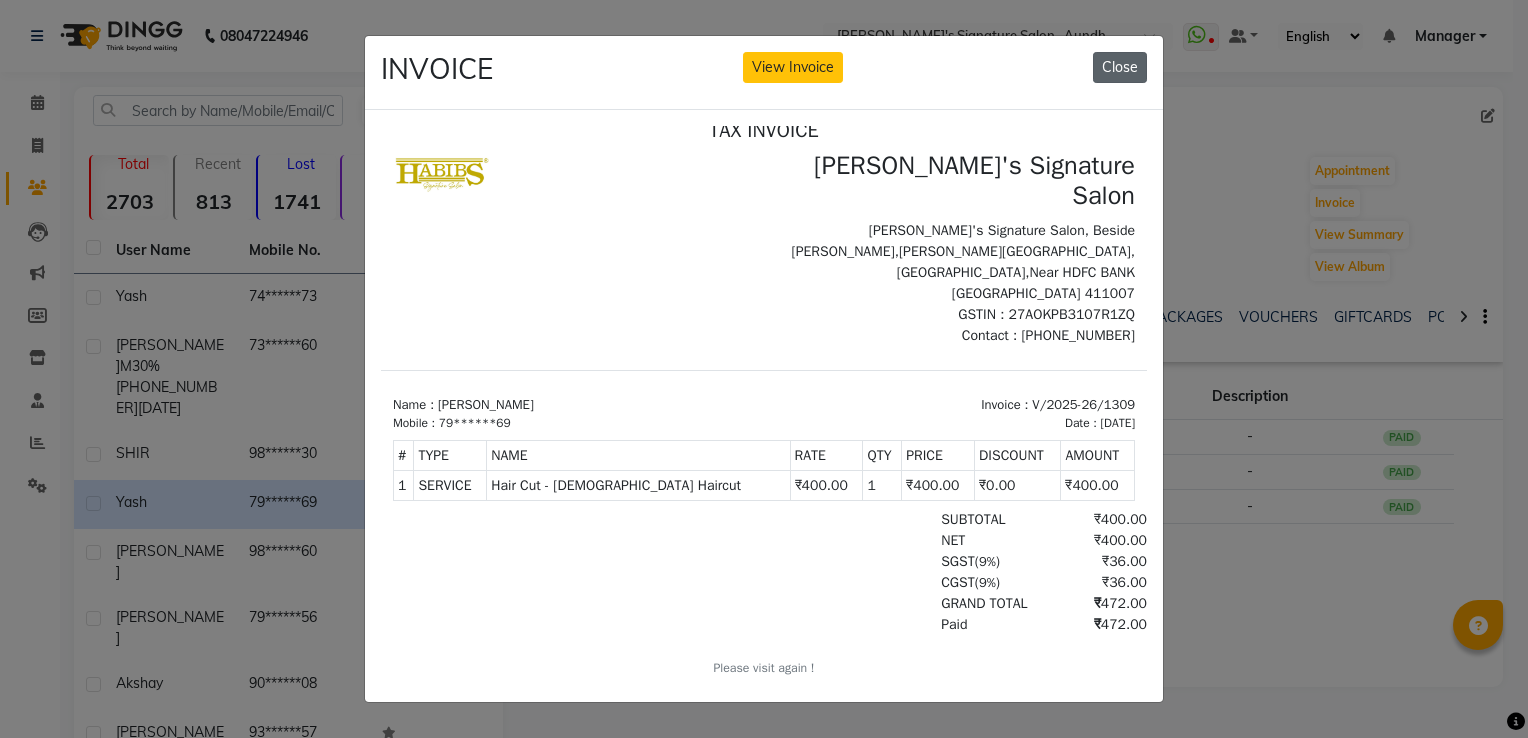 click on "Close" 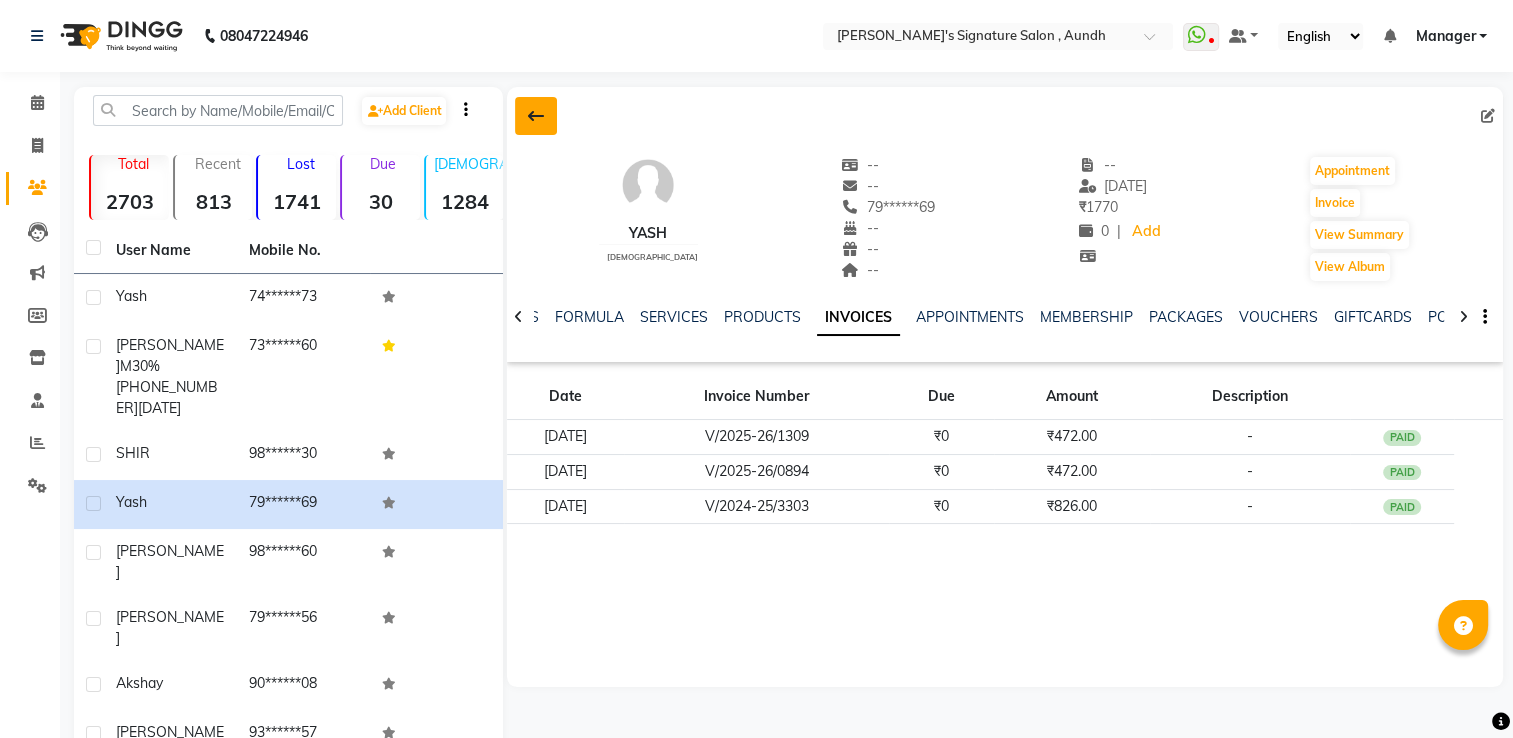 click 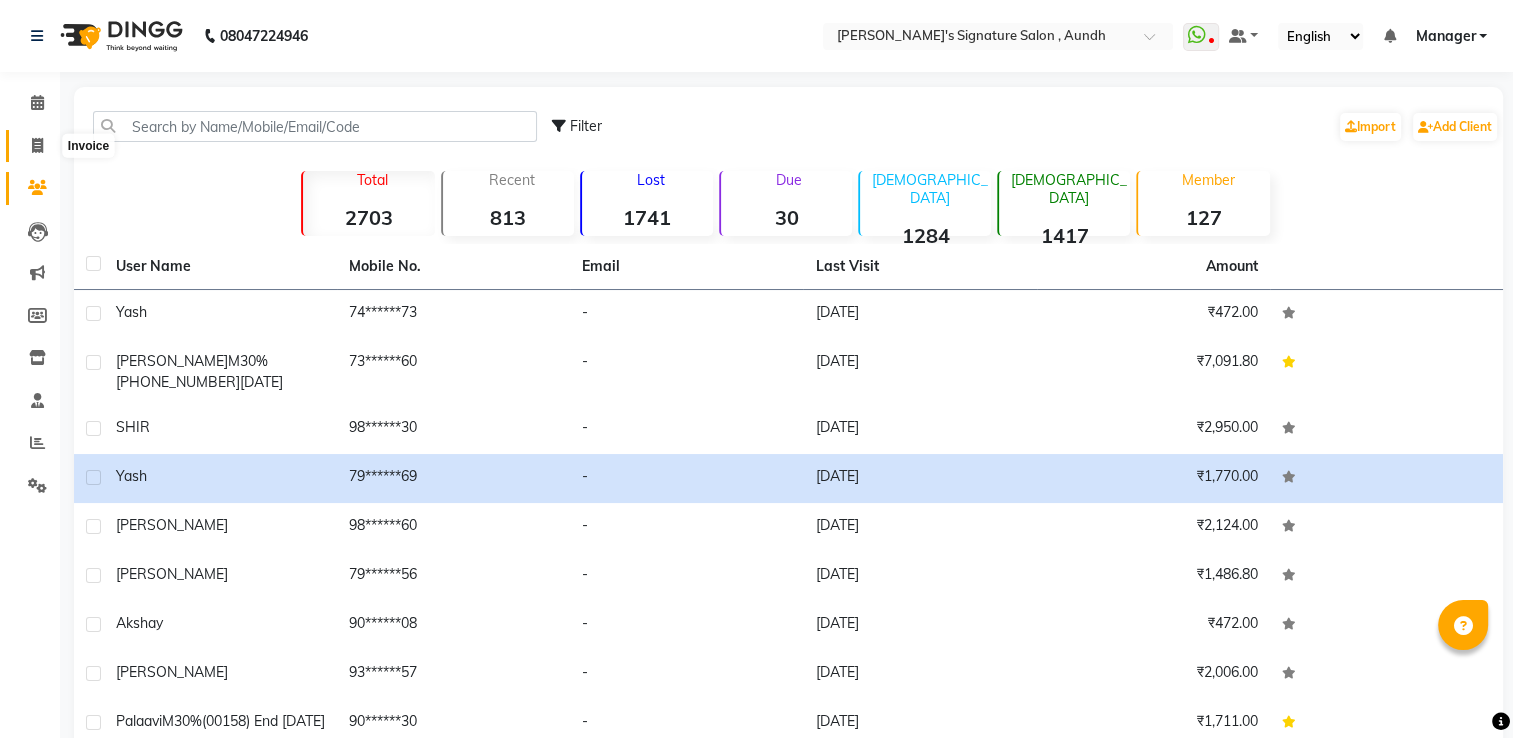 click 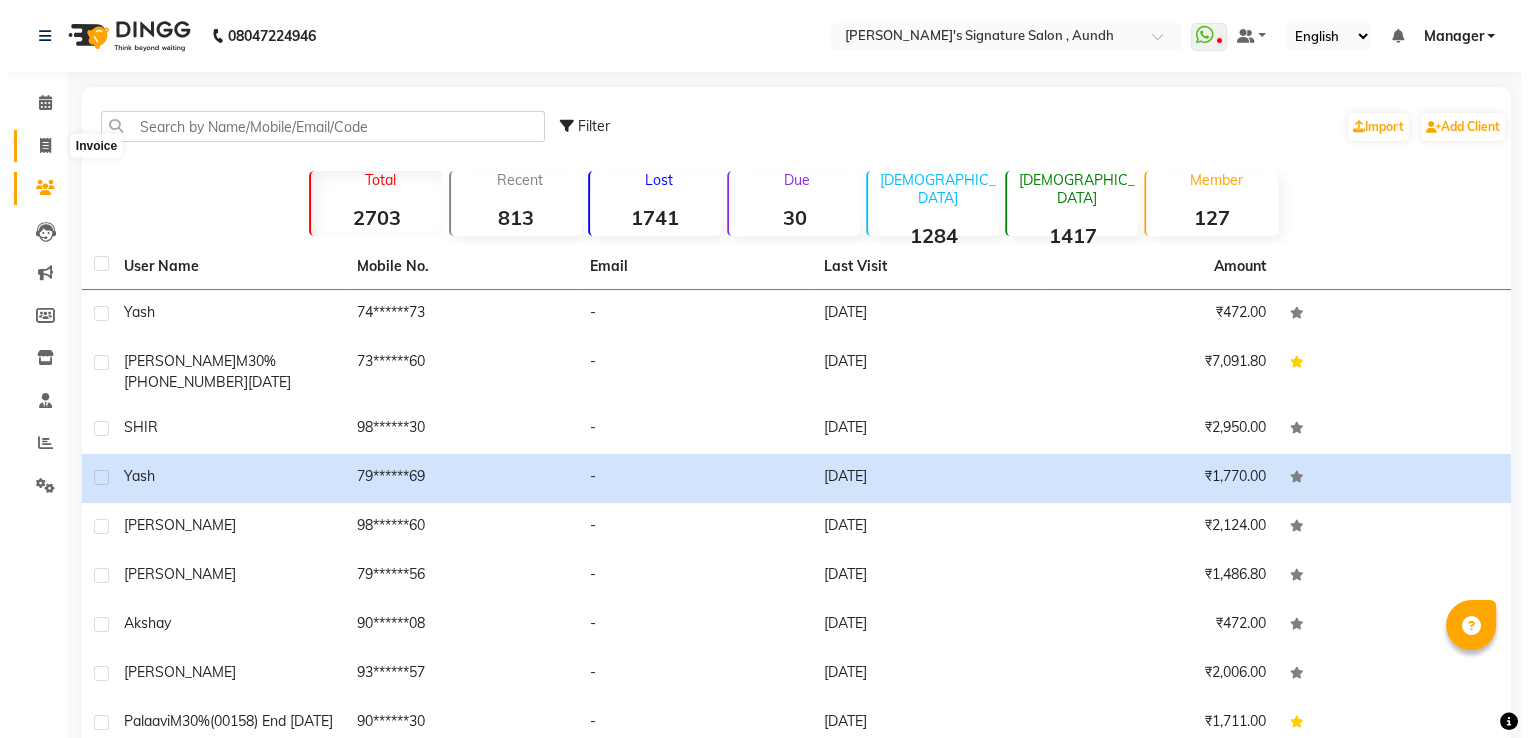 select on "service" 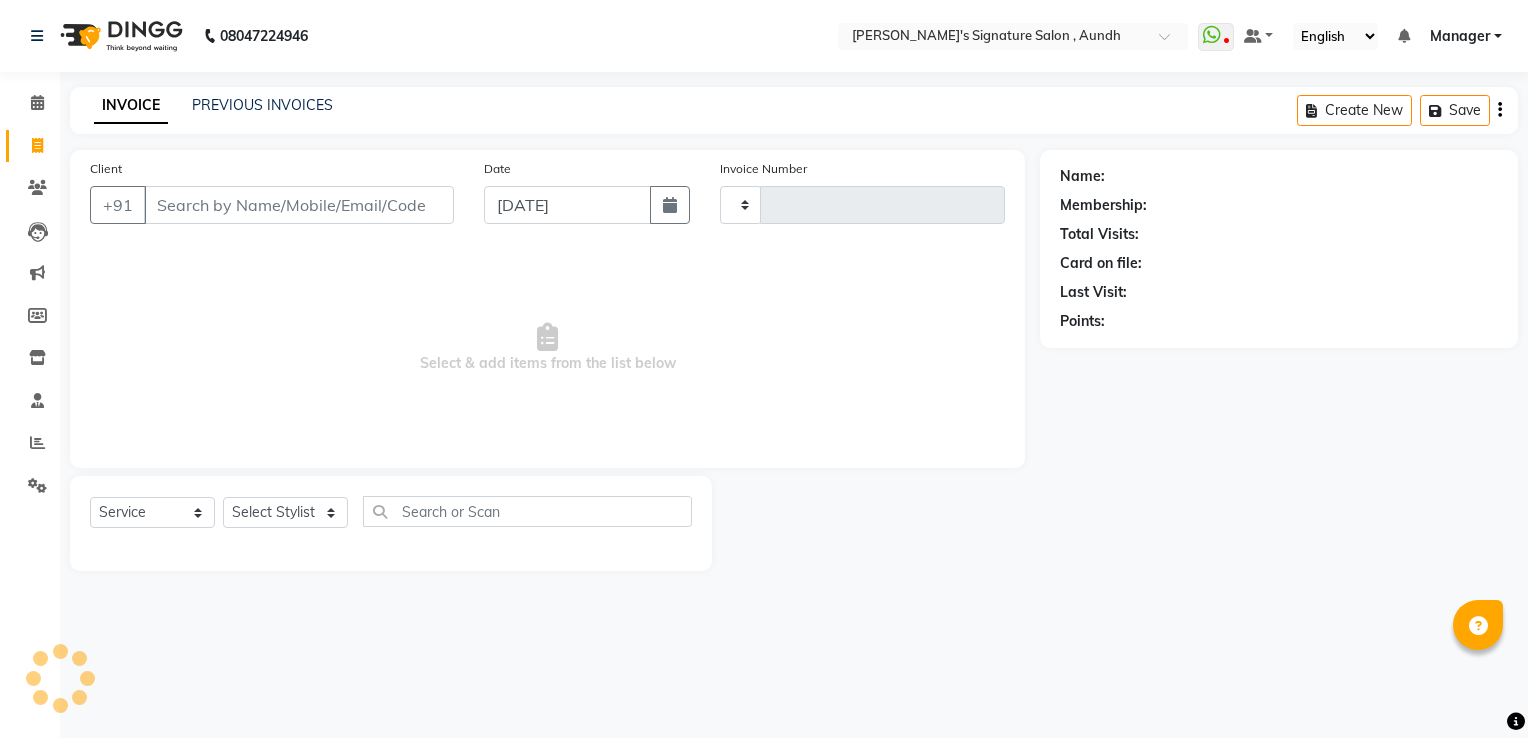 type on "1313" 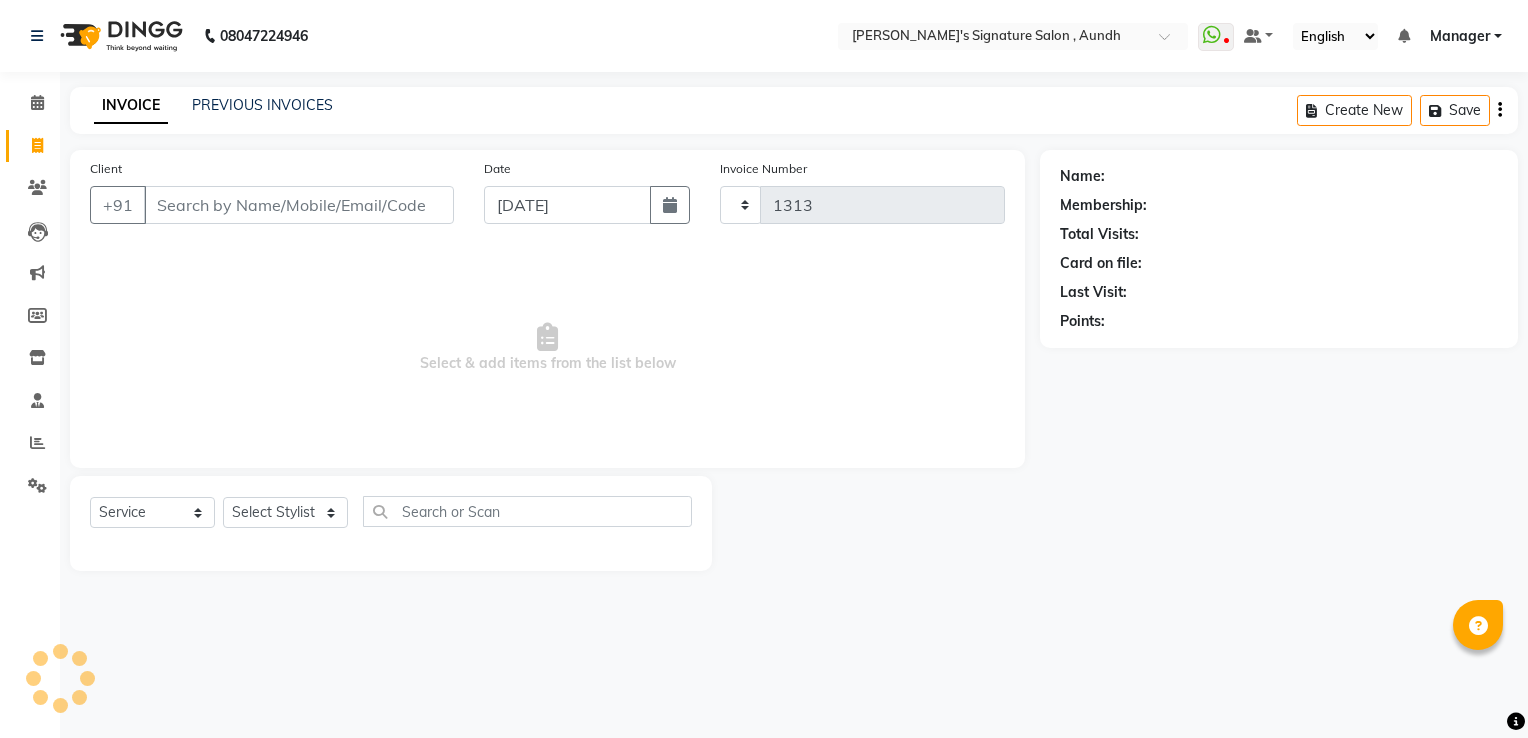 select on "6342" 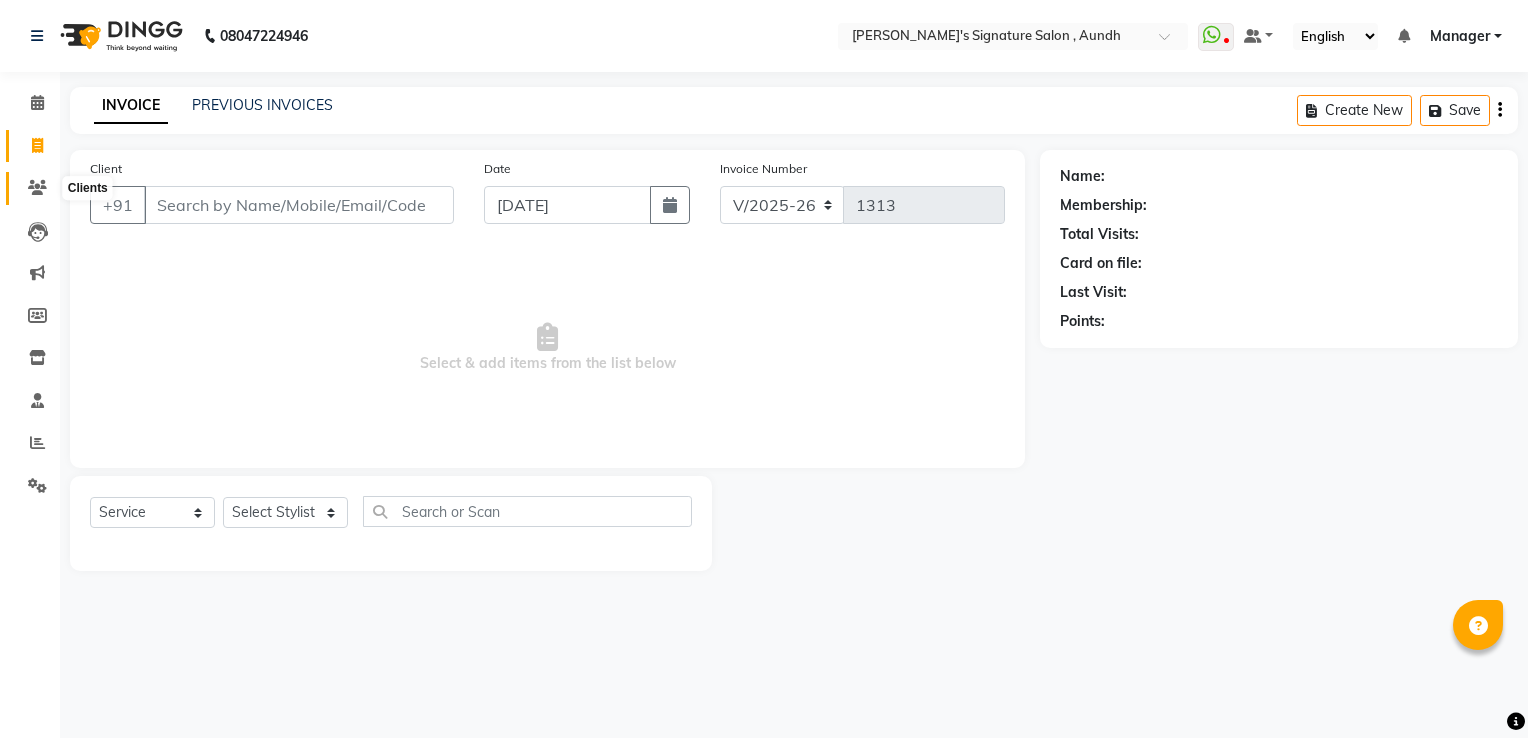 click 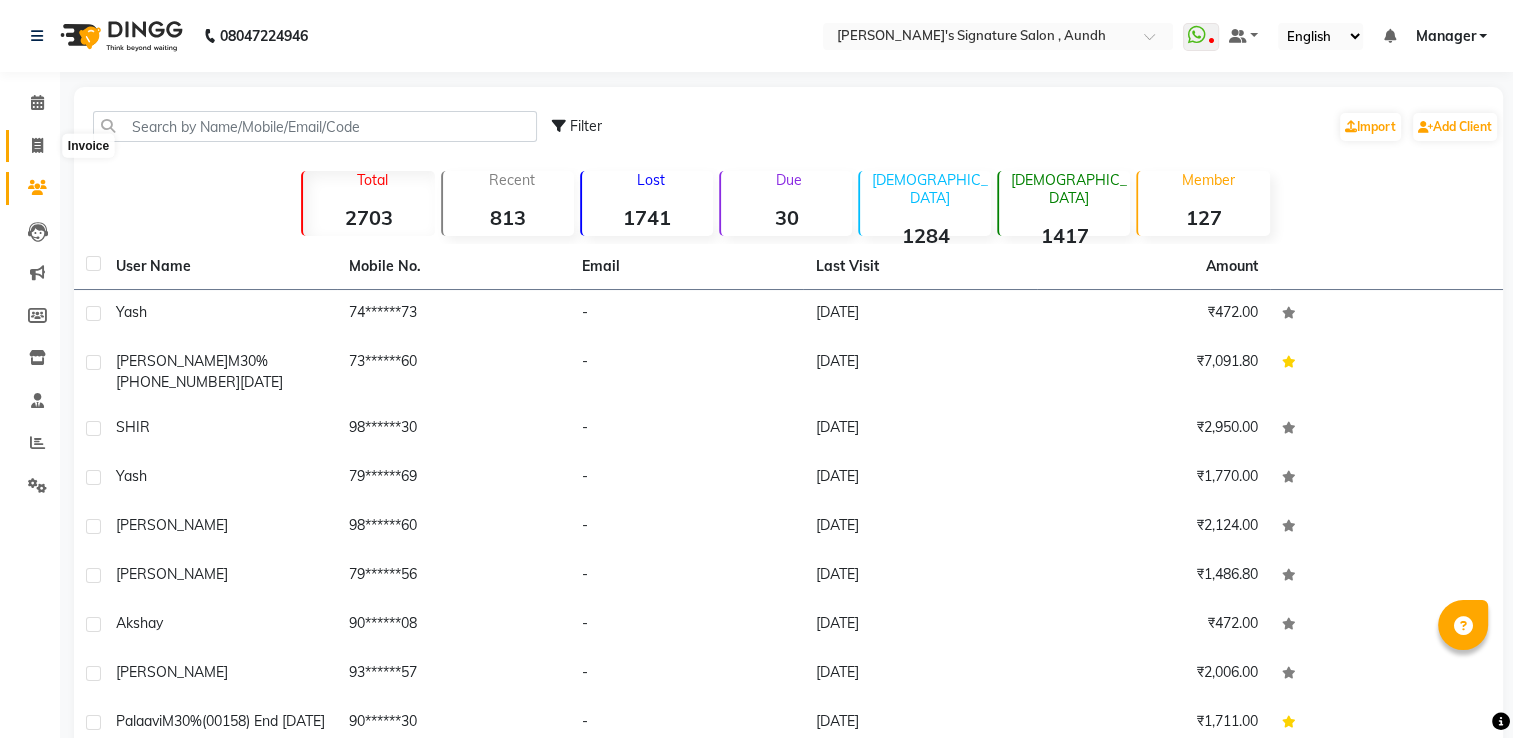click 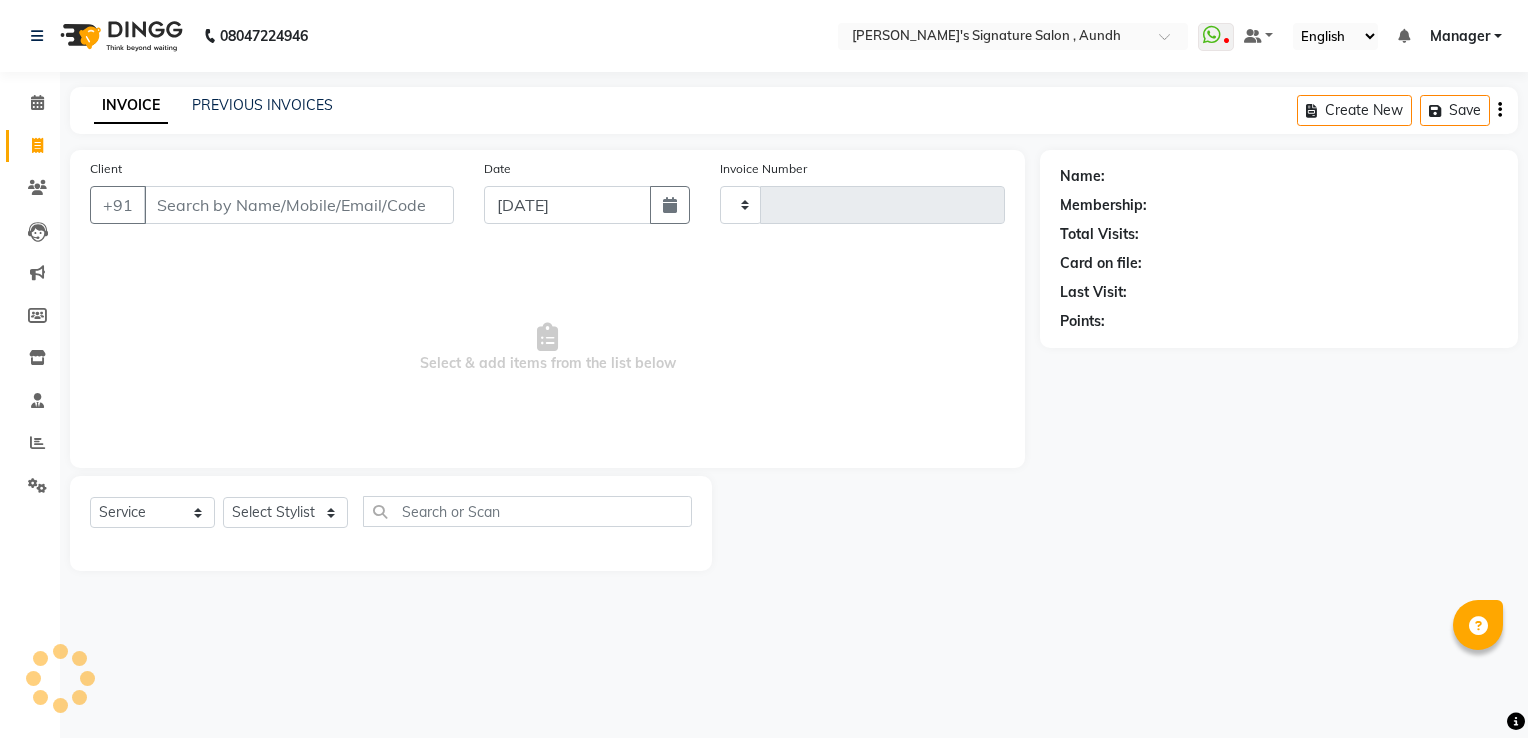 type on "1313" 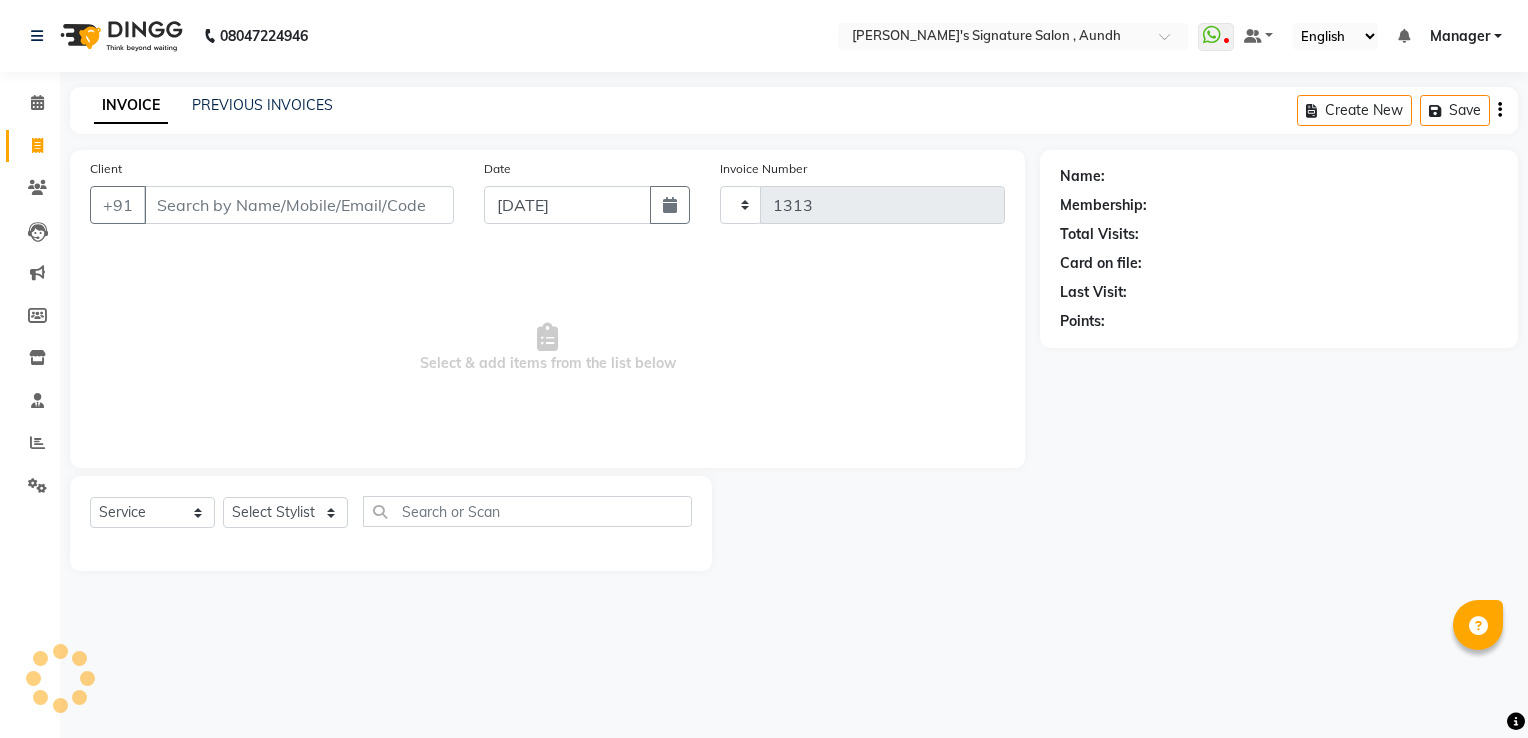 select on "6342" 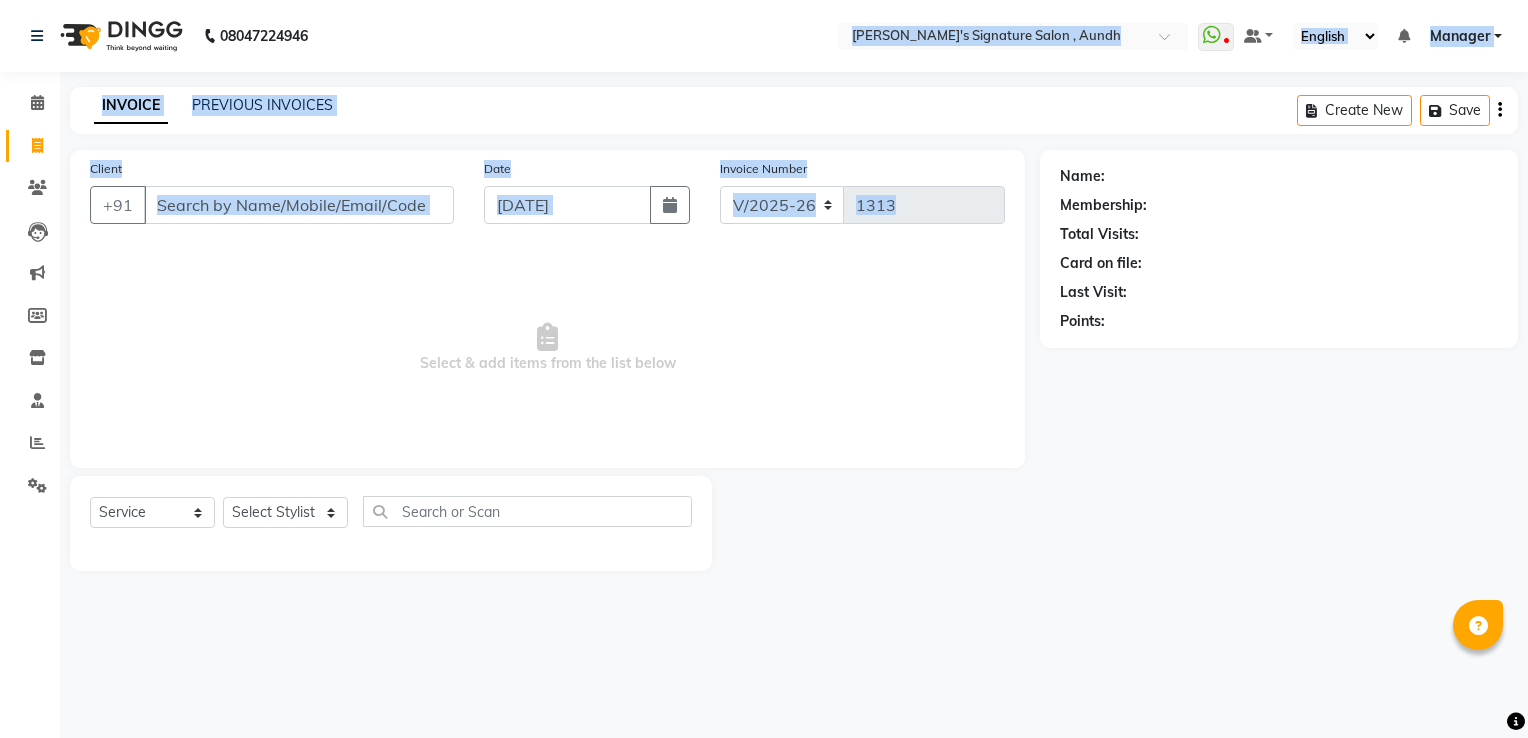drag, startPoint x: 172, startPoint y: 286, endPoint x: 451, endPoint y: -71, distance: 453.0894 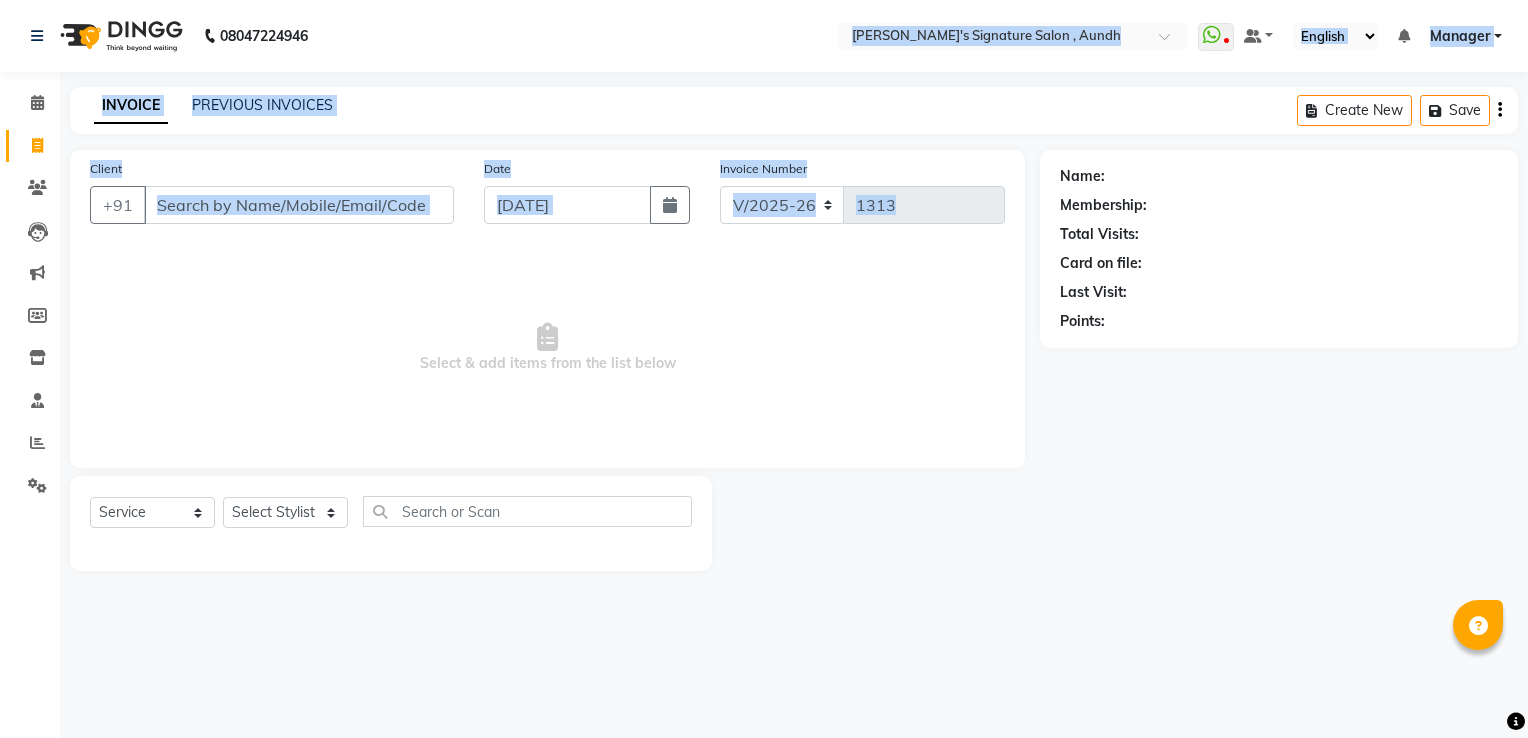 click on "Select & add items from the list below" at bounding box center [547, 348] 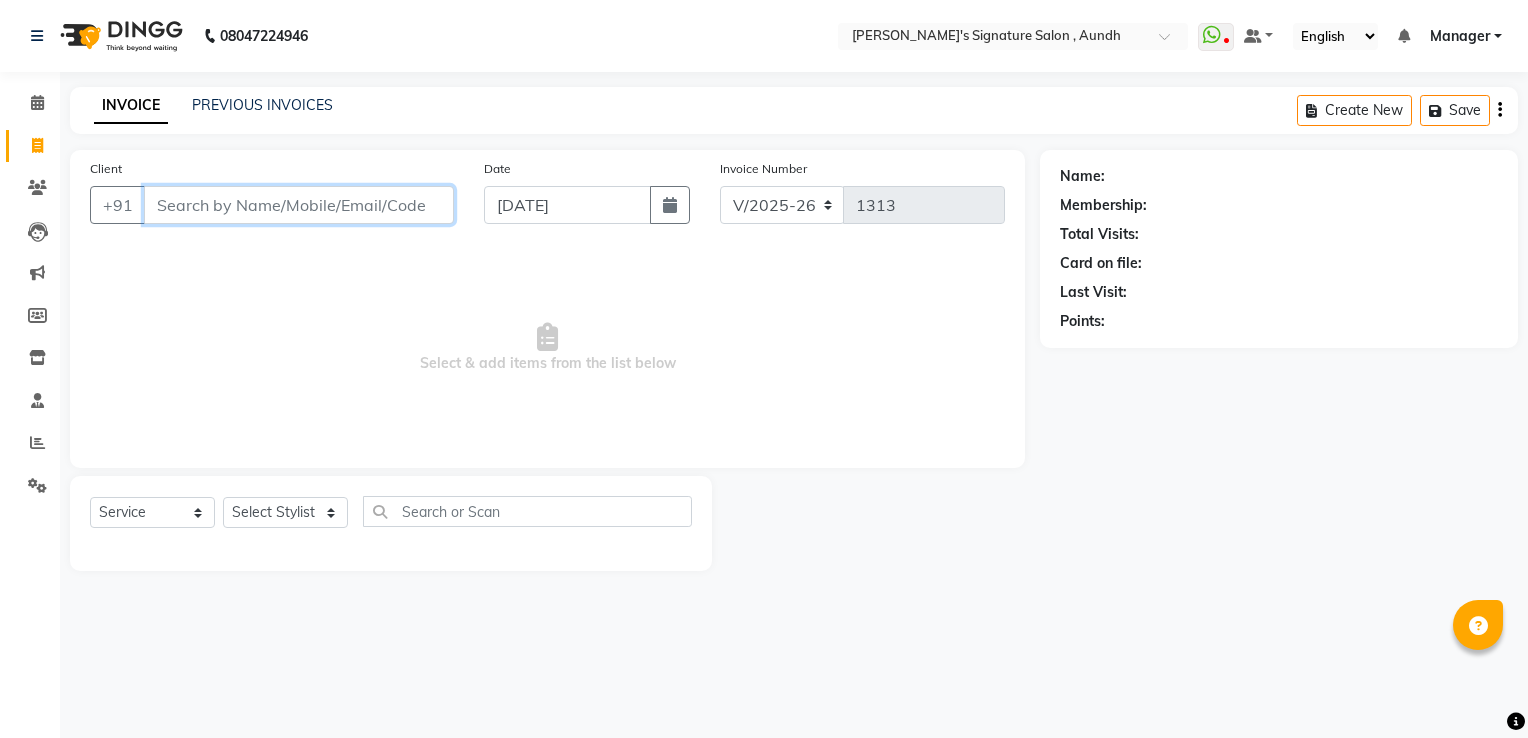 click on "Client" at bounding box center (299, 205) 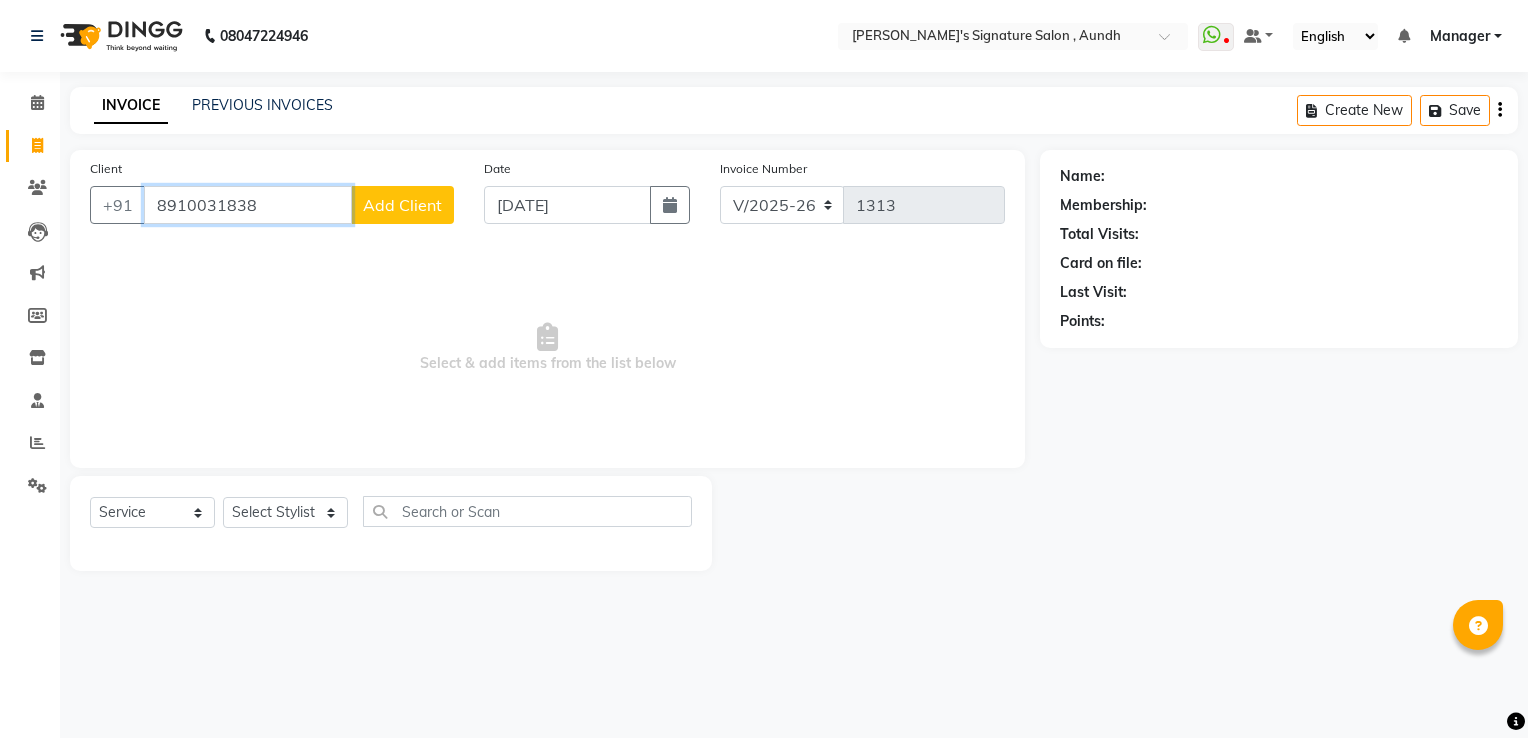 type on "8910031838" 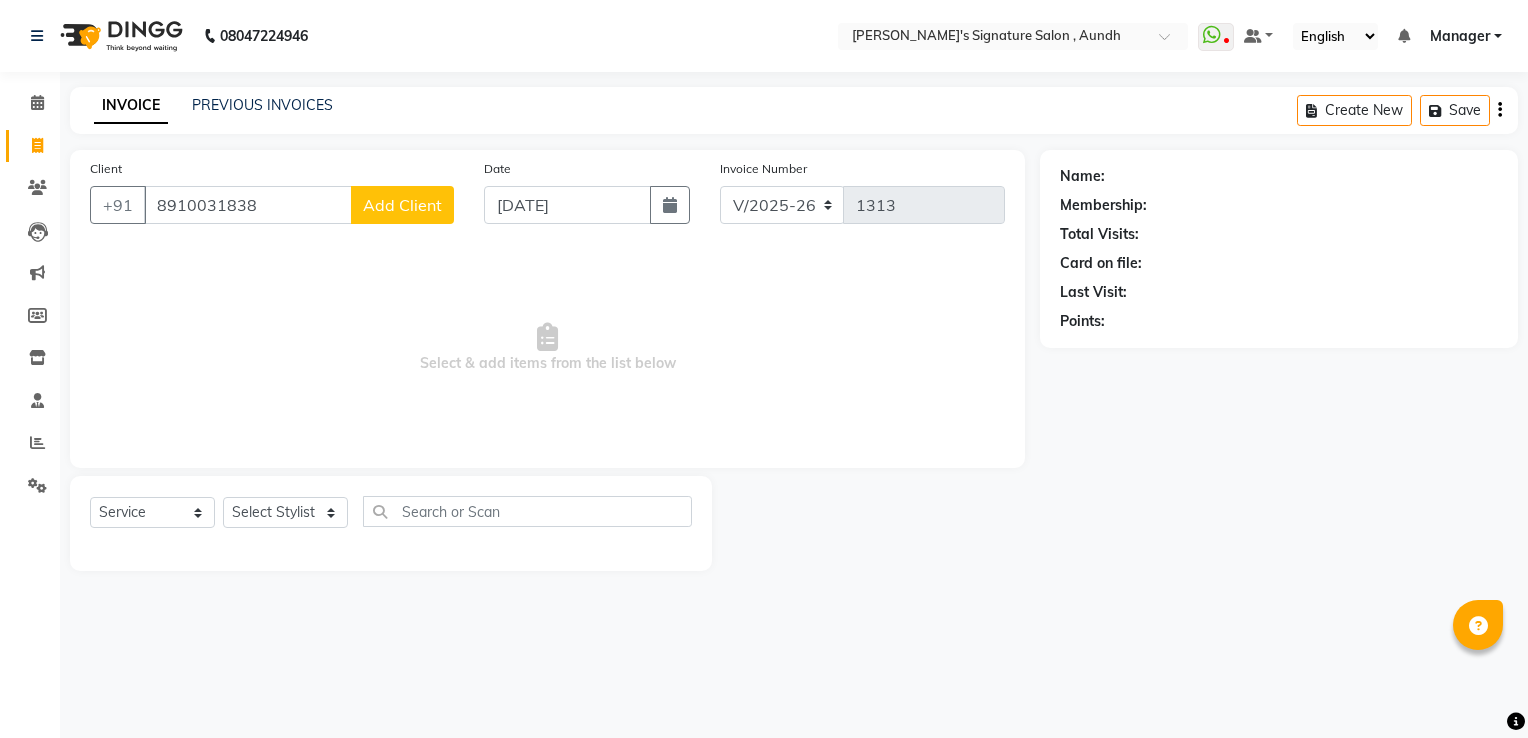 click on "Add Client" 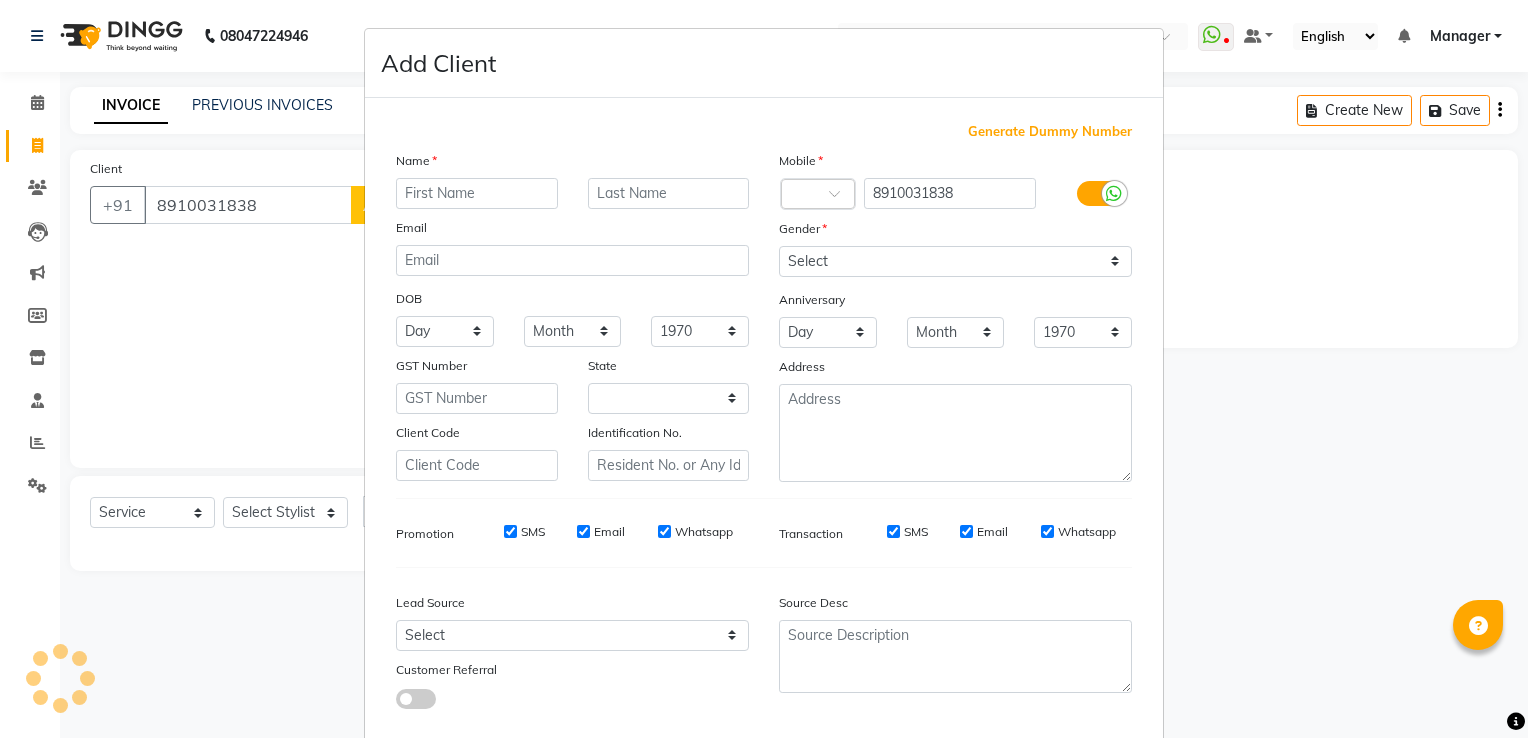 select on "22" 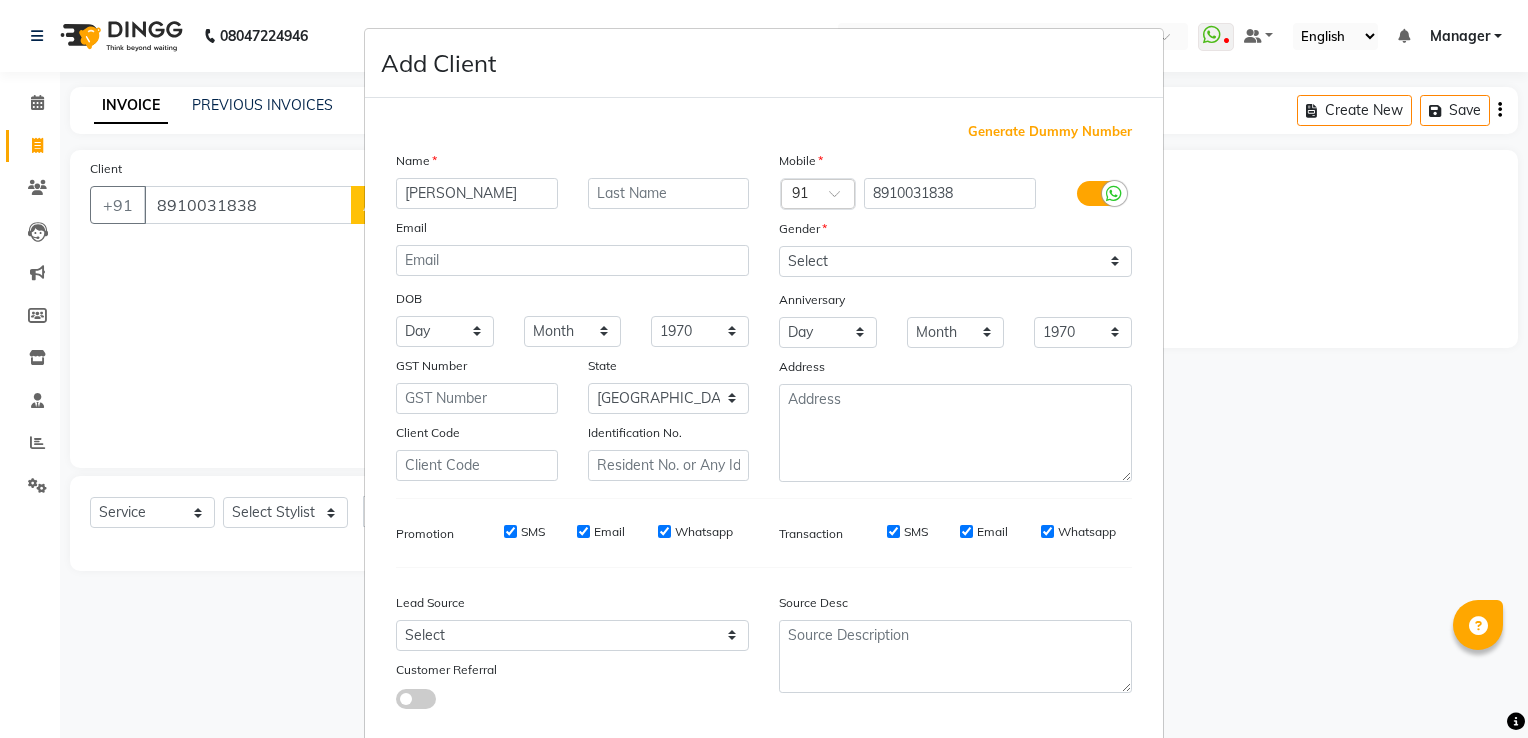 type on "[PERSON_NAME]" 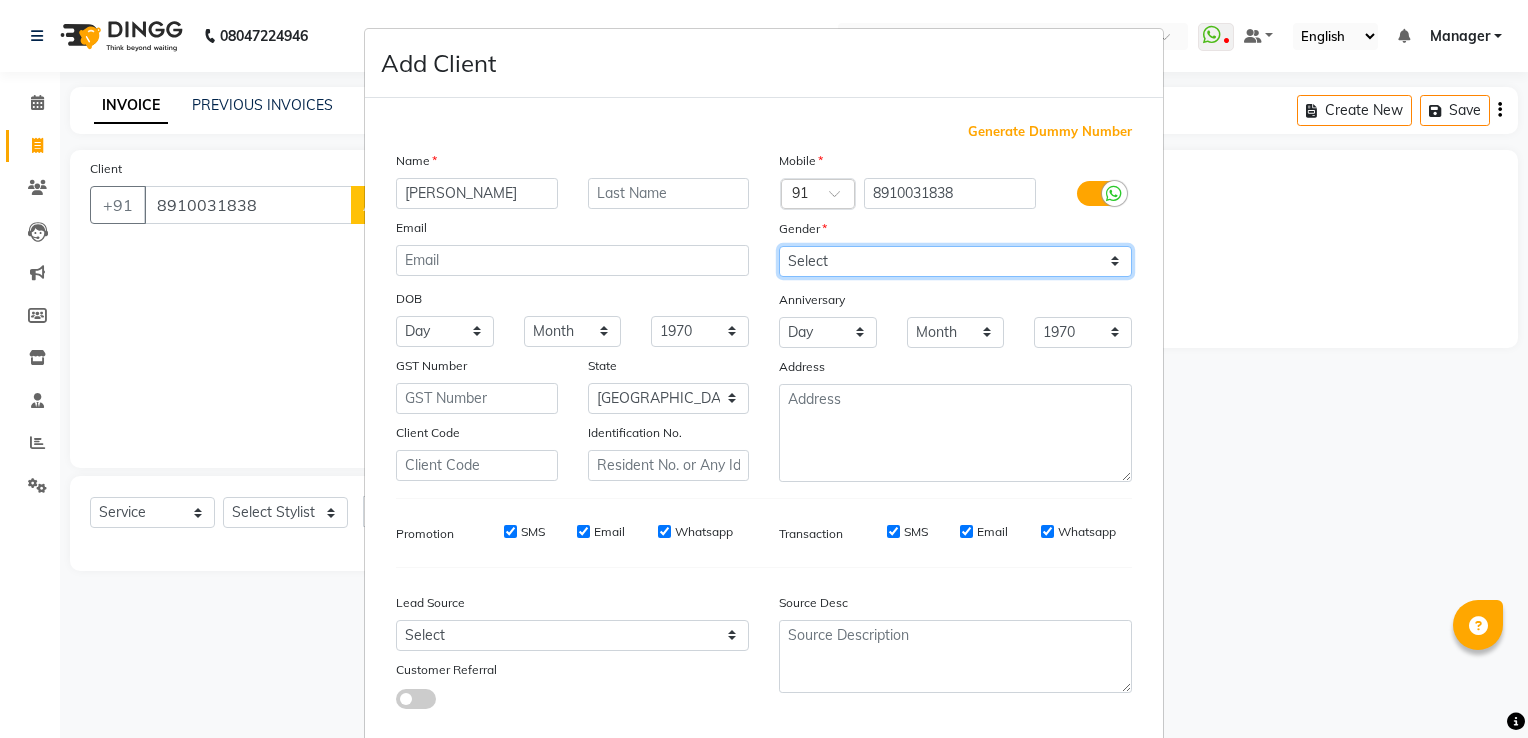 click on "Select [DEMOGRAPHIC_DATA] [DEMOGRAPHIC_DATA] Other Prefer Not To Say" at bounding box center (955, 261) 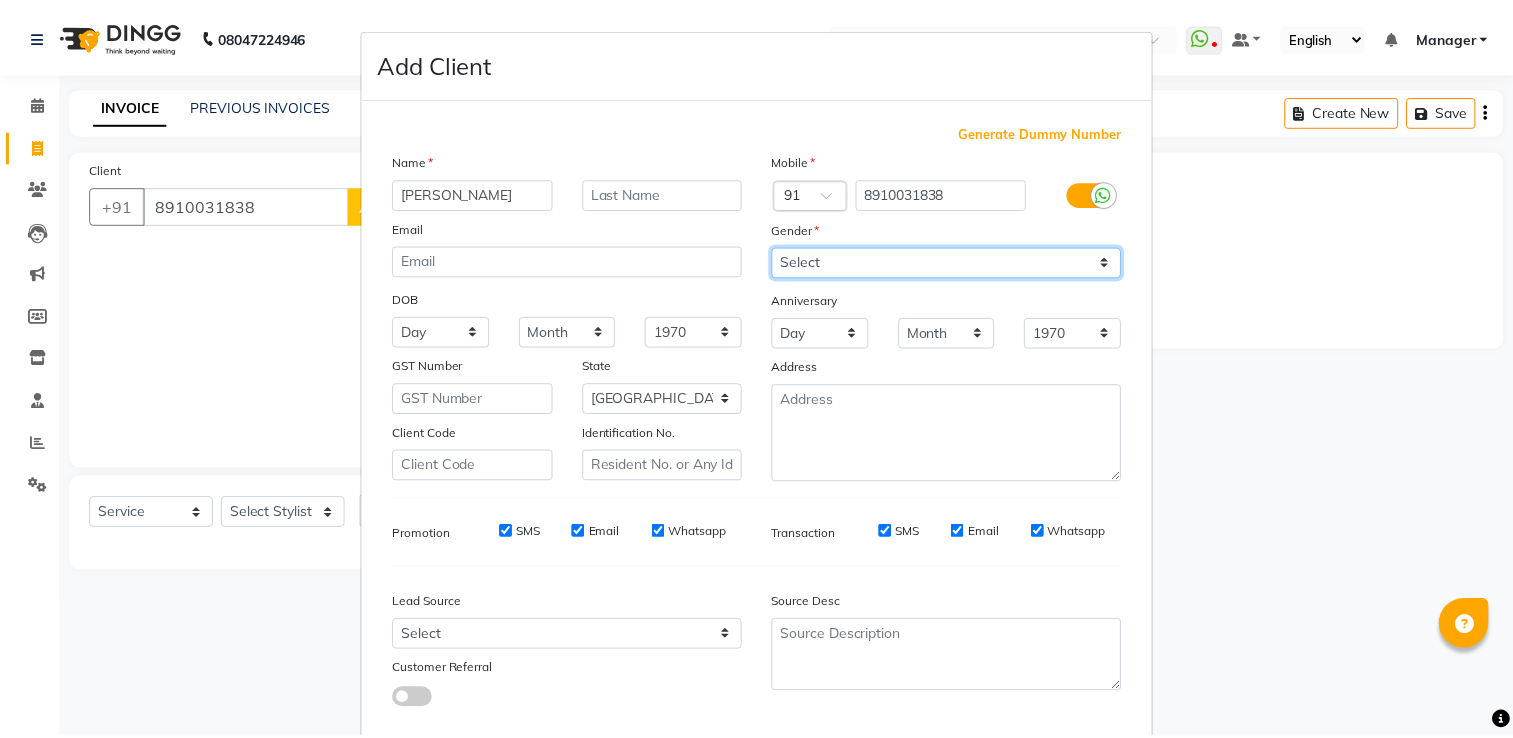 scroll, scrollTop: 118, scrollLeft: 0, axis: vertical 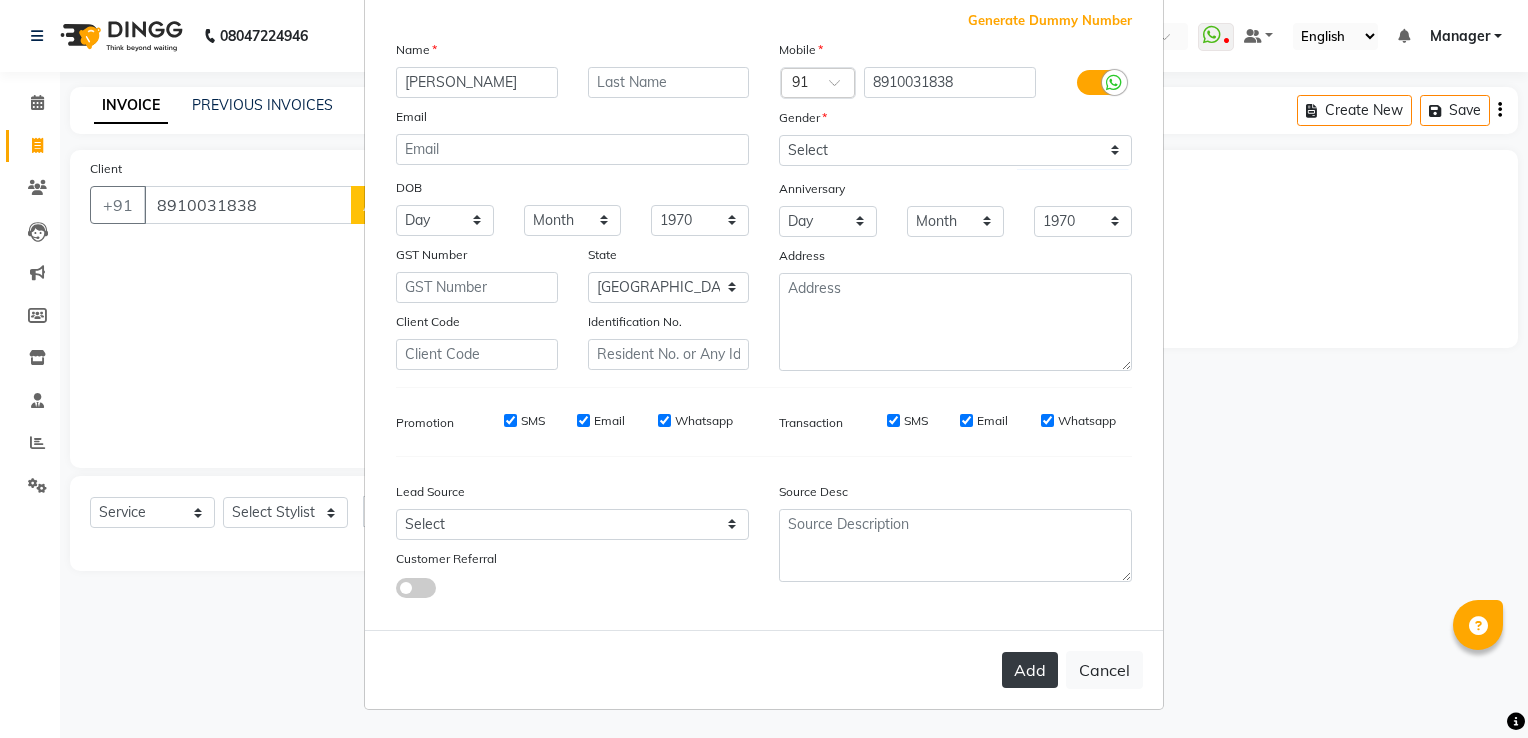 click on "Add" at bounding box center [1030, 670] 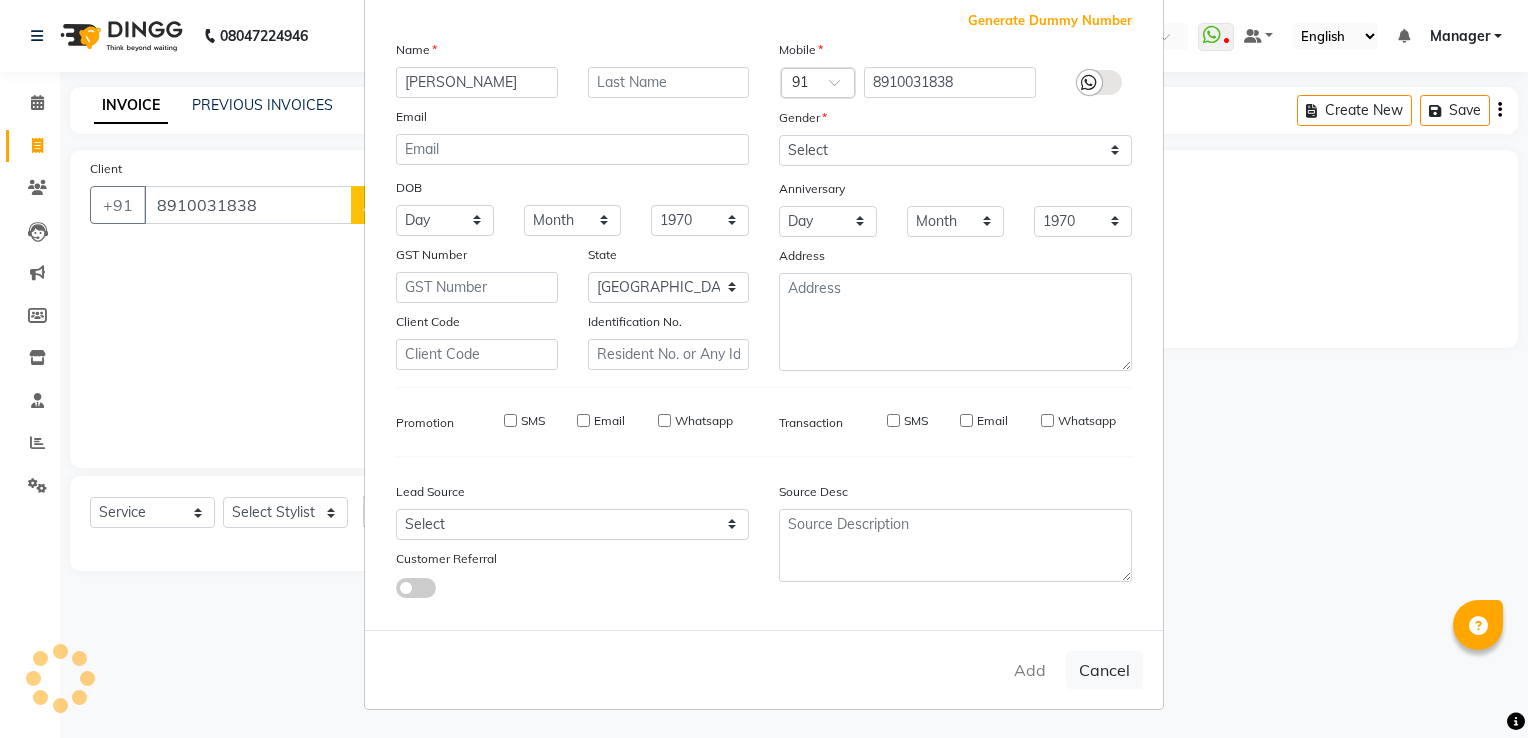 type on "89******38" 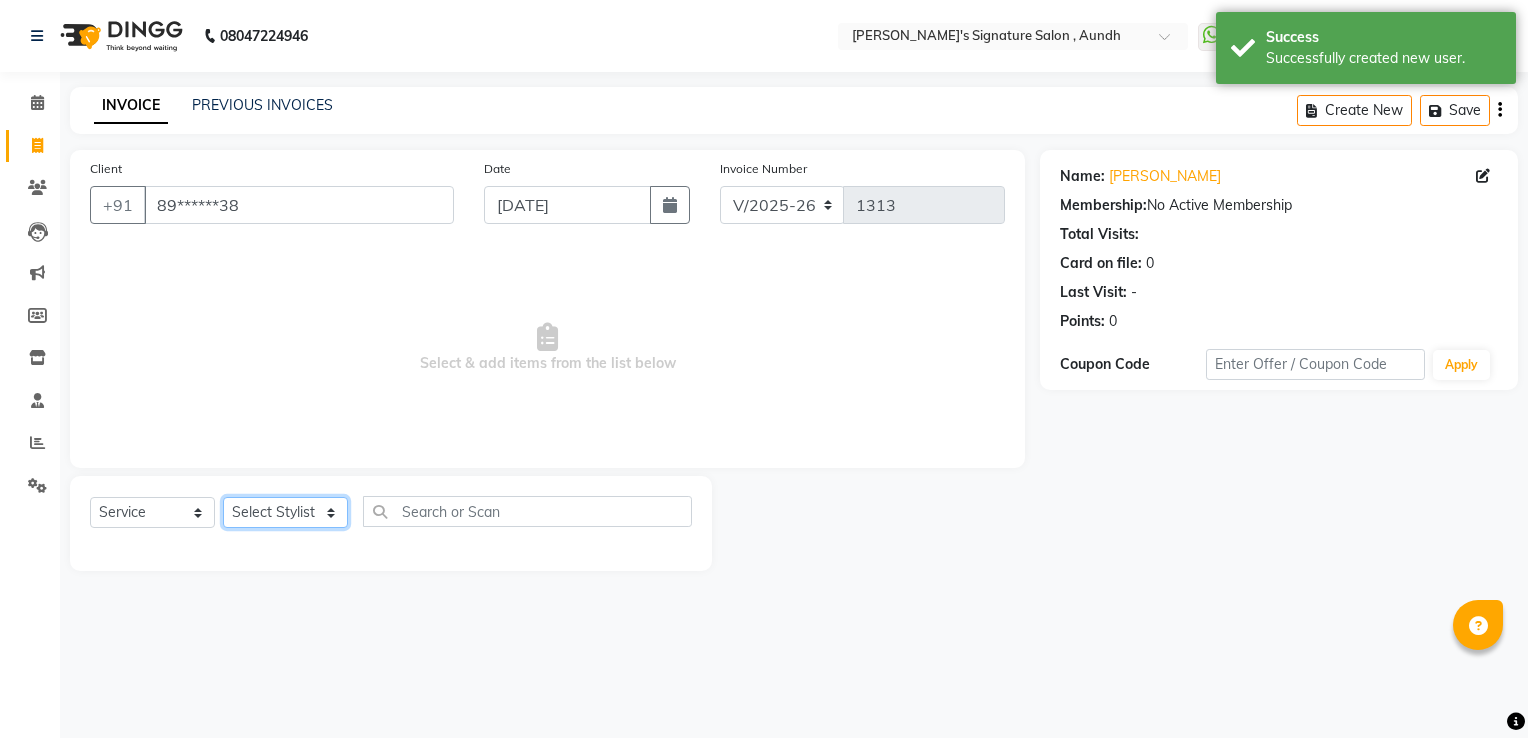 click on "Select Stylist Ankit  [PERSON_NAME] SAUDAGAR DEVA SIR Diya [PERSON_NAME] [PERSON_NAME] Manager [PERSON_NAME] POOJA PRASAN preeti [PERSON_NAME] [PERSON_NAME] sagar vilaskar [PERSON_NAME] [PERSON_NAME] WAKAD 2 SUMIT [PERSON_NAME]" 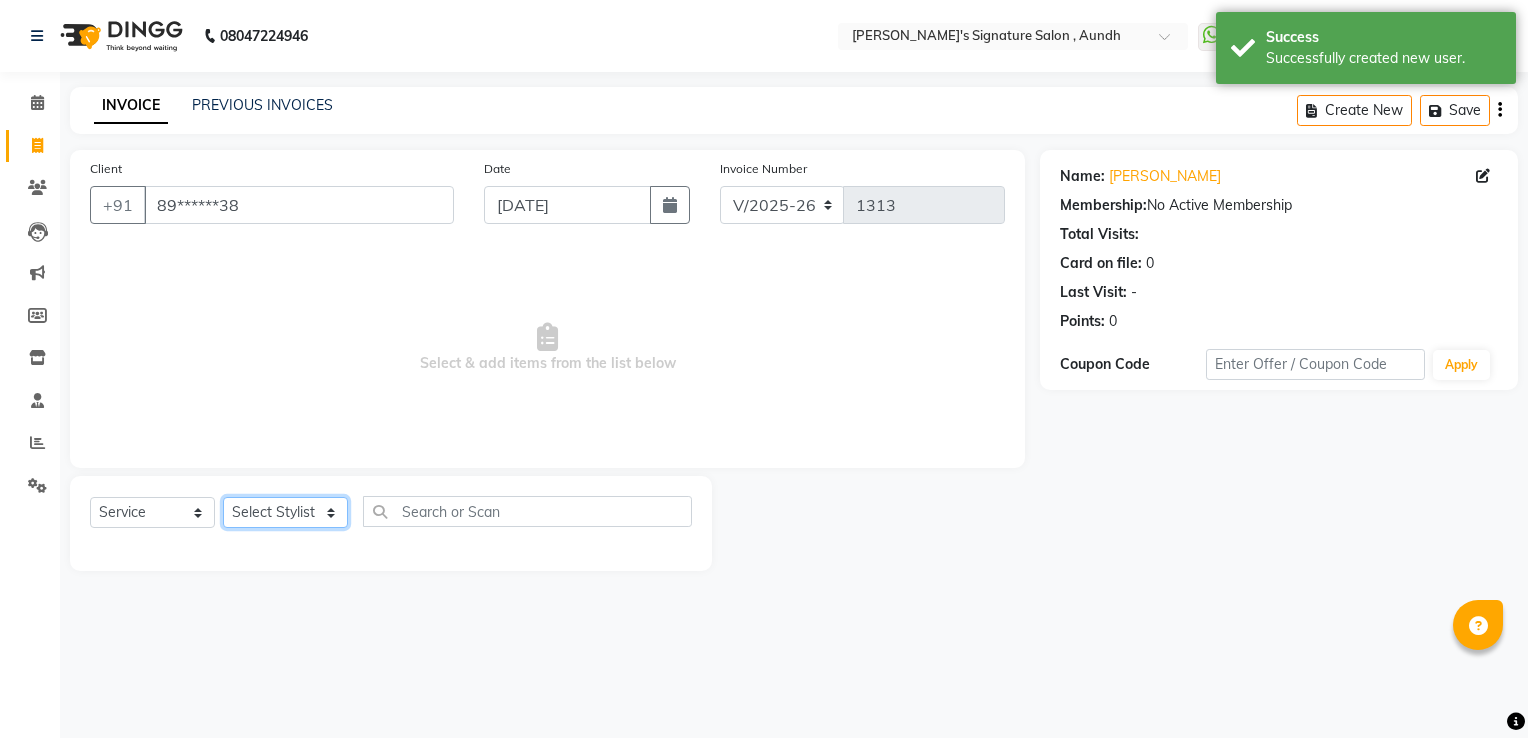select on "48852" 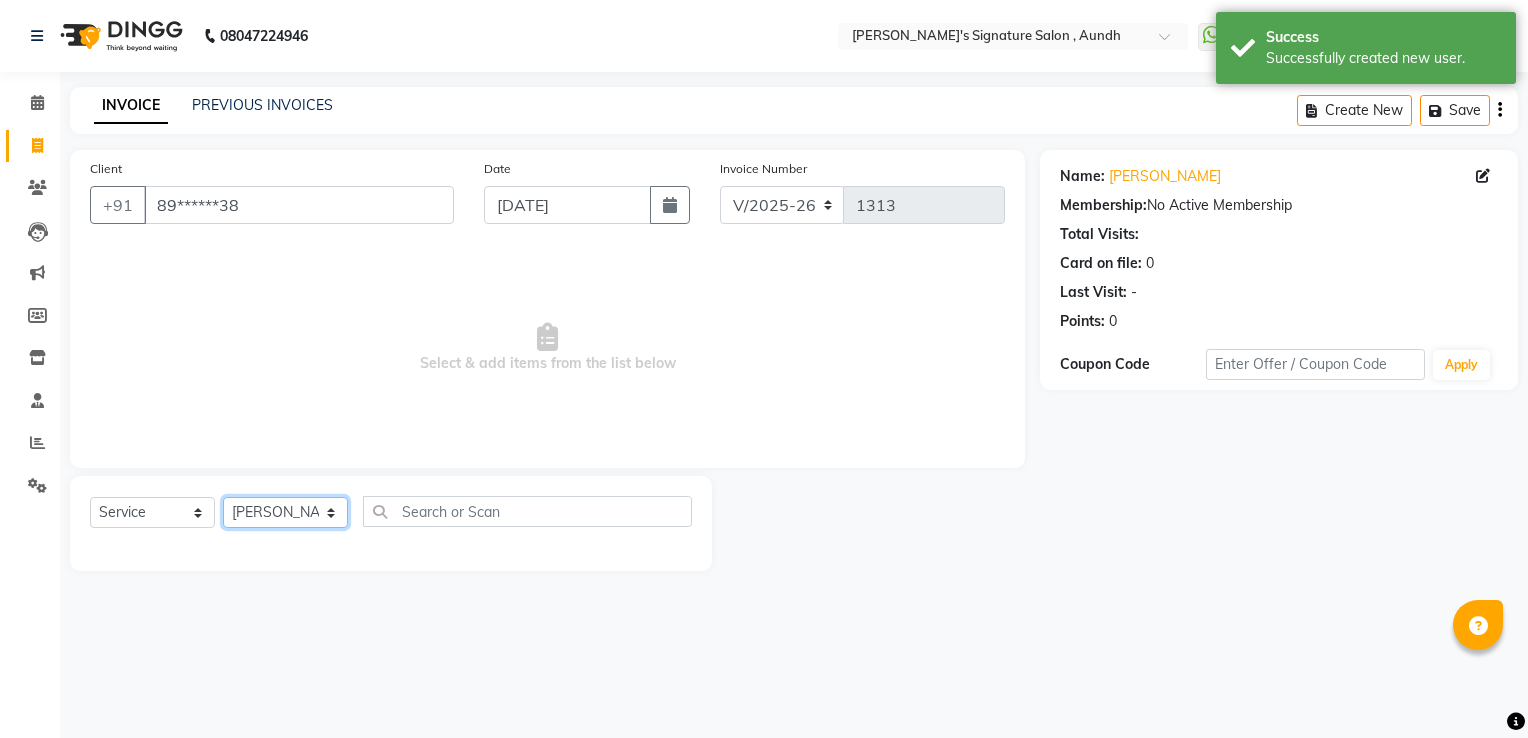 click on "Select Stylist Ankit  [PERSON_NAME] SAUDAGAR DEVA SIR Diya [PERSON_NAME] [PERSON_NAME] Manager [PERSON_NAME] POOJA PRASAN preeti [PERSON_NAME] [PERSON_NAME] sagar vilaskar [PERSON_NAME] [PERSON_NAME] WAKAD 2 SUMIT [PERSON_NAME]" 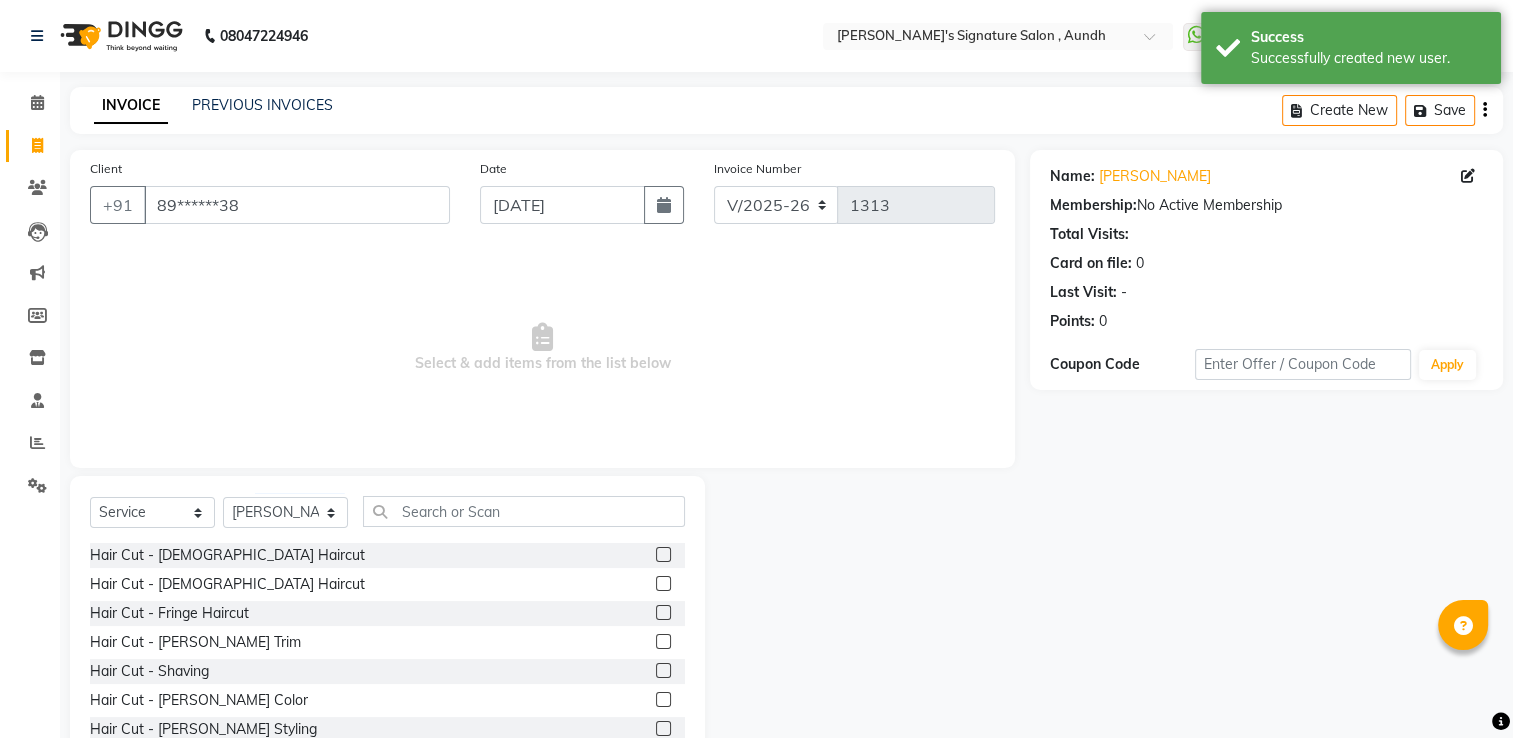 click 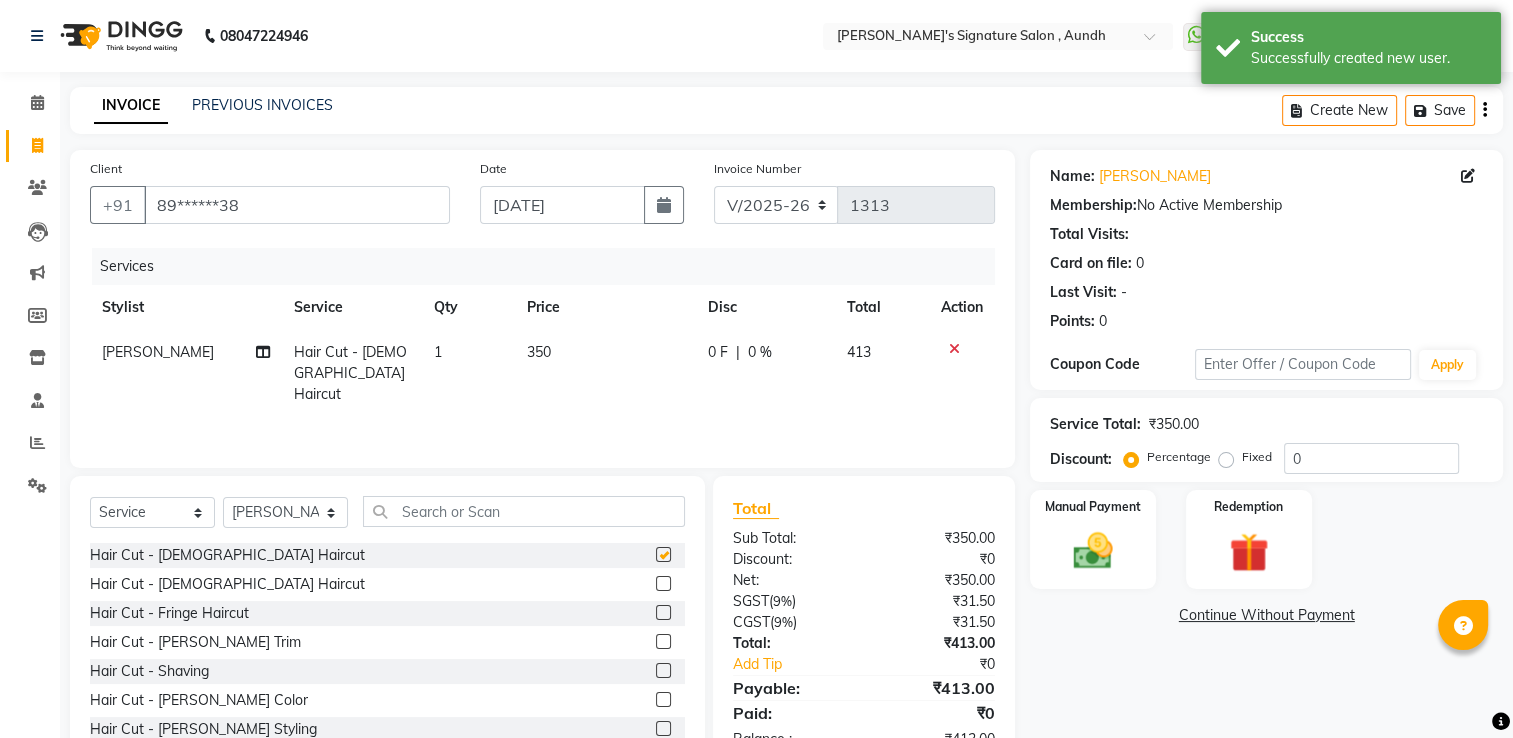 checkbox on "false" 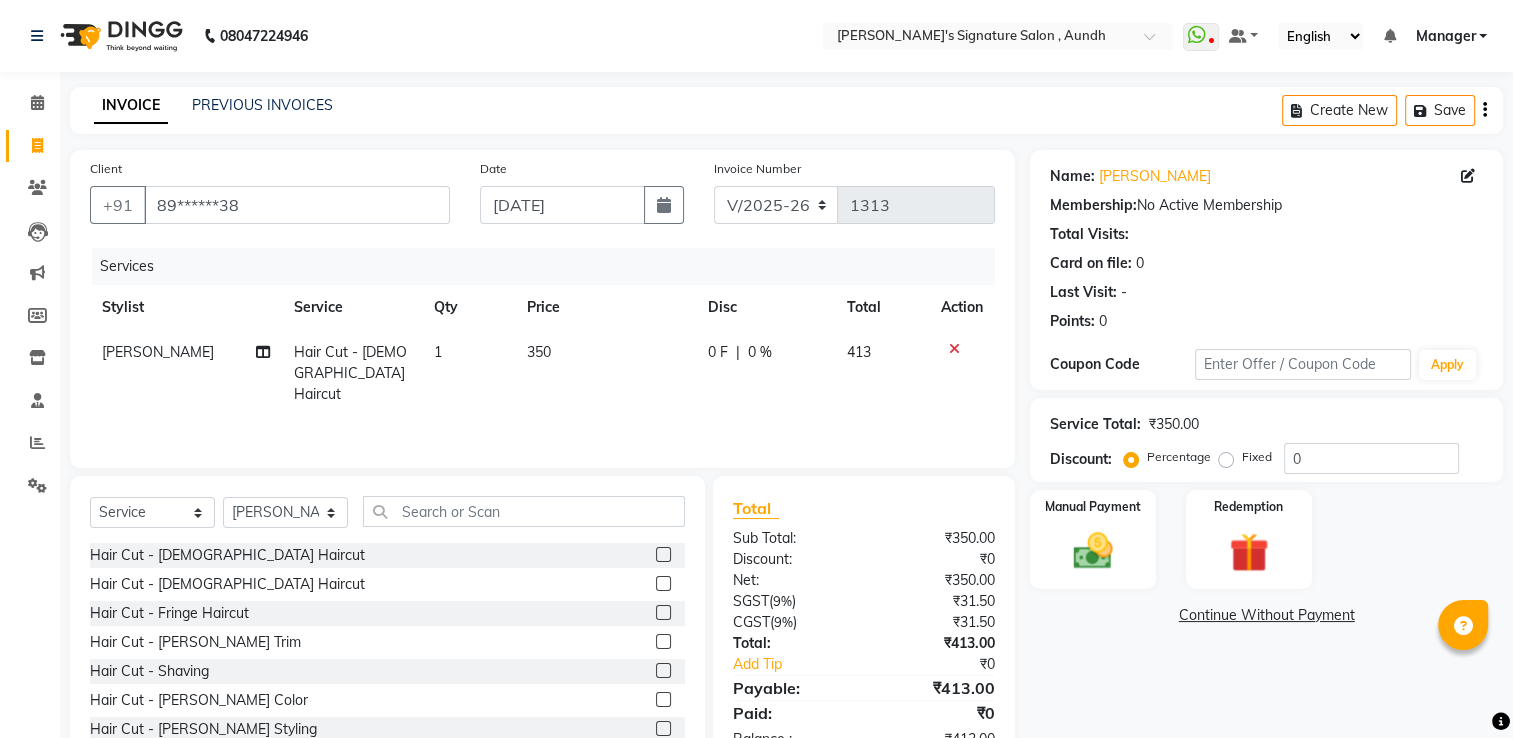 click on "350" 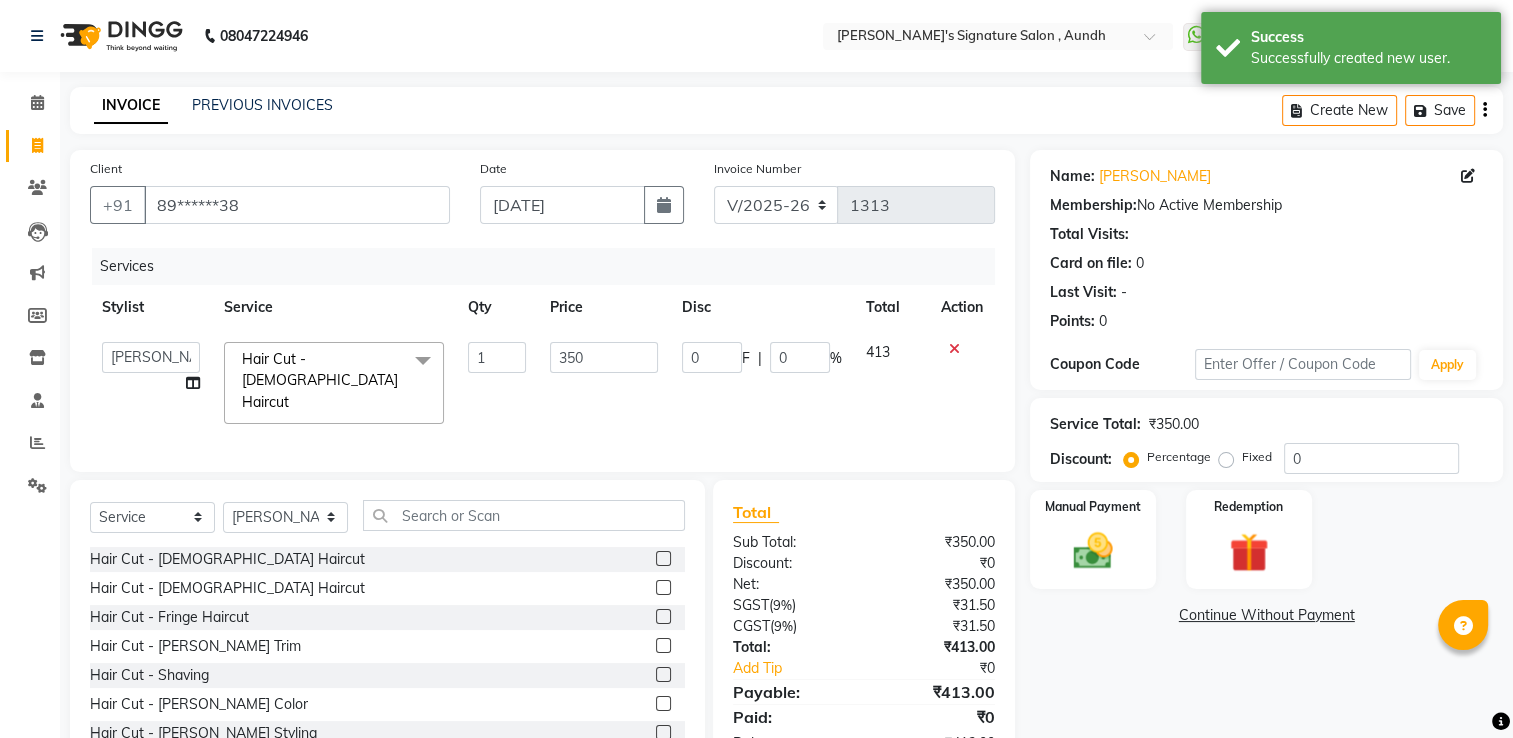 click on "350" 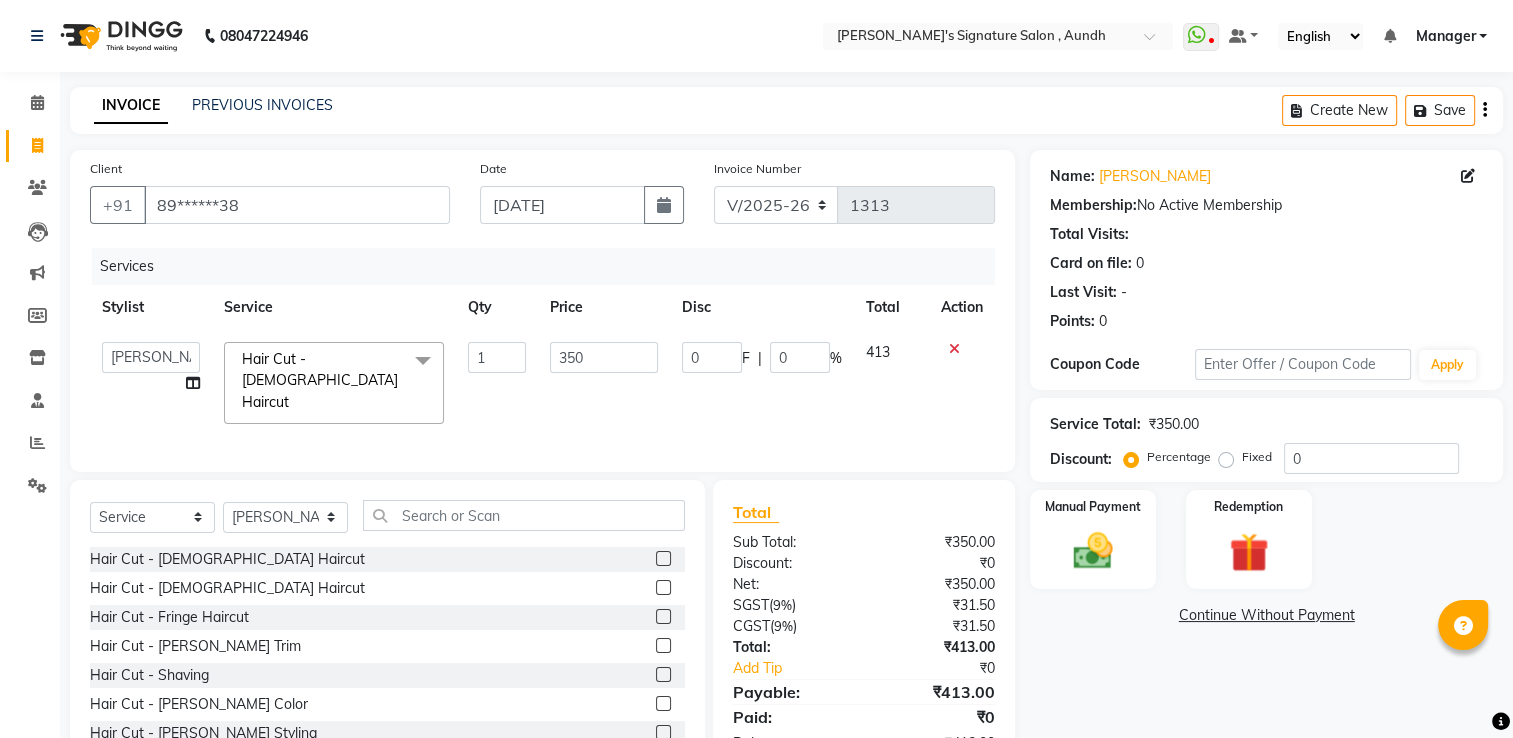 drag, startPoint x: 536, startPoint y: 358, endPoint x: 563, endPoint y: 359, distance: 27.018513 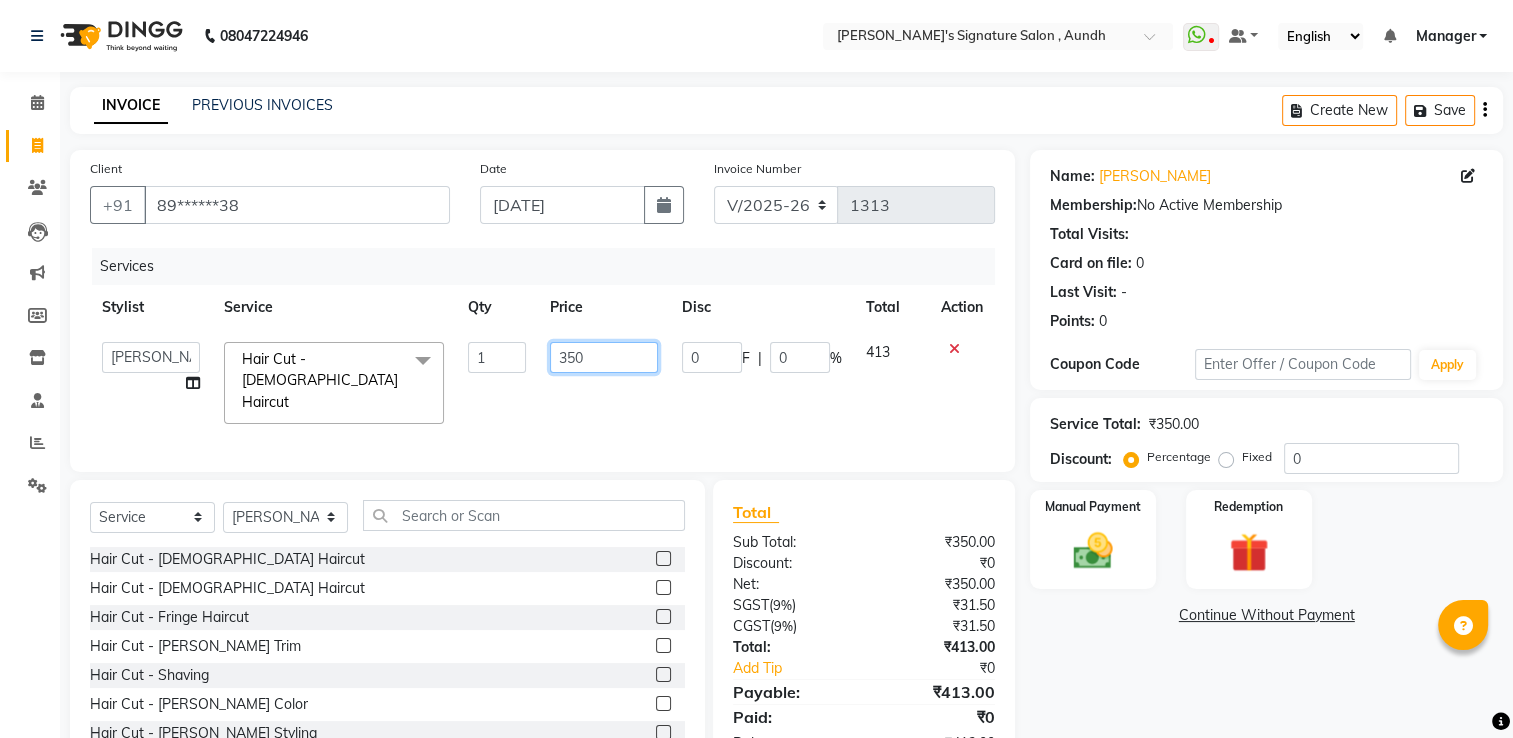 click on "350" 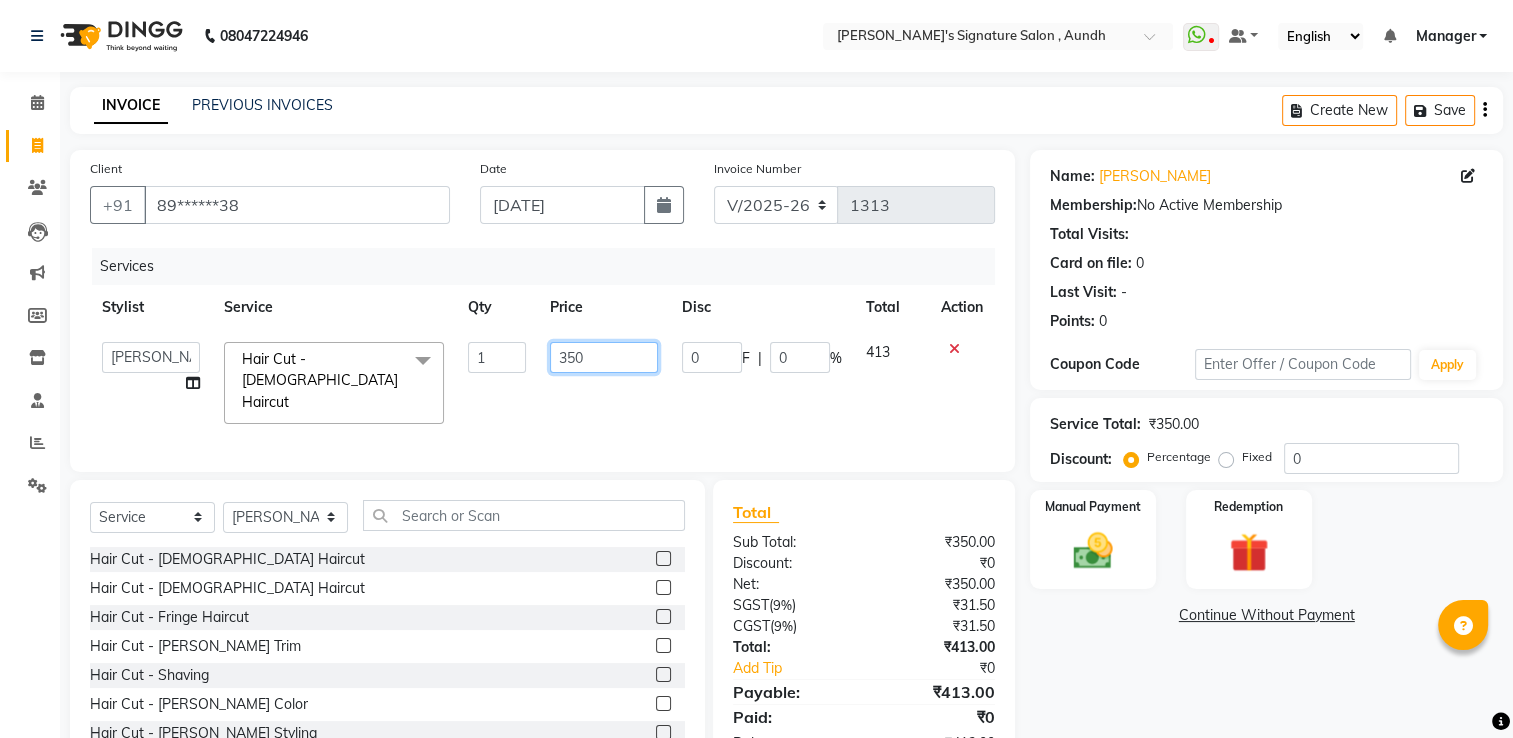 click on "350" 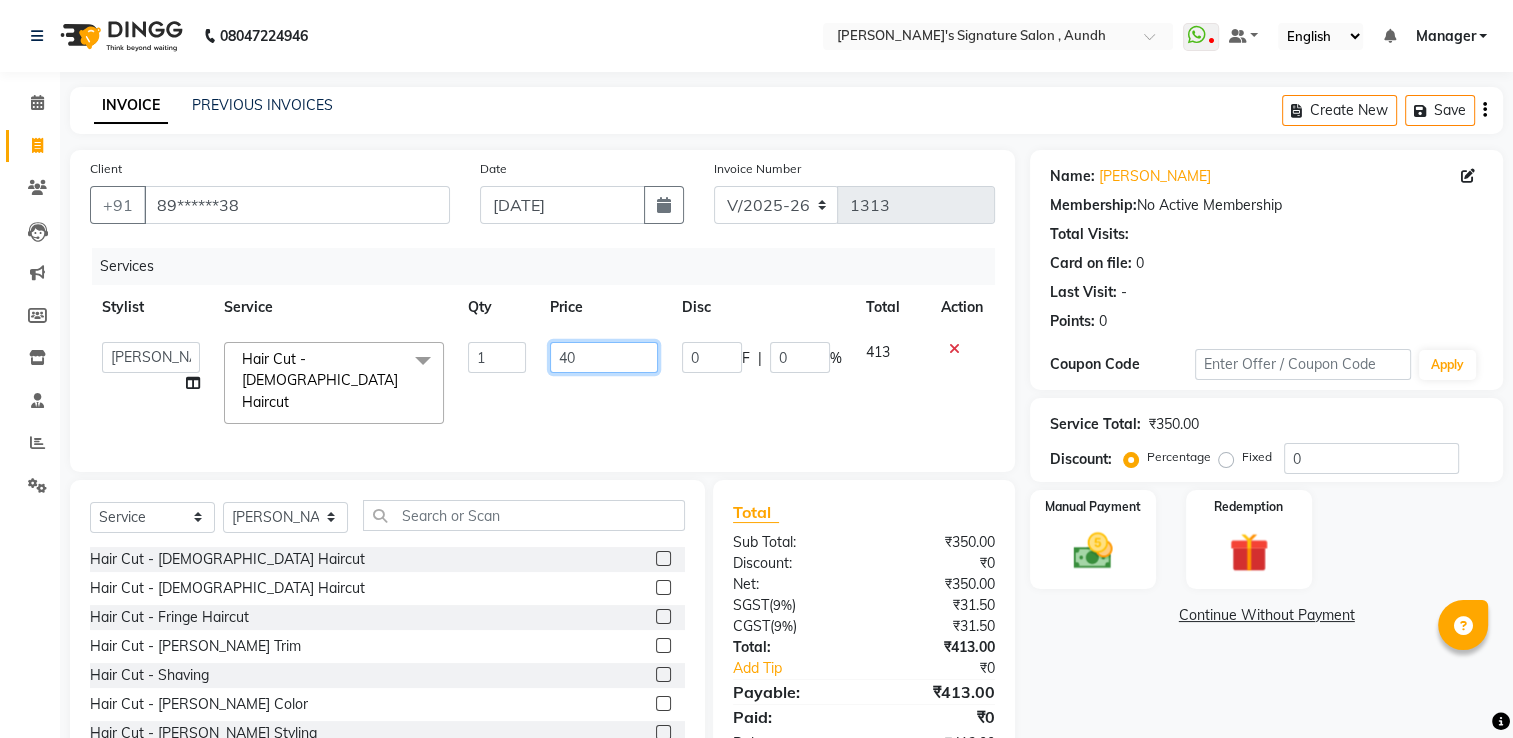 type on "400" 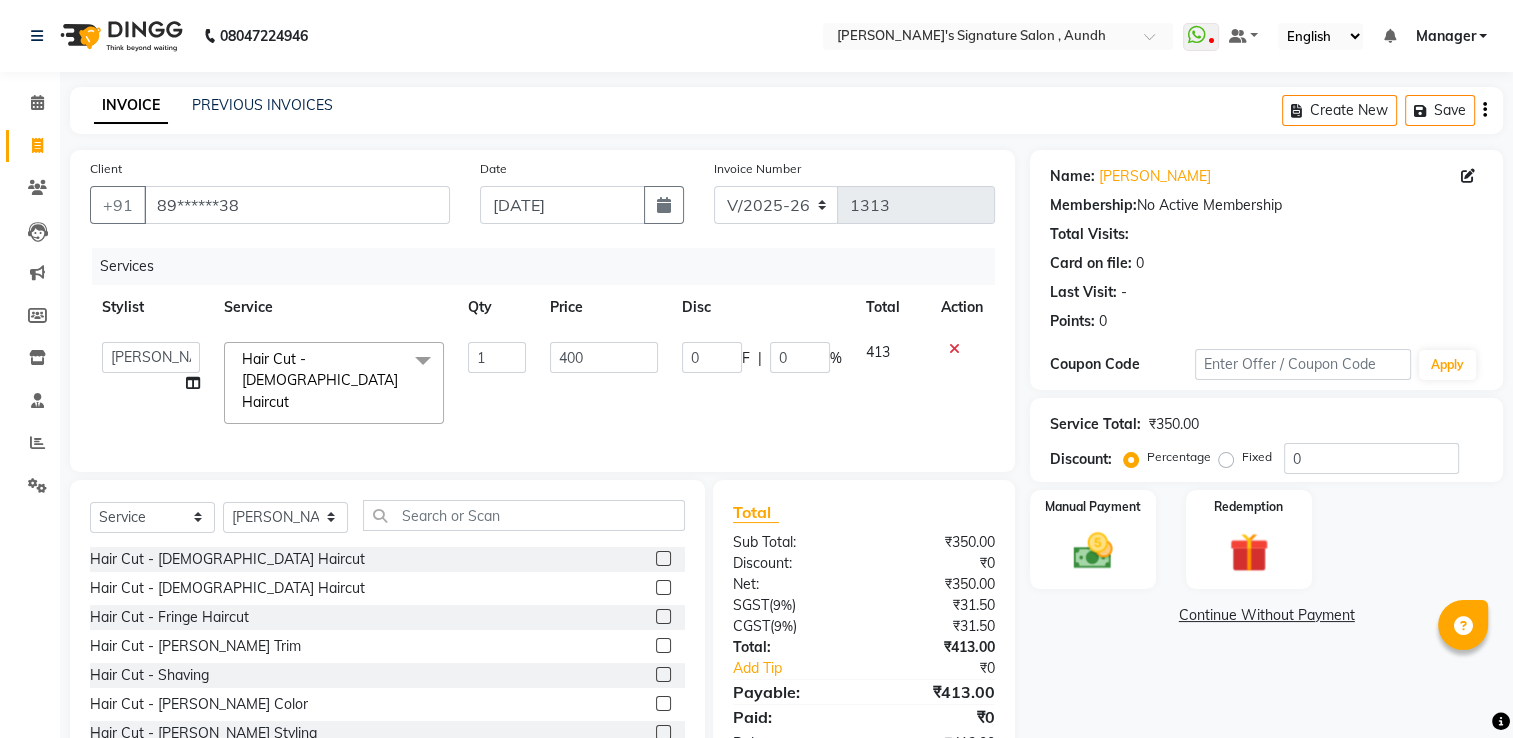 click on "400" 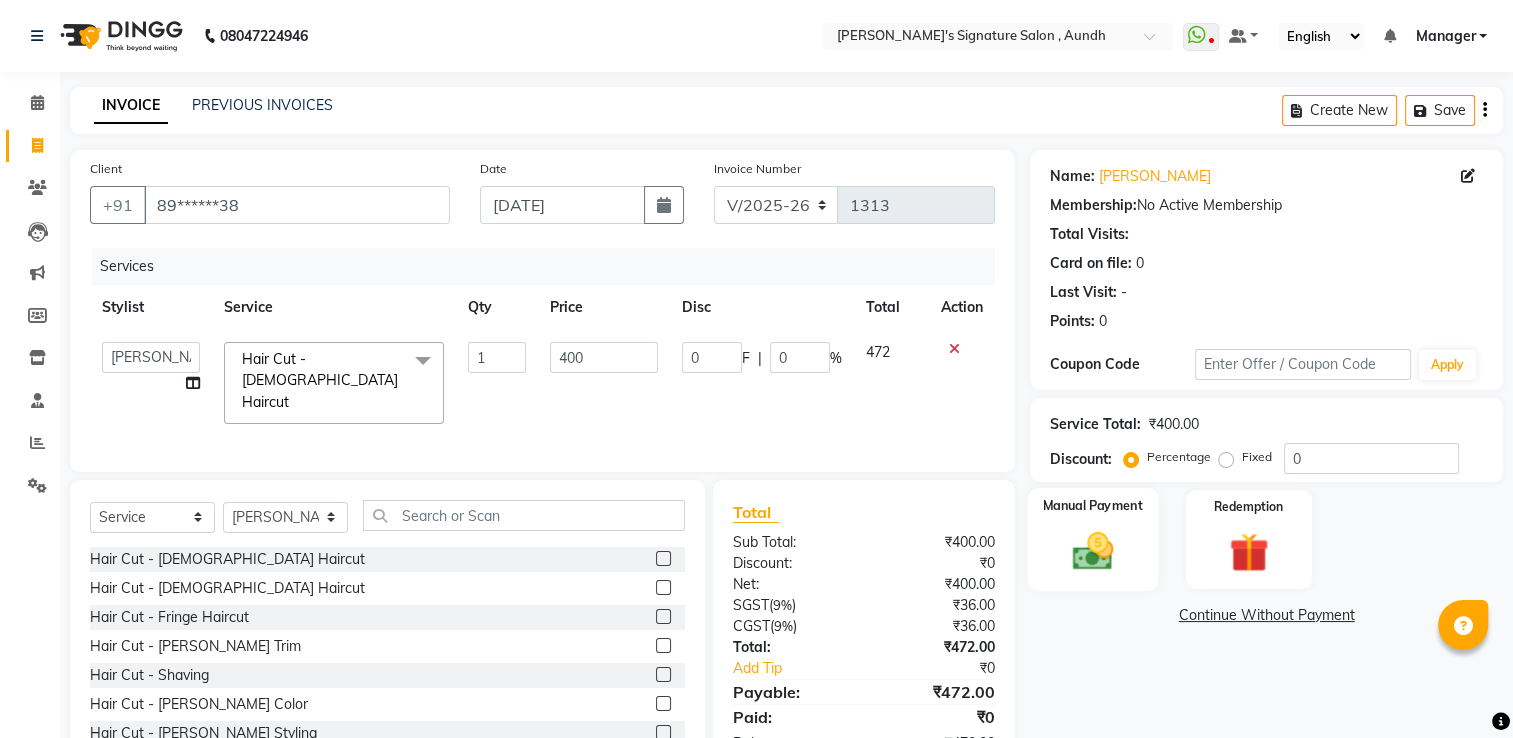 click 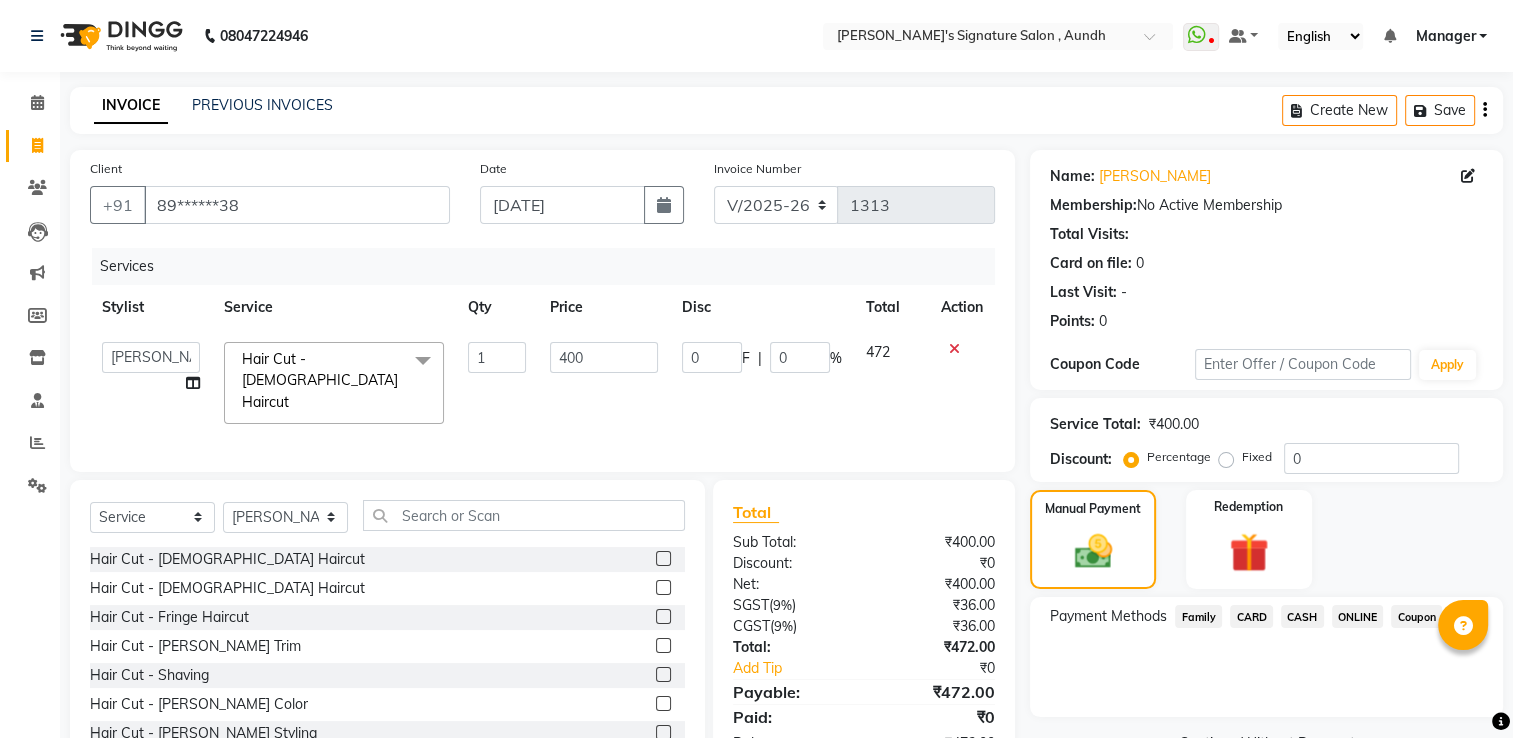 click on "ONLINE" 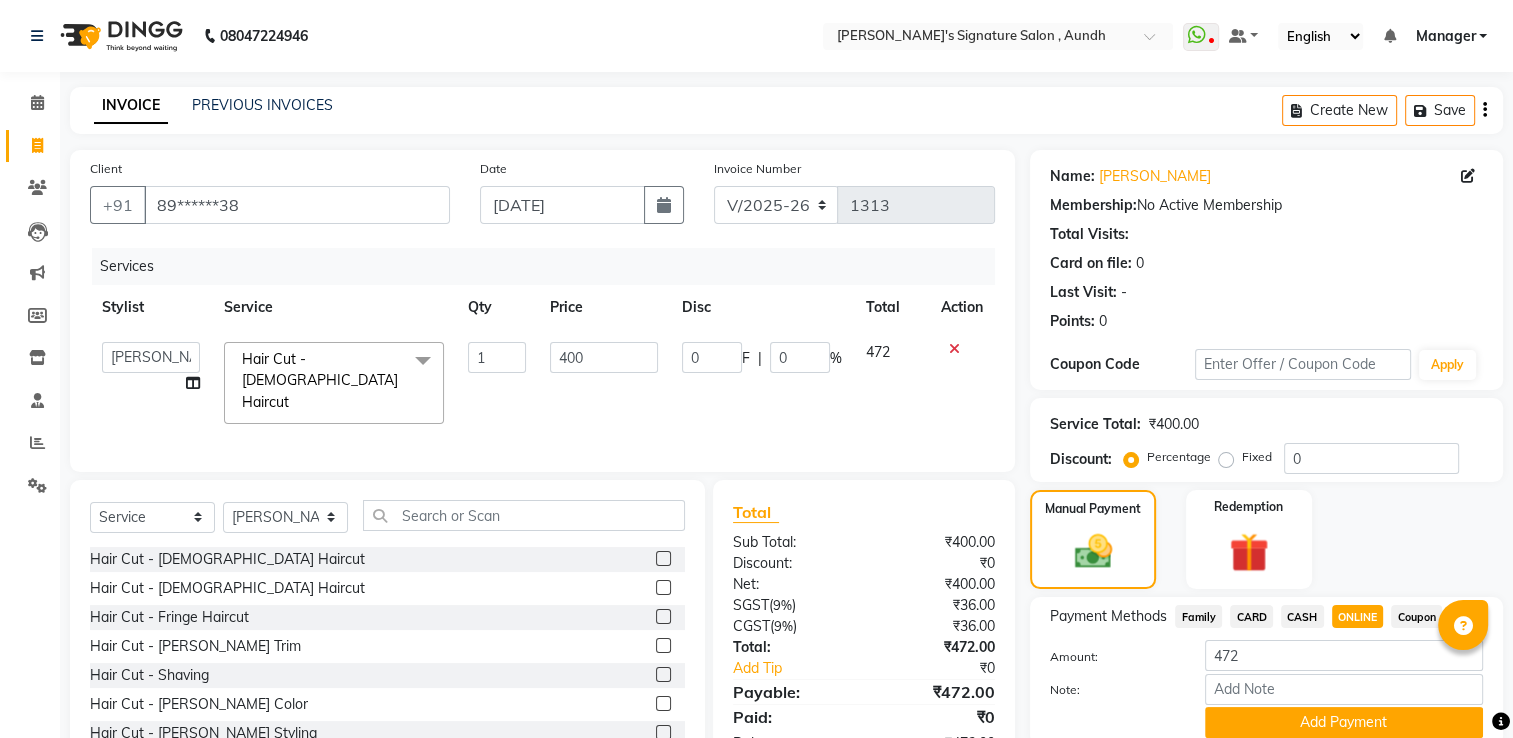 scroll, scrollTop: 80, scrollLeft: 0, axis: vertical 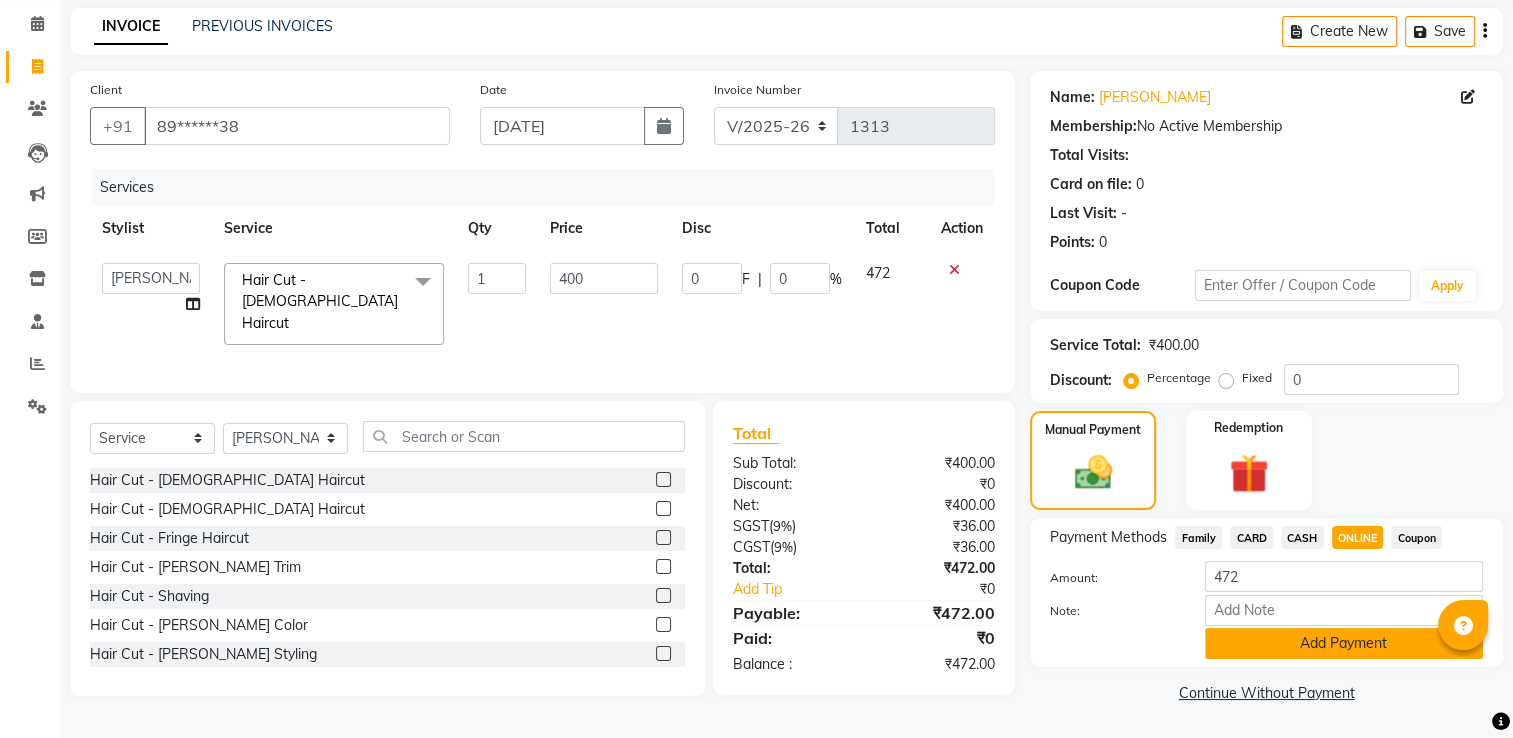 click on "Add Payment" 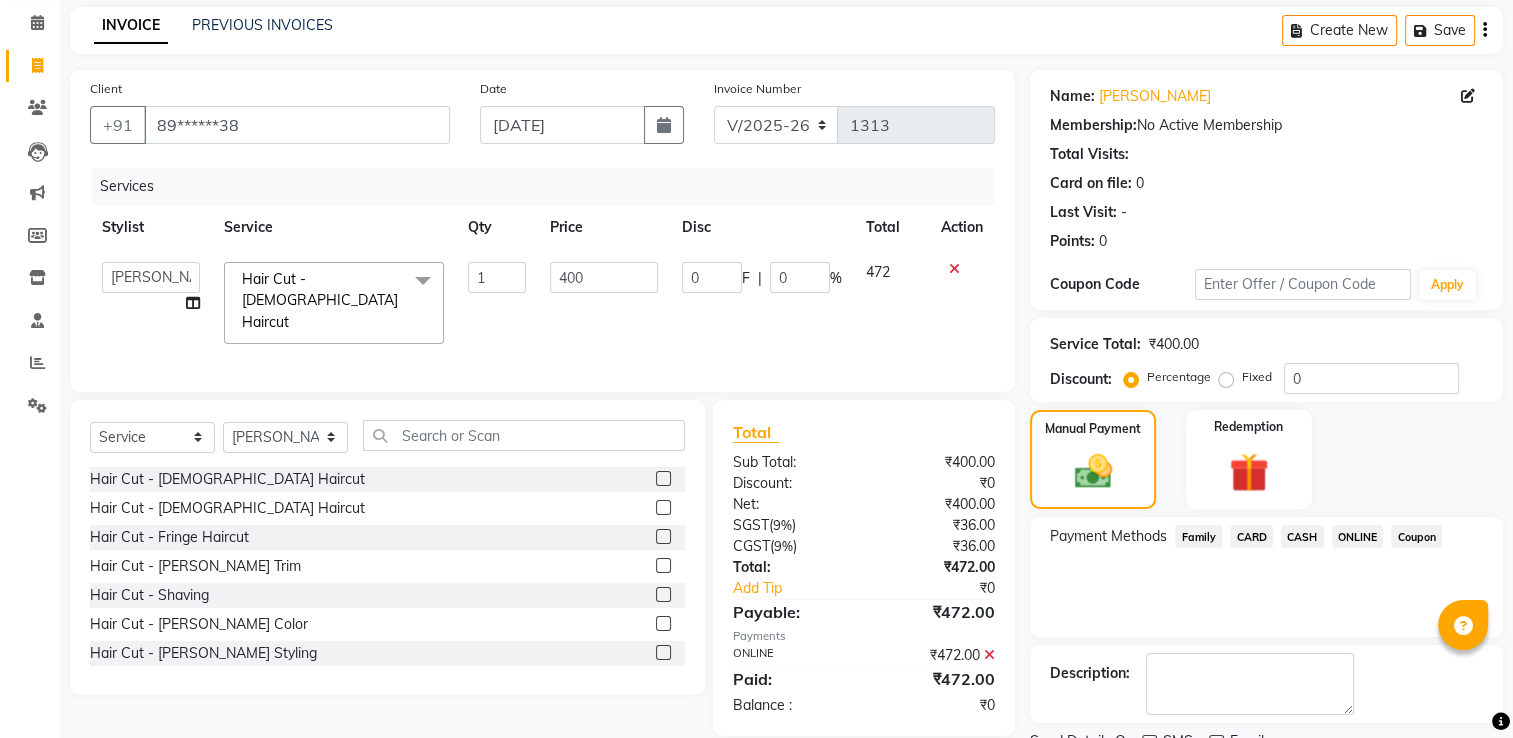 scroll, scrollTop: 161, scrollLeft: 0, axis: vertical 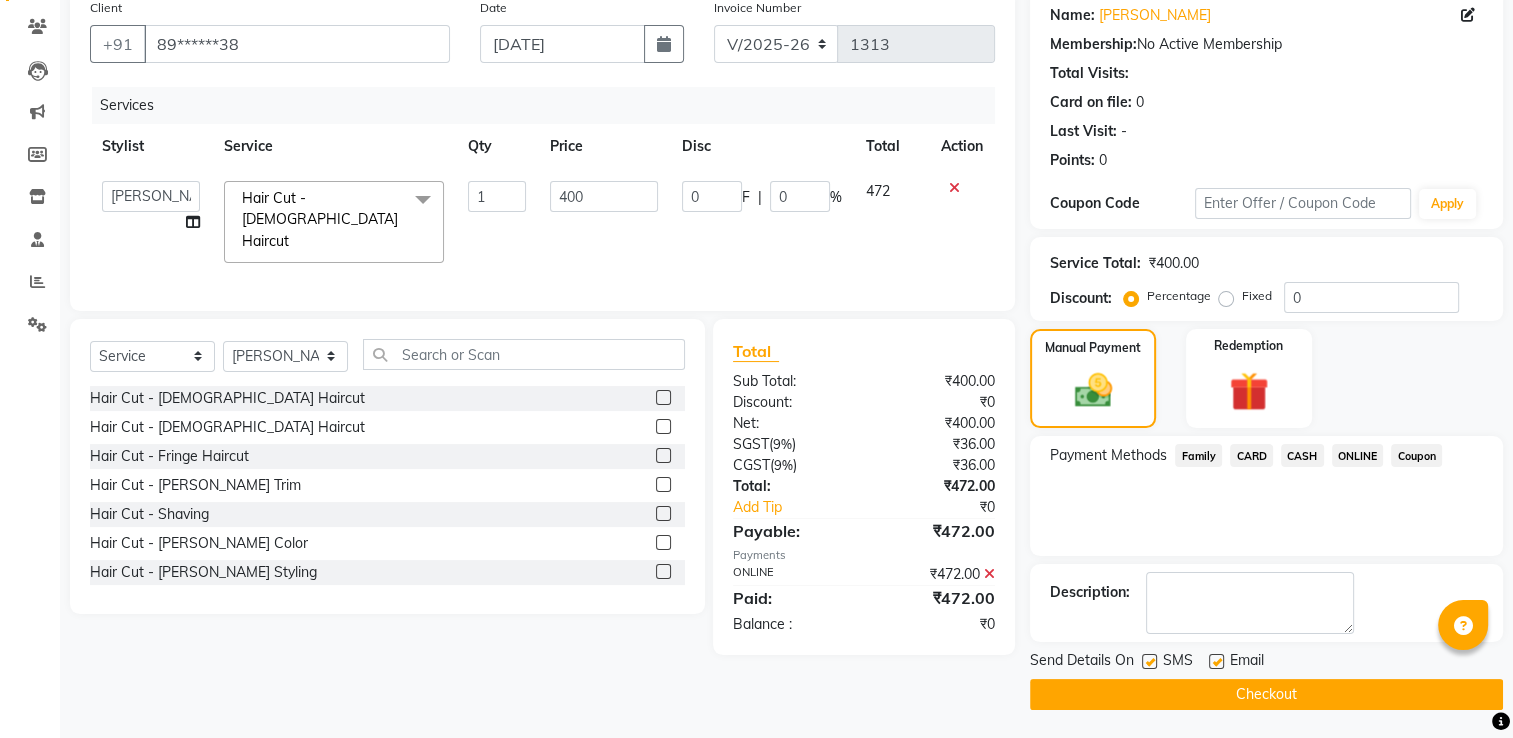 click on "Checkout" 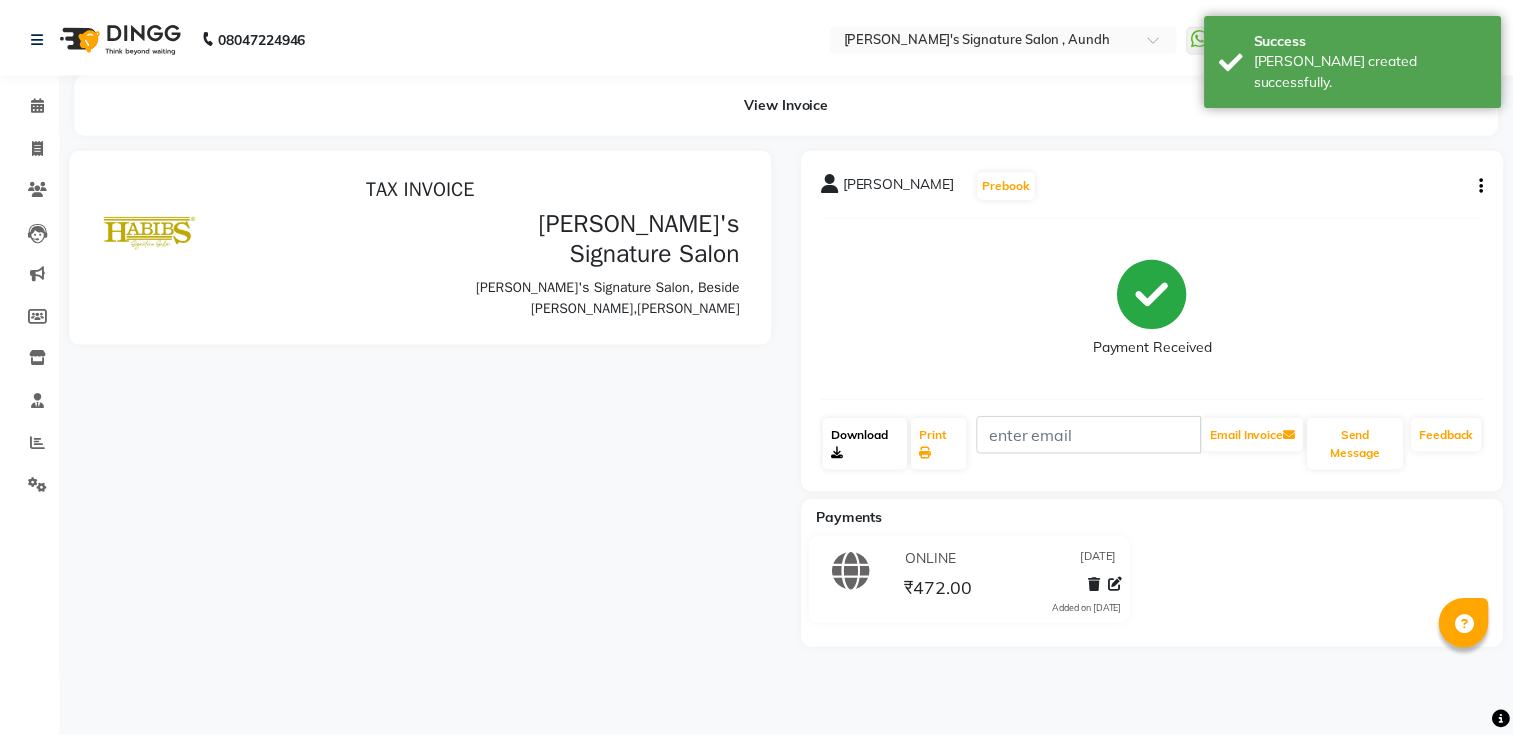 scroll, scrollTop: 0, scrollLeft: 0, axis: both 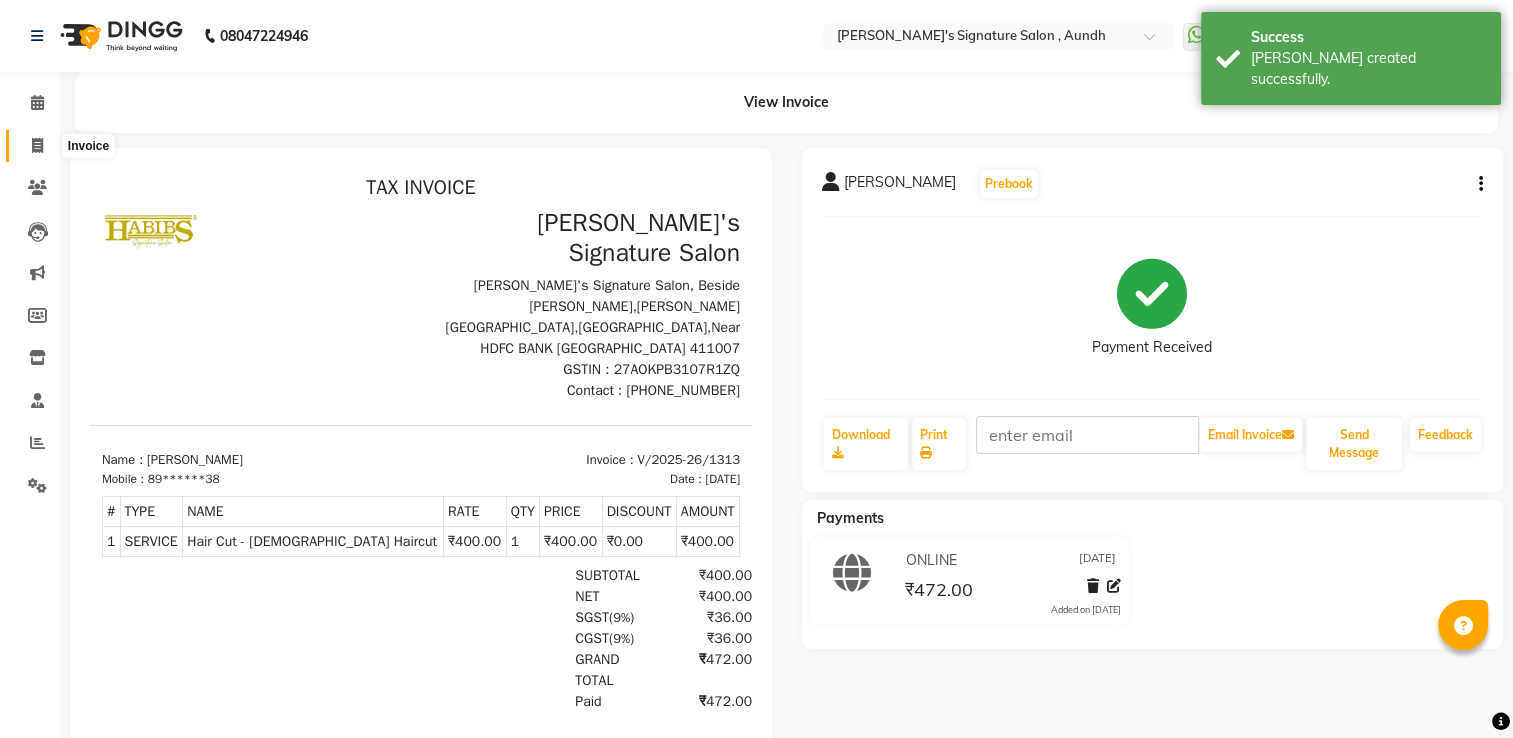 click 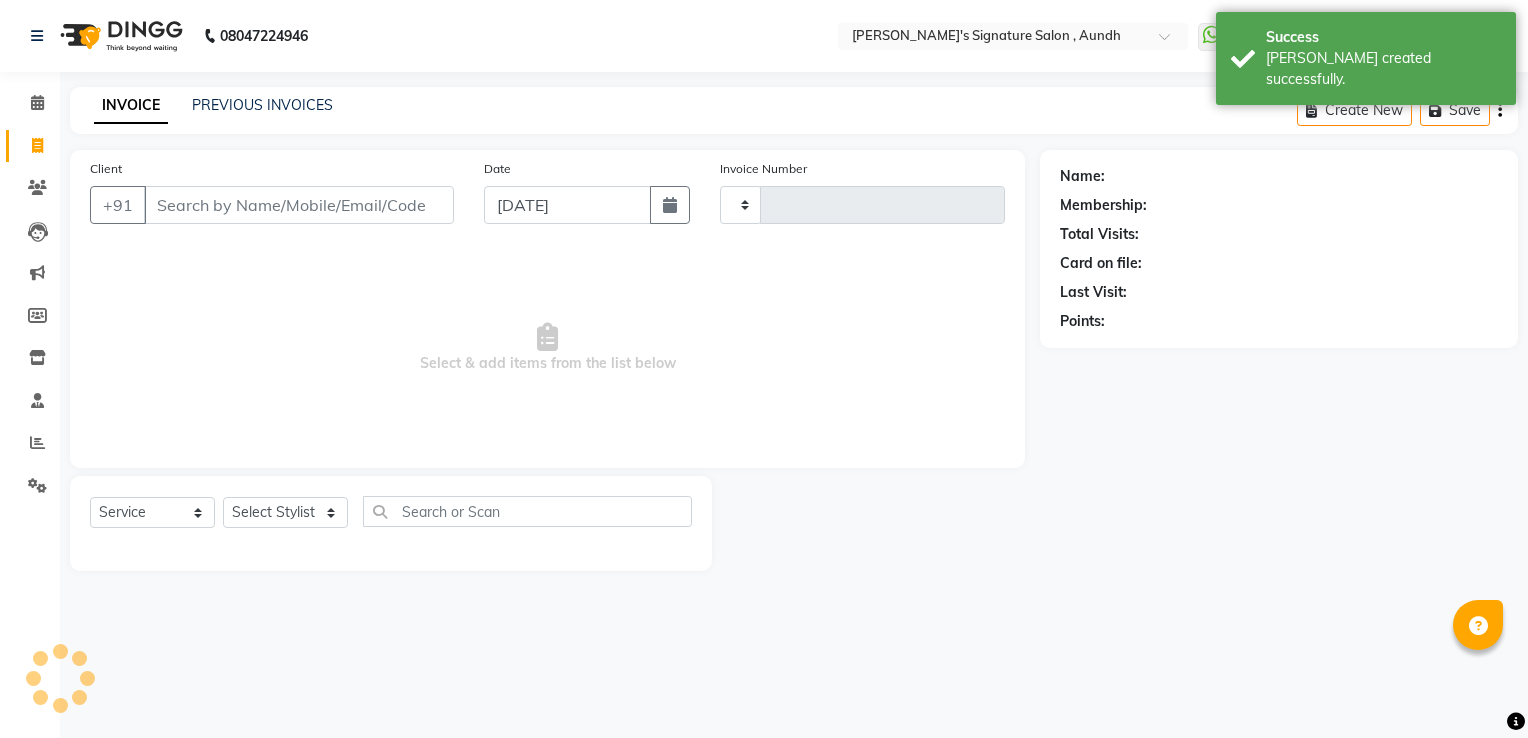 type on "1314" 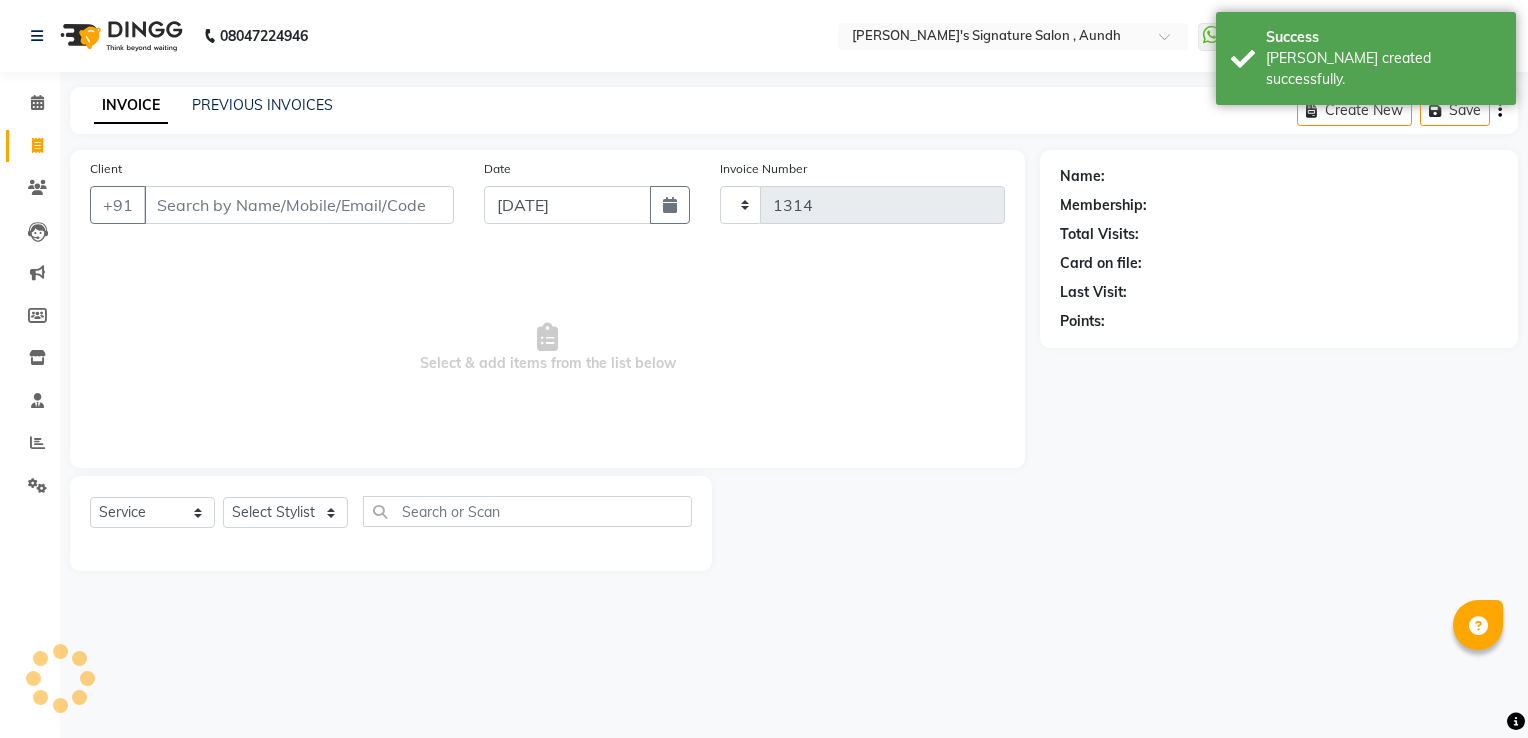select on "6342" 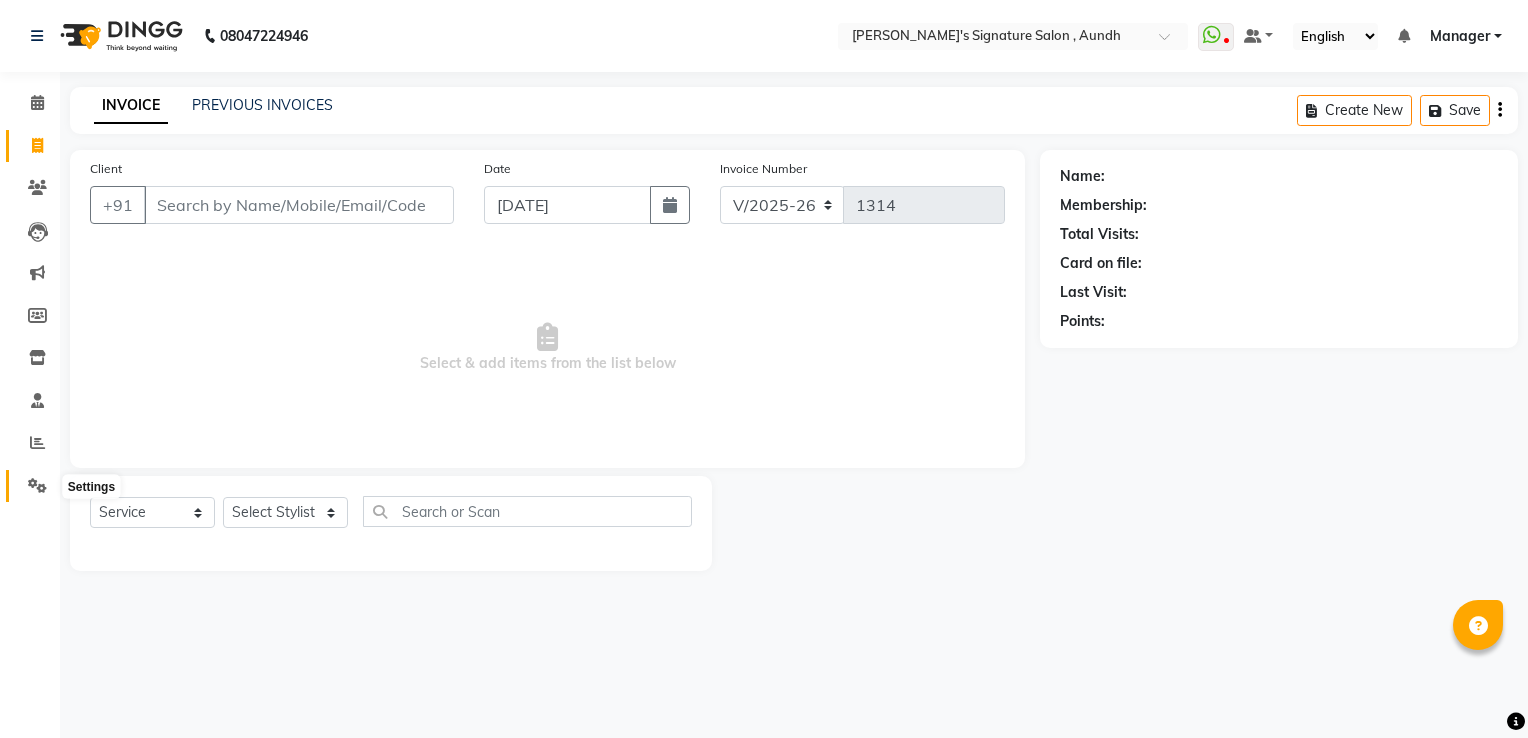 click 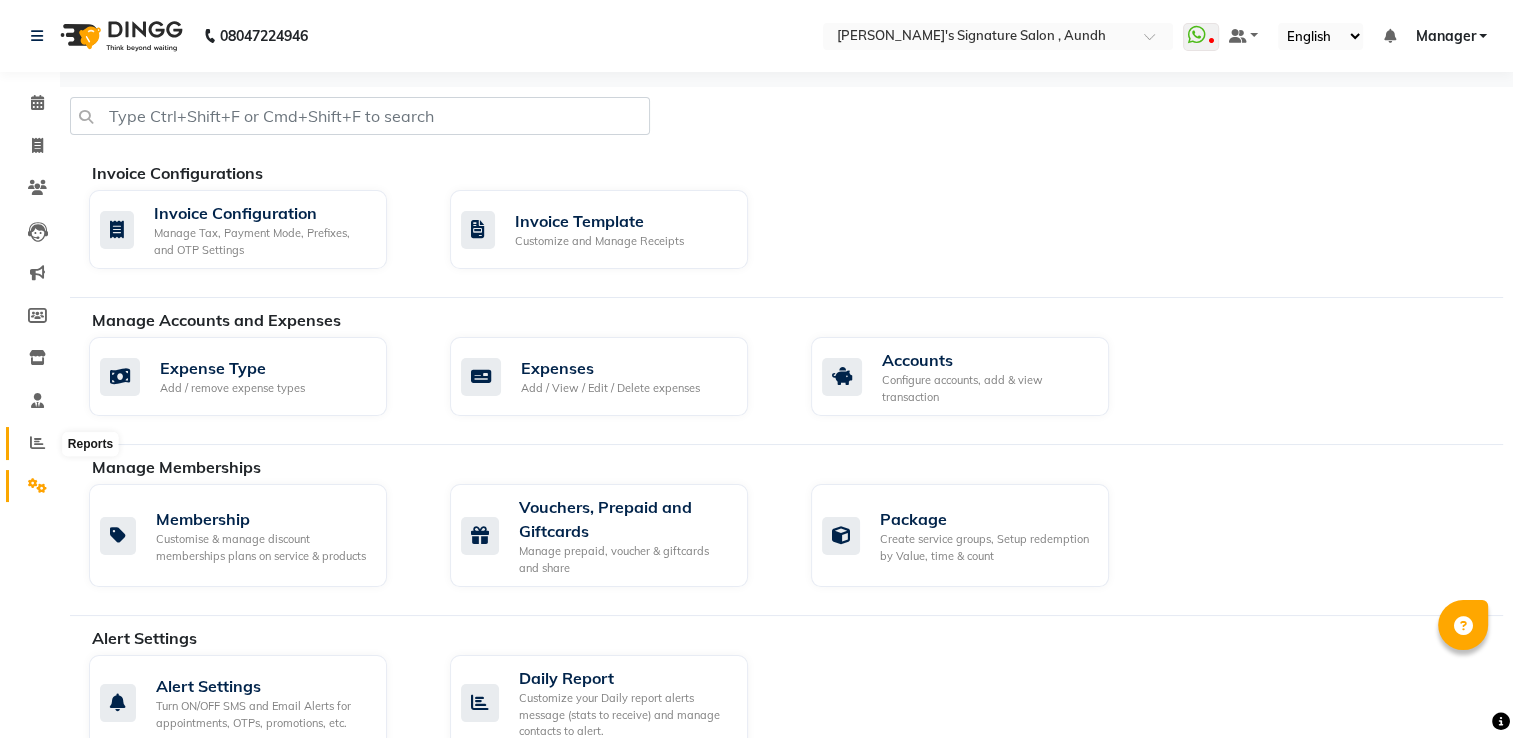 click 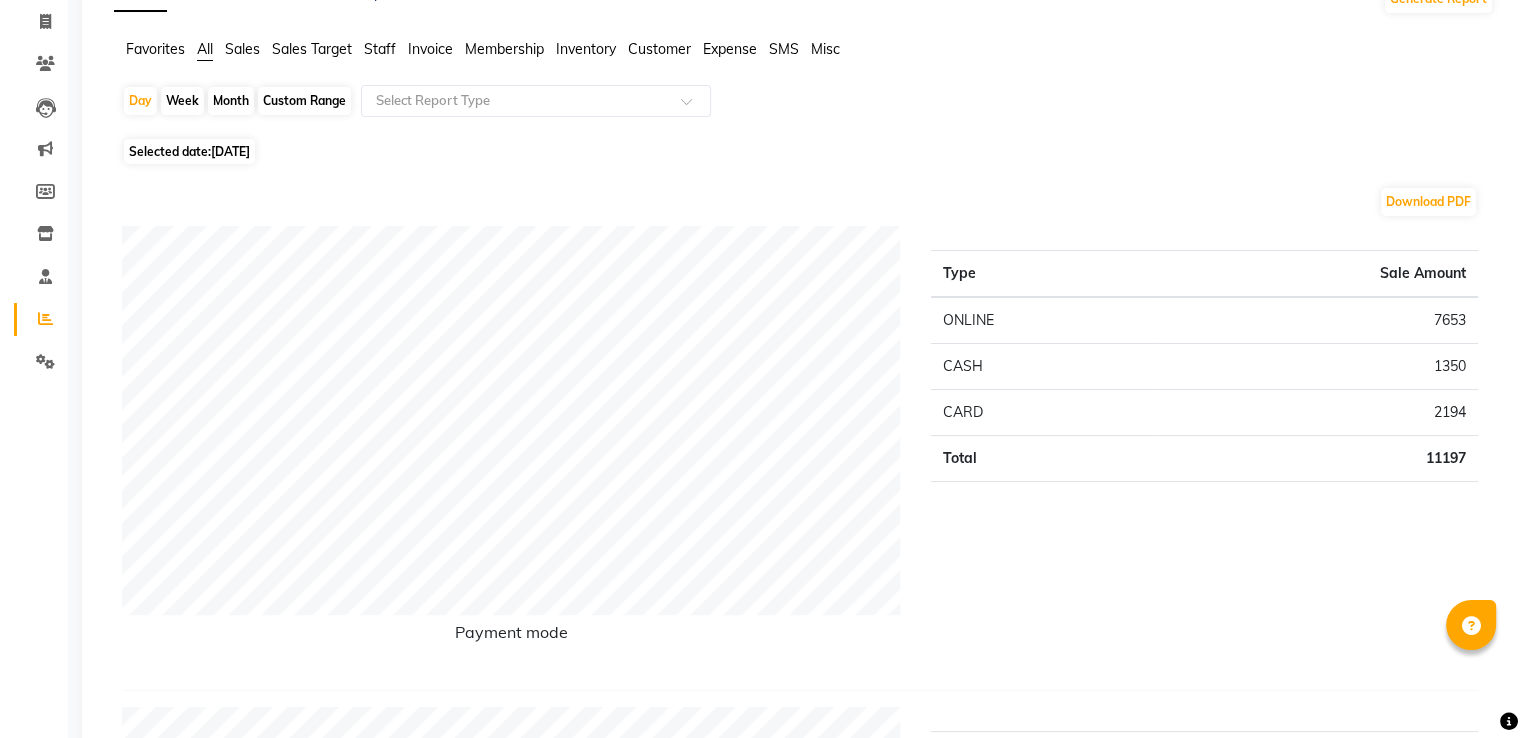 scroll, scrollTop: 0, scrollLeft: 0, axis: both 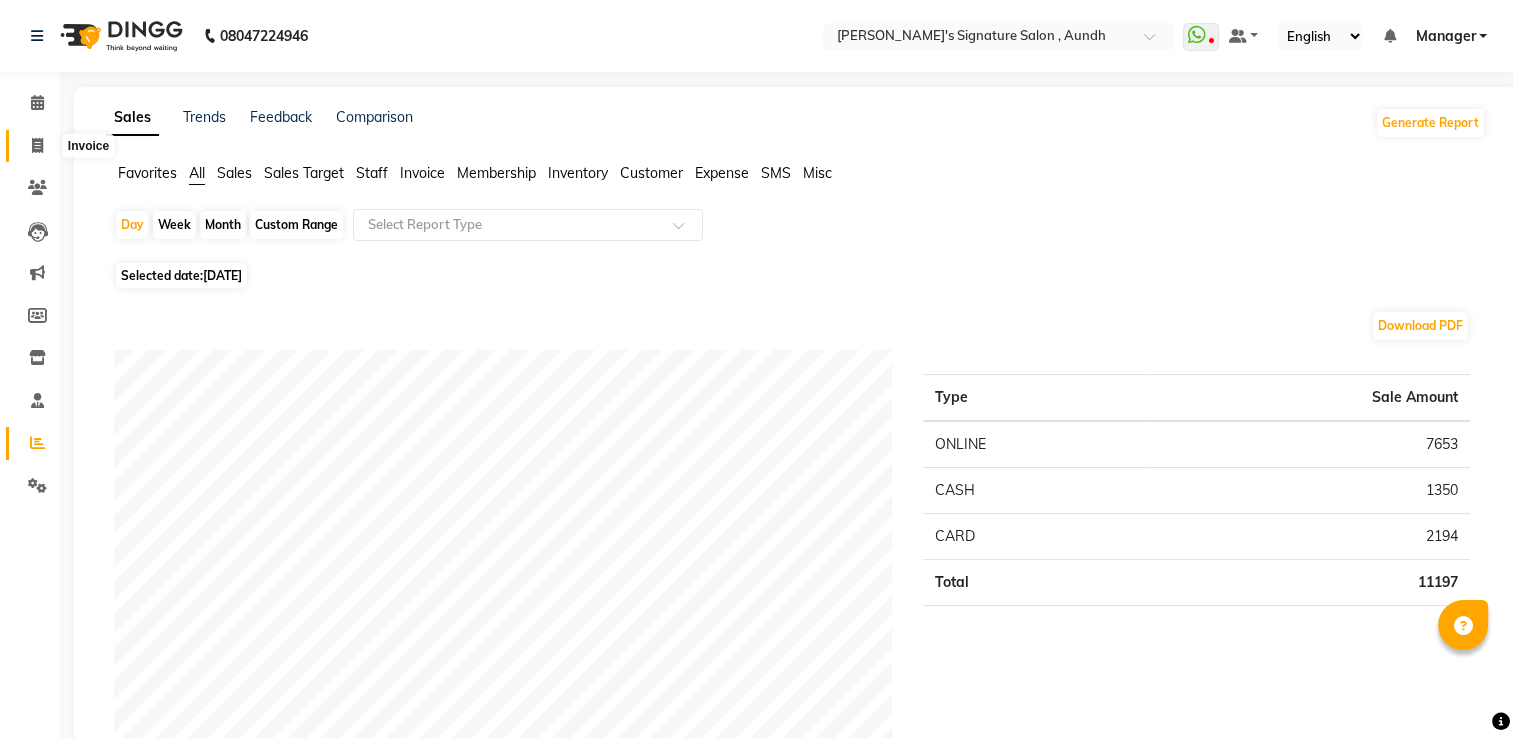 click 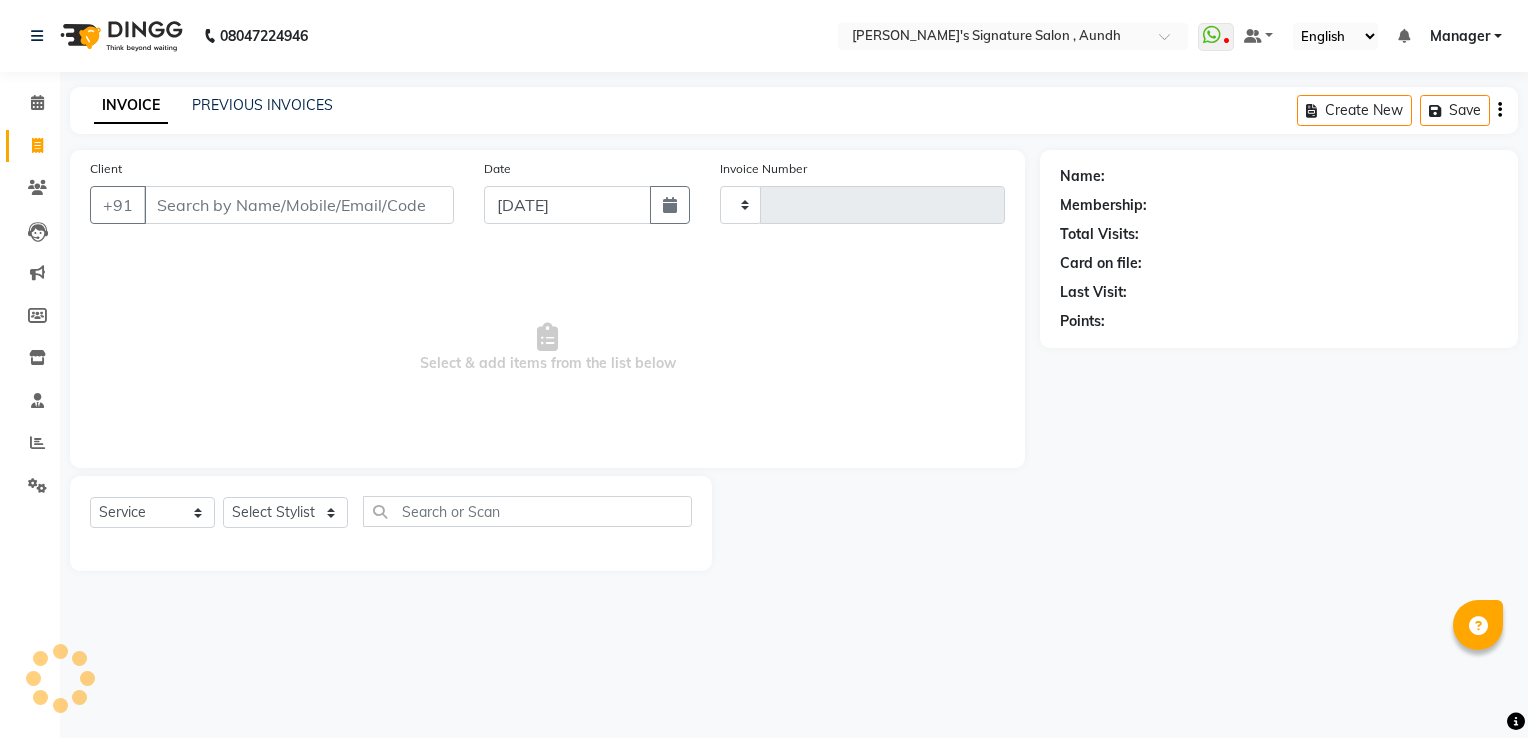 type on "1314" 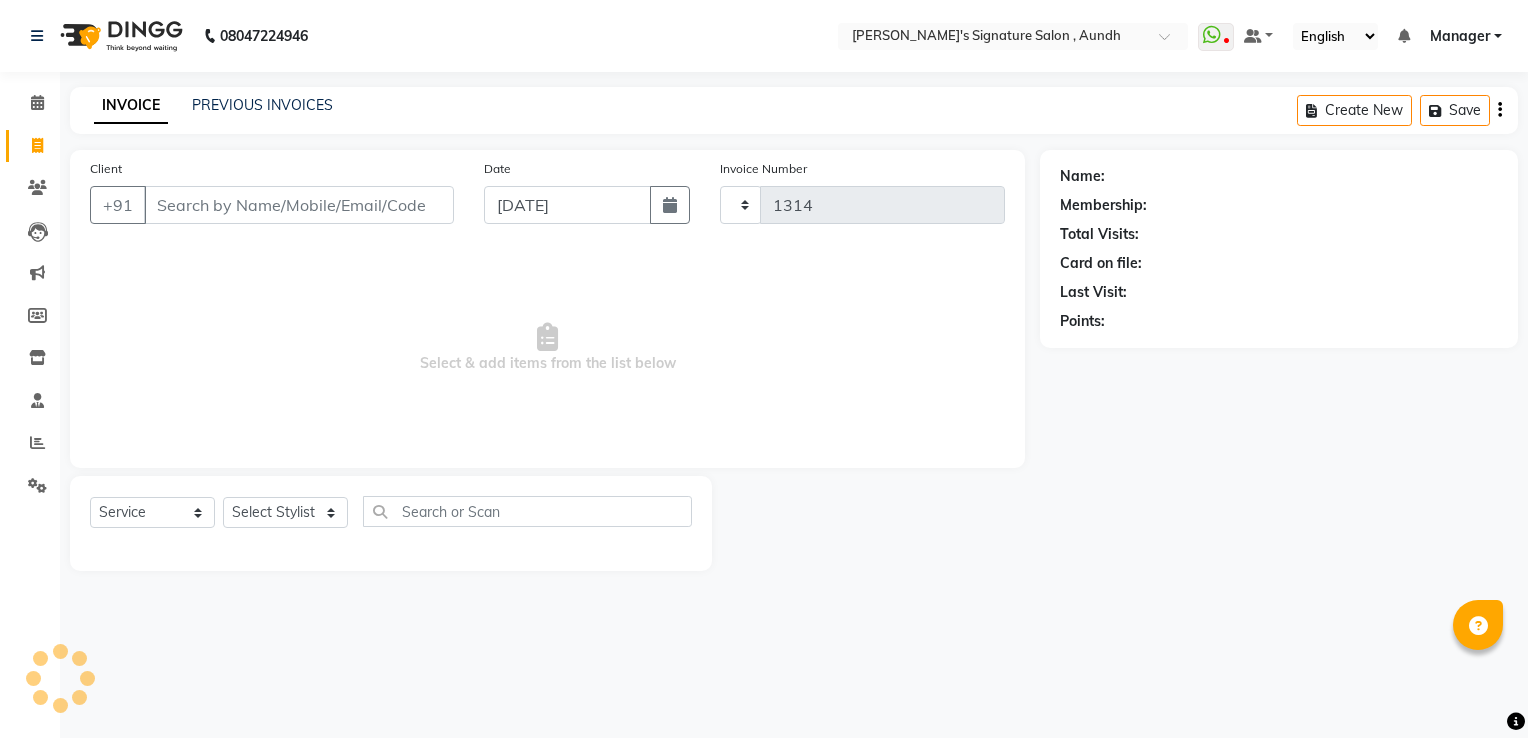 select on "6342" 